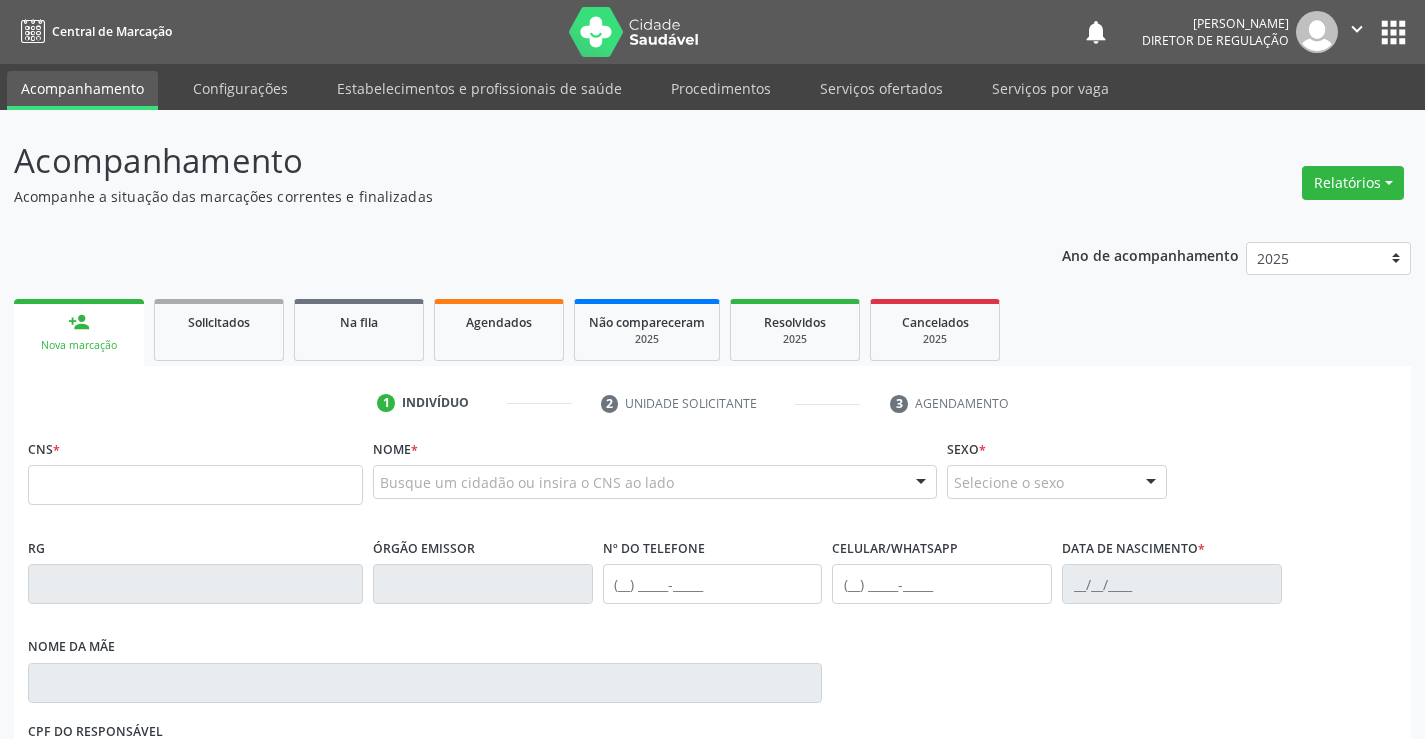 scroll, scrollTop: 0, scrollLeft: 0, axis: both 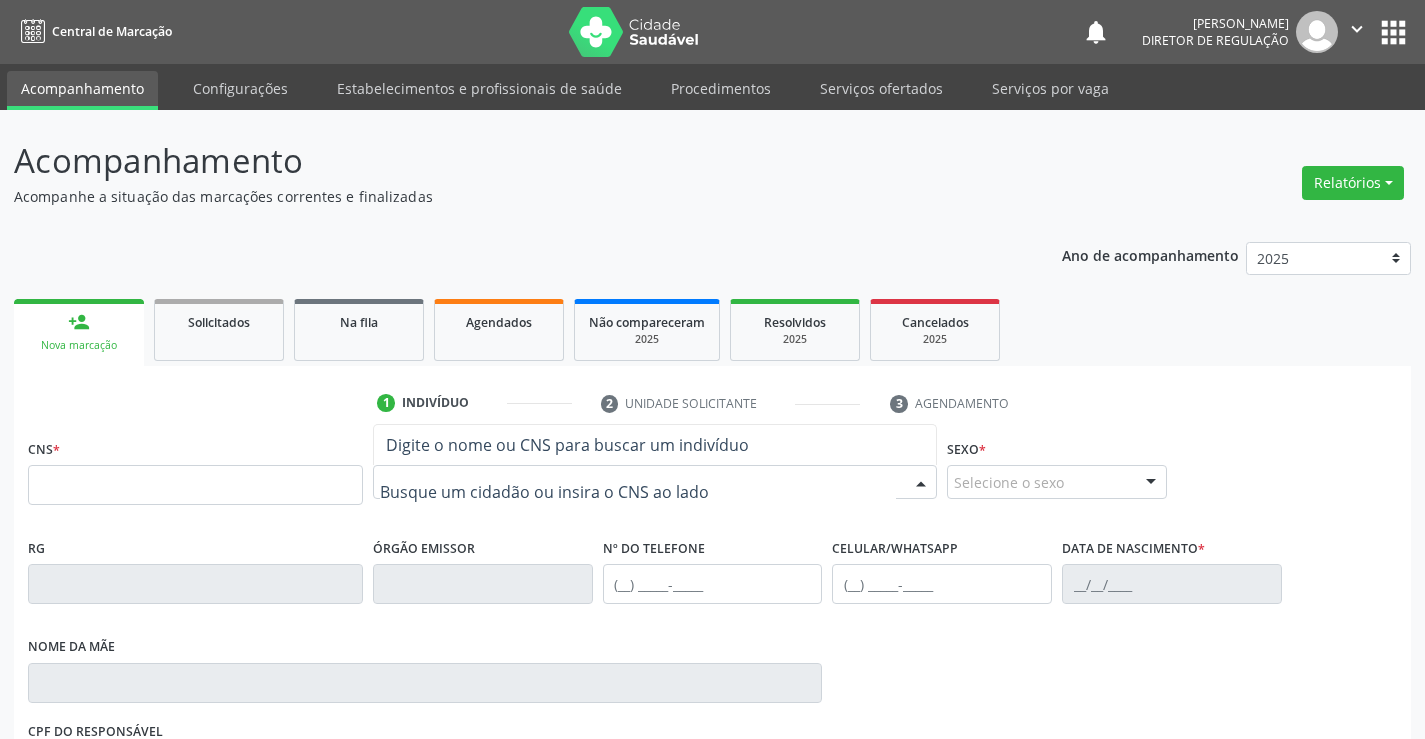 click at bounding box center (655, 482) 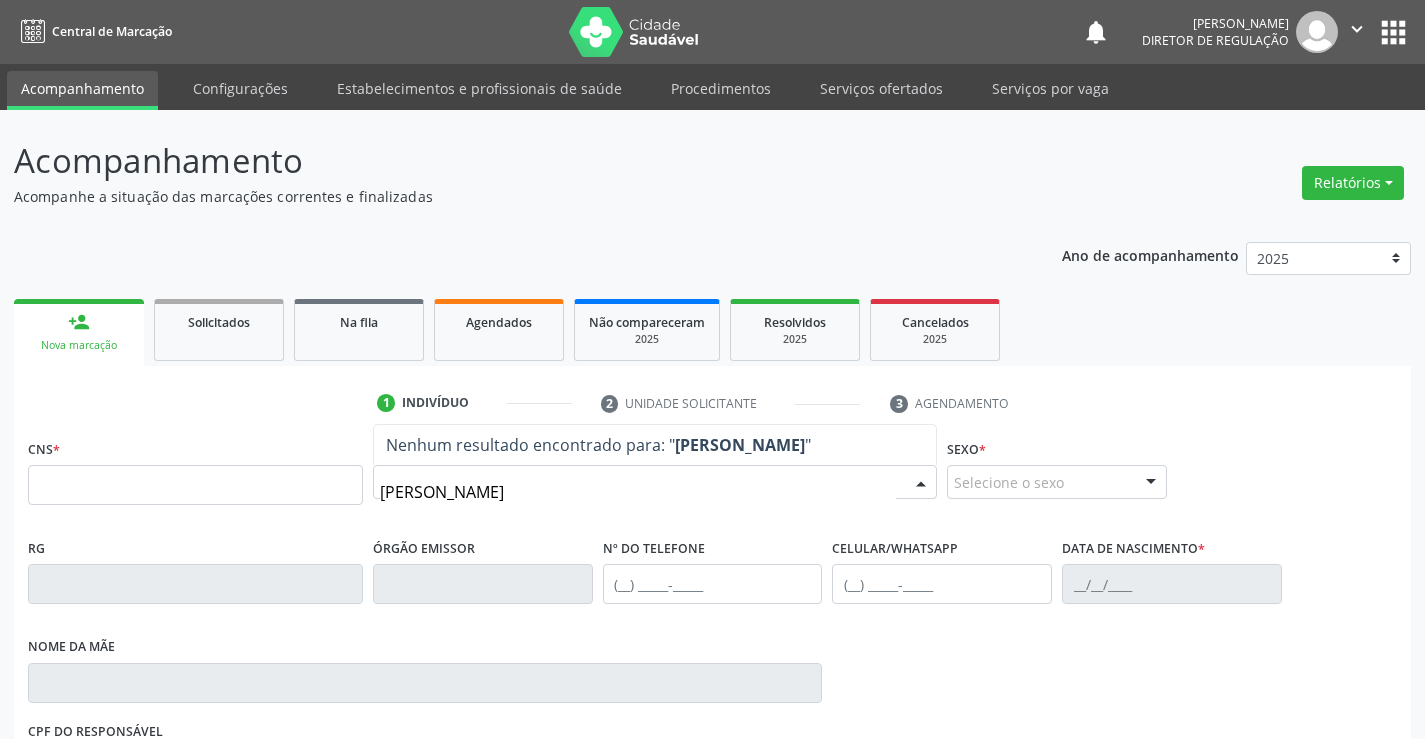 type on "JOSELMA SO" 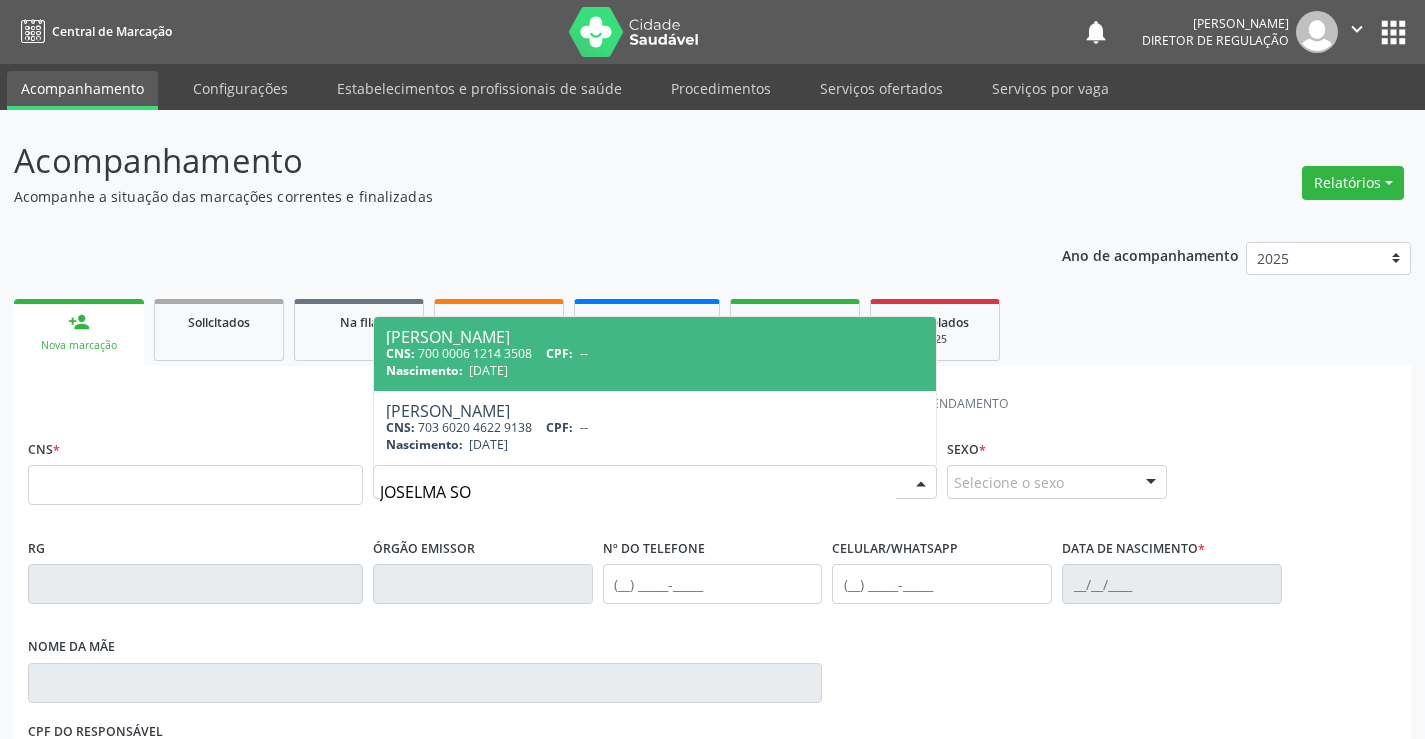 click on "Nascimento:
17/11/1983" at bounding box center [655, 370] 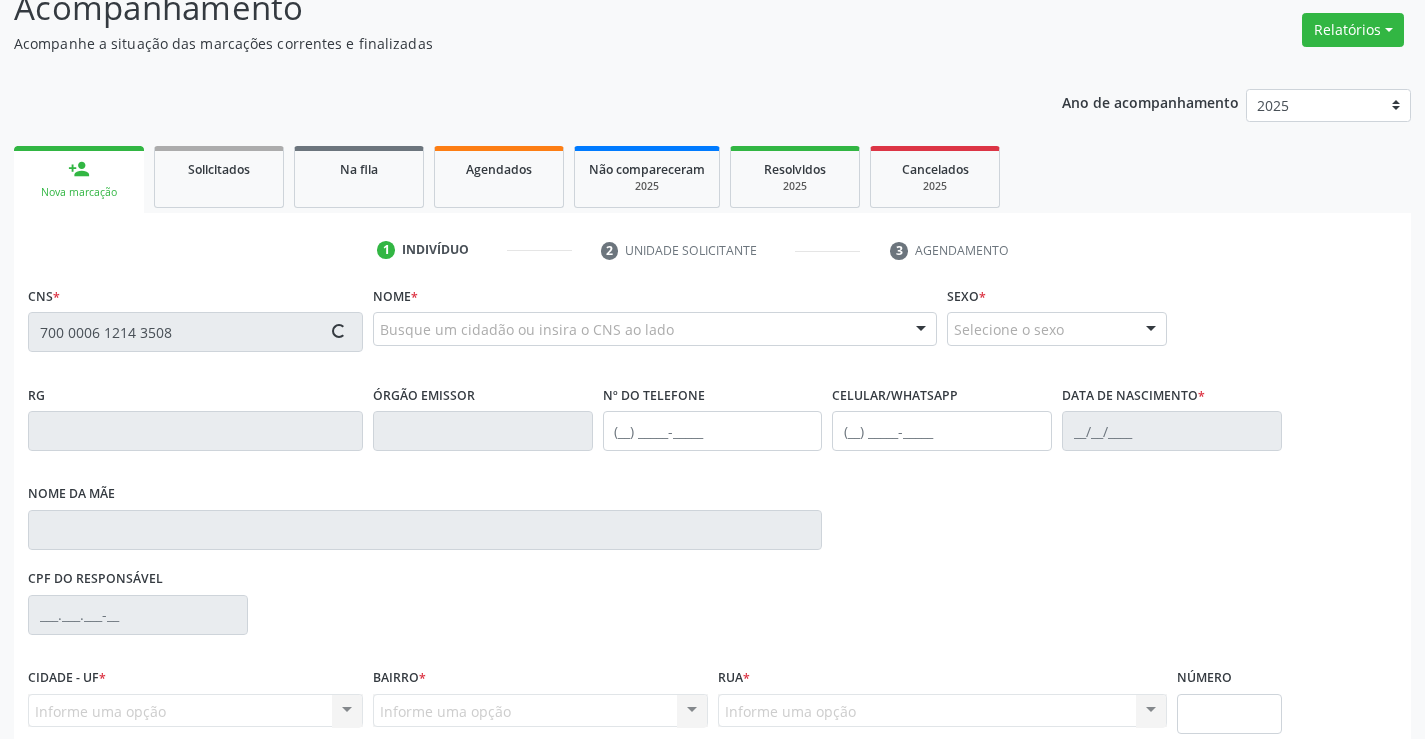 scroll, scrollTop: 331, scrollLeft: 0, axis: vertical 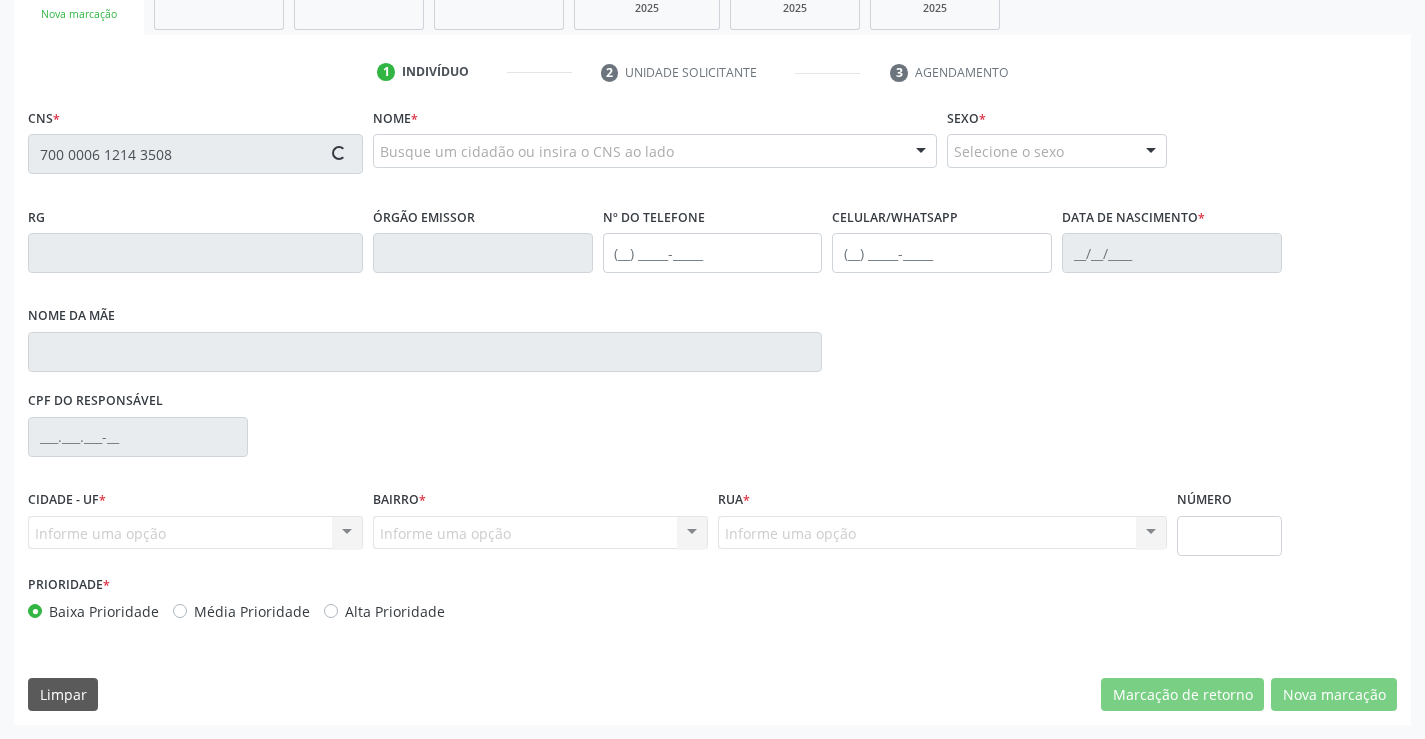 type on "700 0006 1214 3508" 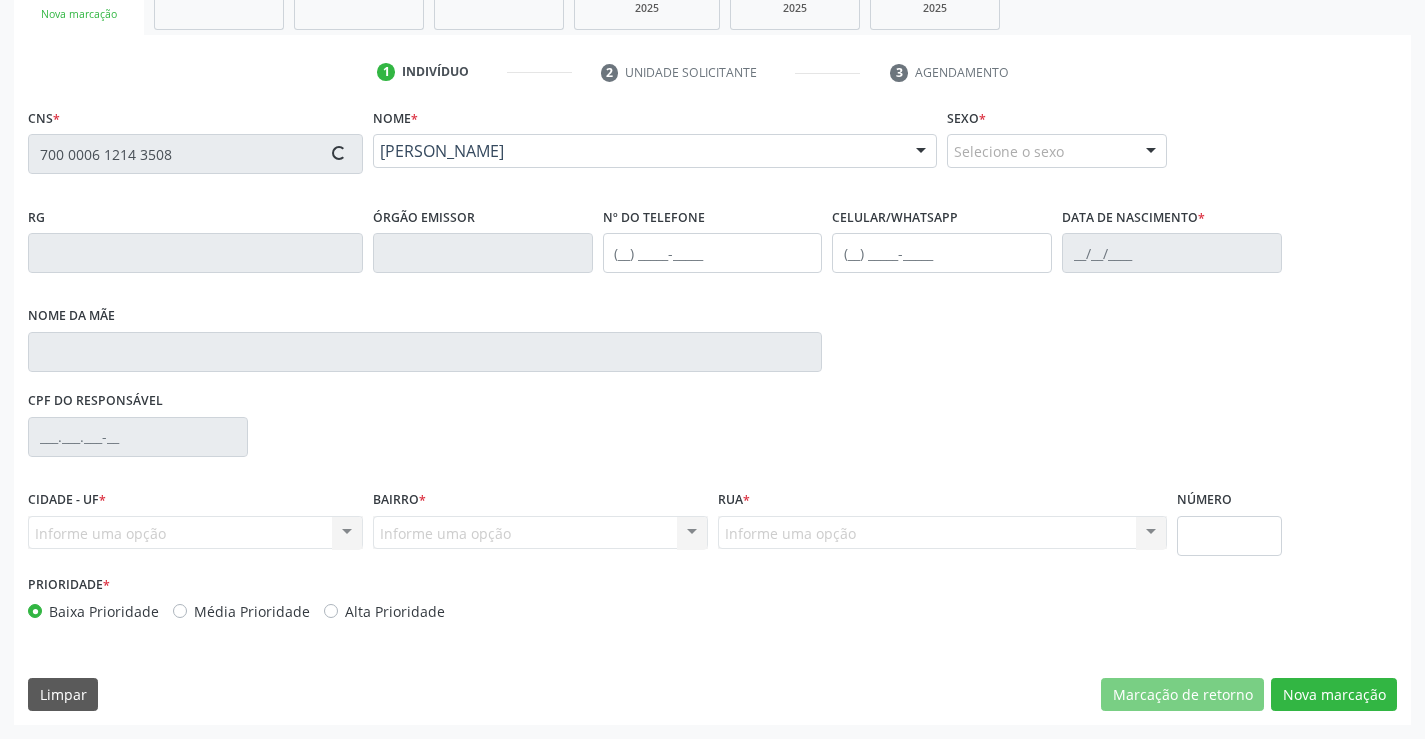 type on "1117414914" 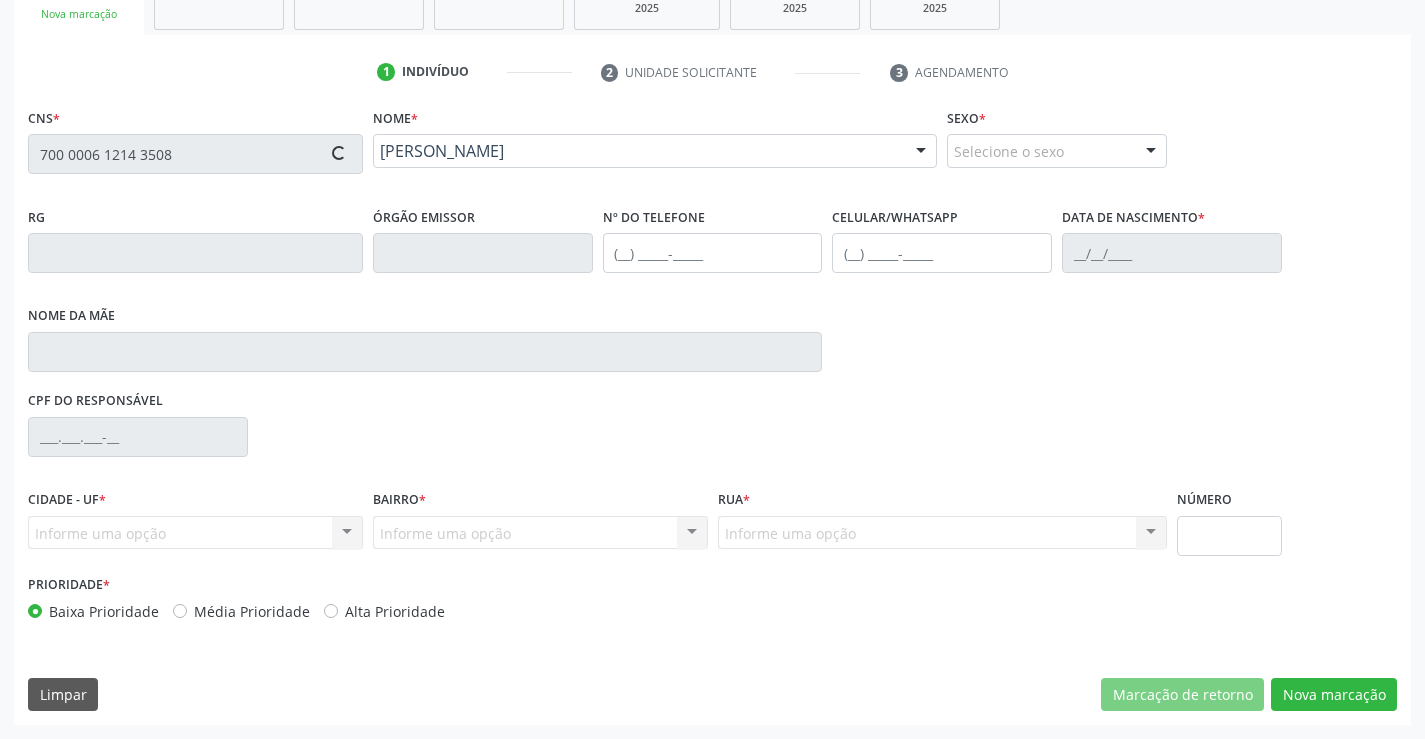type on "[PHONE_NUMBER]" 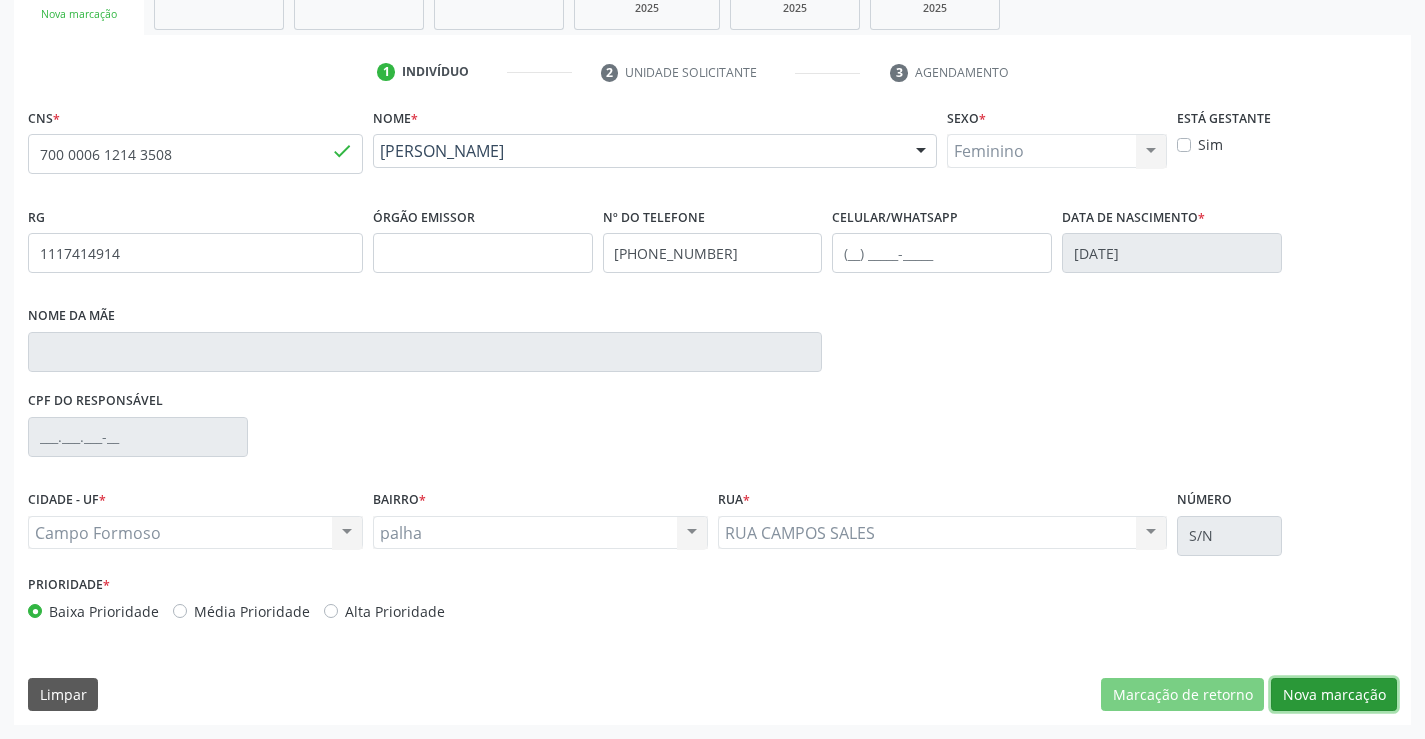 click on "Nova marcação" at bounding box center [1334, 695] 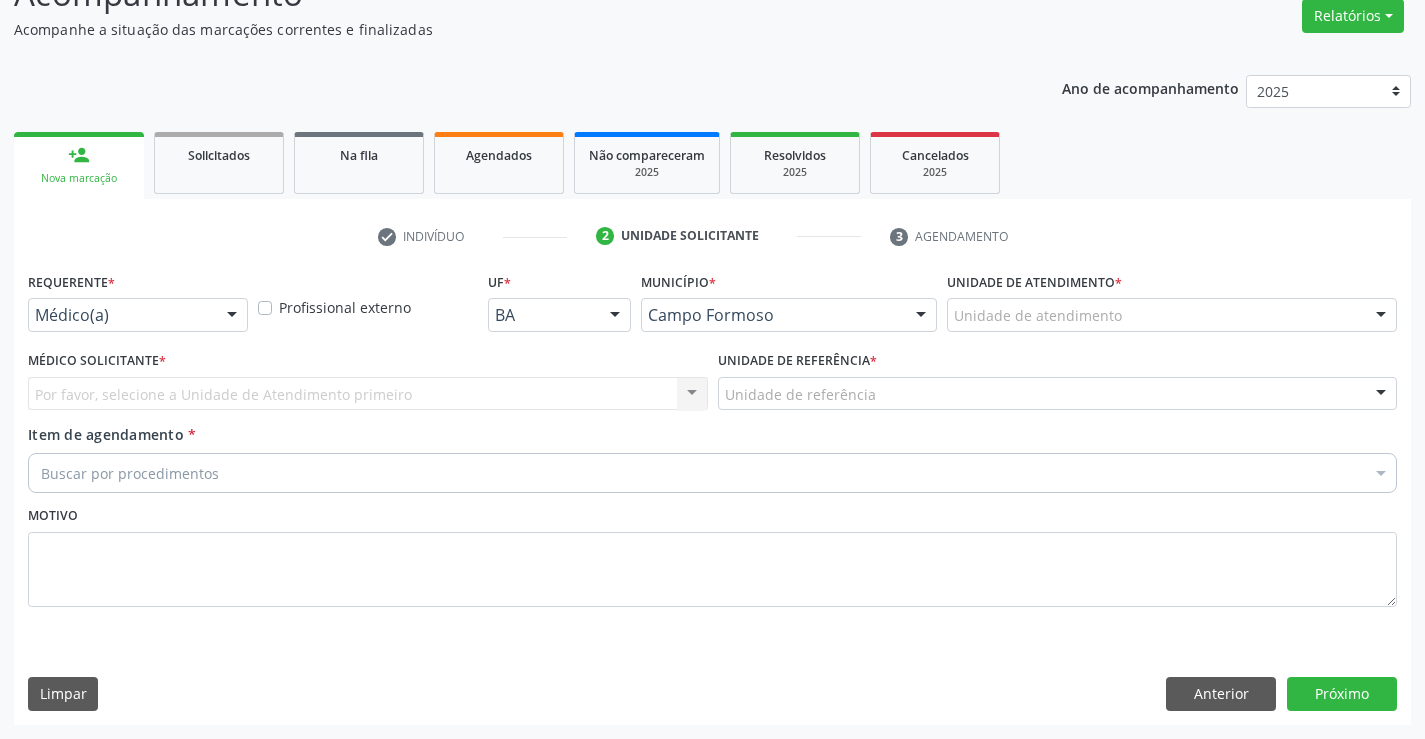scroll, scrollTop: 167, scrollLeft: 0, axis: vertical 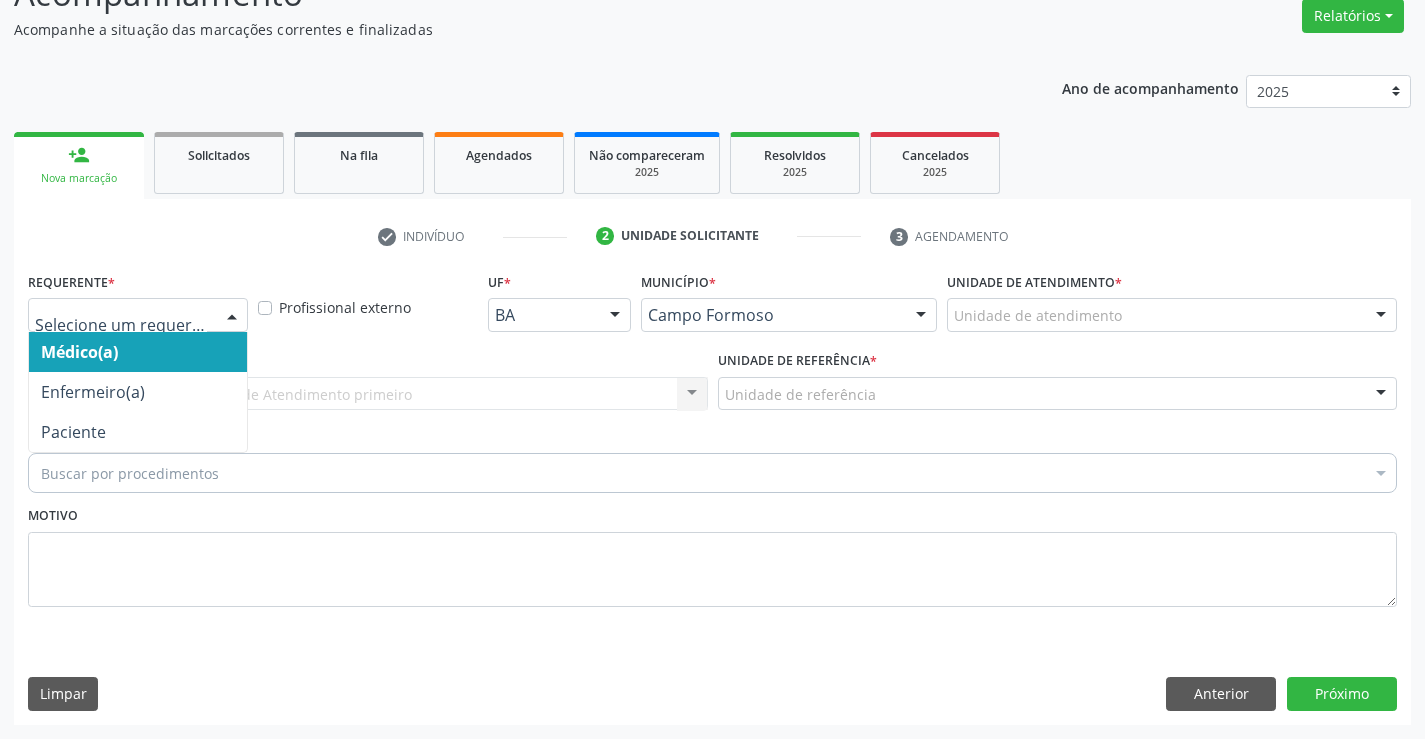 click at bounding box center (232, 316) 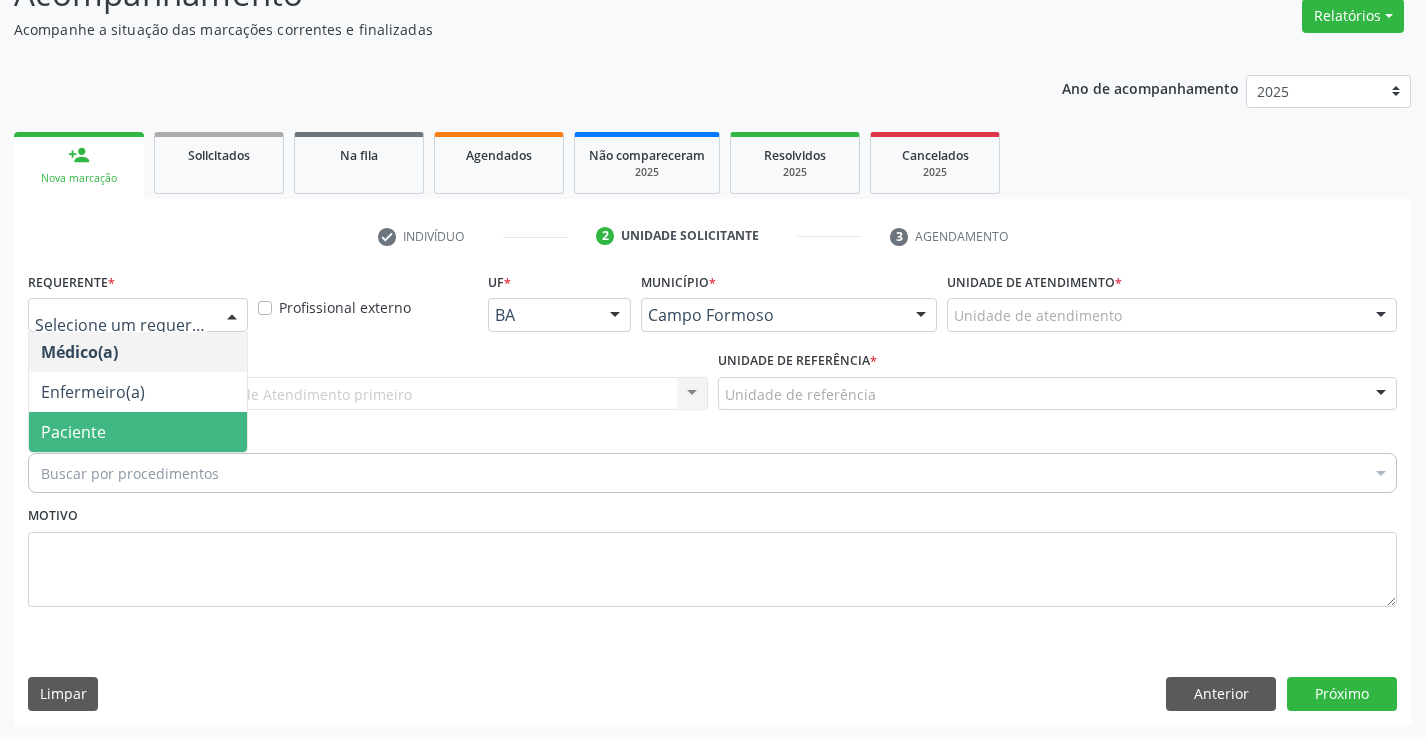 click on "Paciente" at bounding box center (138, 432) 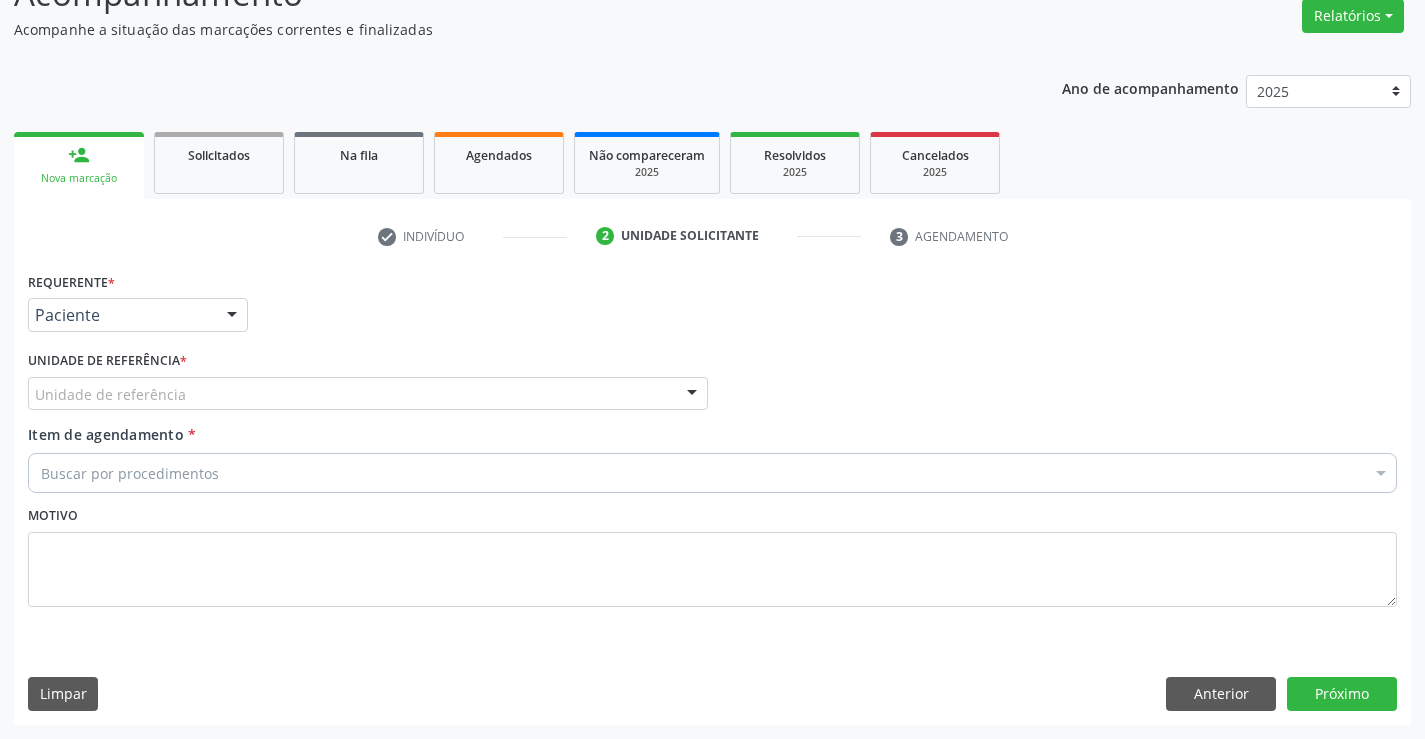 click on "Unidade de referência" at bounding box center (368, 394) 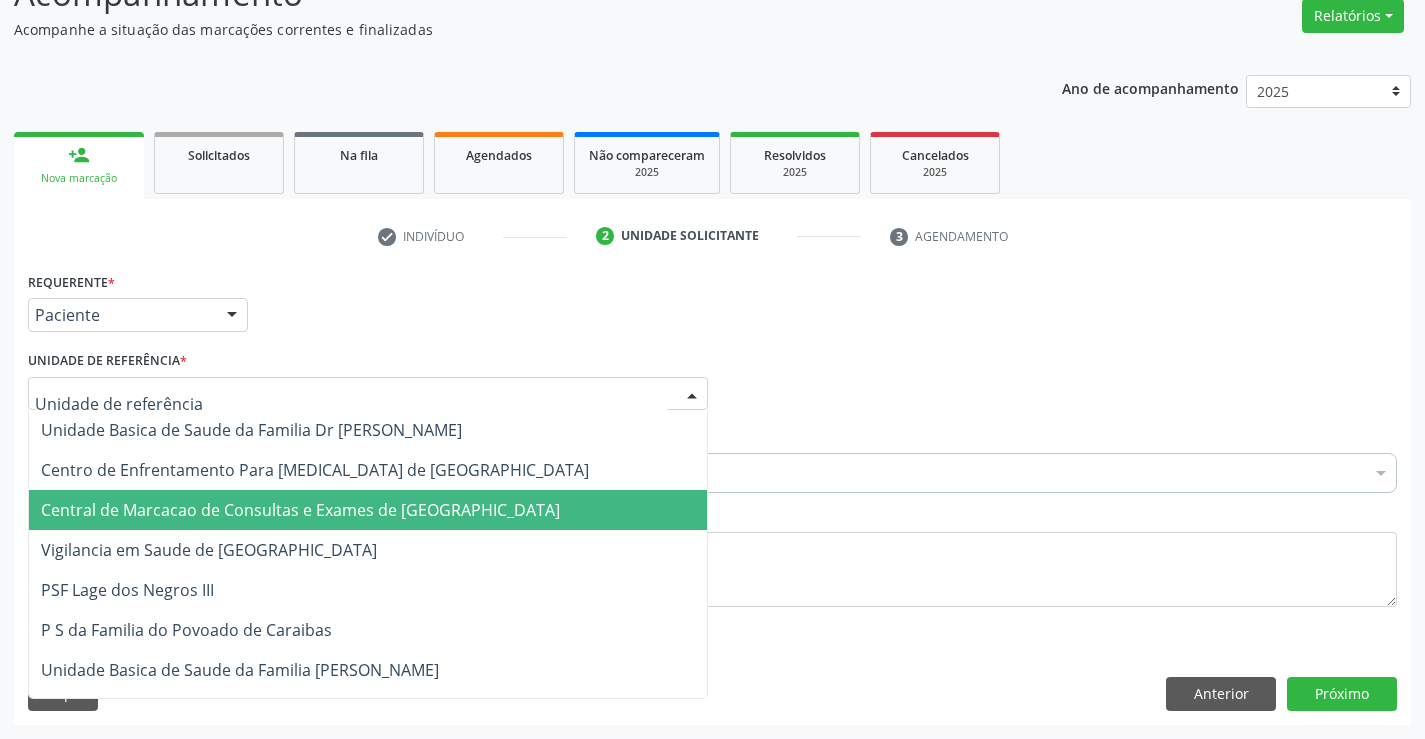 click on "Central de Marcacao de Consultas e Exames de [GEOGRAPHIC_DATA]" at bounding box center [300, 510] 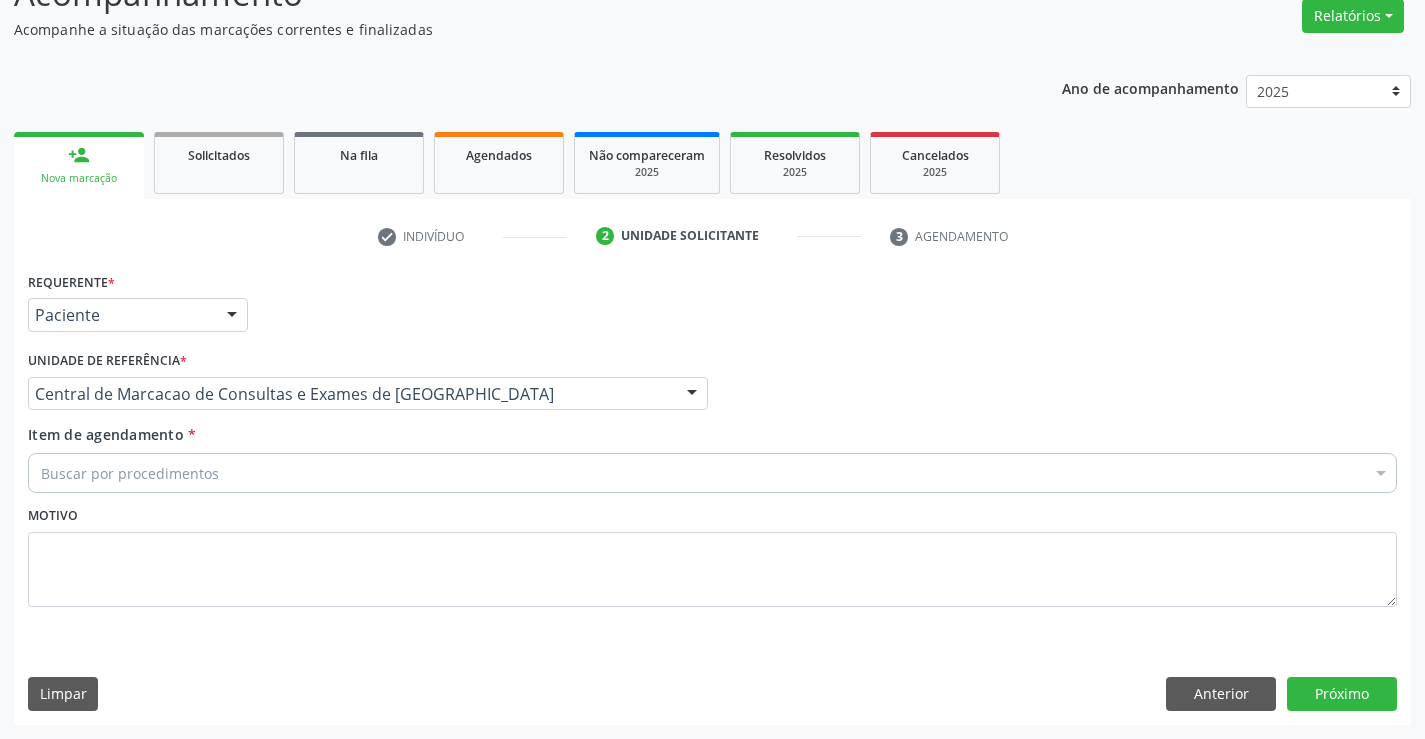 click on "Buscar por procedimentos" at bounding box center (712, 473) 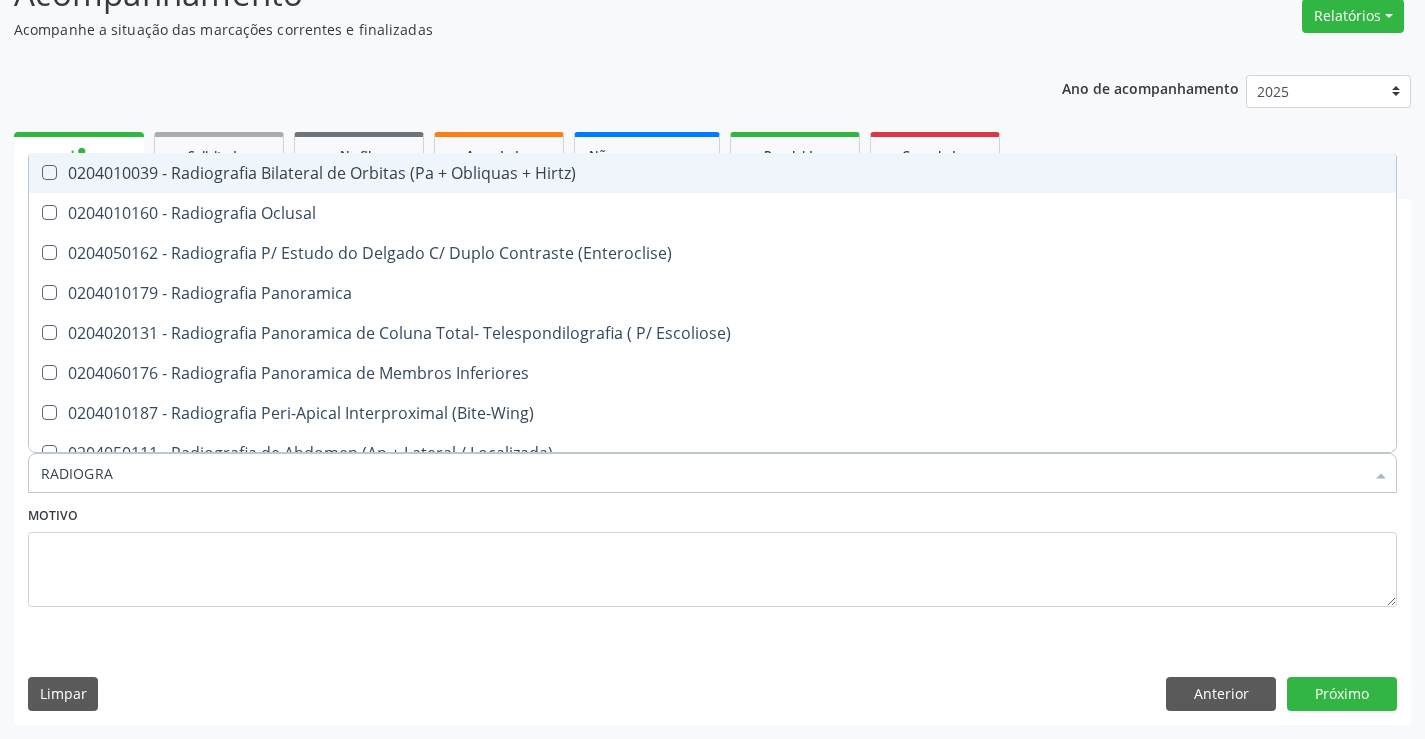 type on "RADIOGRAF" 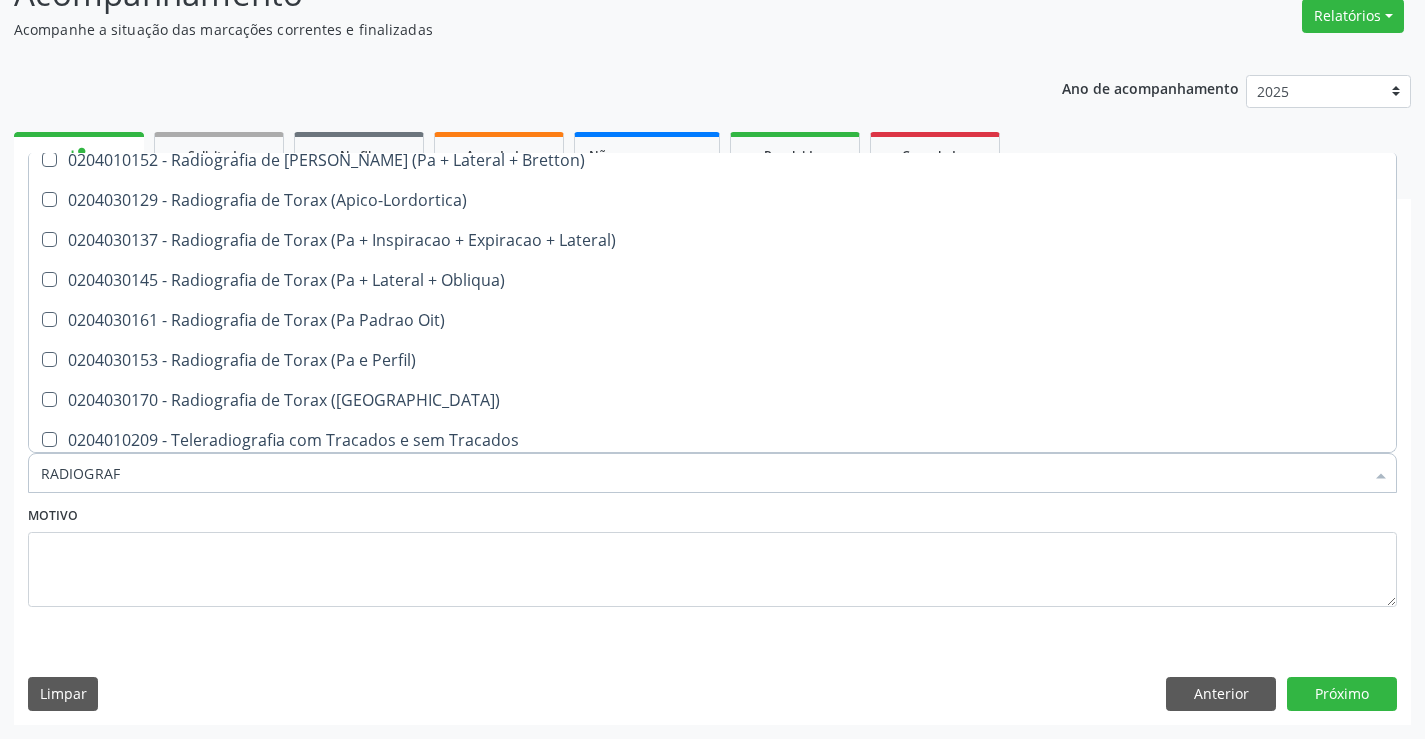scroll, scrollTop: 2541, scrollLeft: 0, axis: vertical 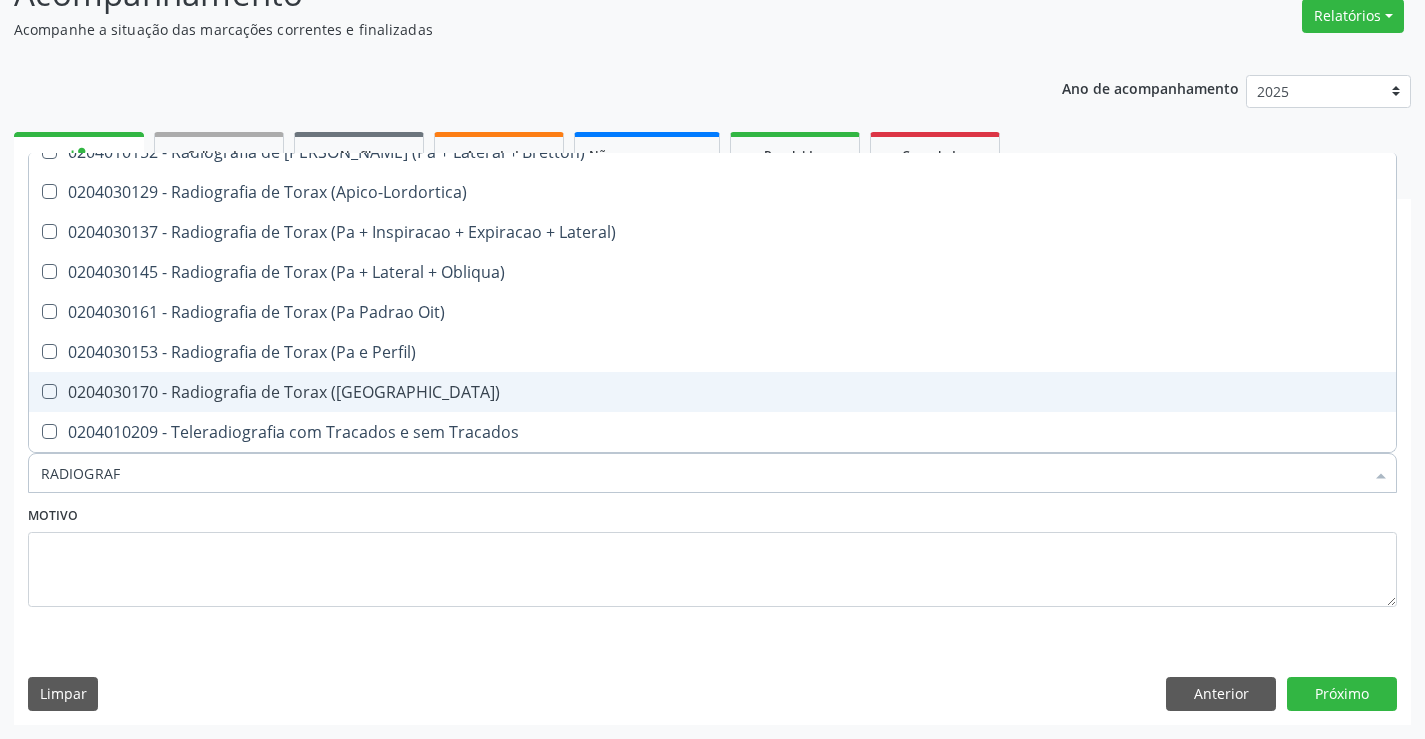 click on "0204030170 - Radiografia de Torax ([GEOGRAPHIC_DATA])" at bounding box center [712, 392] 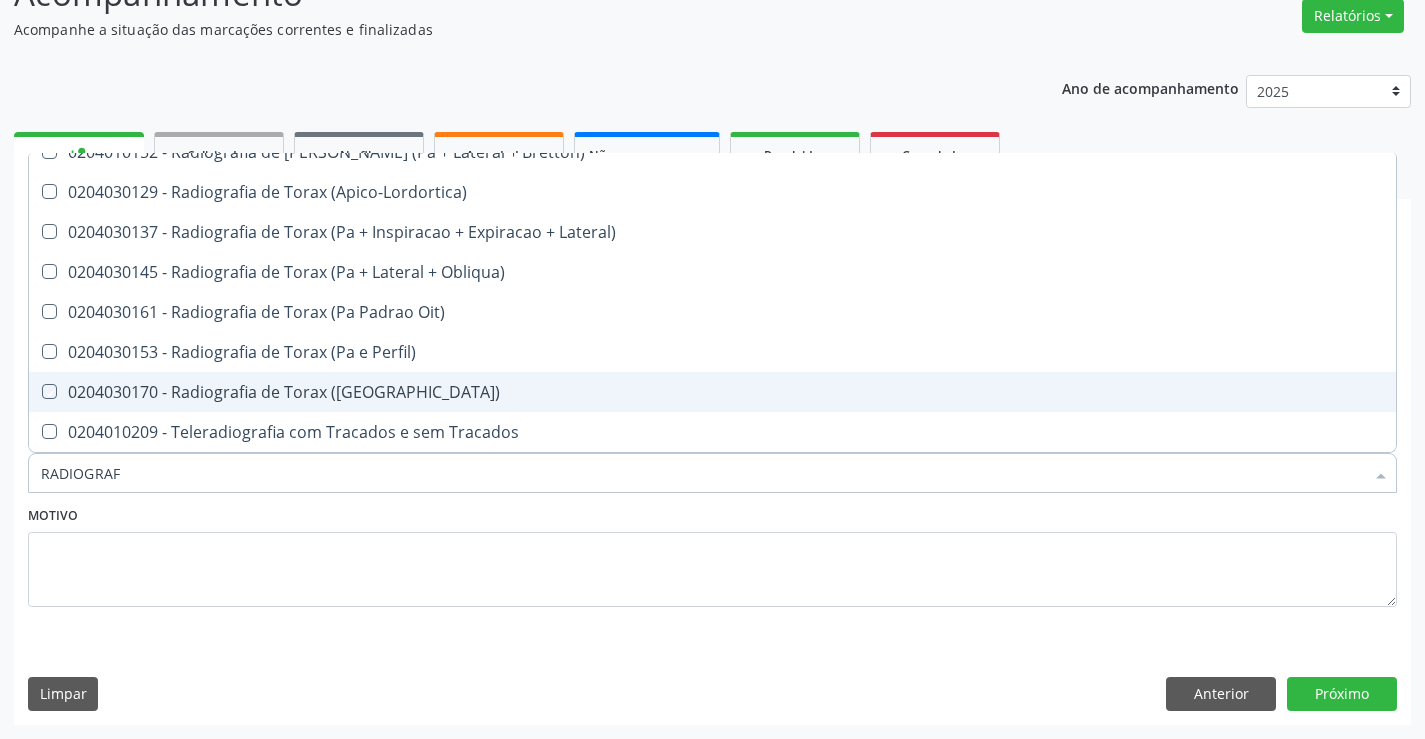 checkbox on "true" 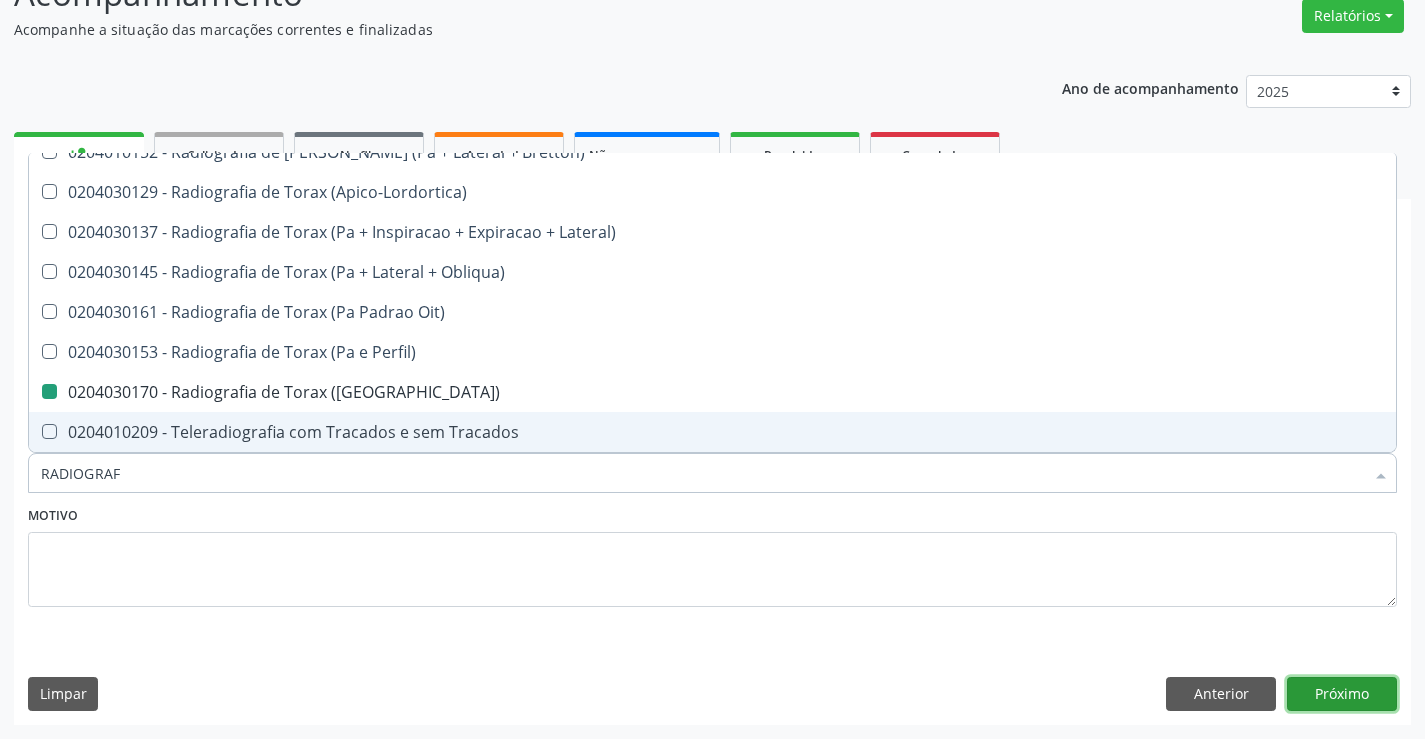click on "Próximo" at bounding box center [1342, 694] 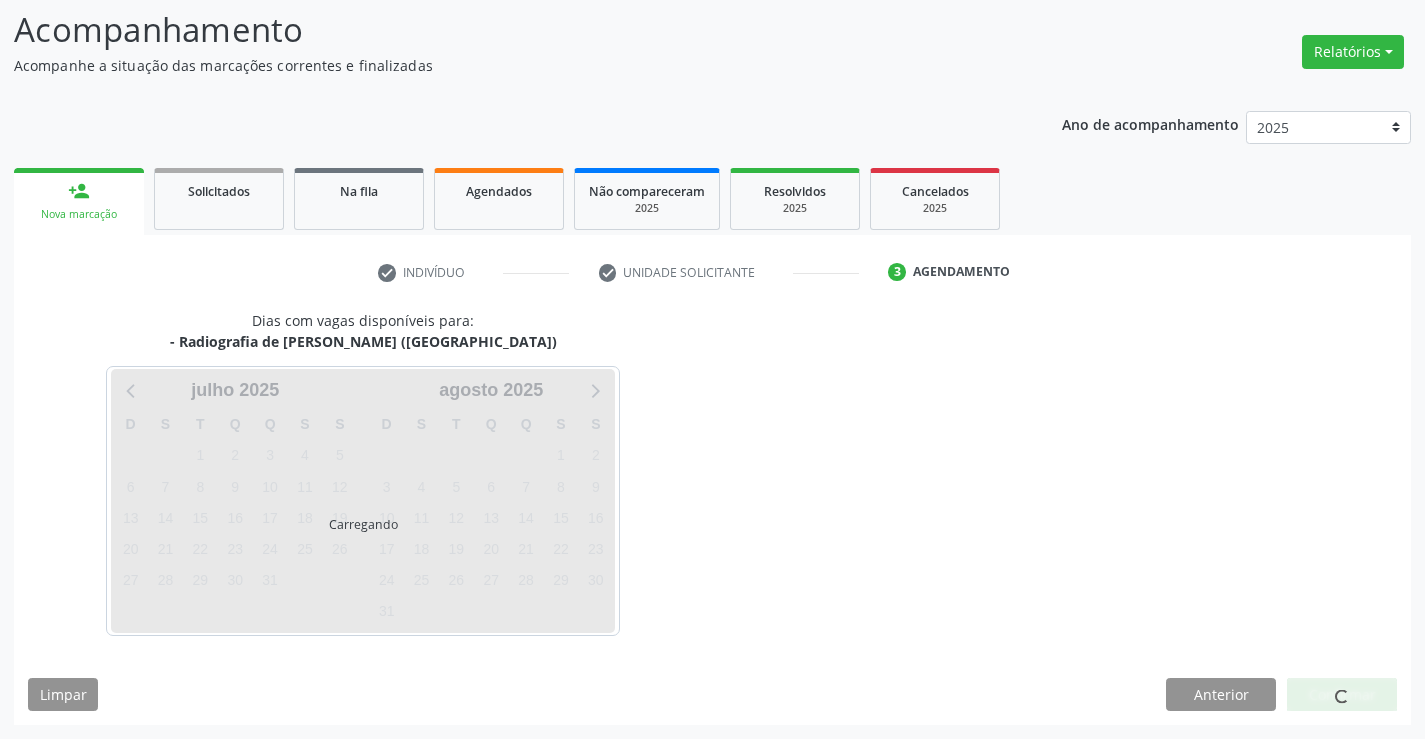 scroll, scrollTop: 131, scrollLeft: 0, axis: vertical 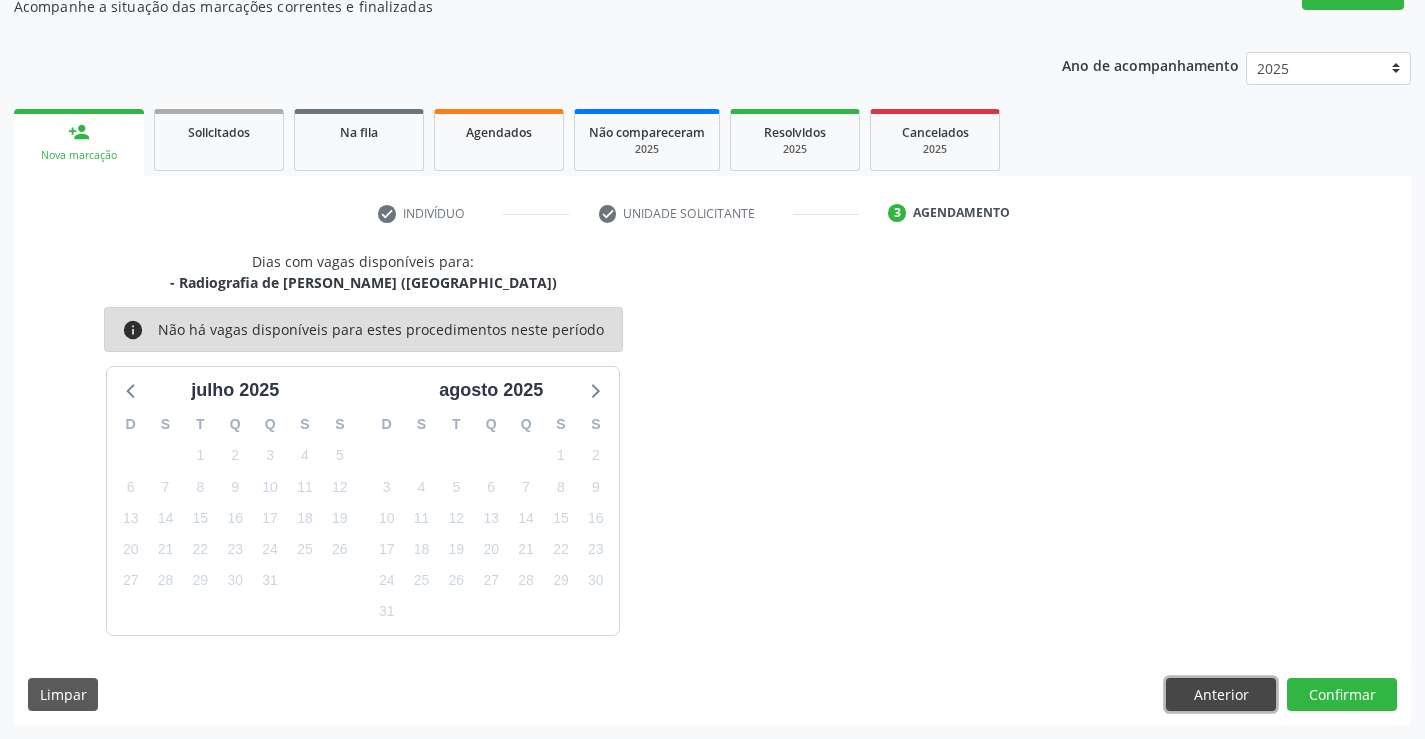 click on "Anterior" at bounding box center (1221, 695) 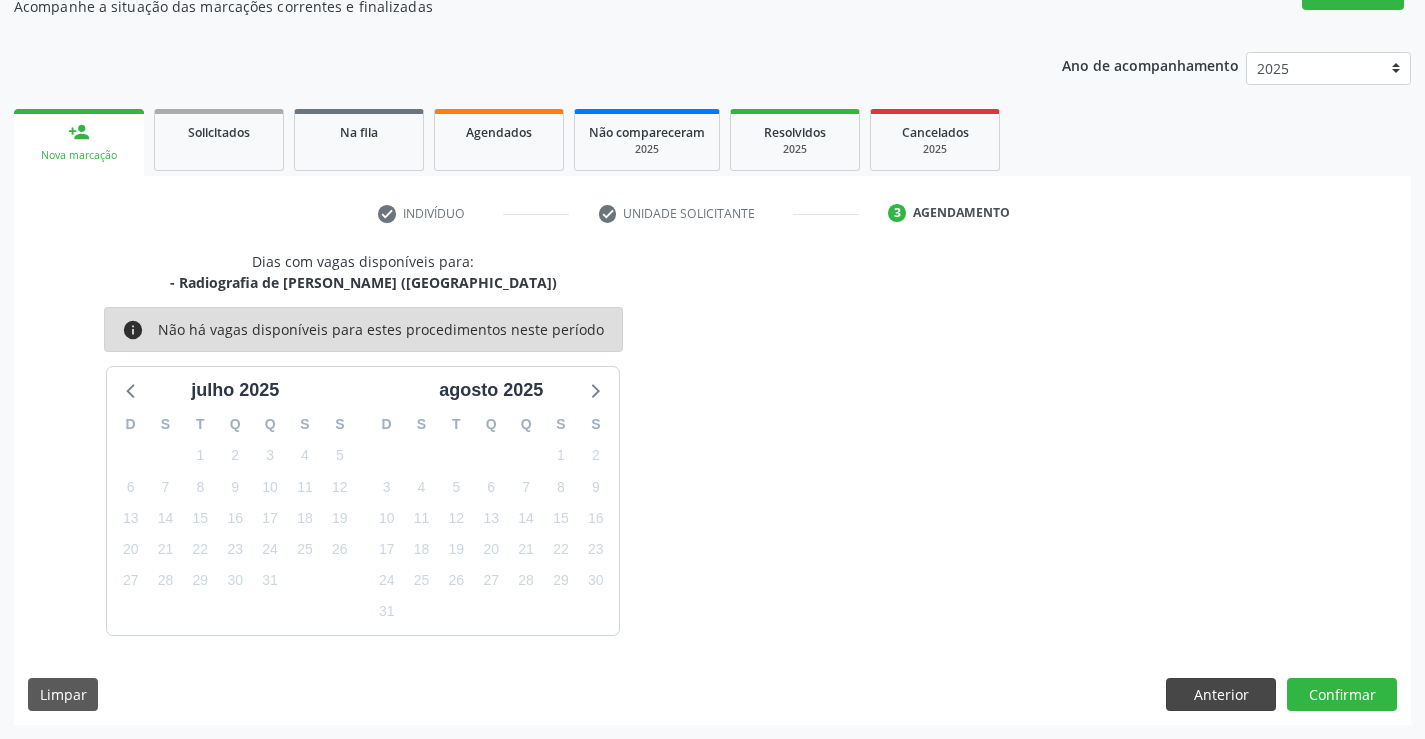 scroll, scrollTop: 167, scrollLeft: 0, axis: vertical 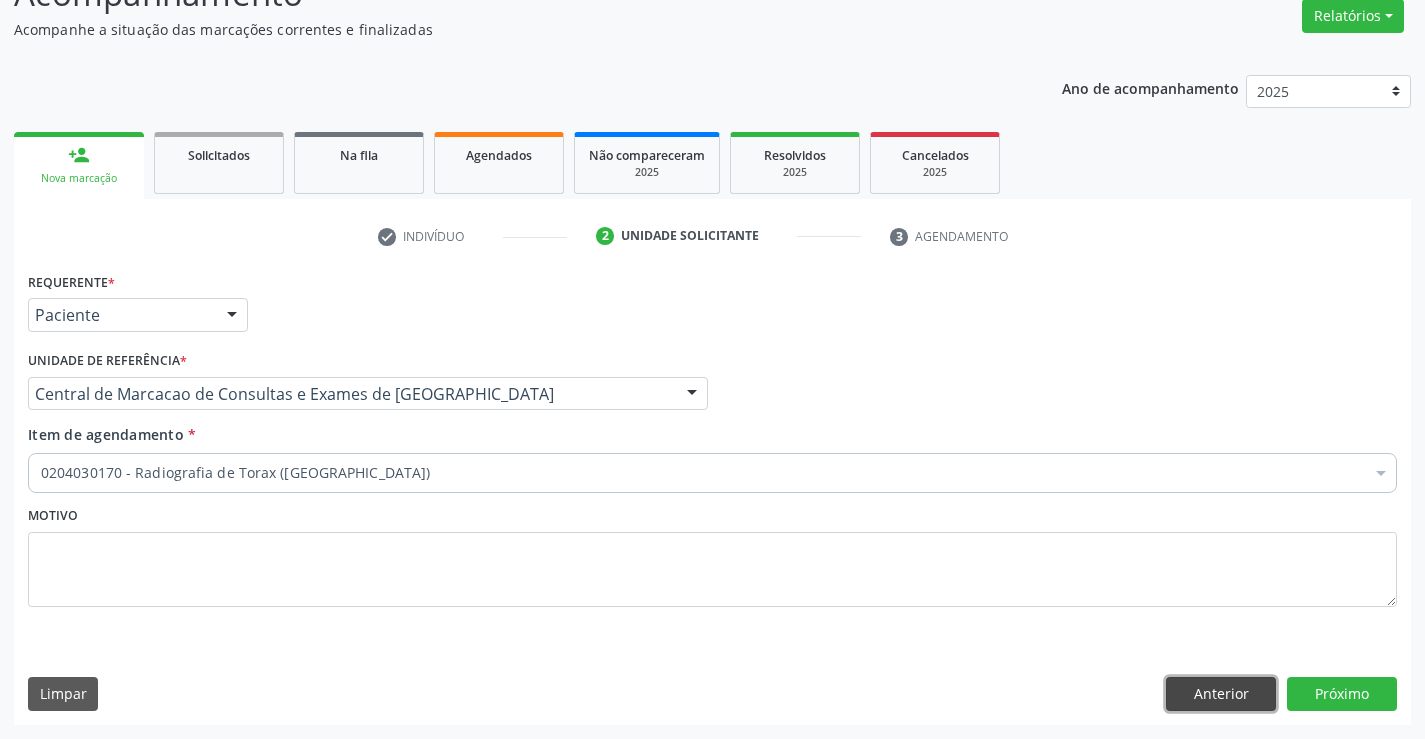 click on "Anterior" at bounding box center (1221, 694) 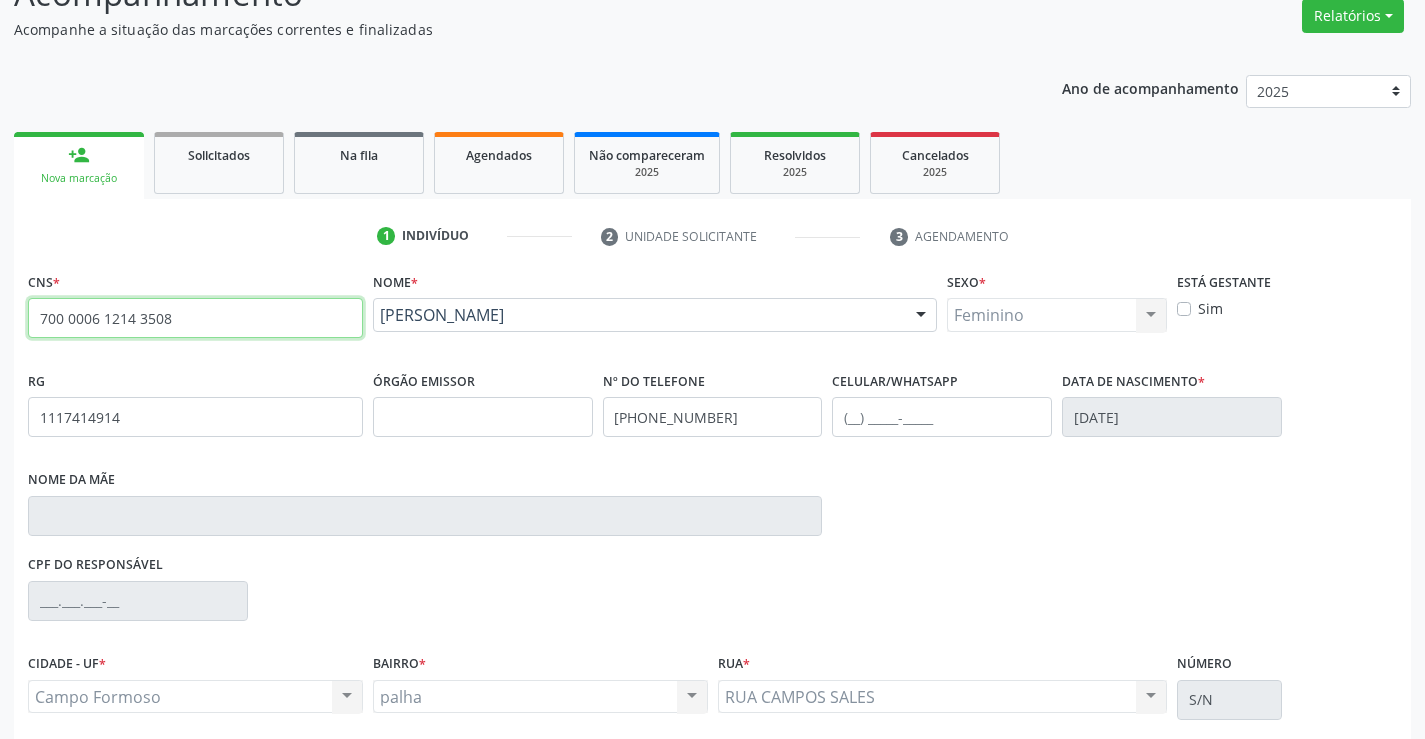 drag, startPoint x: 39, startPoint y: 320, endPoint x: 244, endPoint y: 319, distance: 205.00244 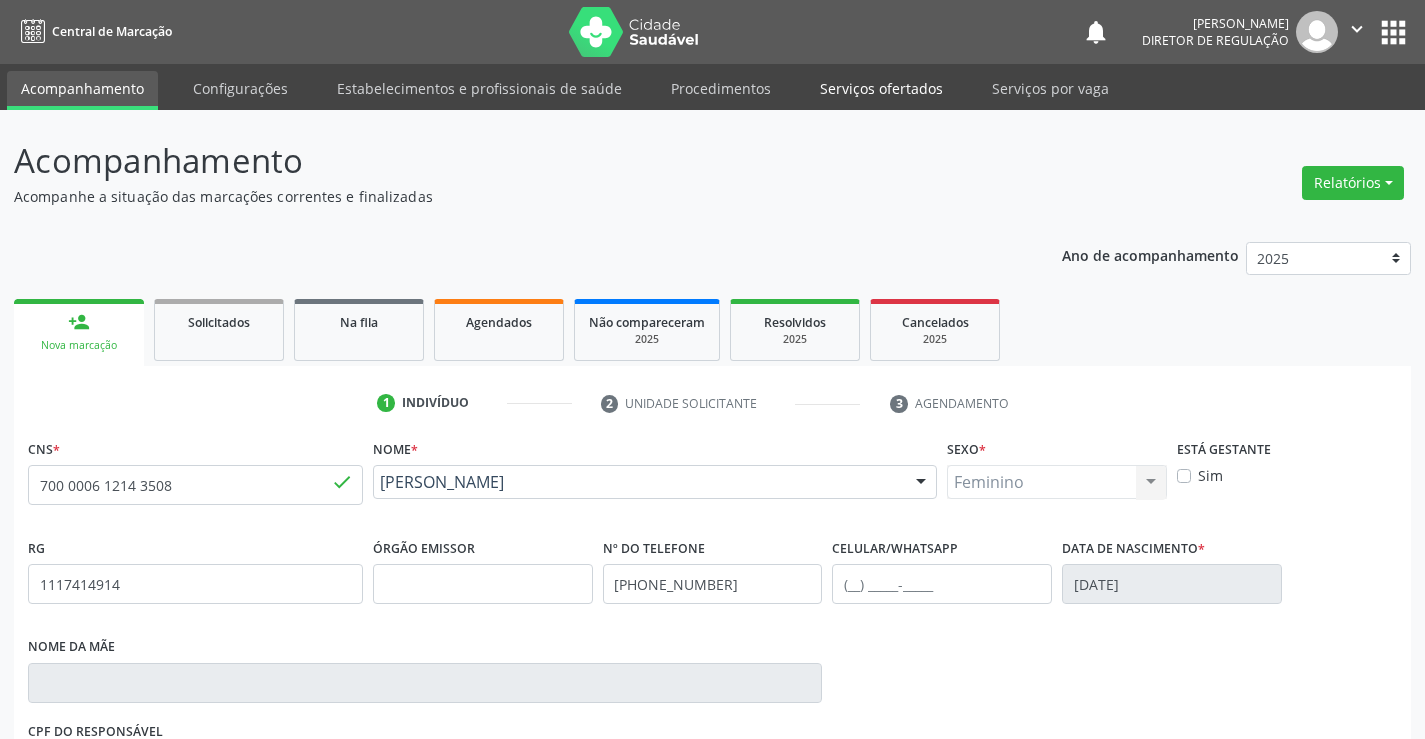 click on "Serviços ofertados" at bounding box center [881, 88] 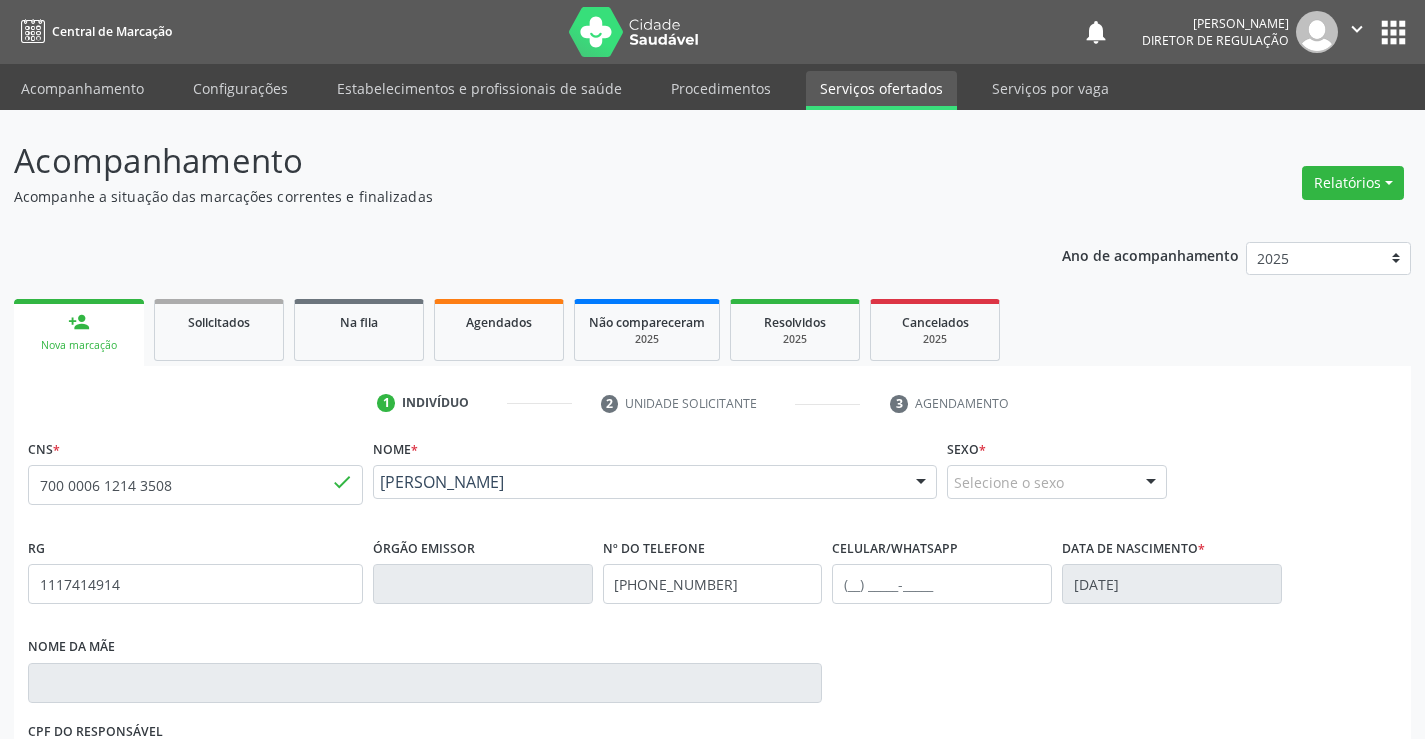 type 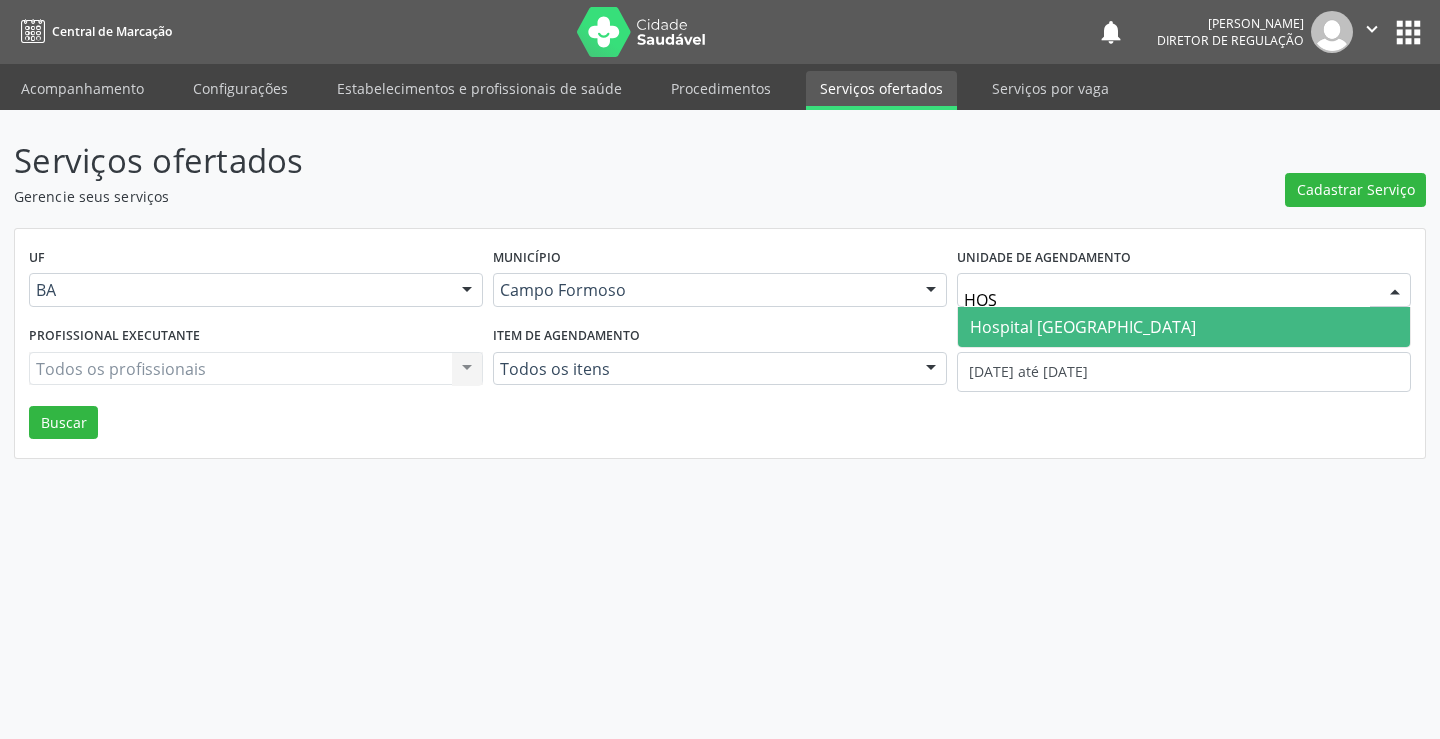 type on "HOSP" 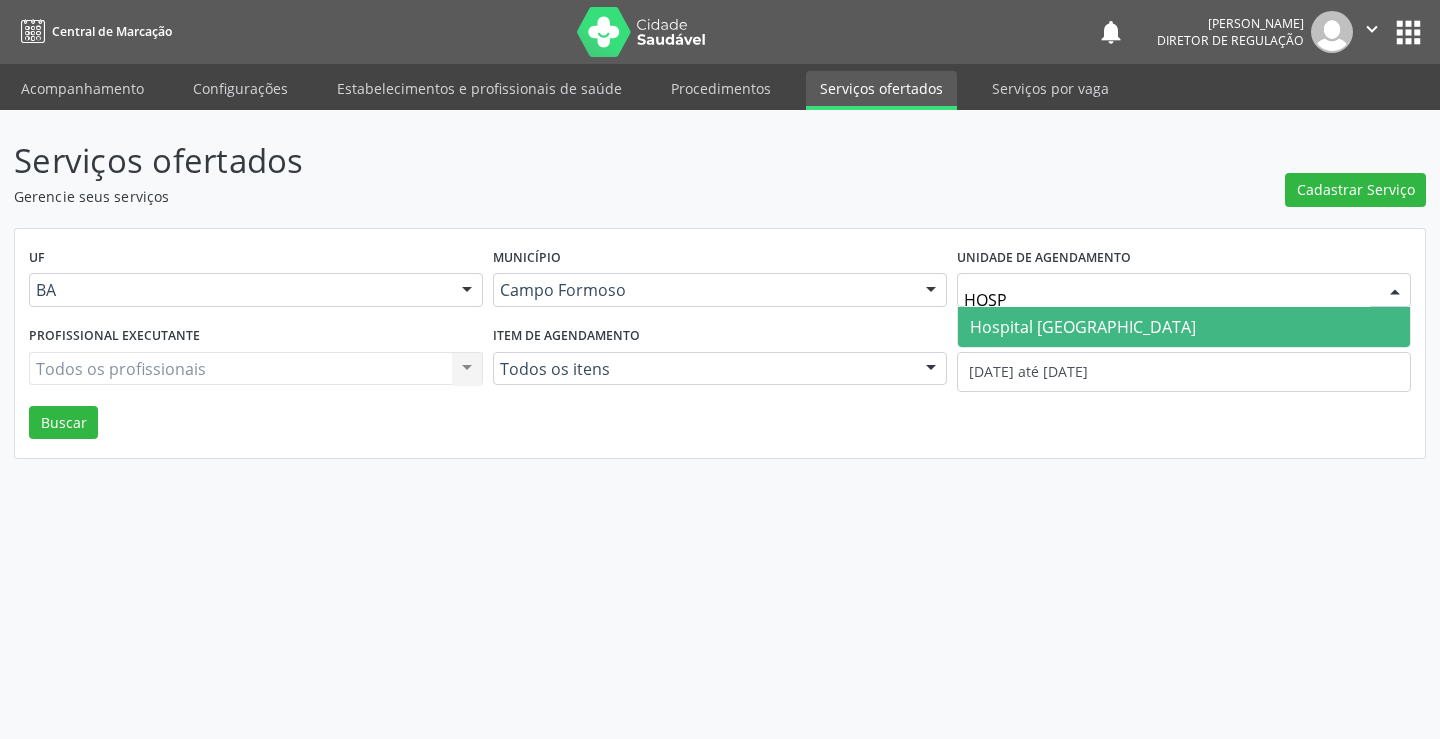 click on "Hospital [GEOGRAPHIC_DATA]" at bounding box center (1083, 327) 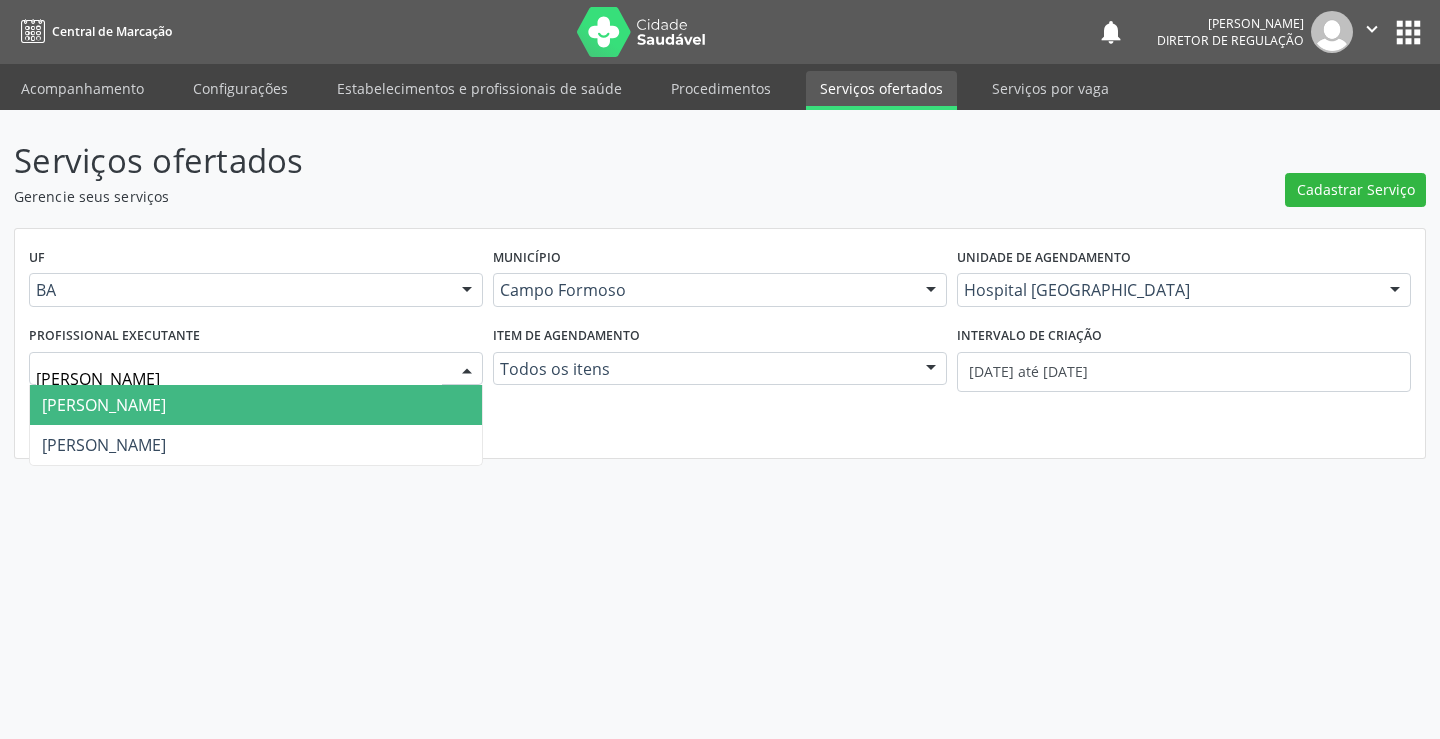 type on "JOEL" 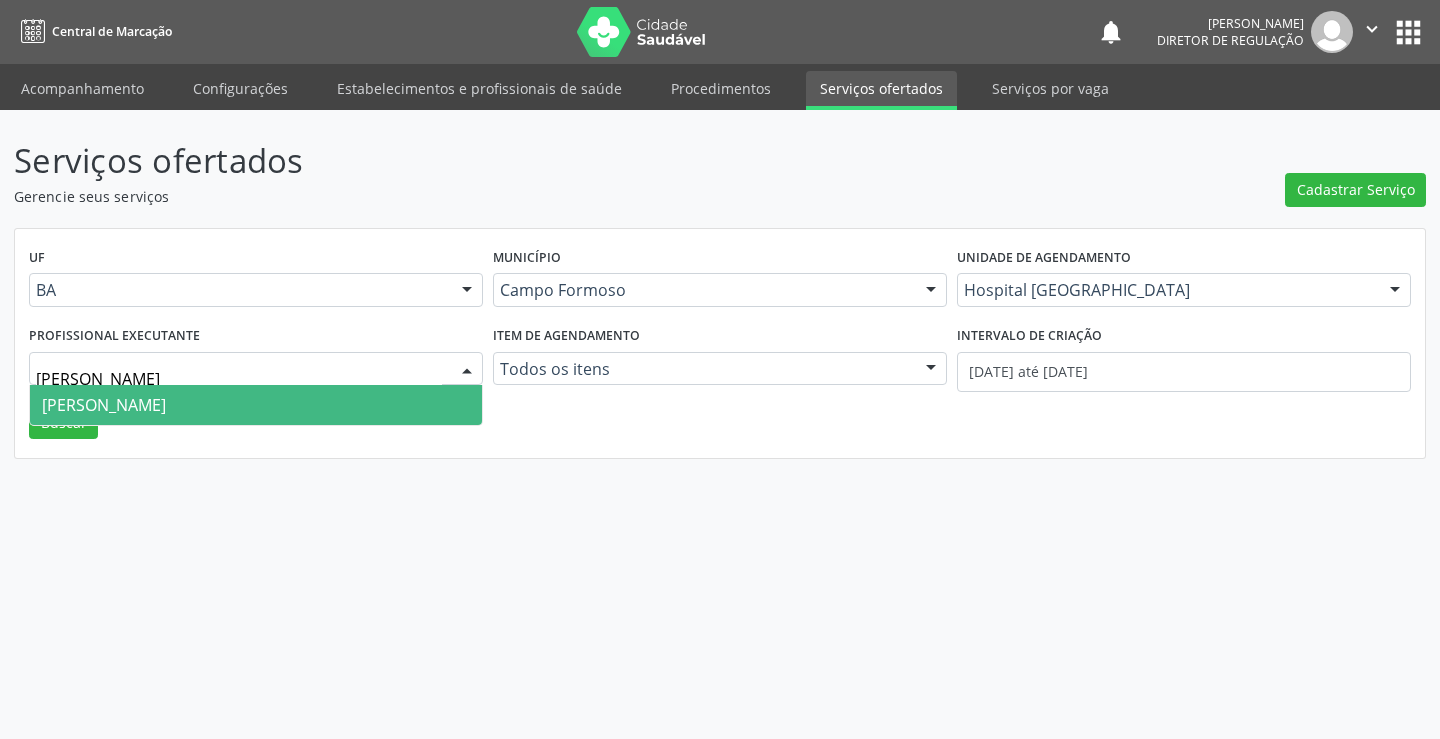 drag, startPoint x: 203, startPoint y: 394, endPoint x: 694, endPoint y: 462, distance: 495.6864 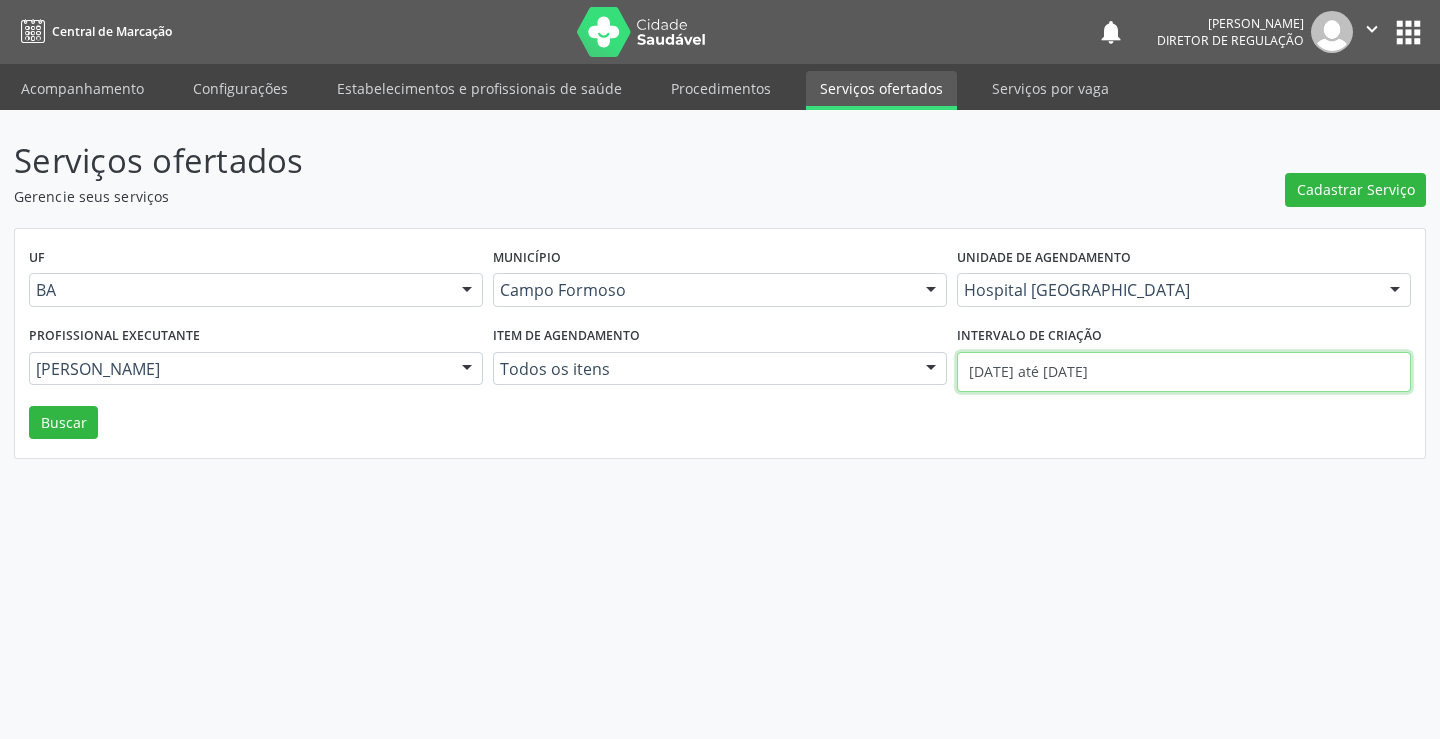 drag, startPoint x: 1156, startPoint y: 382, endPoint x: 1130, endPoint y: 335, distance: 53.712196 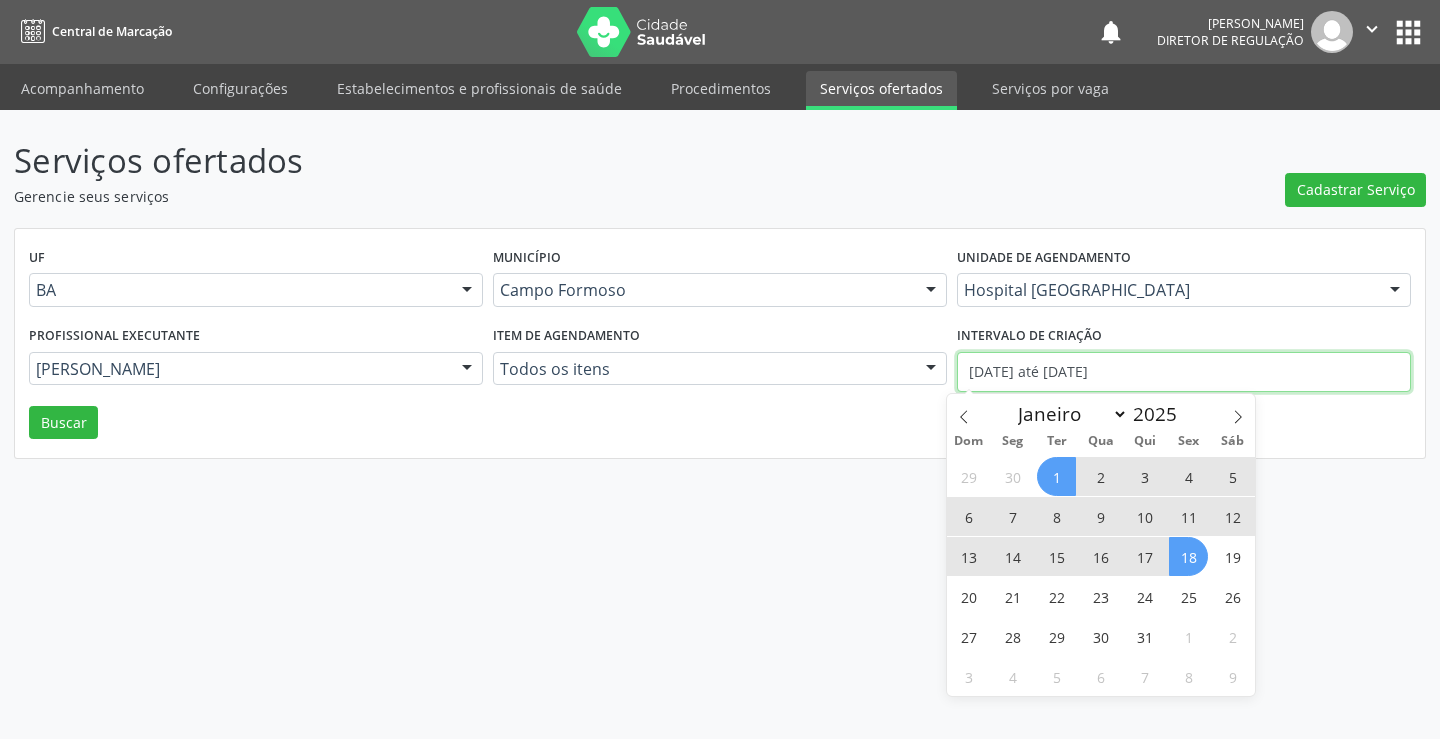 type 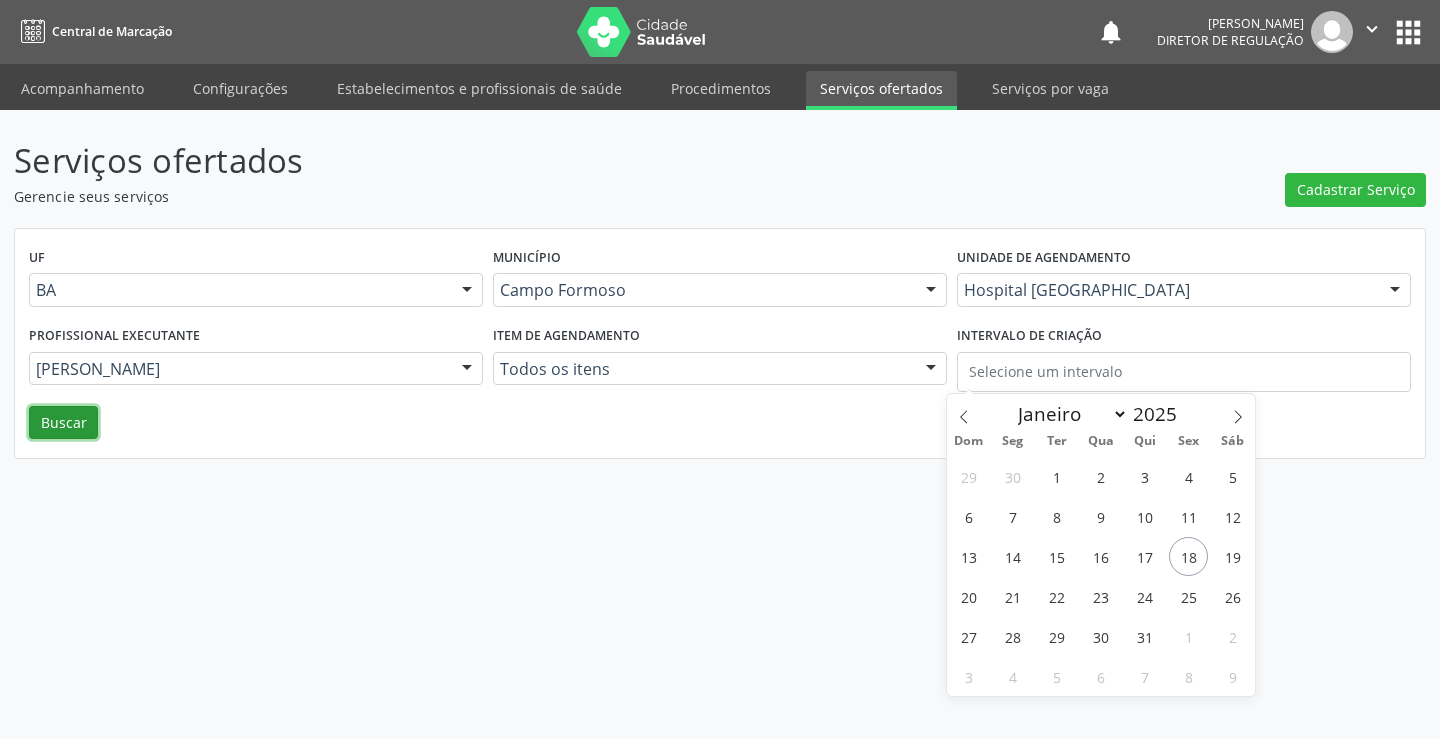 click on "Buscar" at bounding box center (63, 423) 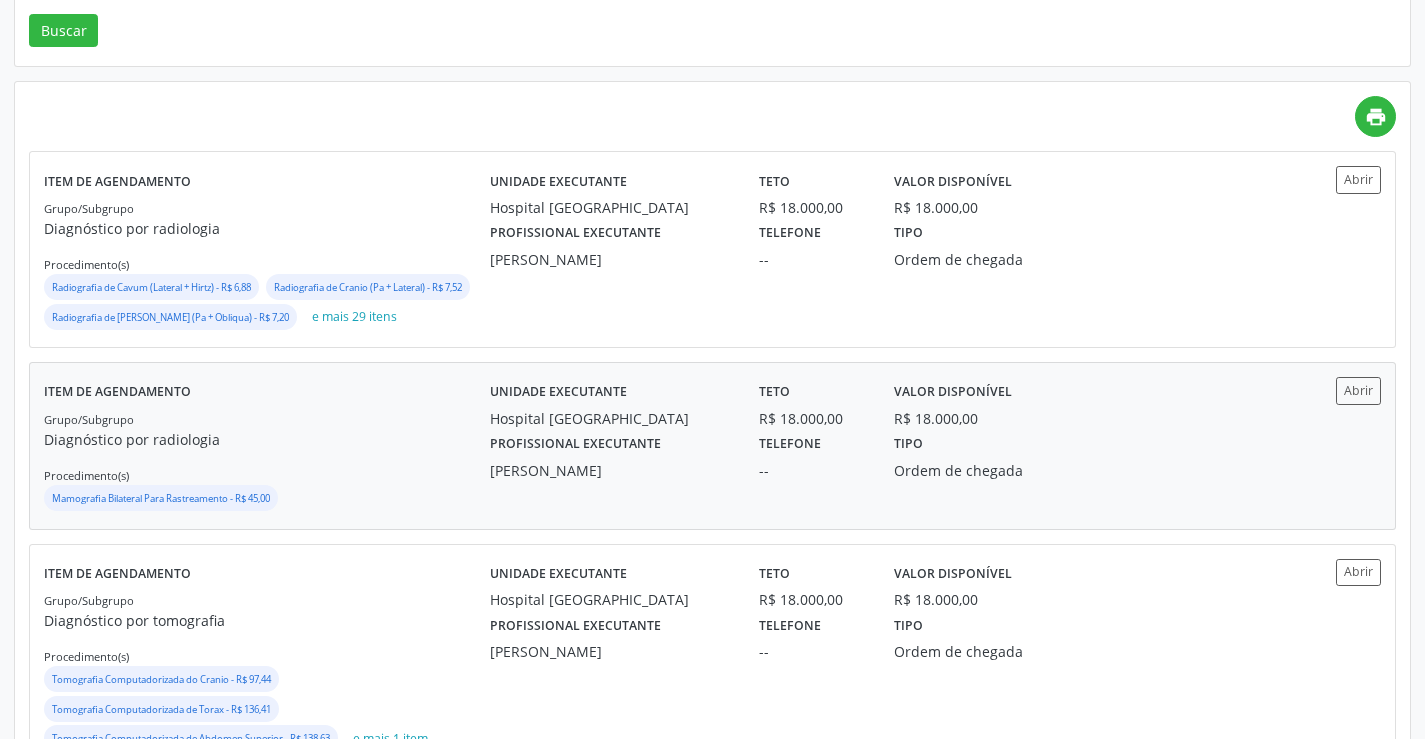 scroll, scrollTop: 400, scrollLeft: 0, axis: vertical 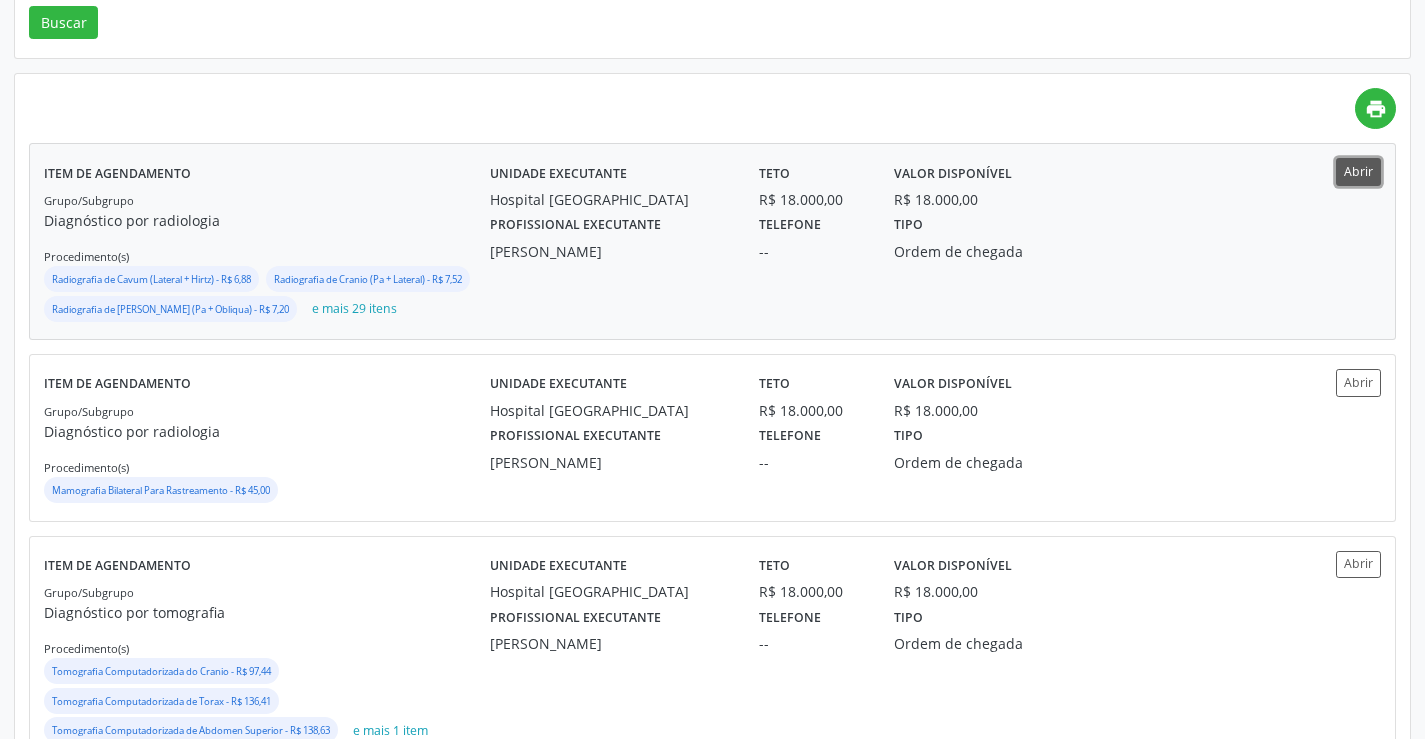 click on "Abrir" at bounding box center (1358, 171) 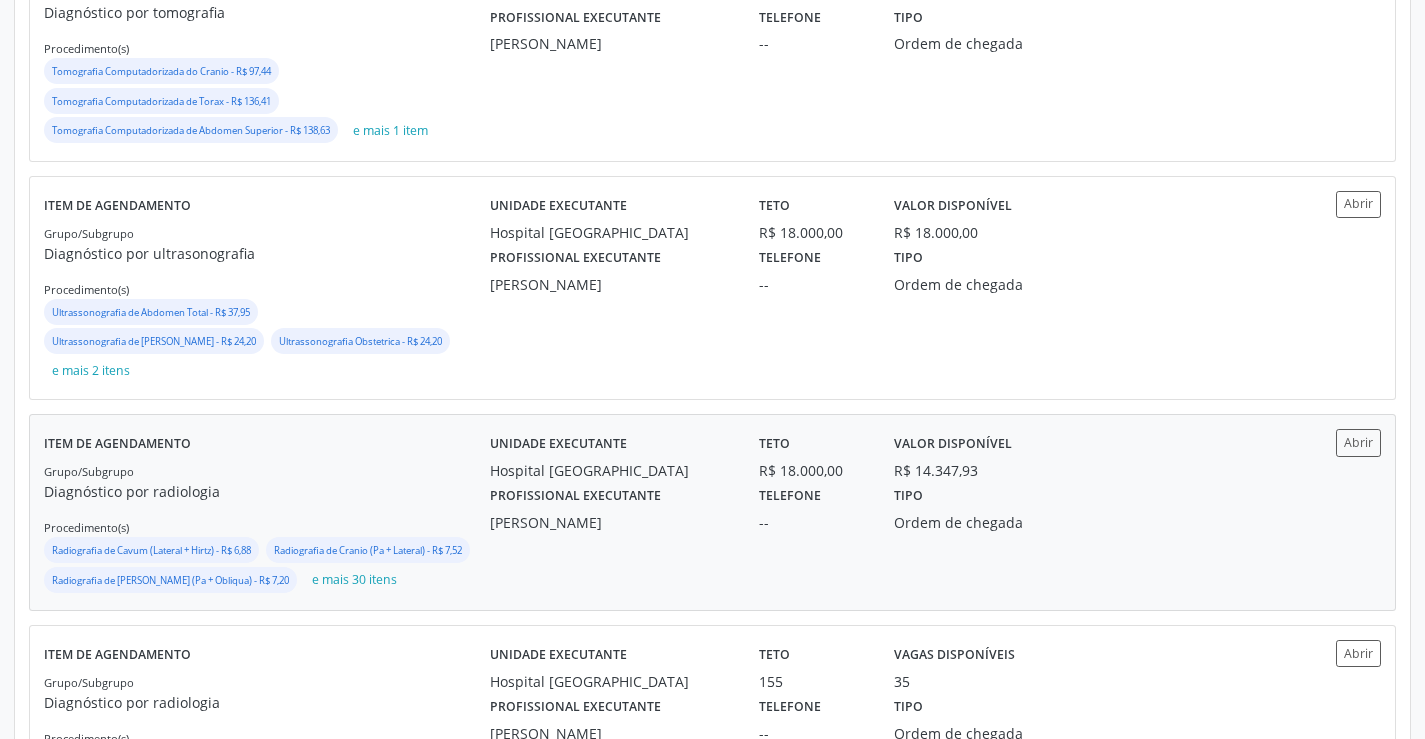 scroll, scrollTop: 1200, scrollLeft: 0, axis: vertical 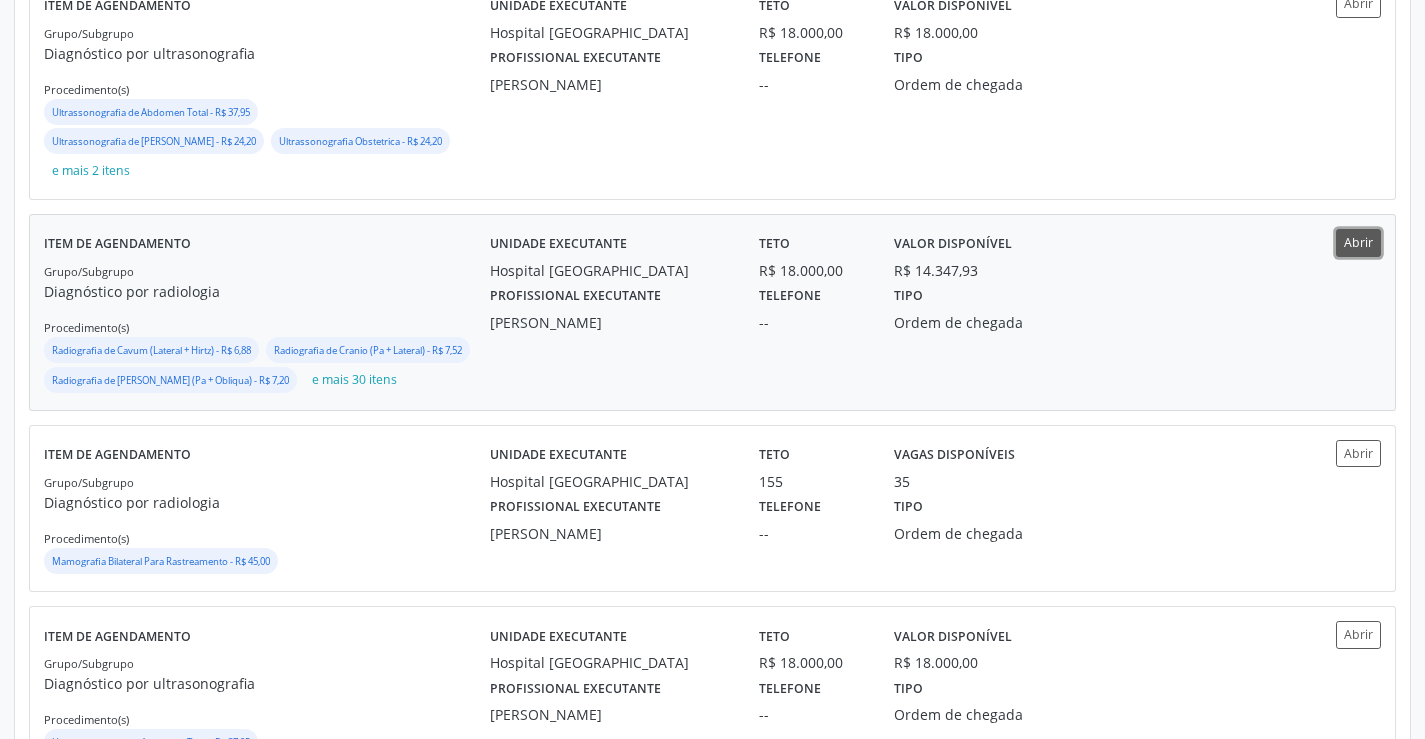 click on "Abrir" at bounding box center (1358, 242) 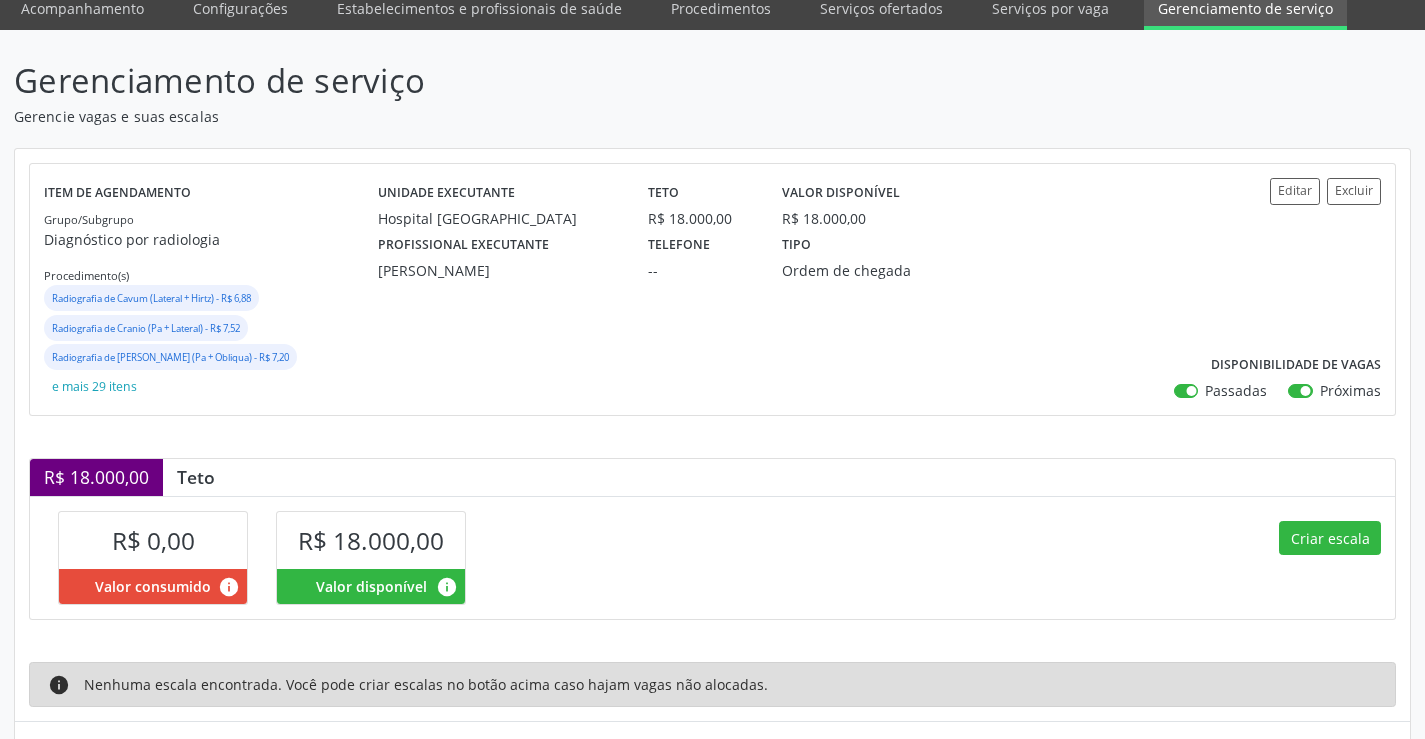 scroll, scrollTop: 0, scrollLeft: 0, axis: both 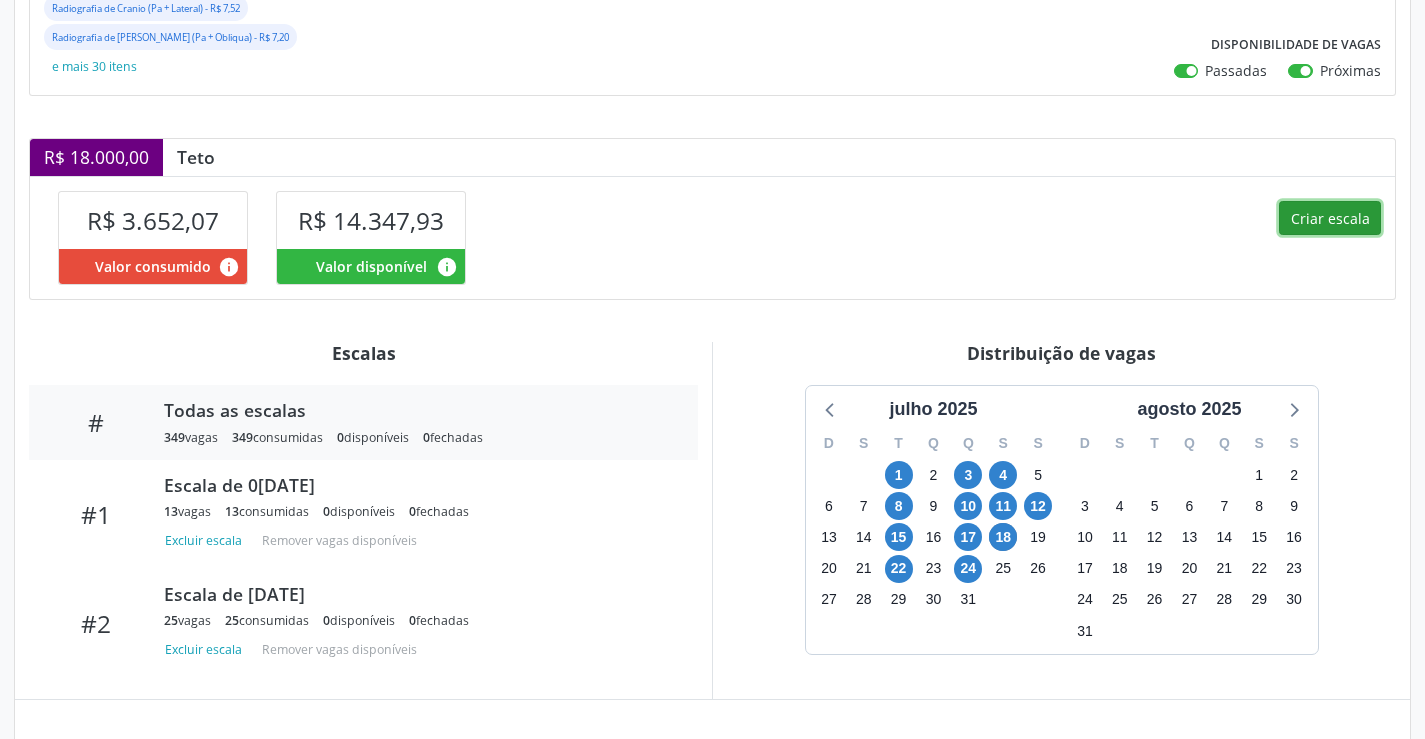 click on "Criar escala" at bounding box center [1330, 218] 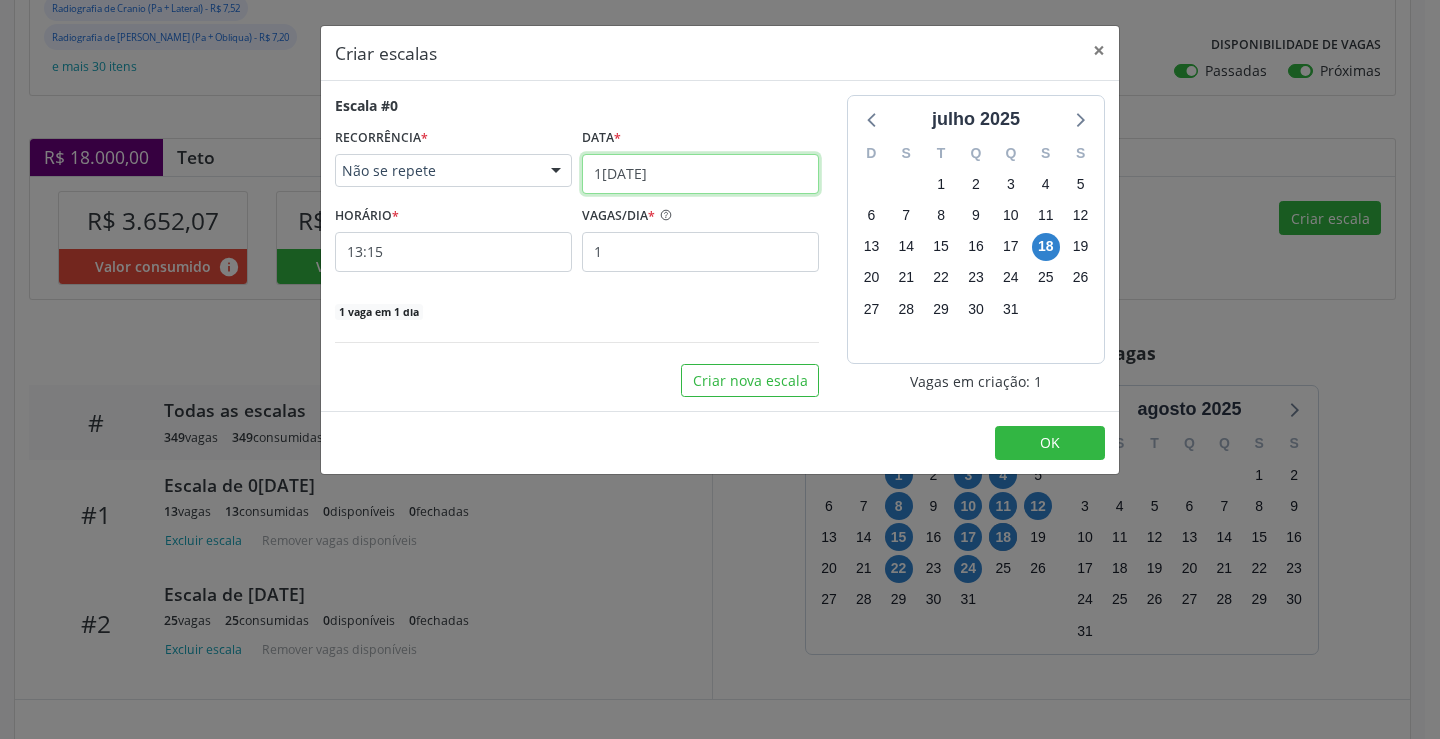 click on "1[DATE]" at bounding box center (700, 174) 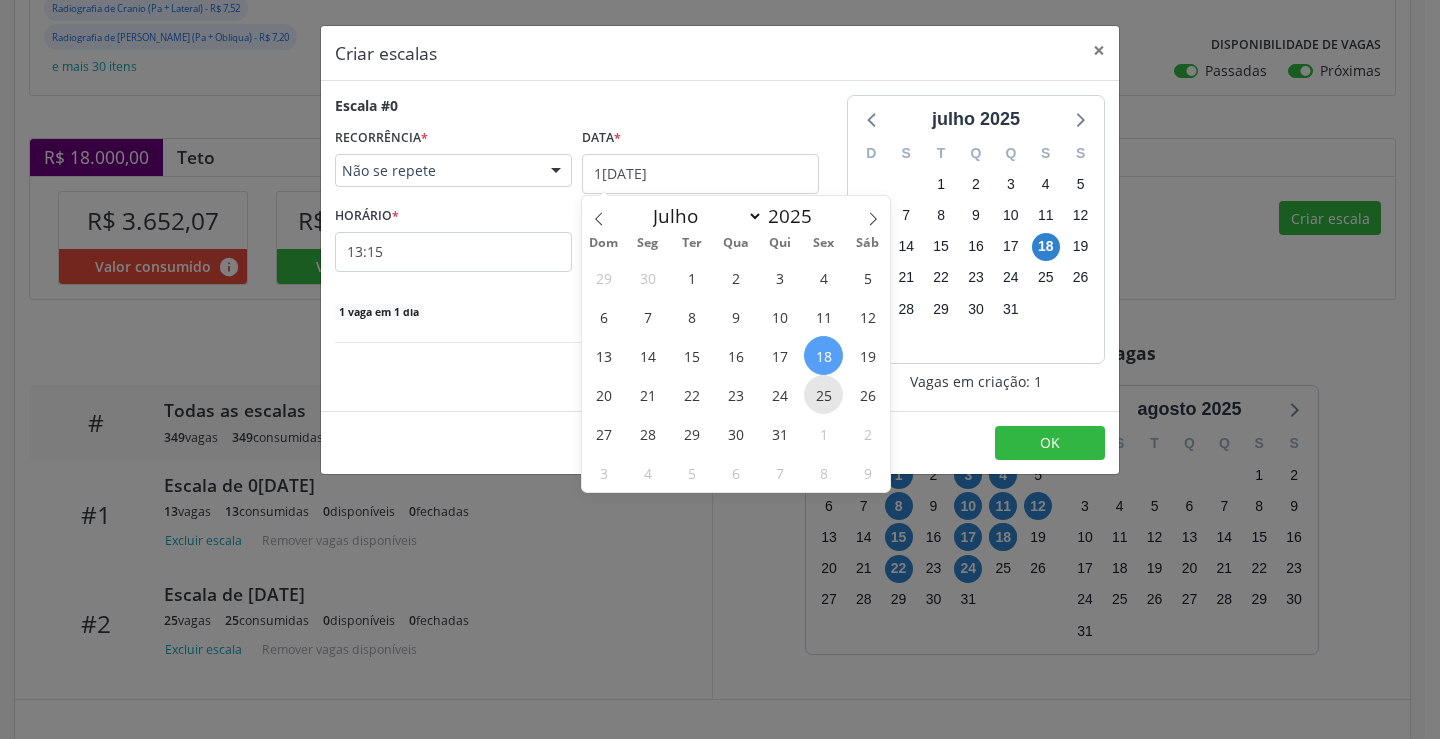 click on "25" at bounding box center (823, 394) 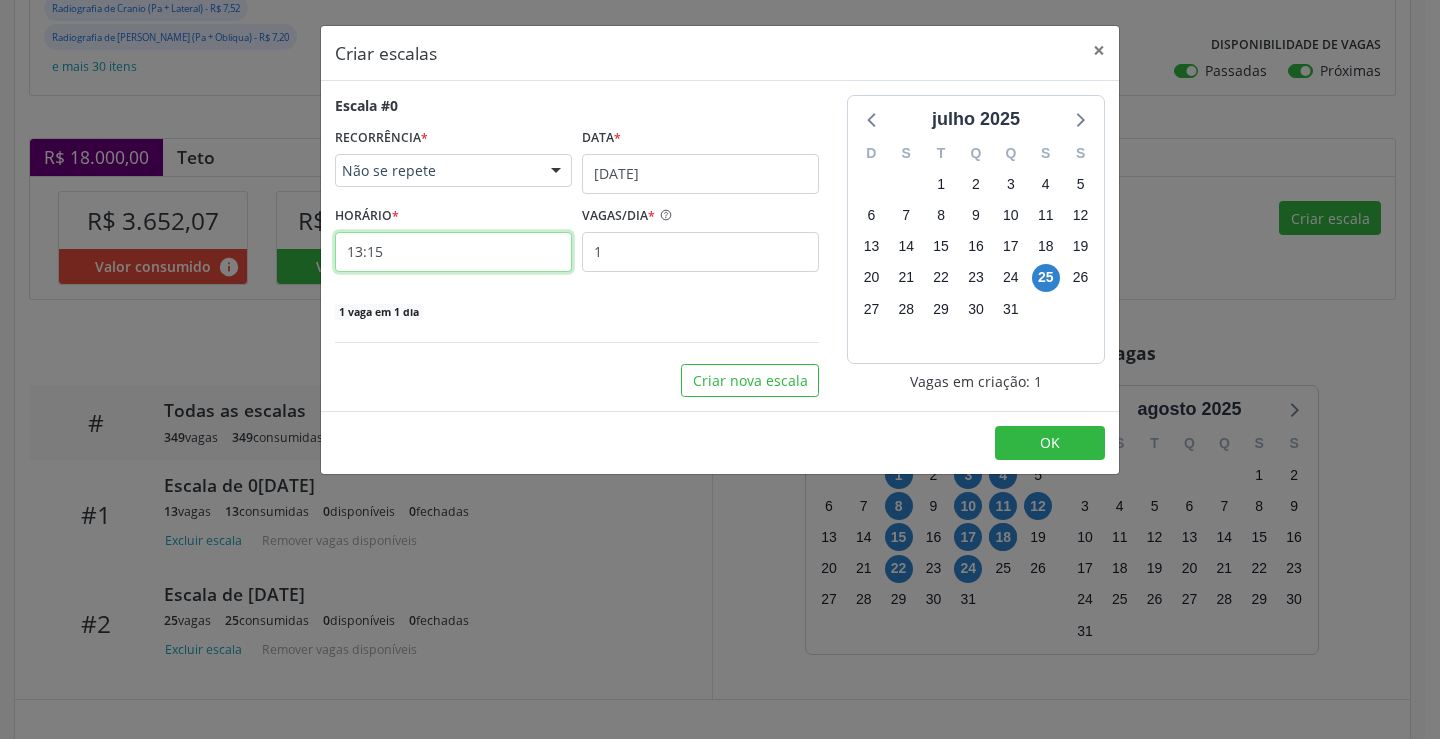 click on "13:15" at bounding box center (453, 252) 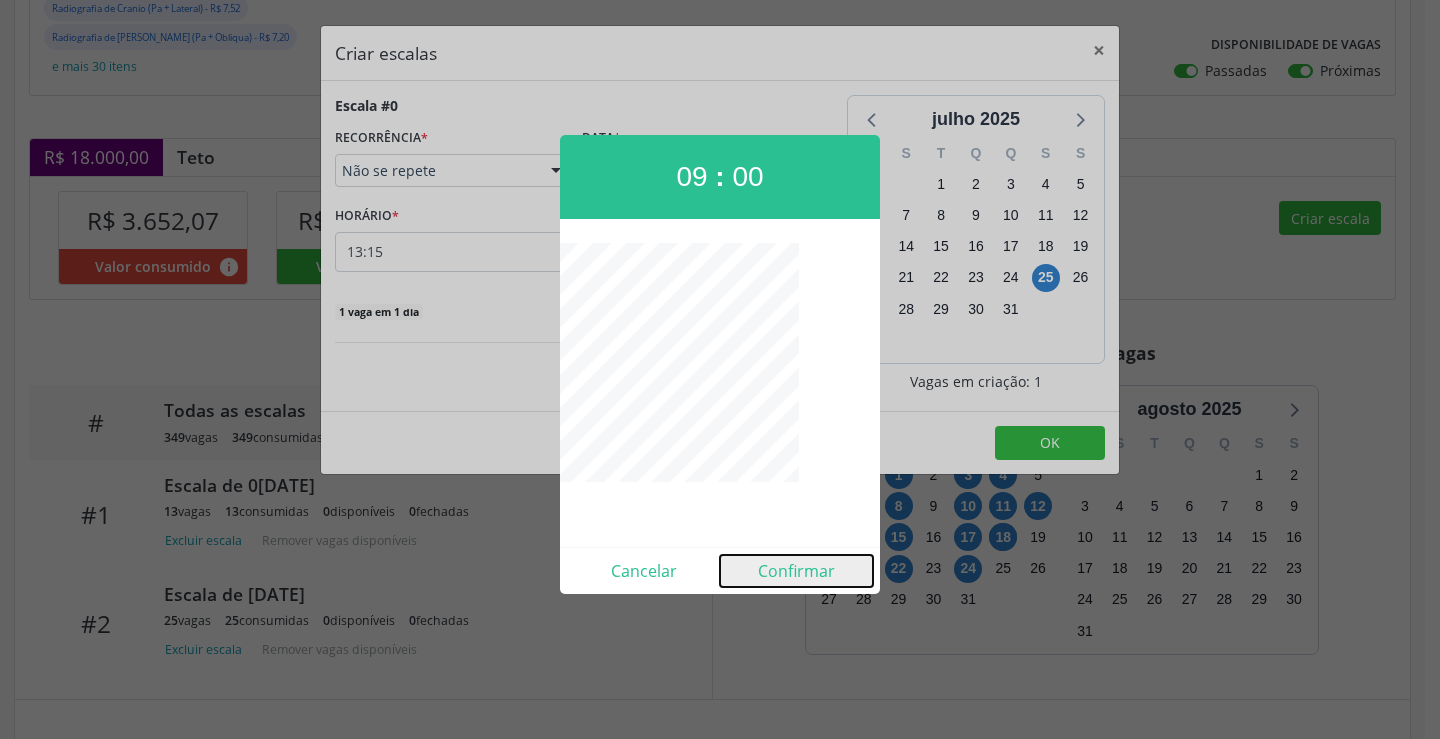 click on "Confirmar" at bounding box center [796, 571] 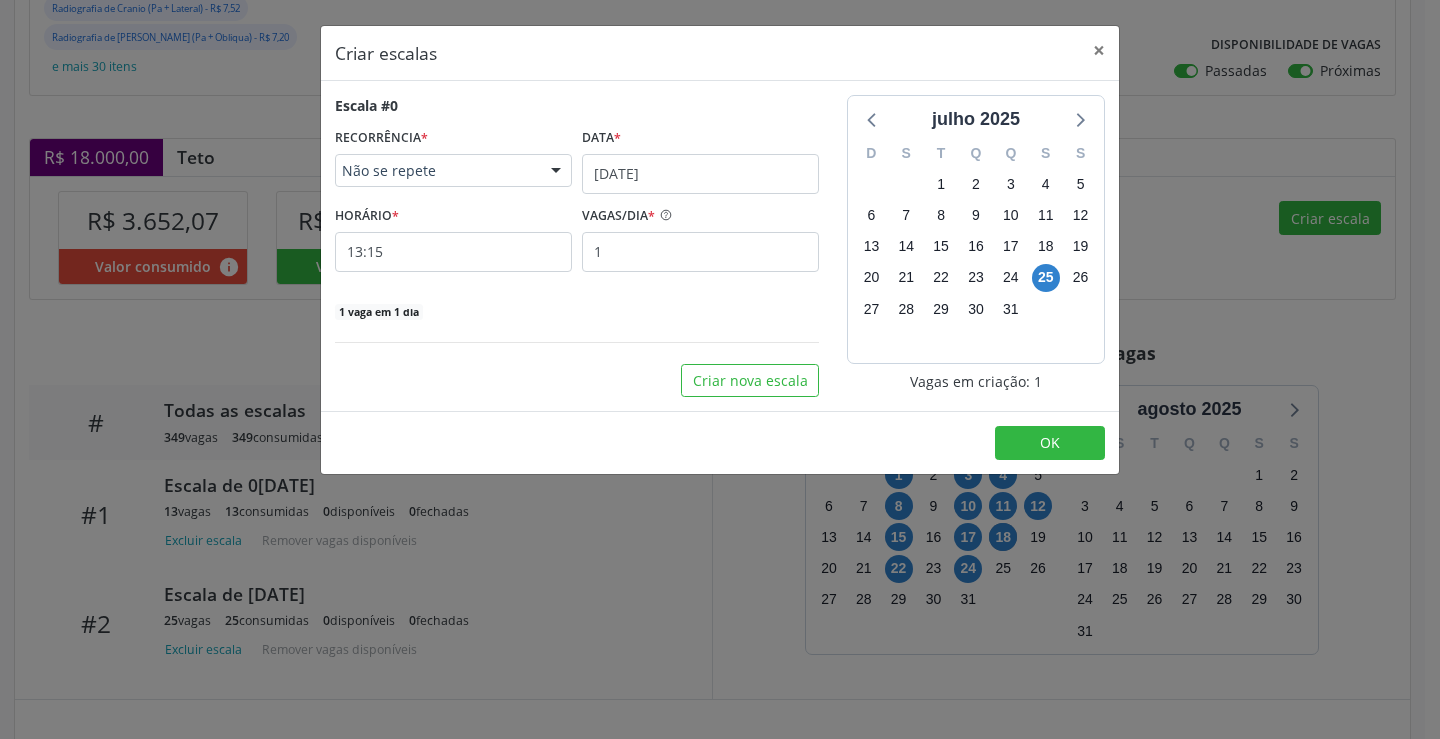 type on "09:00" 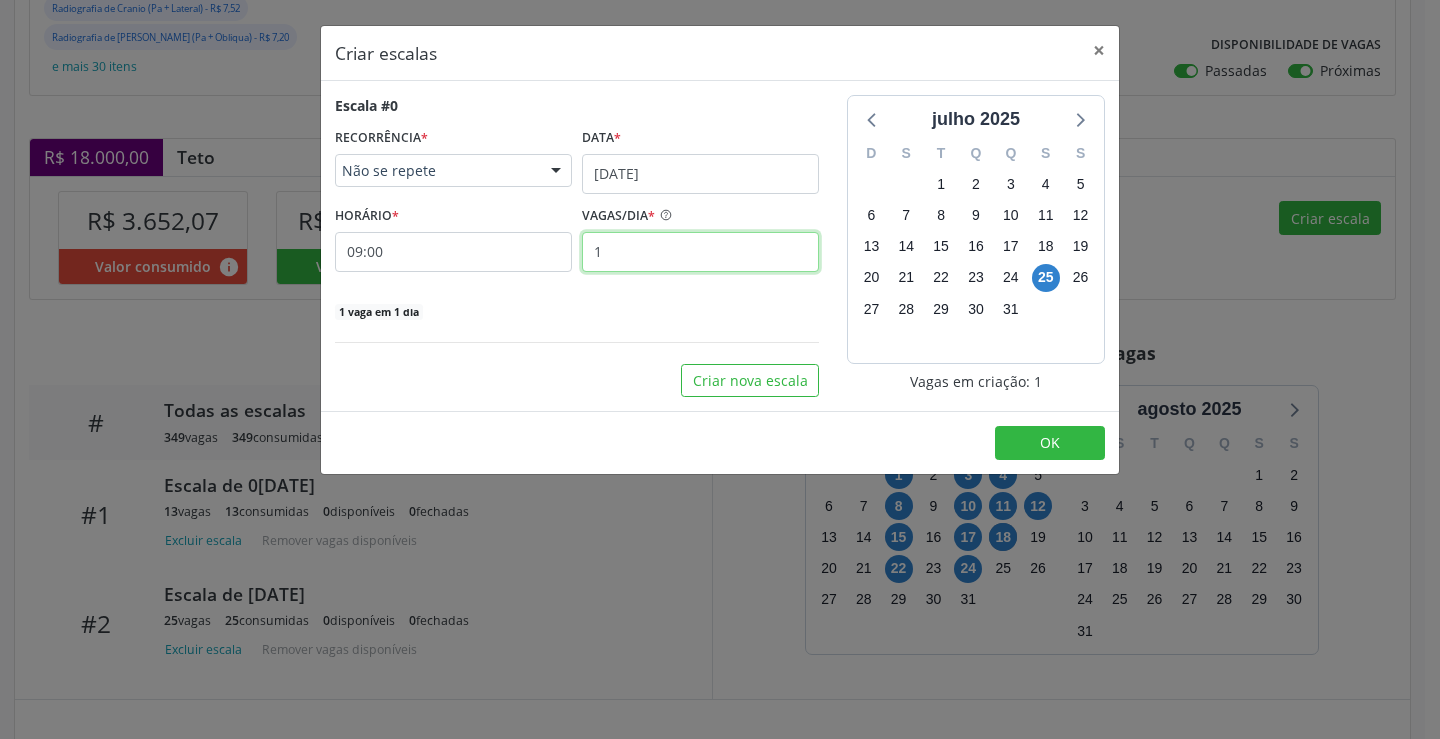 click on "1" at bounding box center (700, 252) 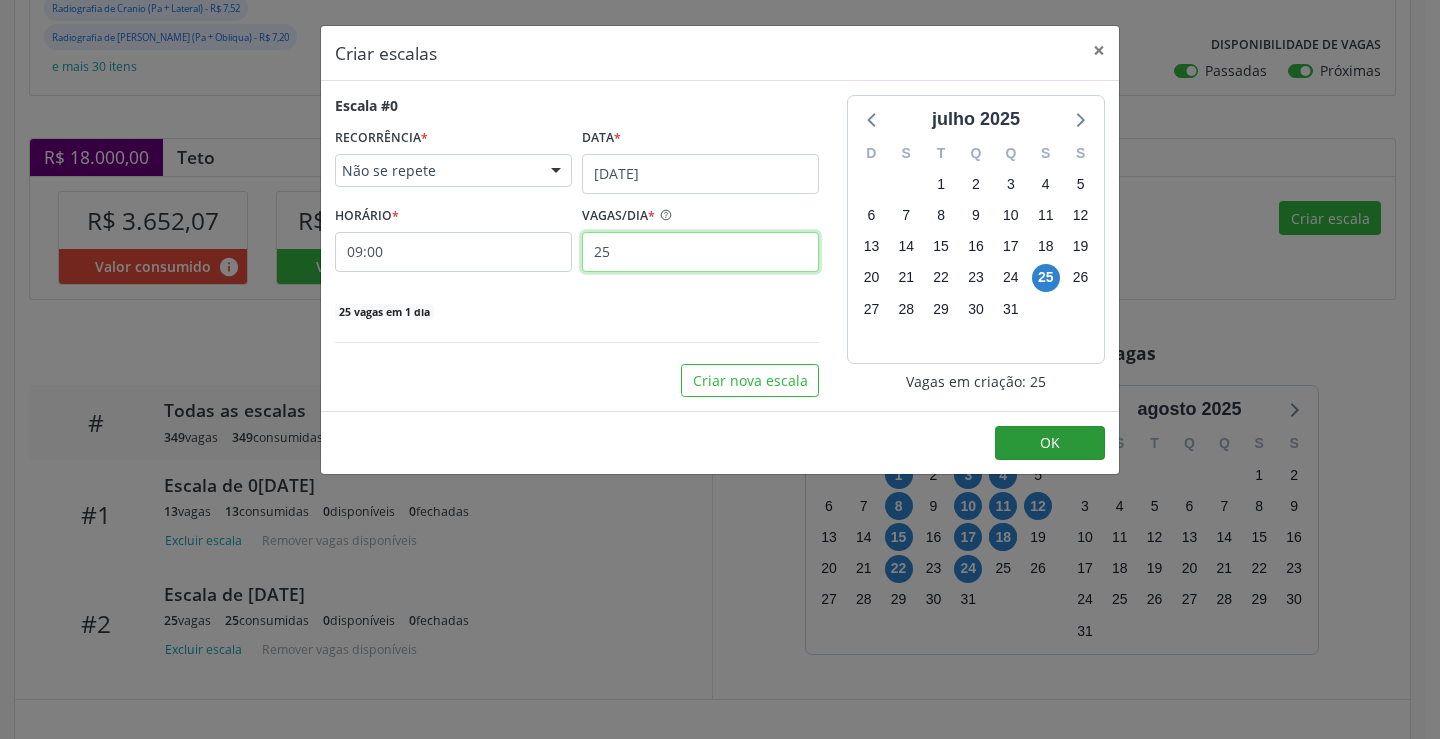 type on "25" 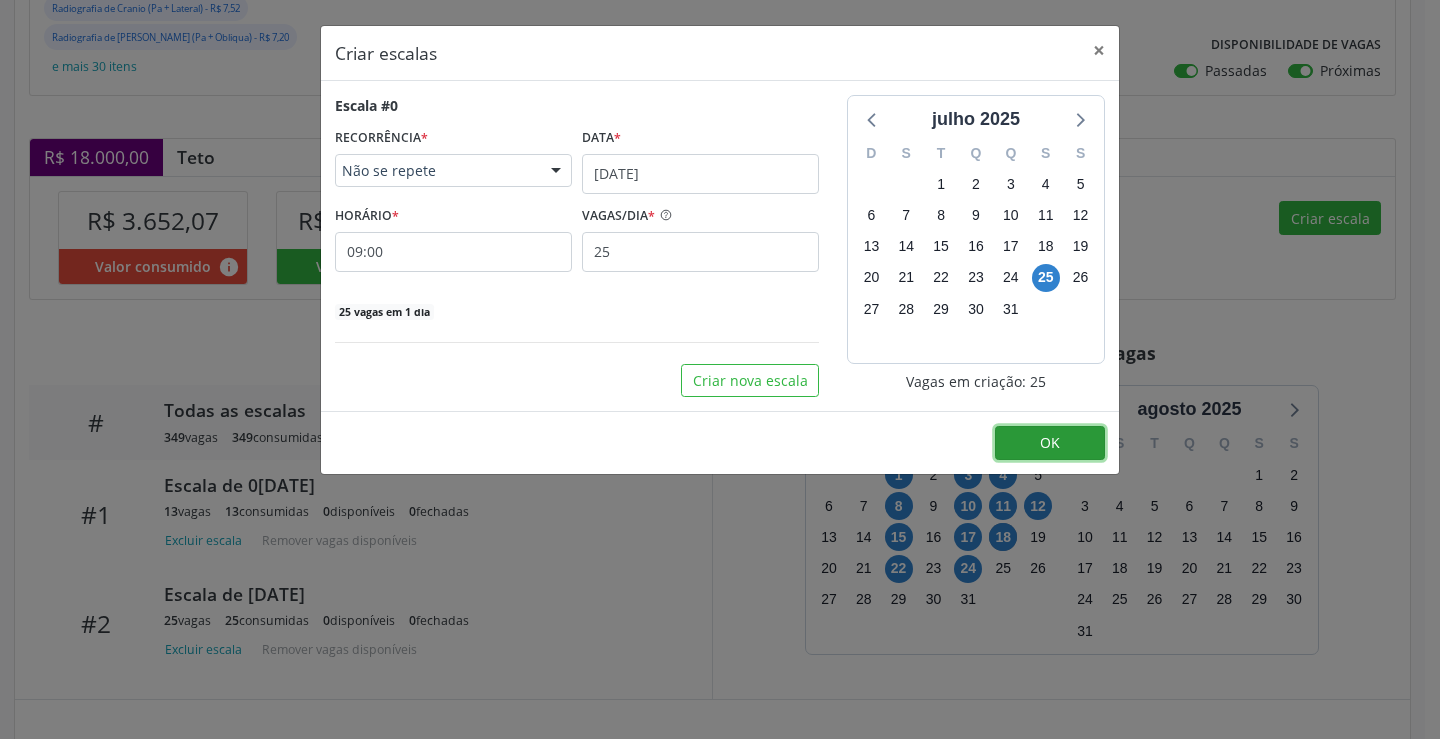 click on "OK" at bounding box center [1050, 443] 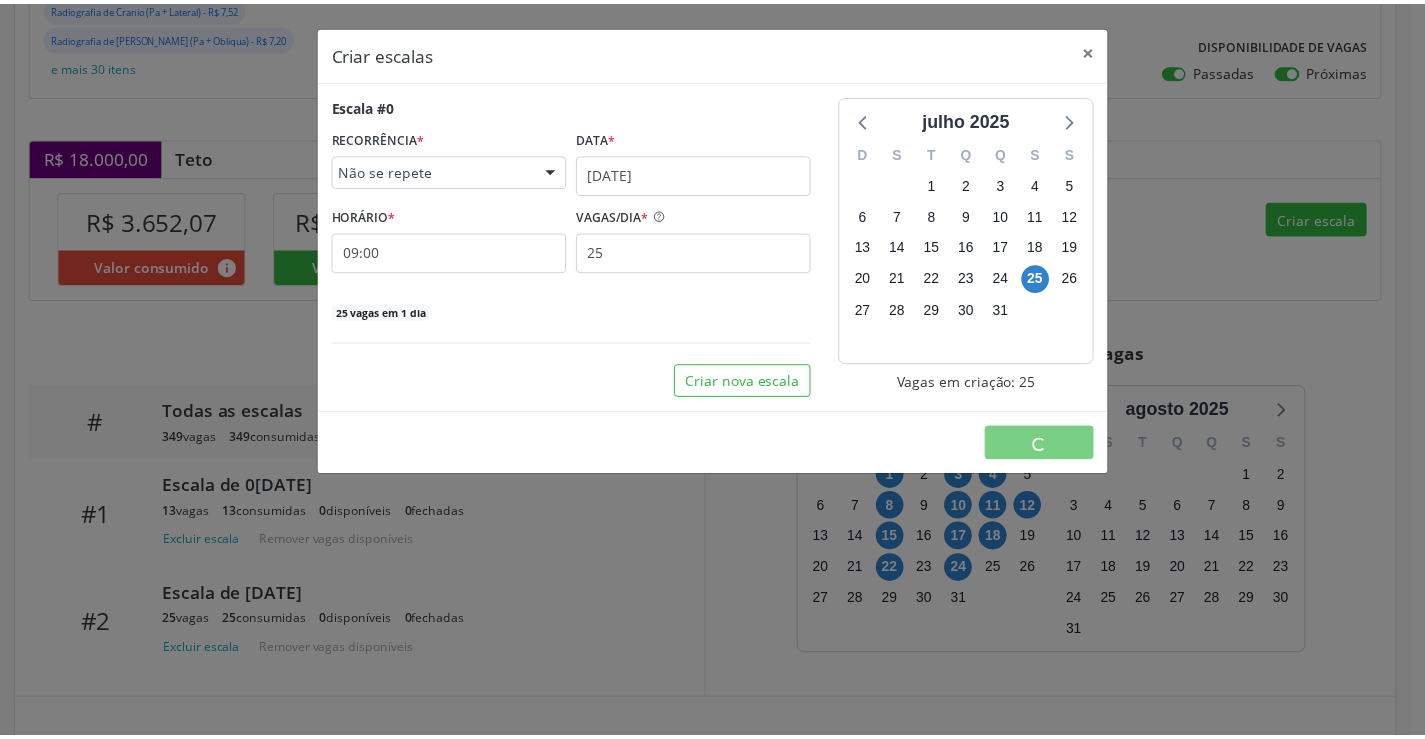 scroll, scrollTop: 0, scrollLeft: 0, axis: both 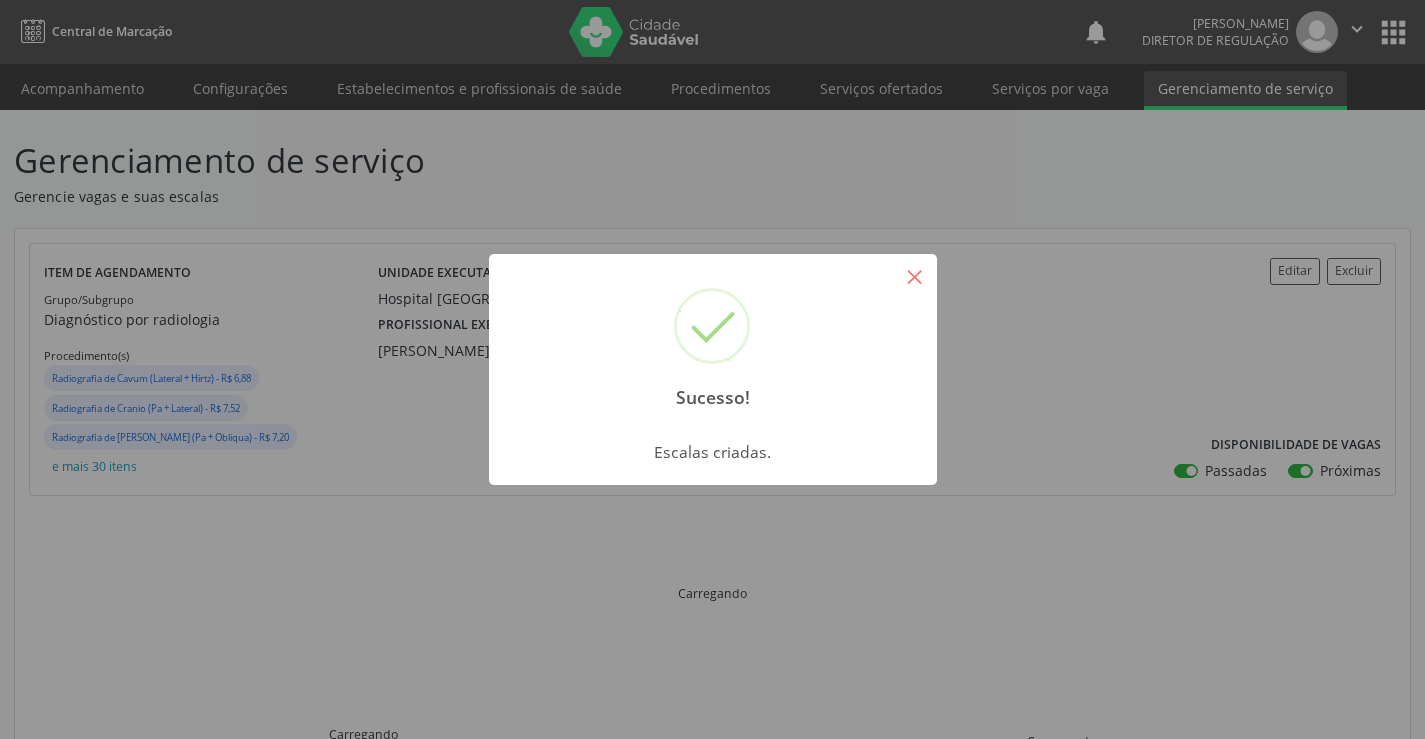 click on "×" at bounding box center [915, 276] 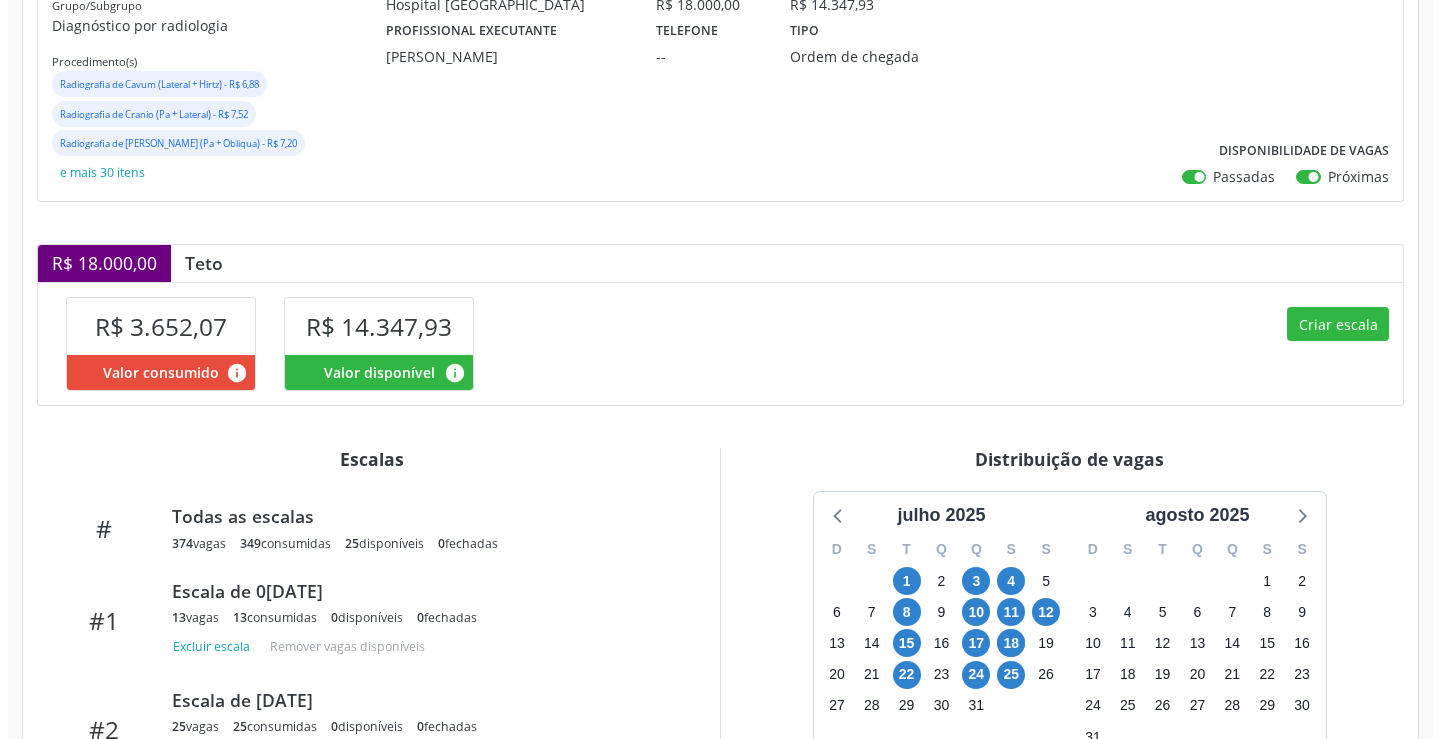 scroll, scrollTop: 300, scrollLeft: 0, axis: vertical 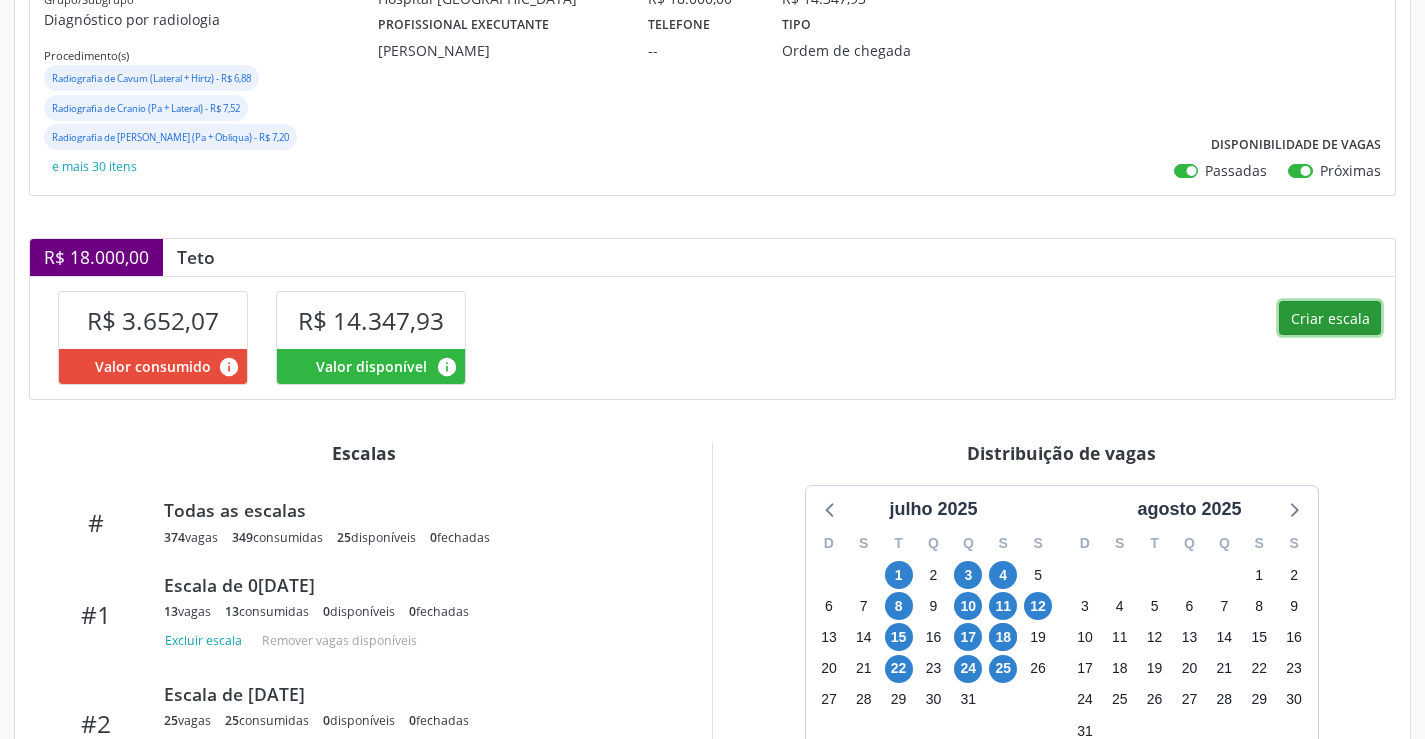 click on "Criar escala" at bounding box center [1330, 318] 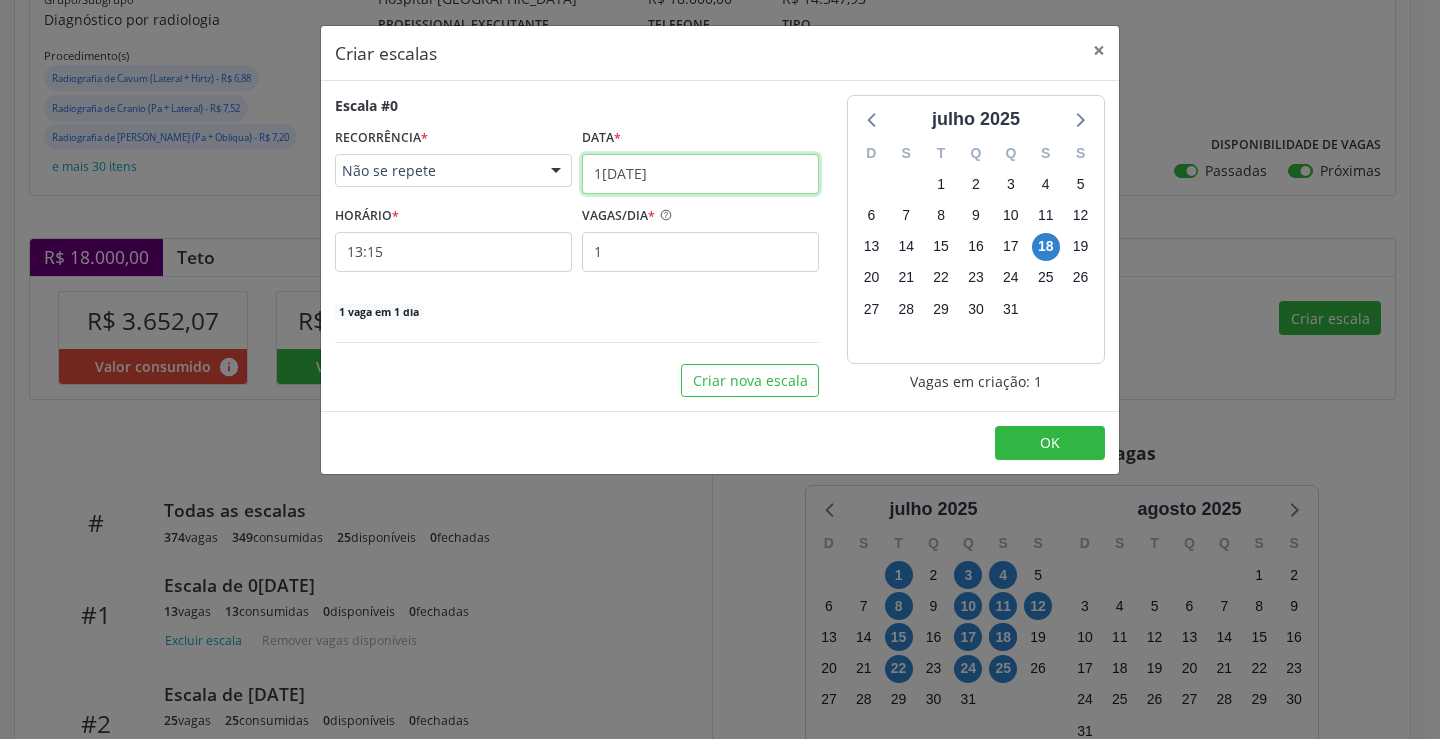 click on "1[DATE]" at bounding box center (700, 174) 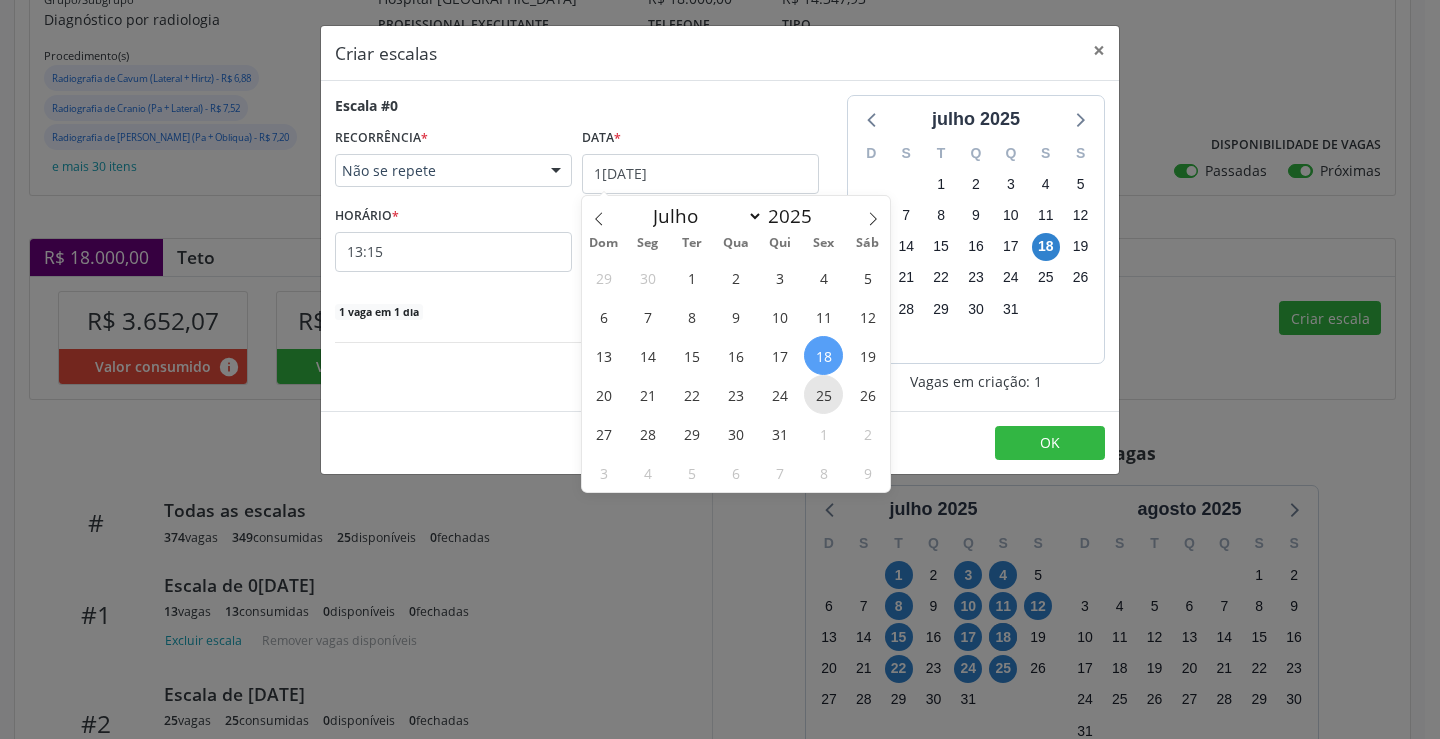 click on "25" at bounding box center [823, 394] 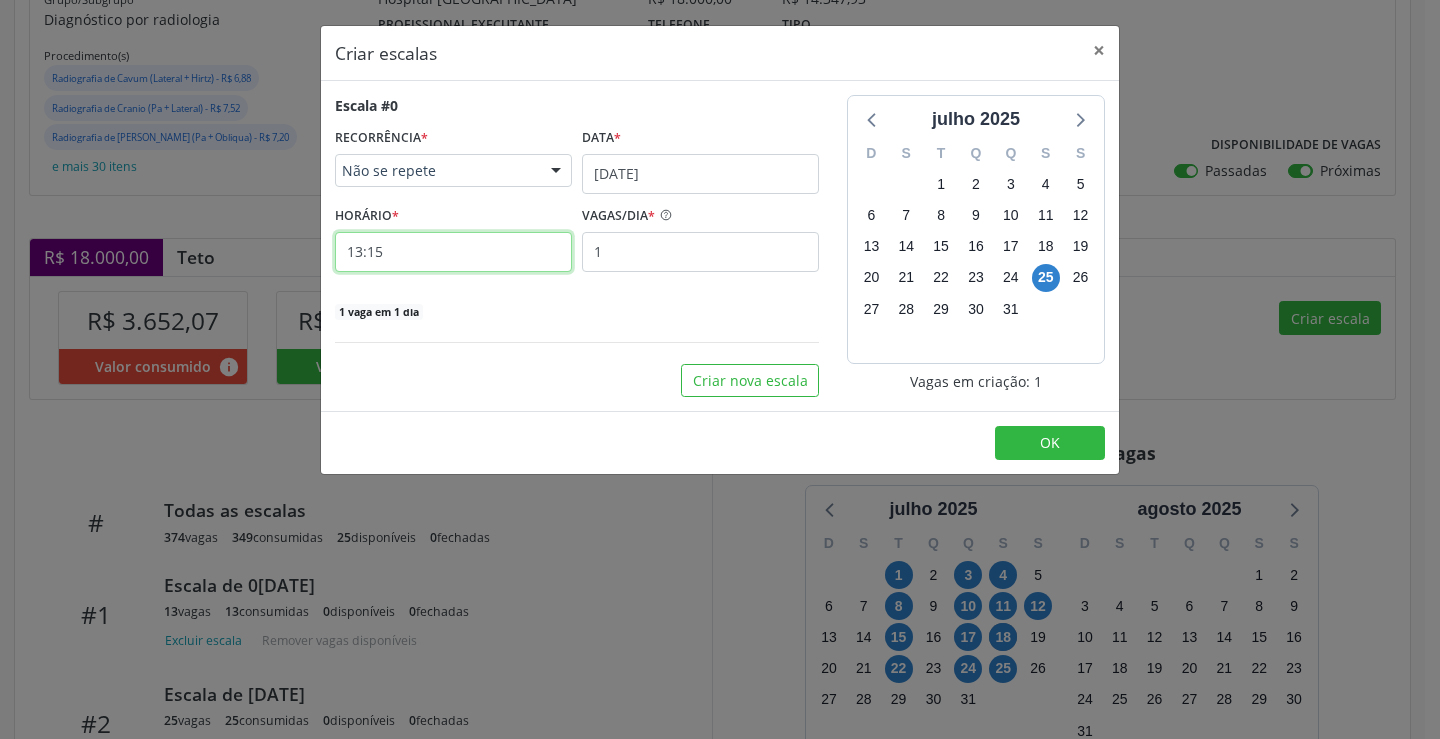 click on "13:15" at bounding box center [453, 252] 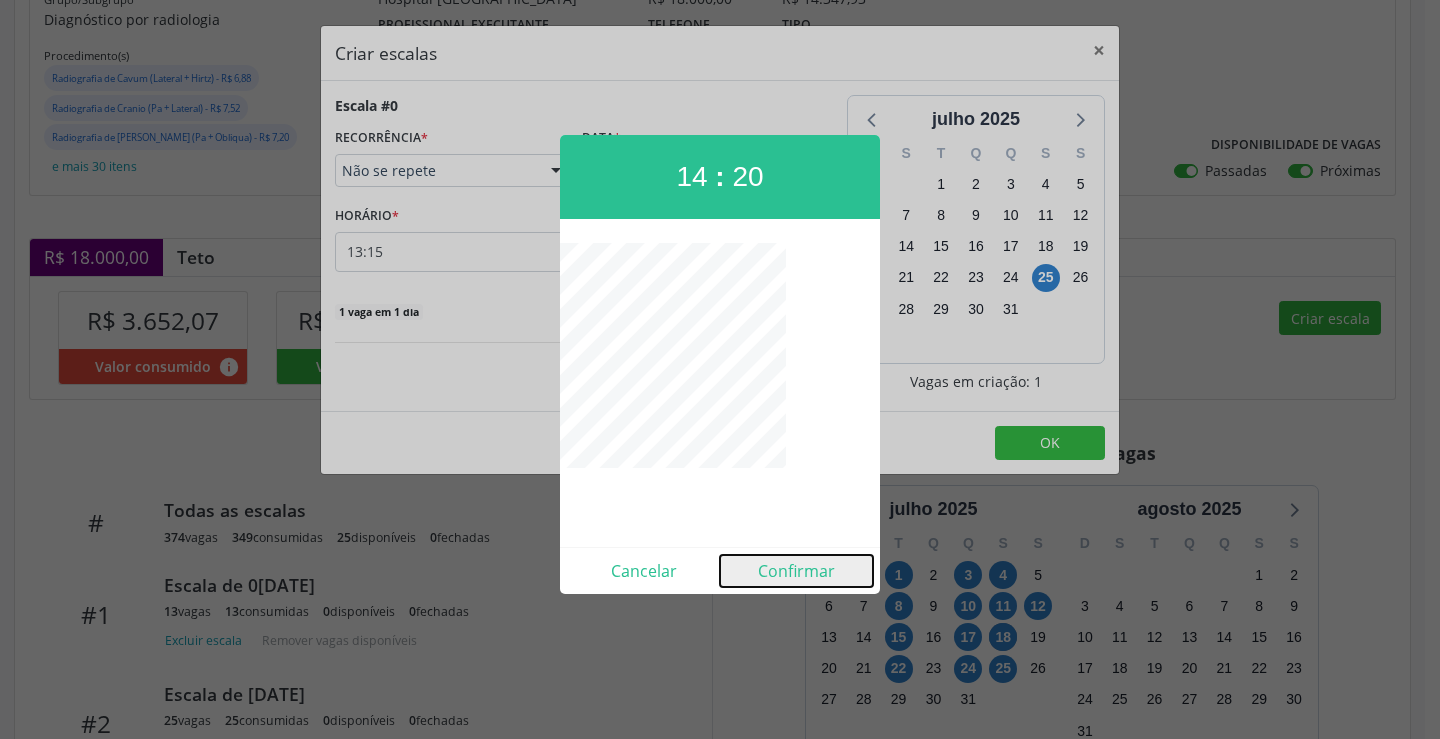 click on "Confirmar" at bounding box center [796, 571] 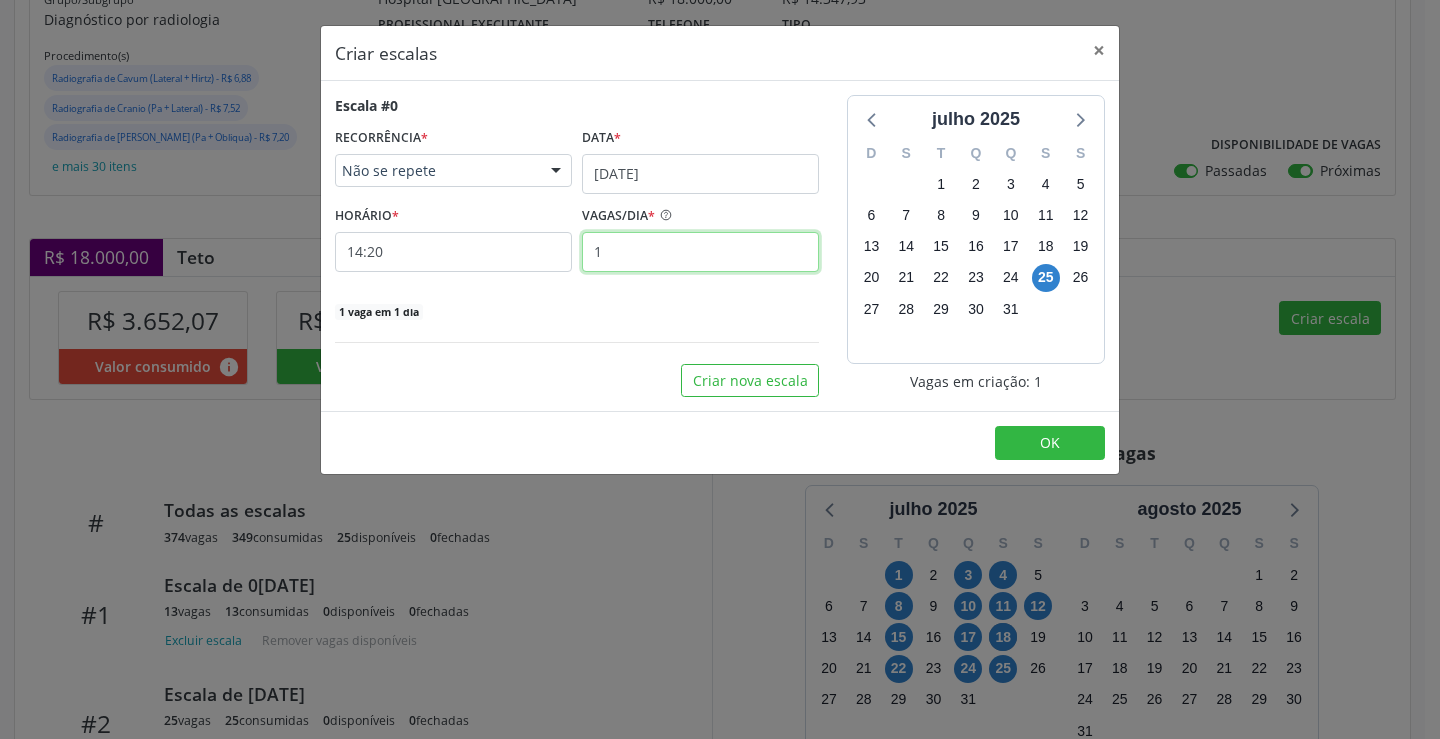 click on "1" at bounding box center [700, 252] 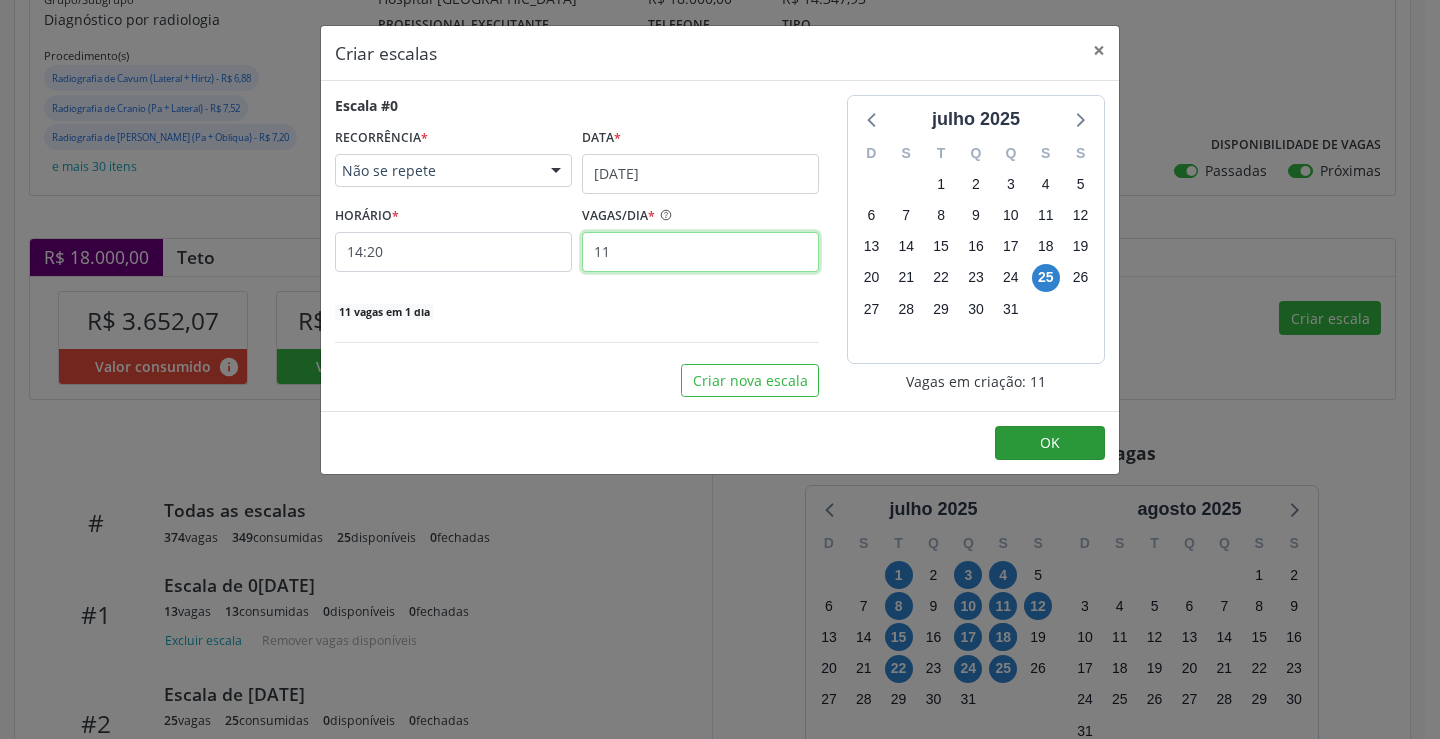 type on "11" 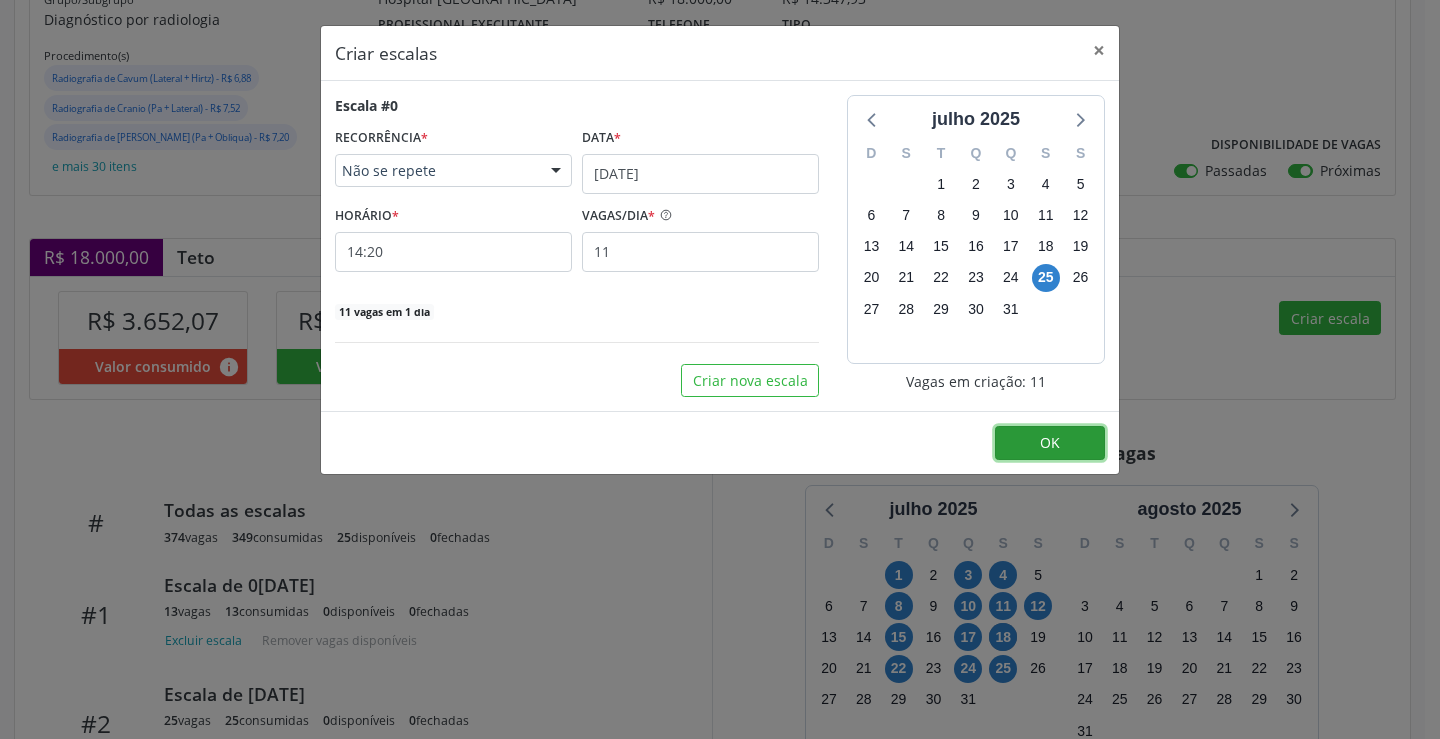 click on "OK" at bounding box center (1050, 443) 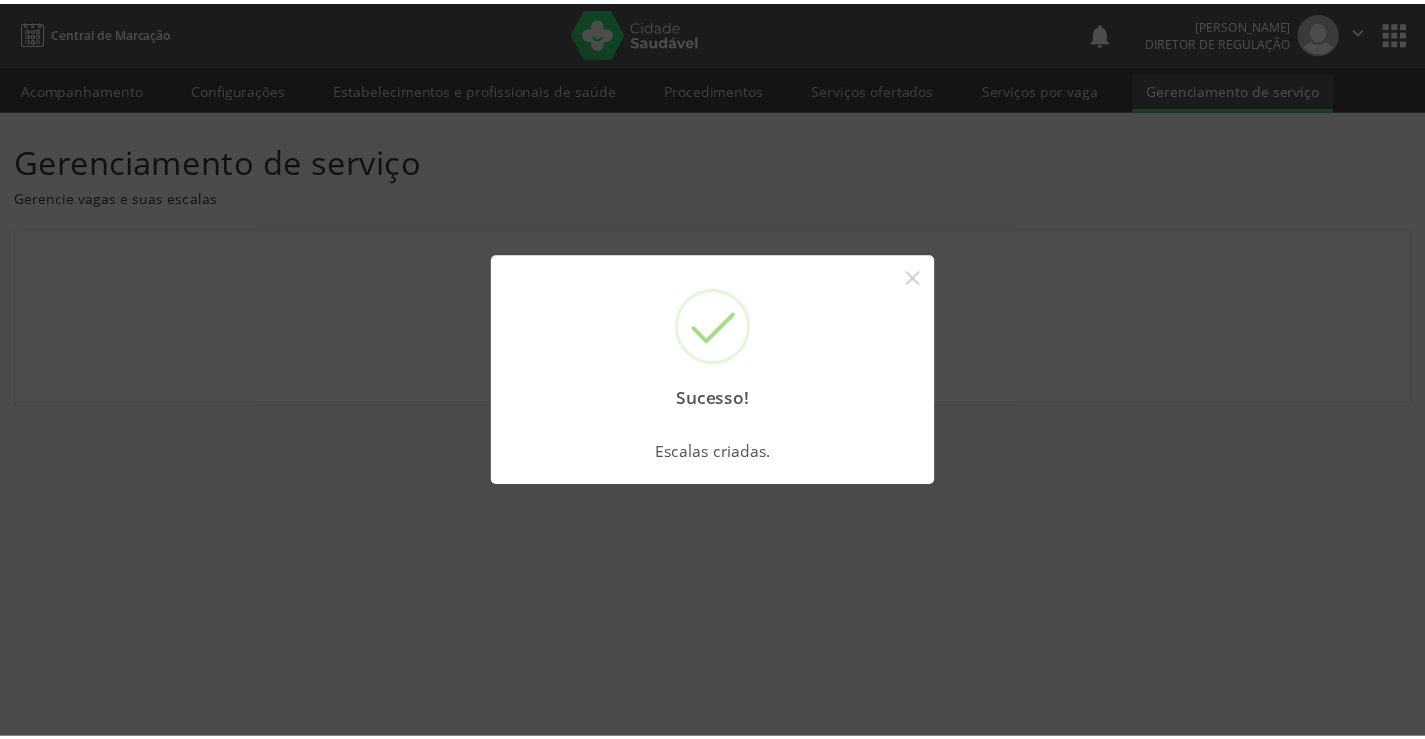 scroll, scrollTop: 0, scrollLeft: 0, axis: both 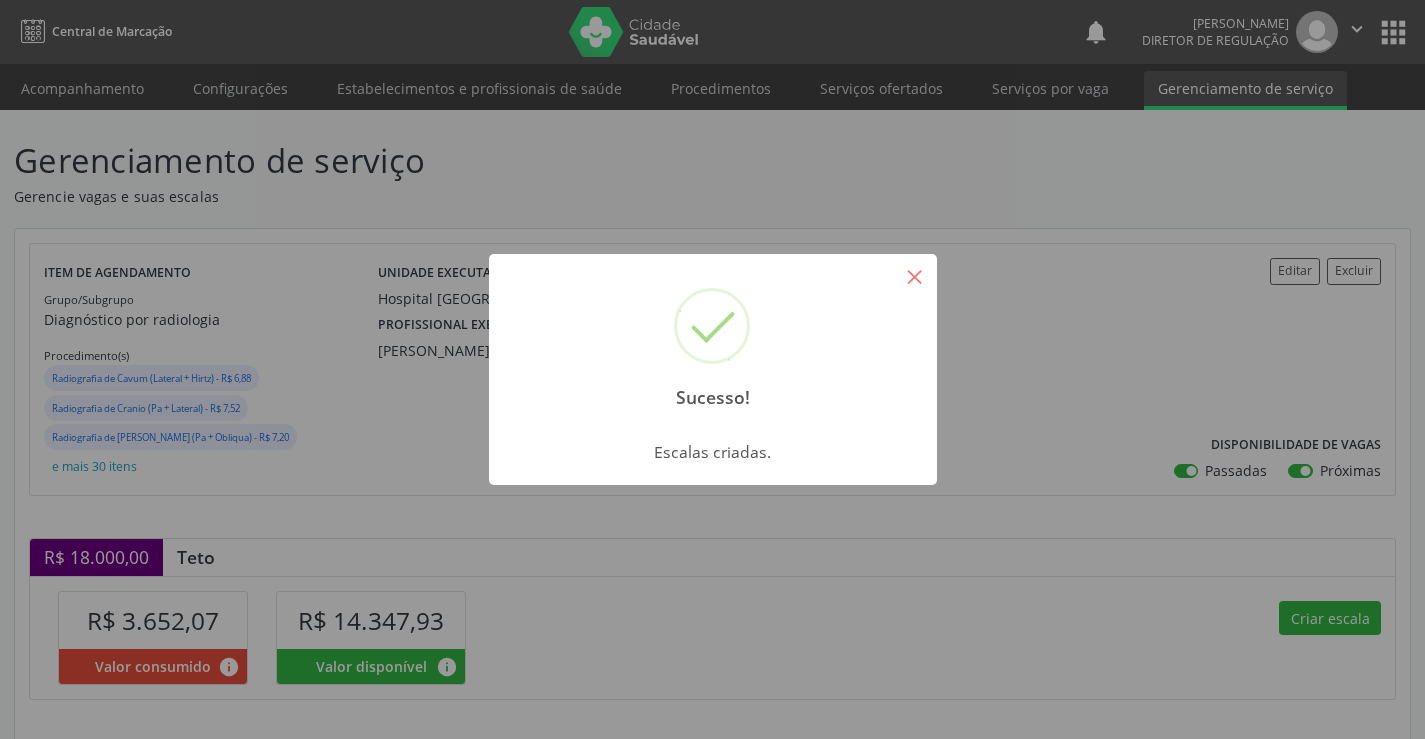 click on "×" at bounding box center (915, 276) 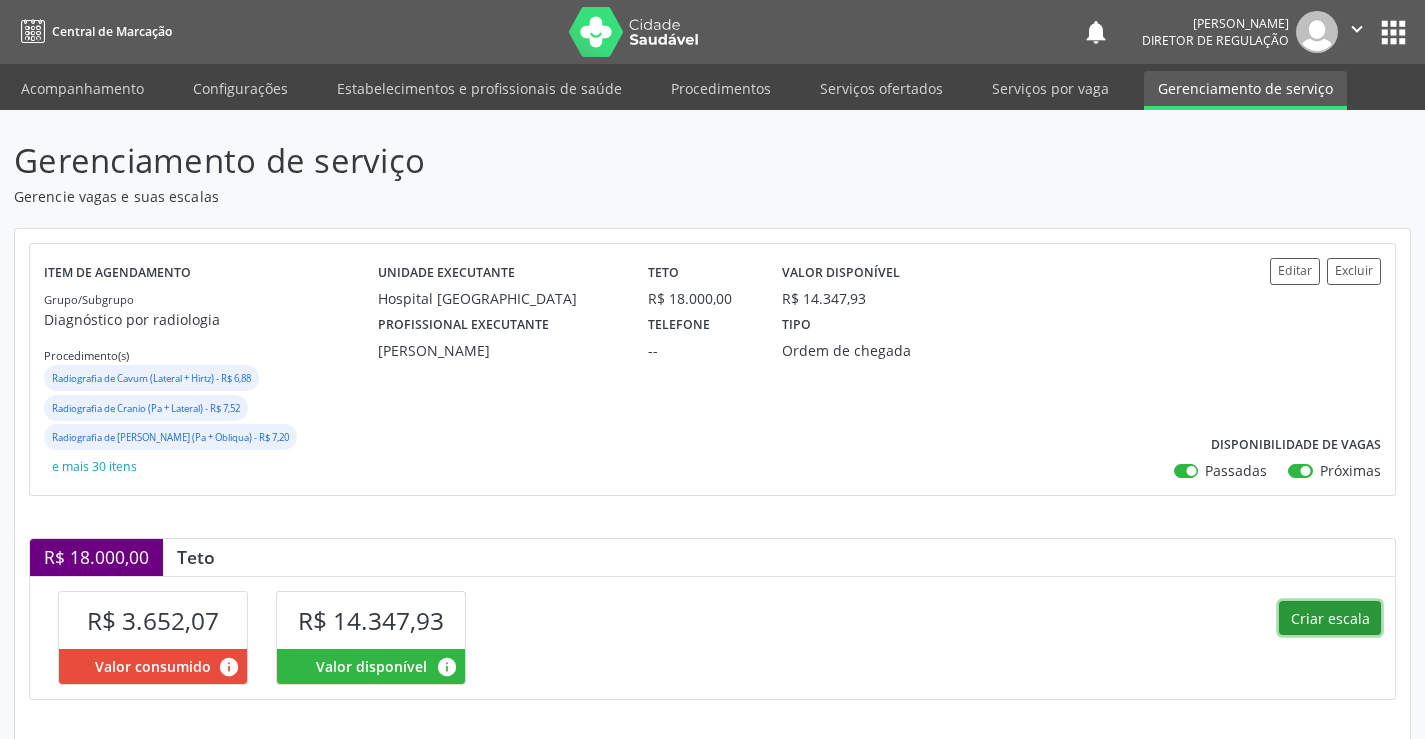click on "Criar escala" at bounding box center (1330, 618) 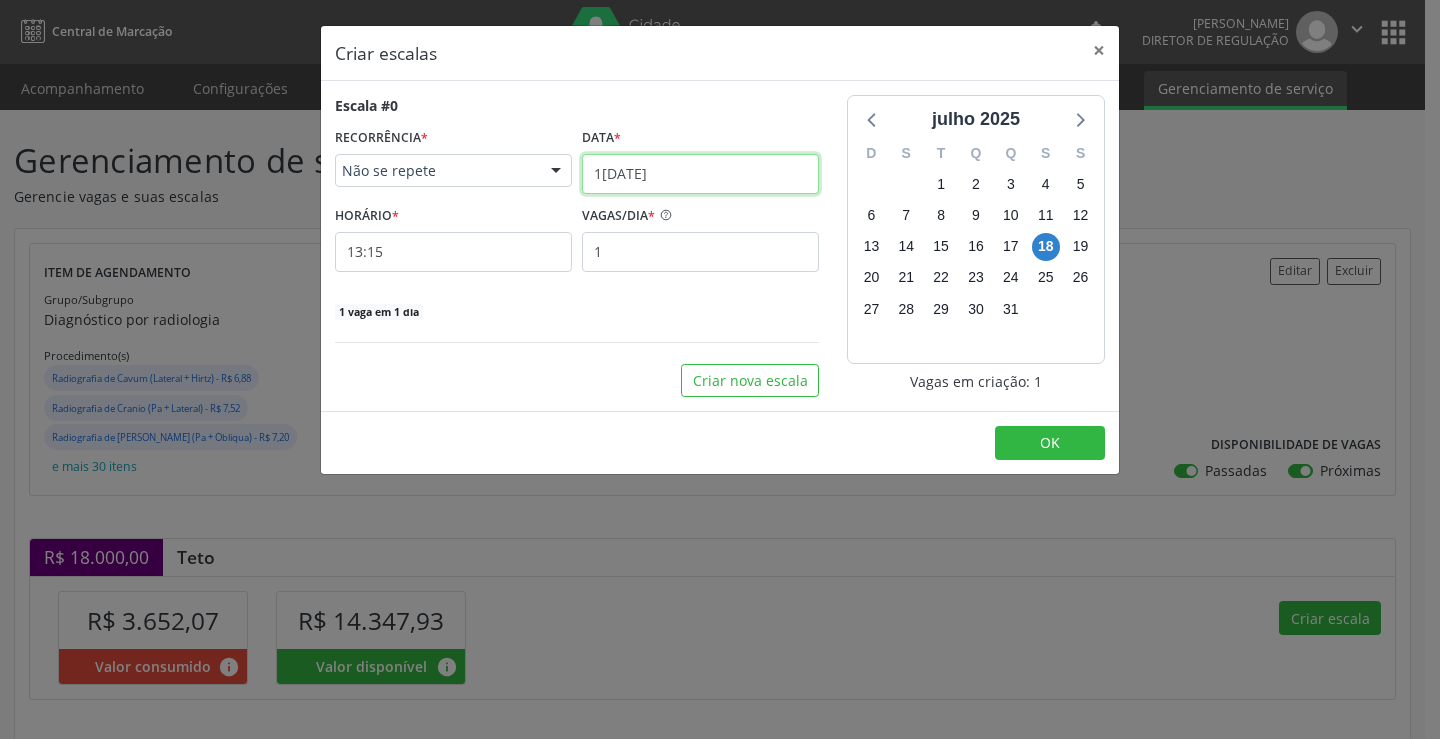 click on "1[DATE]" at bounding box center [700, 174] 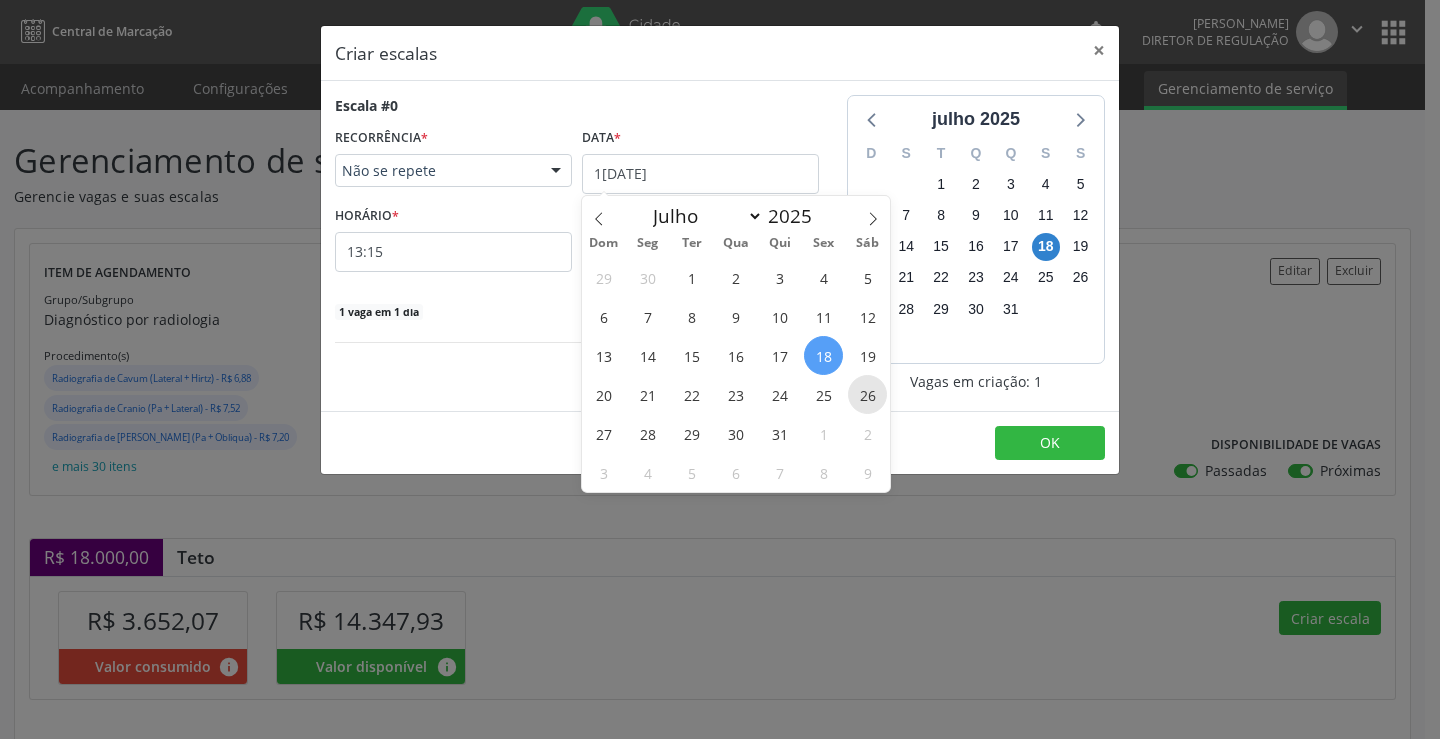 click on "26" at bounding box center [867, 394] 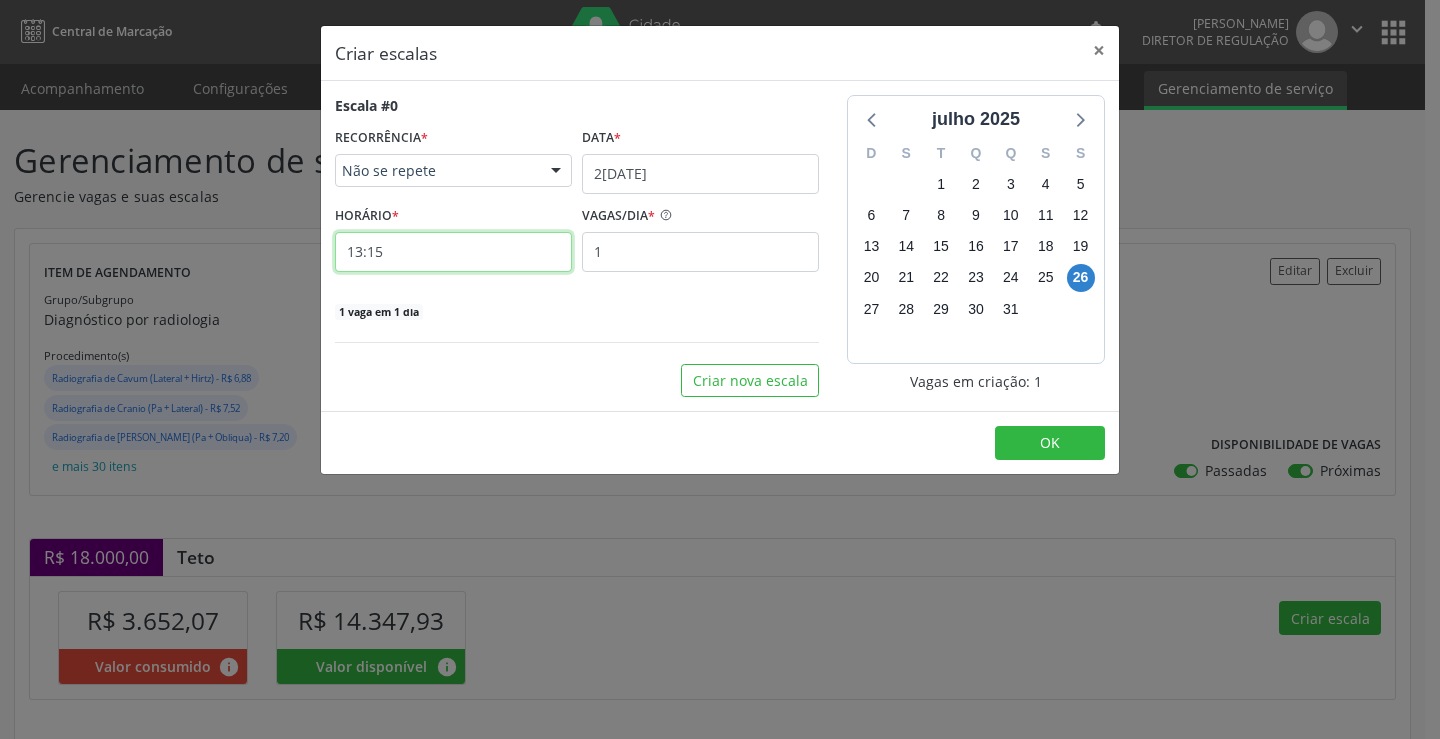 click on "13:15" at bounding box center (453, 252) 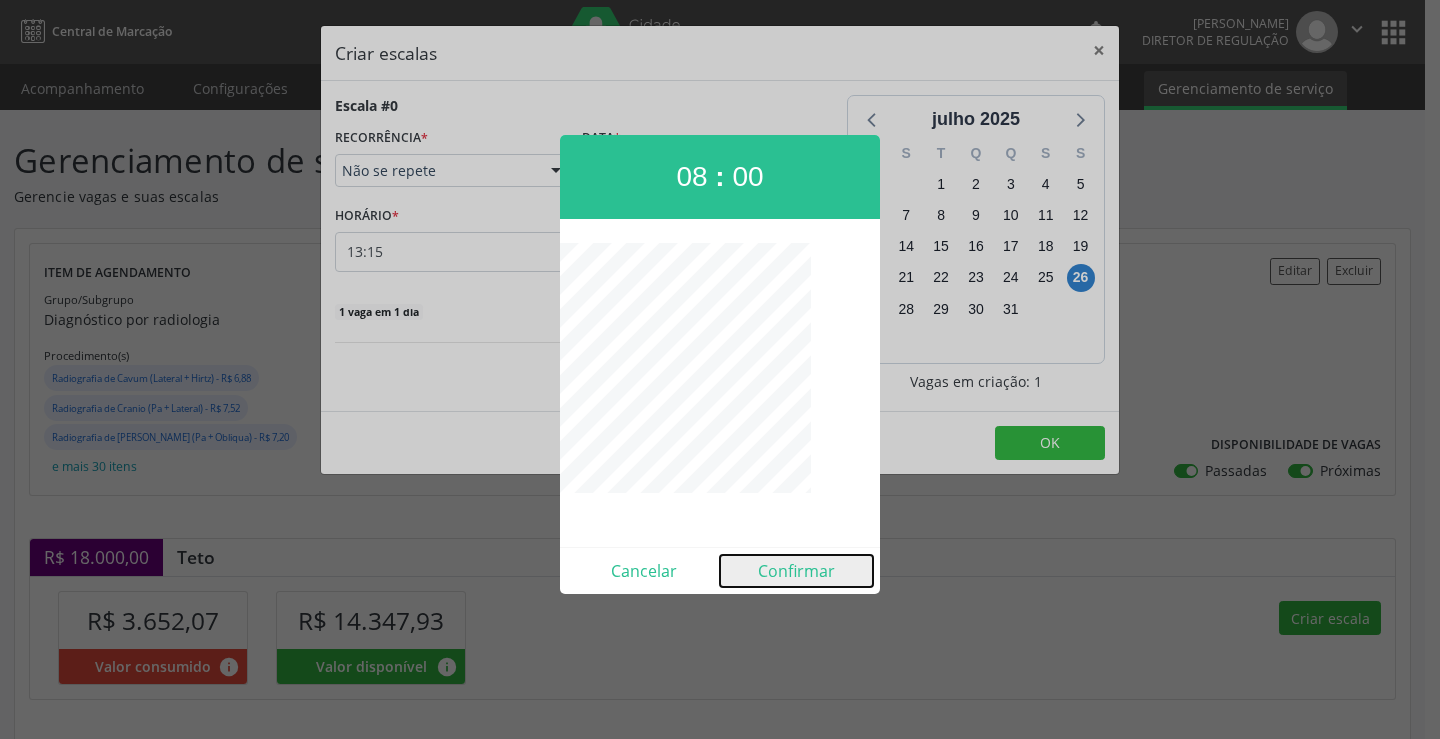 click on "Confirmar" at bounding box center (796, 571) 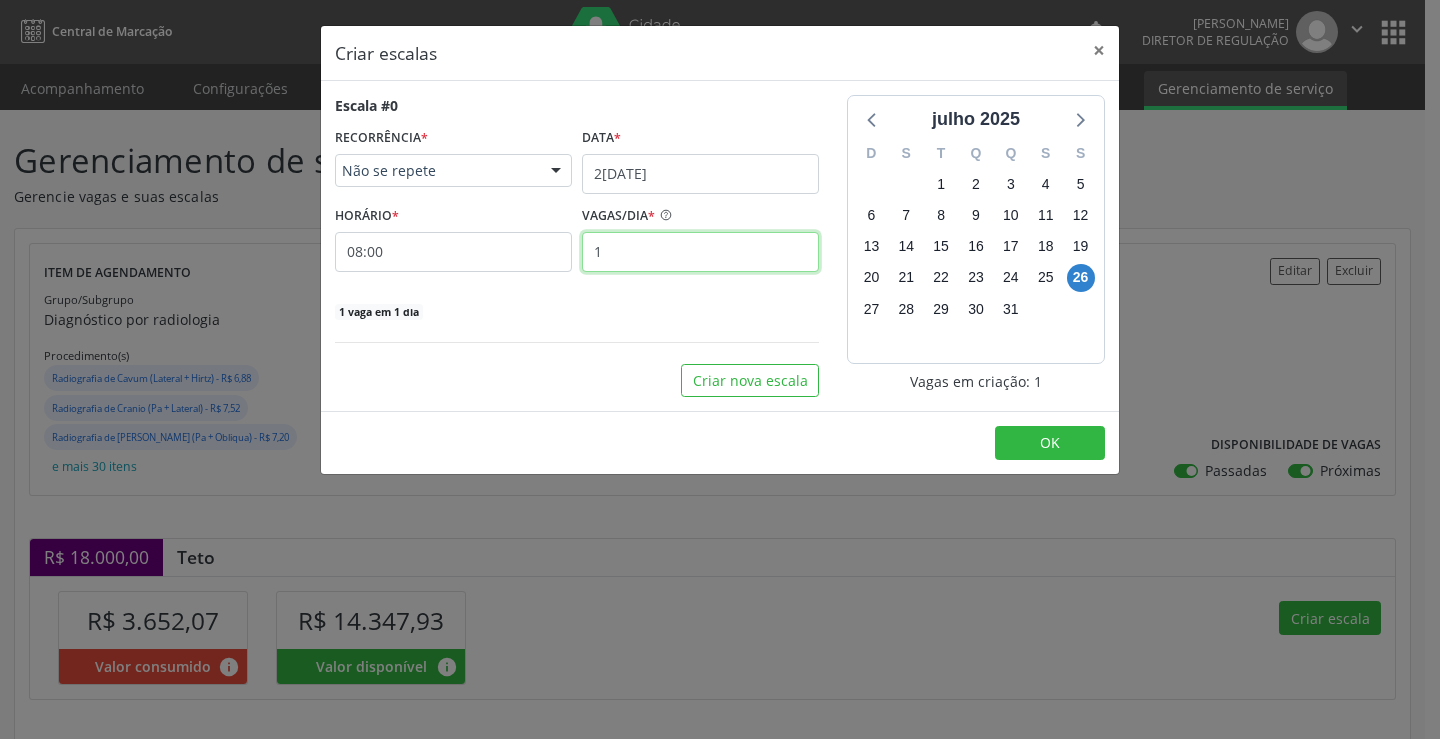 click on "1" at bounding box center (700, 252) 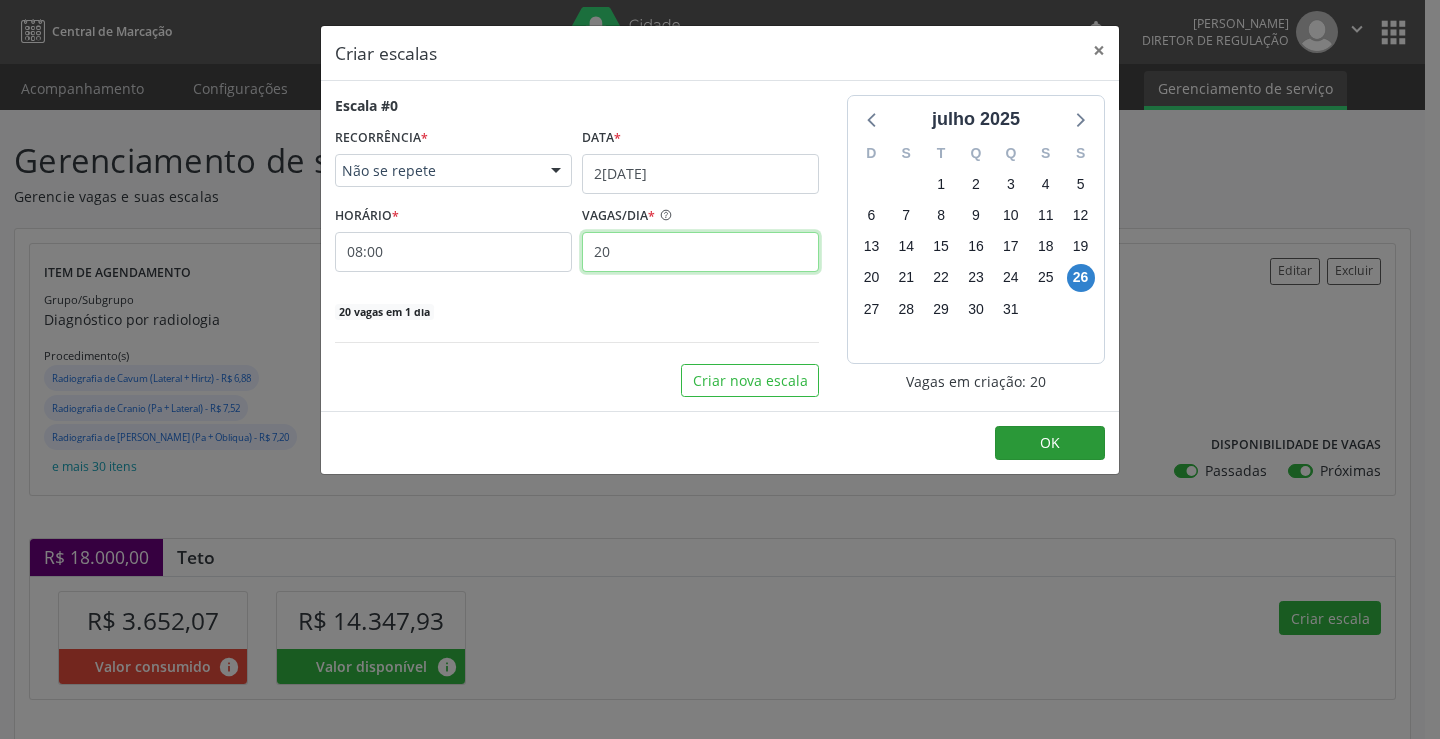type on "20" 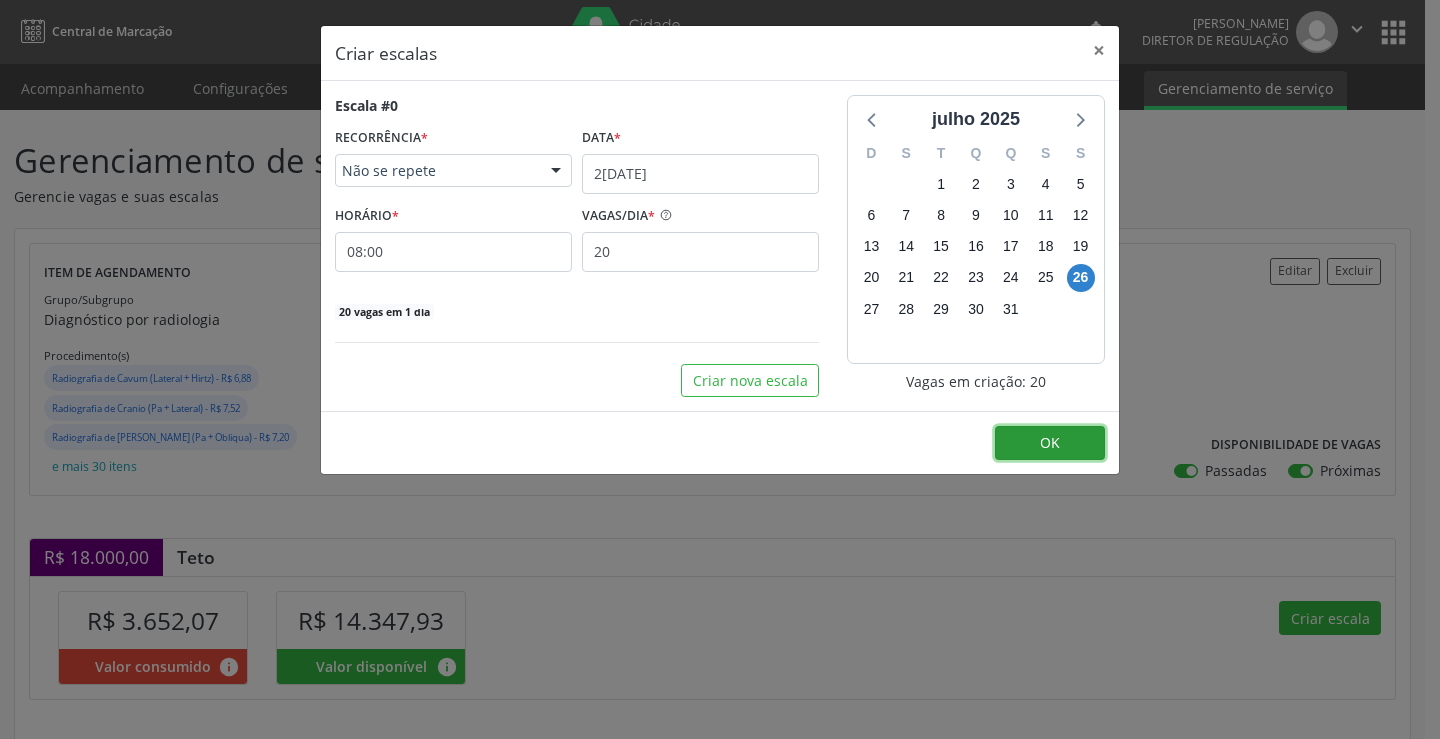 click on "OK" at bounding box center [1050, 442] 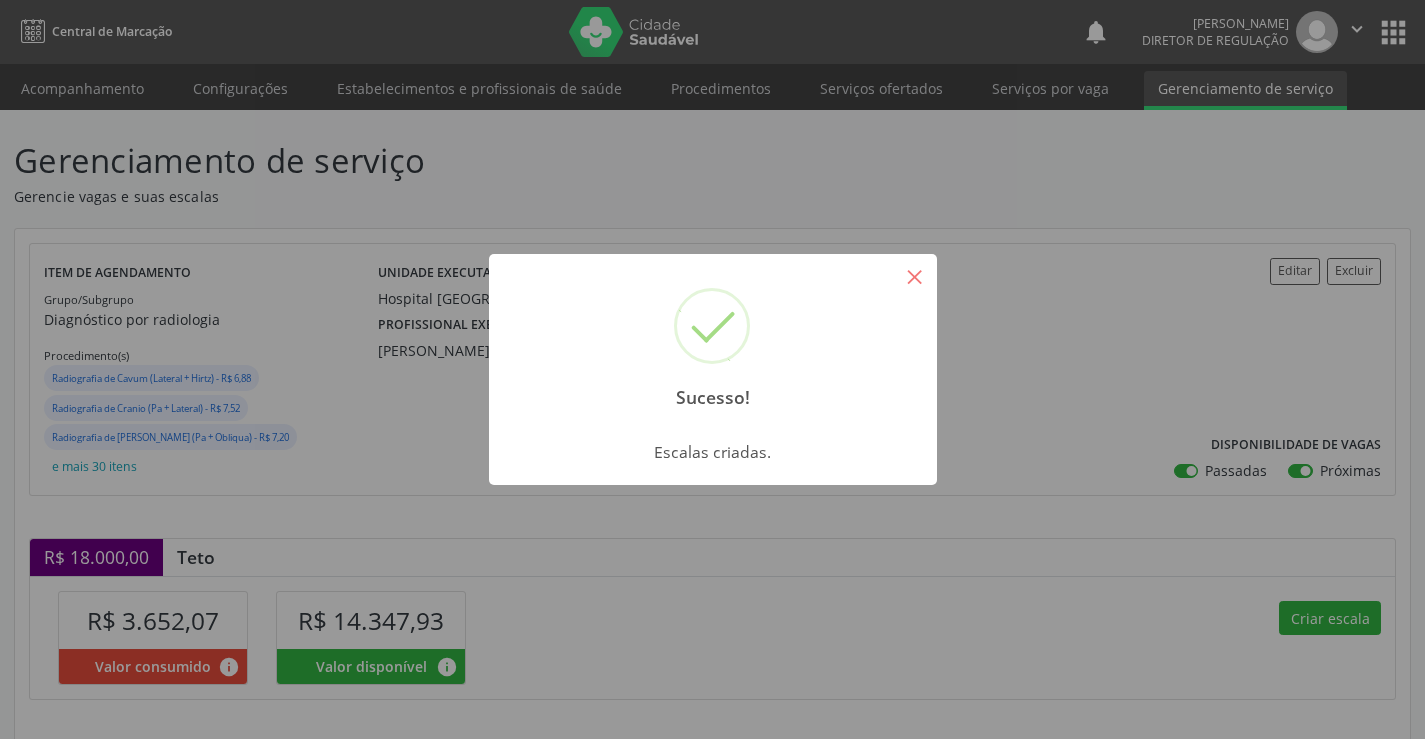click on "×" at bounding box center [915, 276] 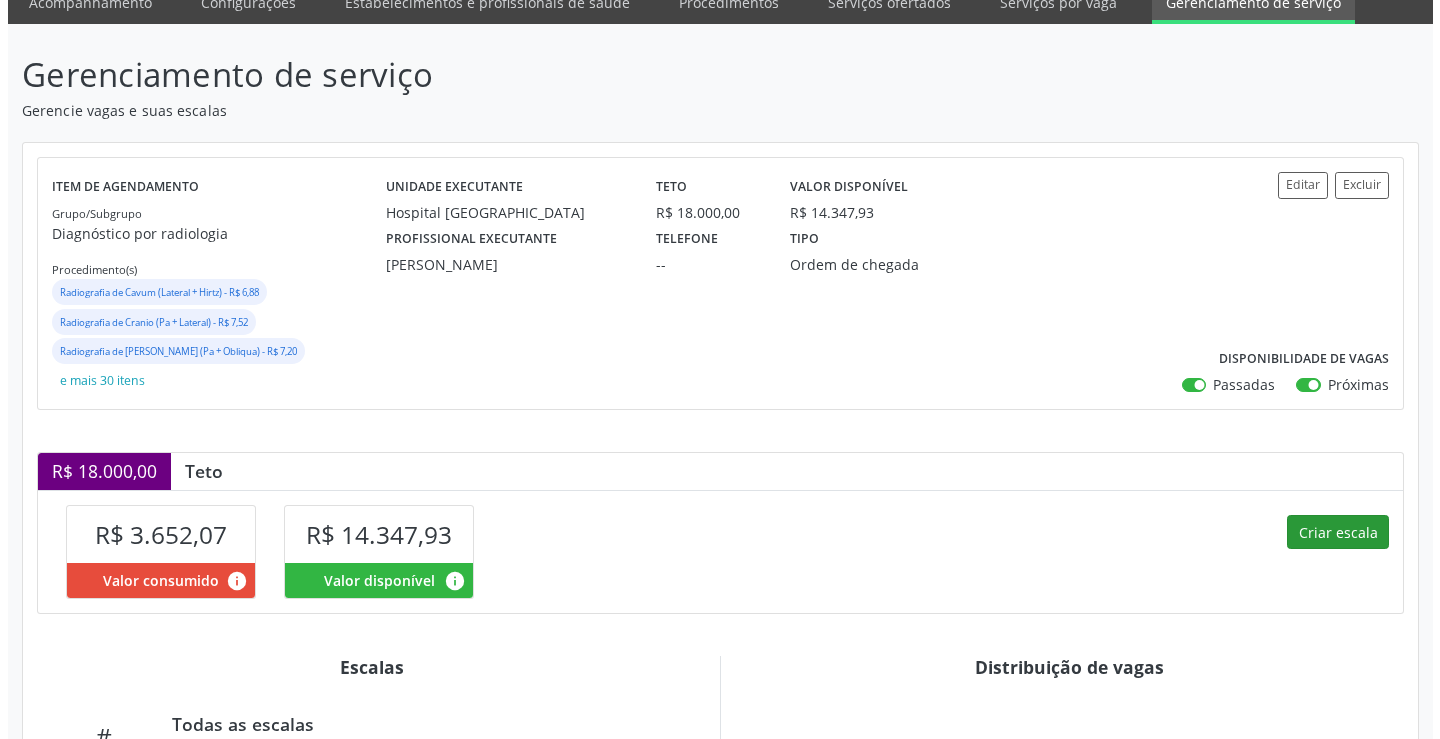 scroll, scrollTop: 200, scrollLeft: 0, axis: vertical 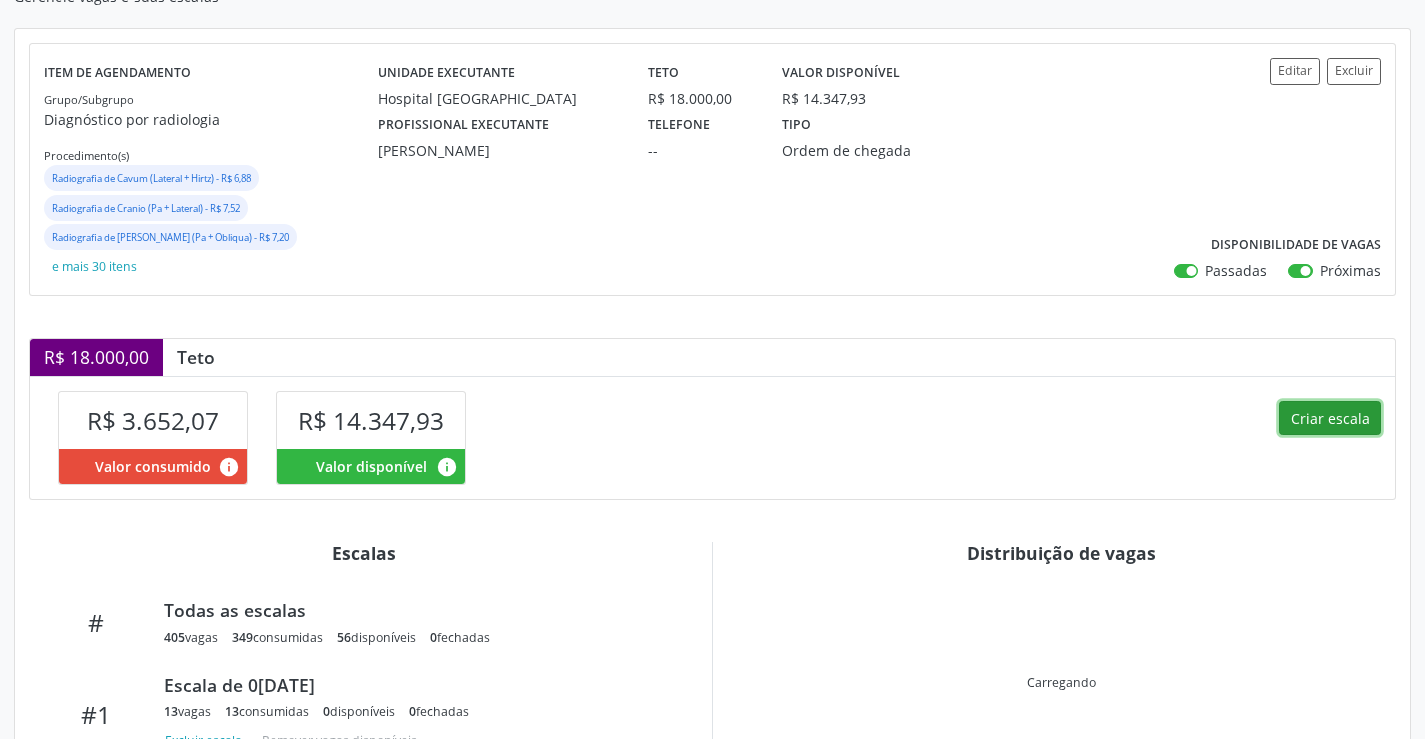 click on "Criar escala" at bounding box center (1330, 418) 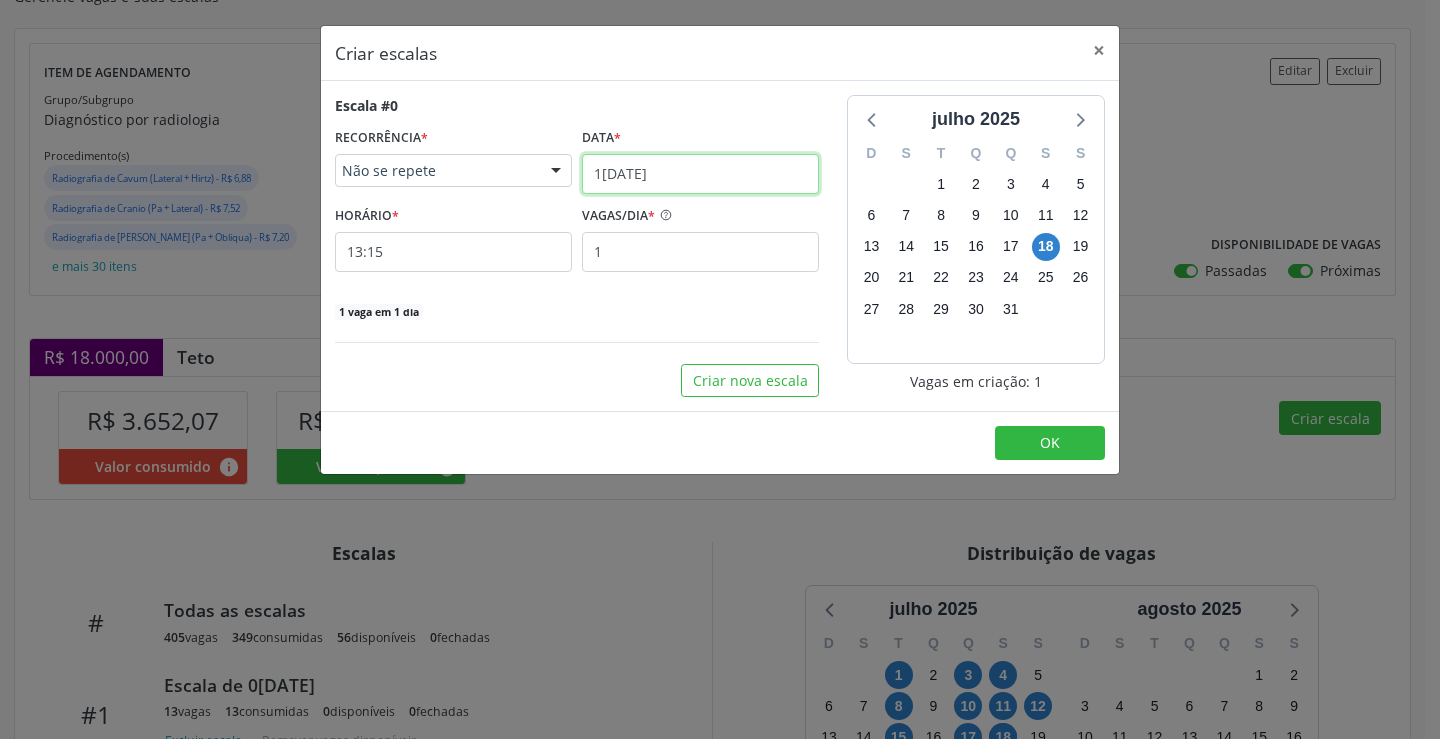 click on "1[DATE]" at bounding box center (700, 174) 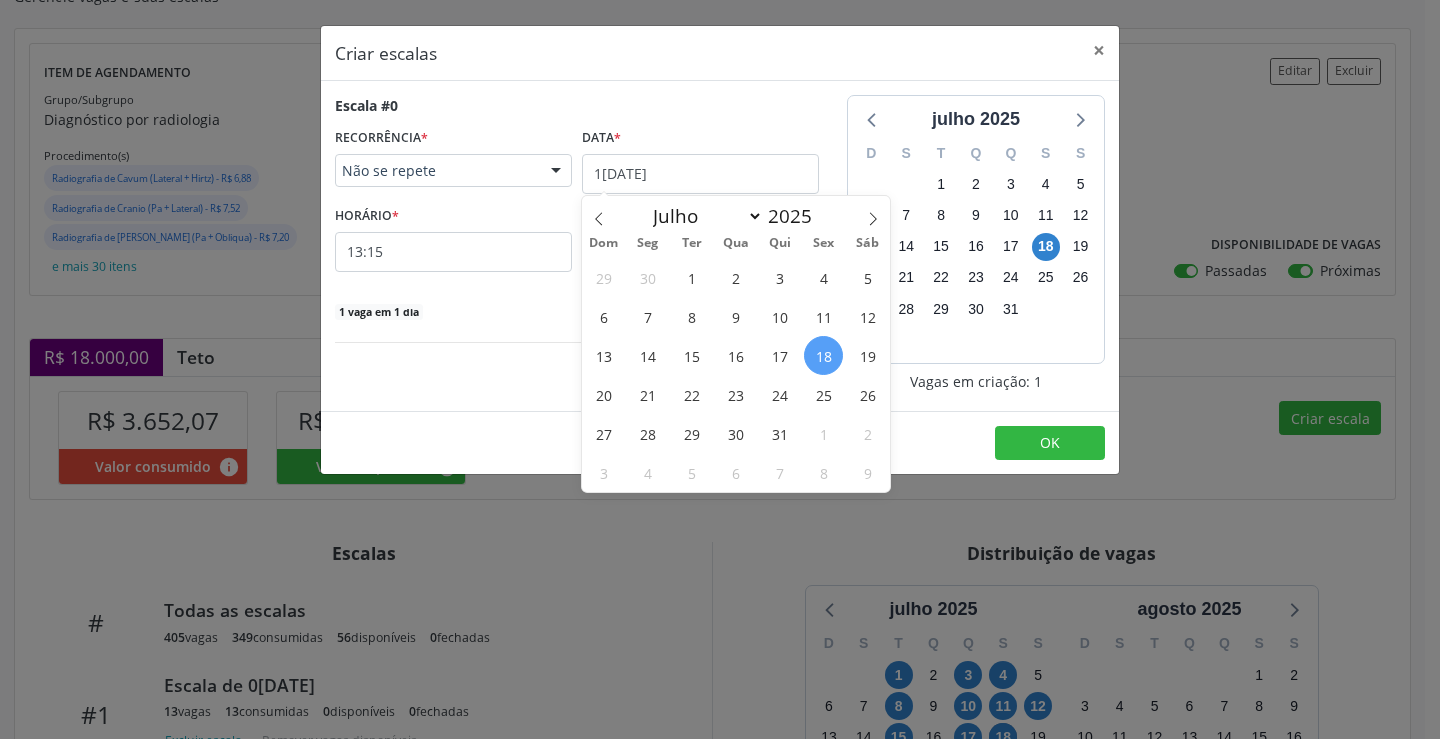 drag, startPoint x: 869, startPoint y: 405, endPoint x: 379, endPoint y: 232, distance: 519.6431 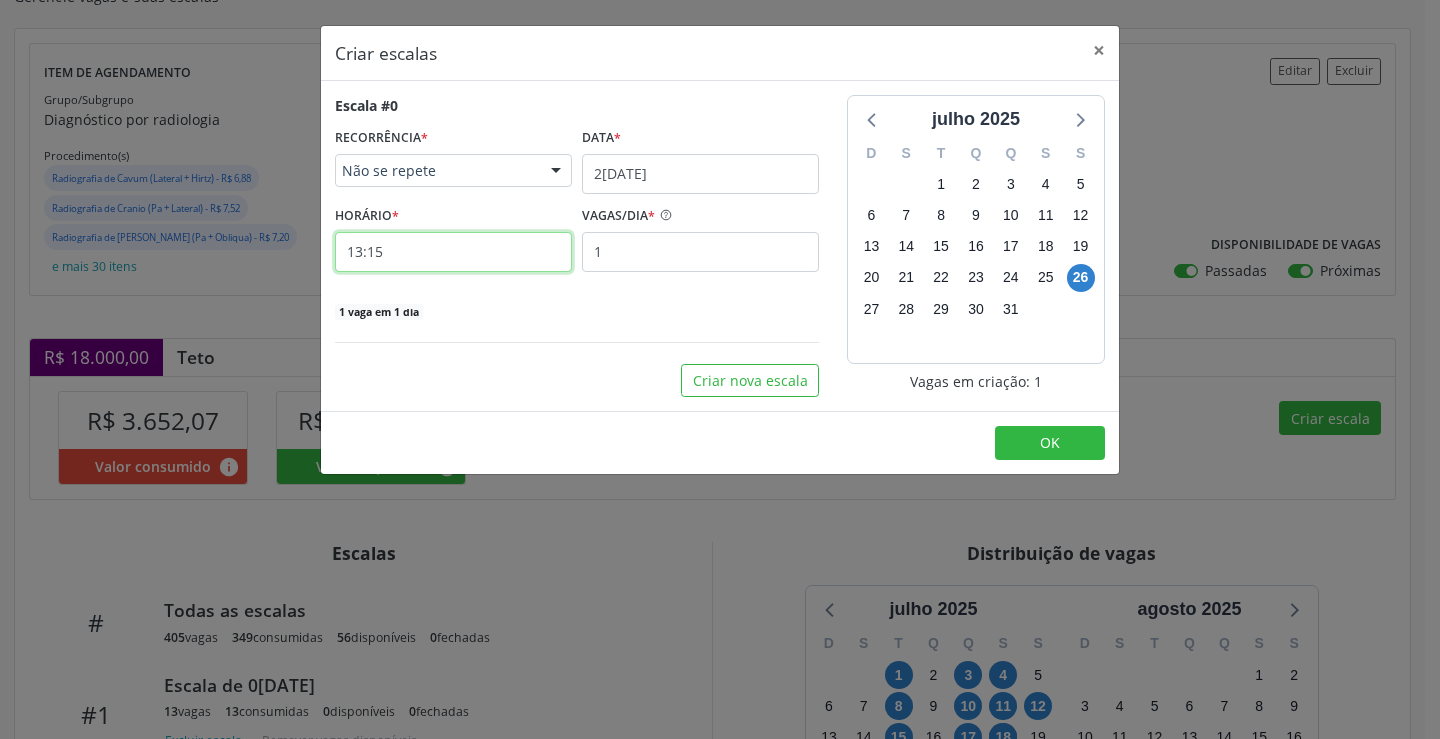 click on "13:15" at bounding box center [453, 252] 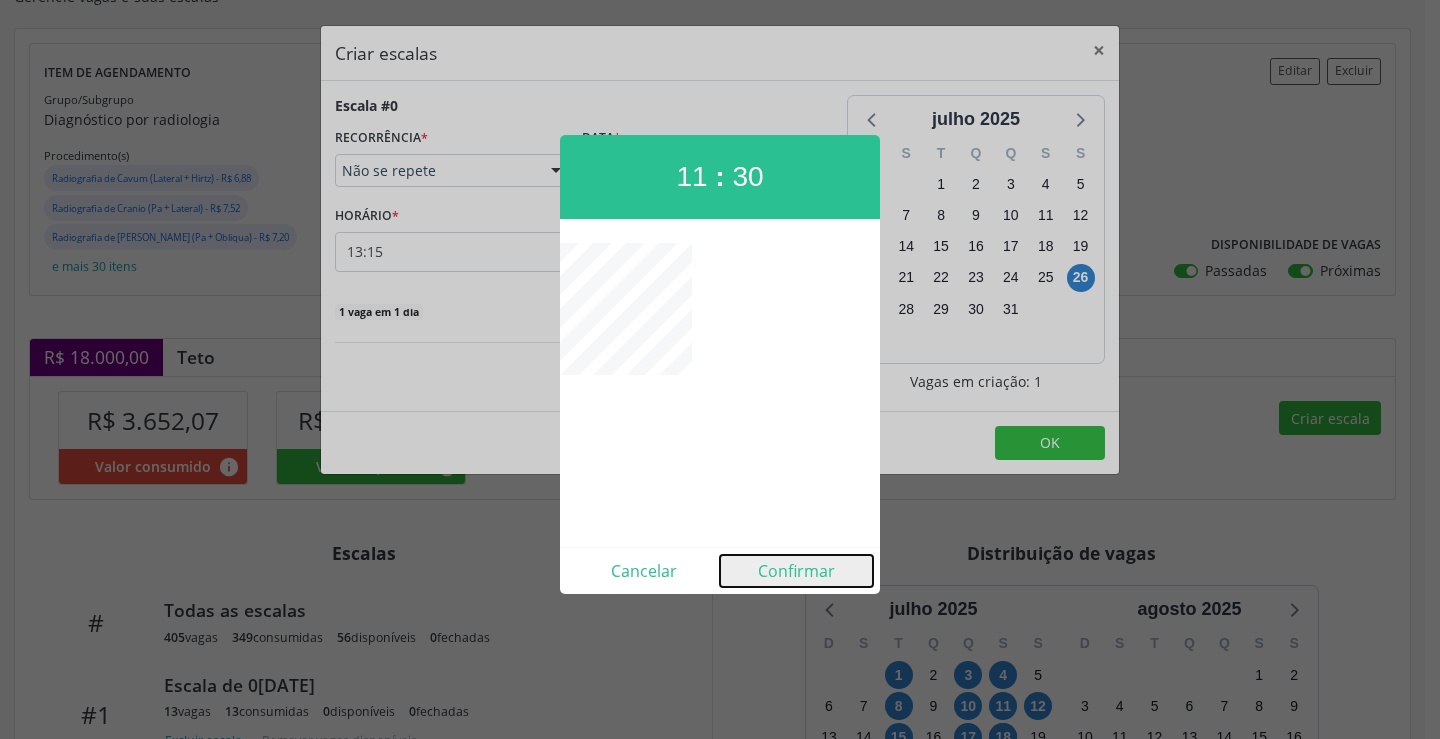 click on "Confirmar" at bounding box center (796, 571) 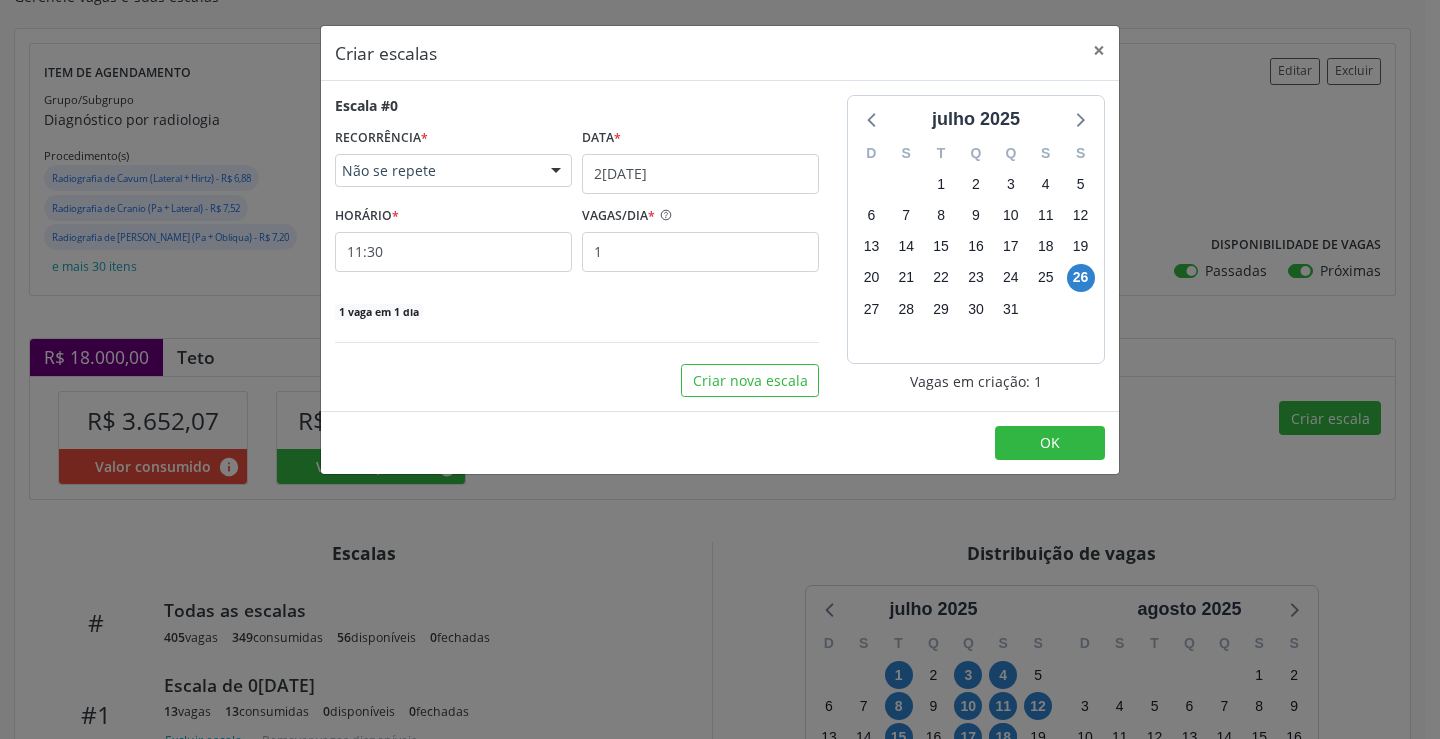 click on "Escala #0
RECORRÊNCIA
*
Não se repete         Não se repete   Diário/Semanal   Mensal
Nenhum resultado encontrado para: "   "
Não há nenhuma opção para ser exibida.
Data
*
[DATE]
HORÁRIO
*
11:30
VAGAS/DIA
*
1
1 vaga em 1 dia" at bounding box center [577, 208] 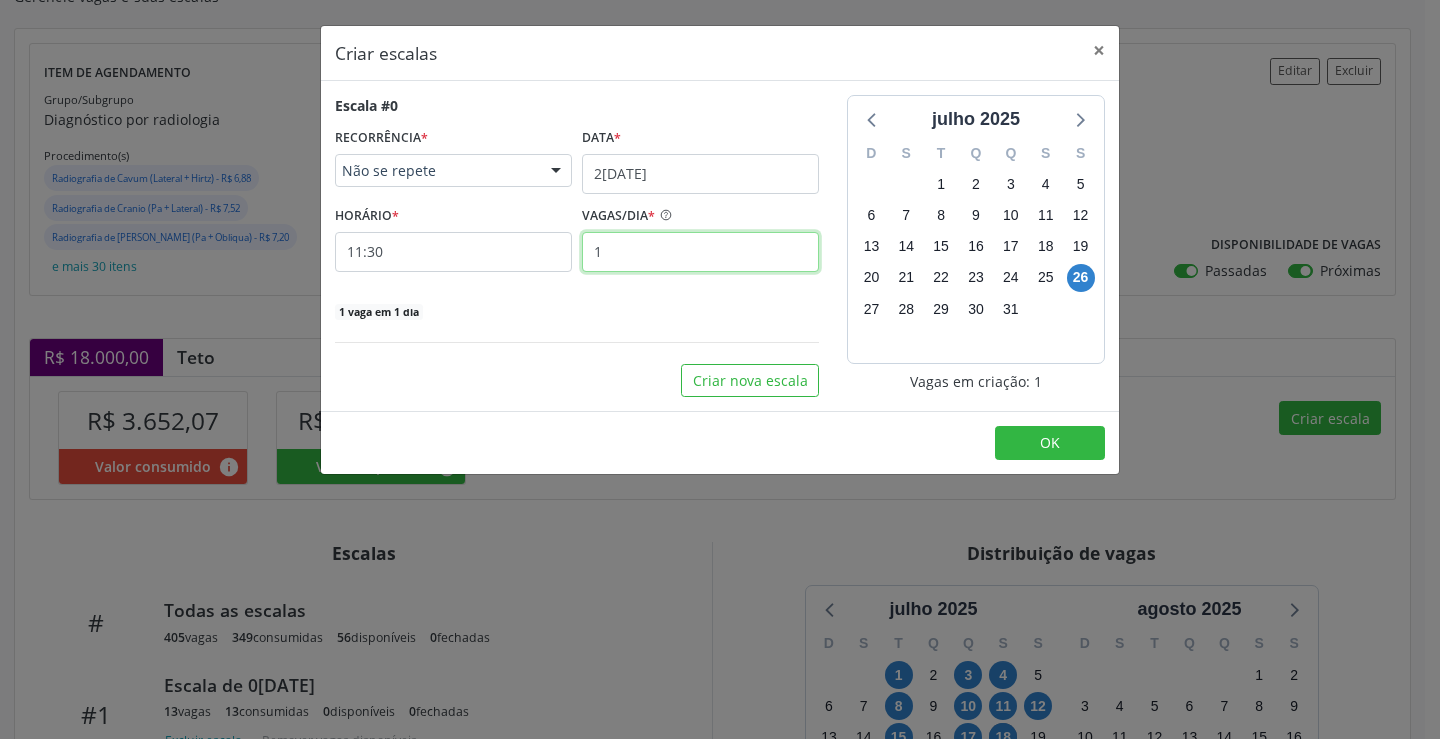 click on "1" at bounding box center (700, 252) 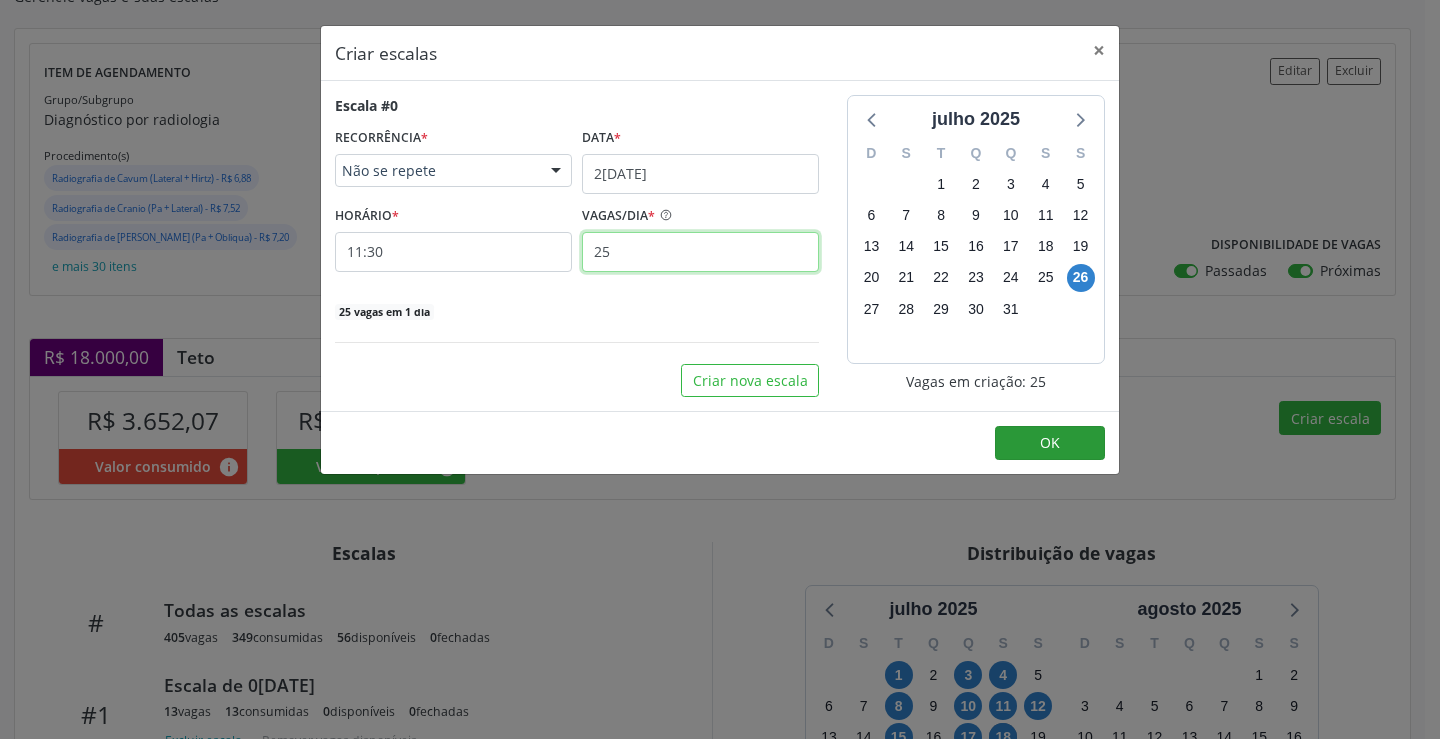 type on "25" 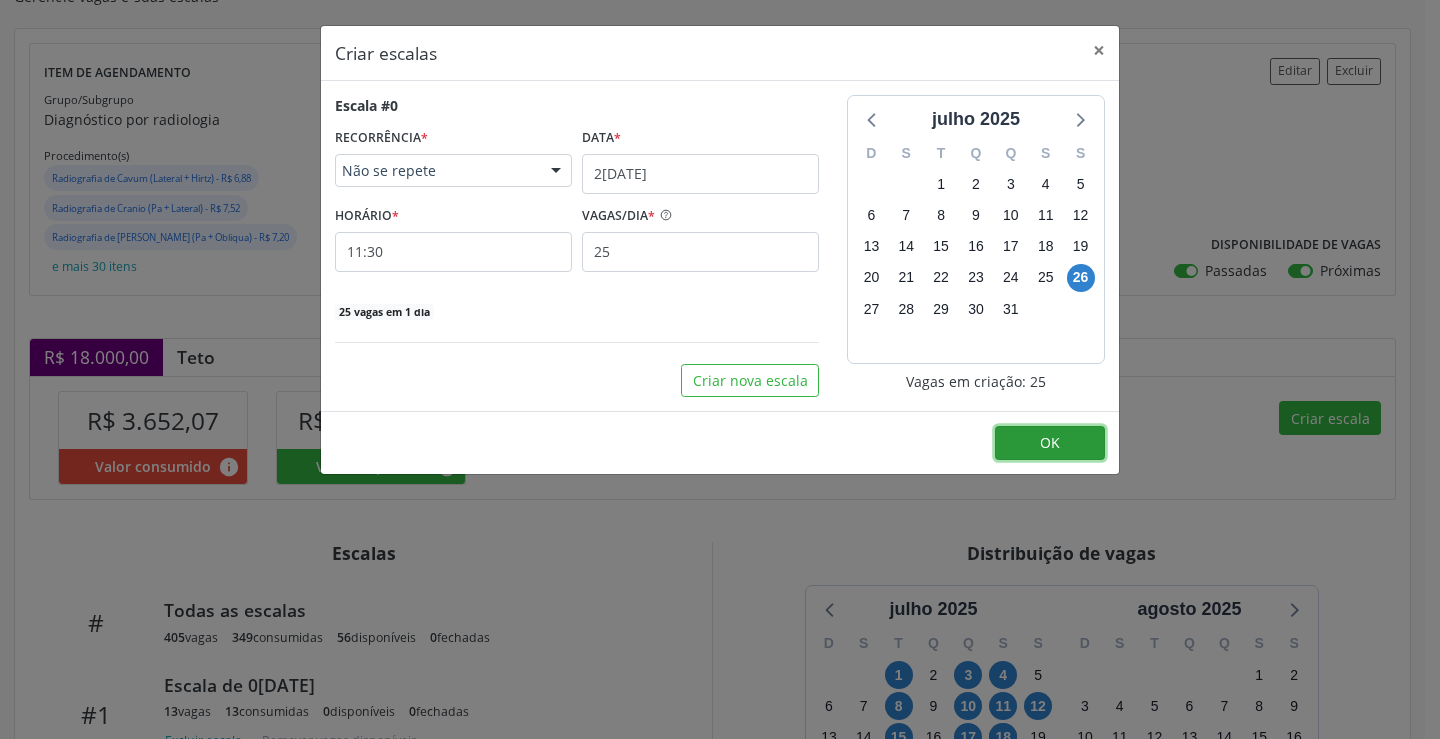 click on "OK" at bounding box center [1050, 443] 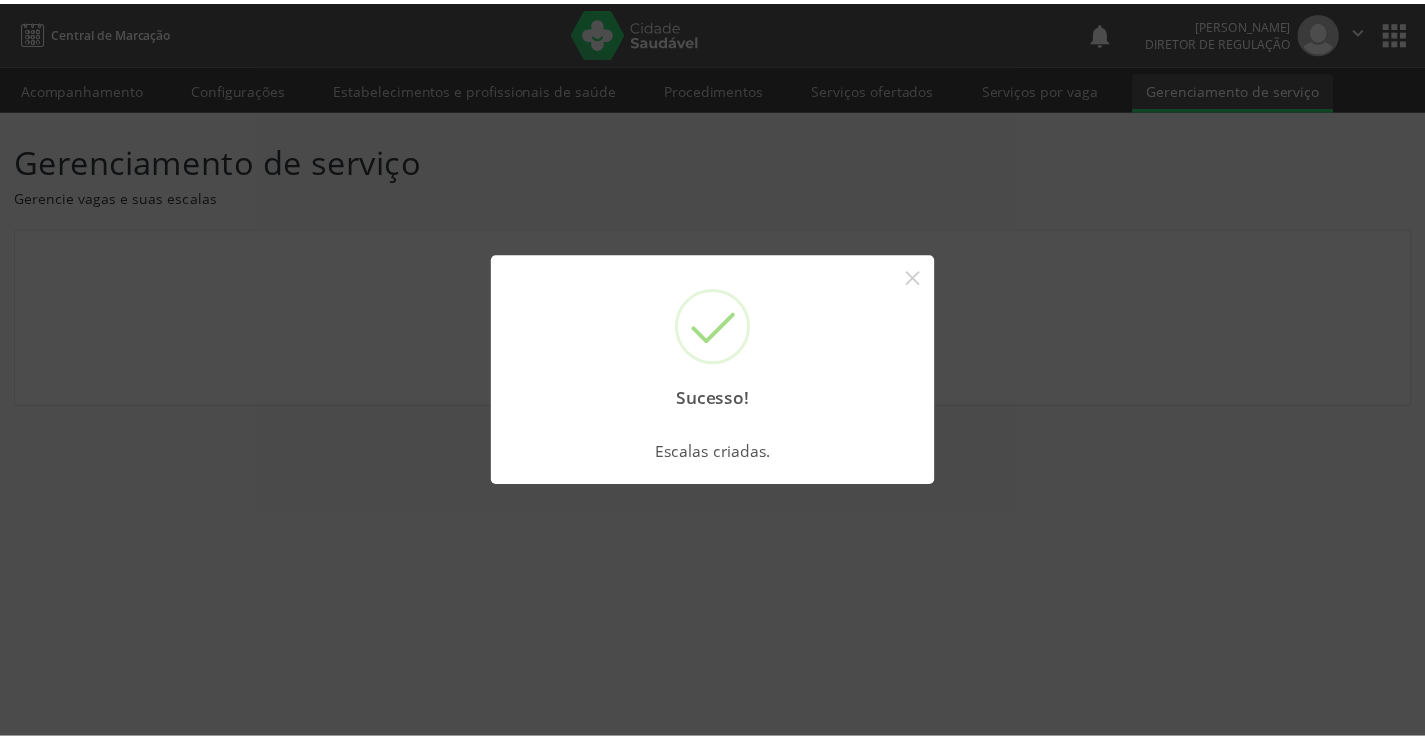 scroll, scrollTop: 0, scrollLeft: 0, axis: both 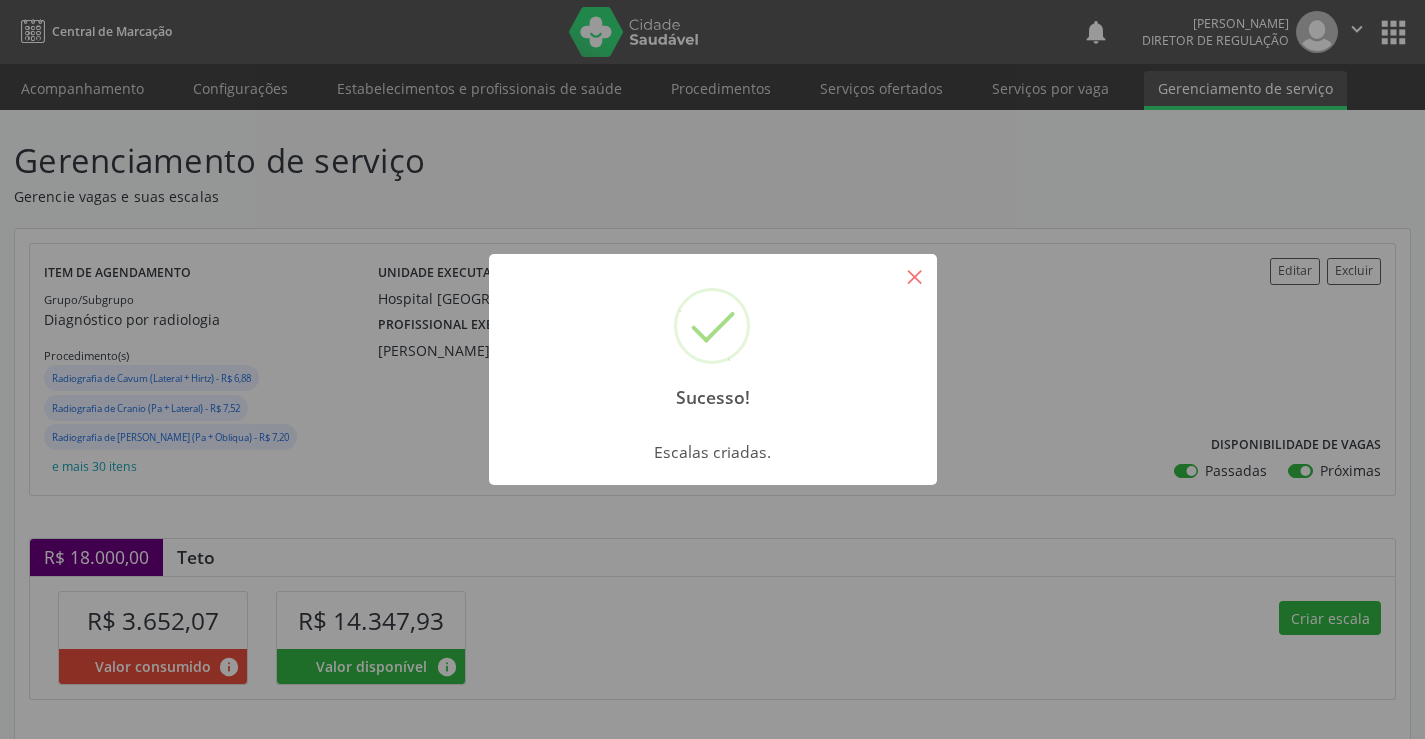 drag, startPoint x: 922, startPoint y: 278, endPoint x: 930, endPoint y: 248, distance: 31.04835 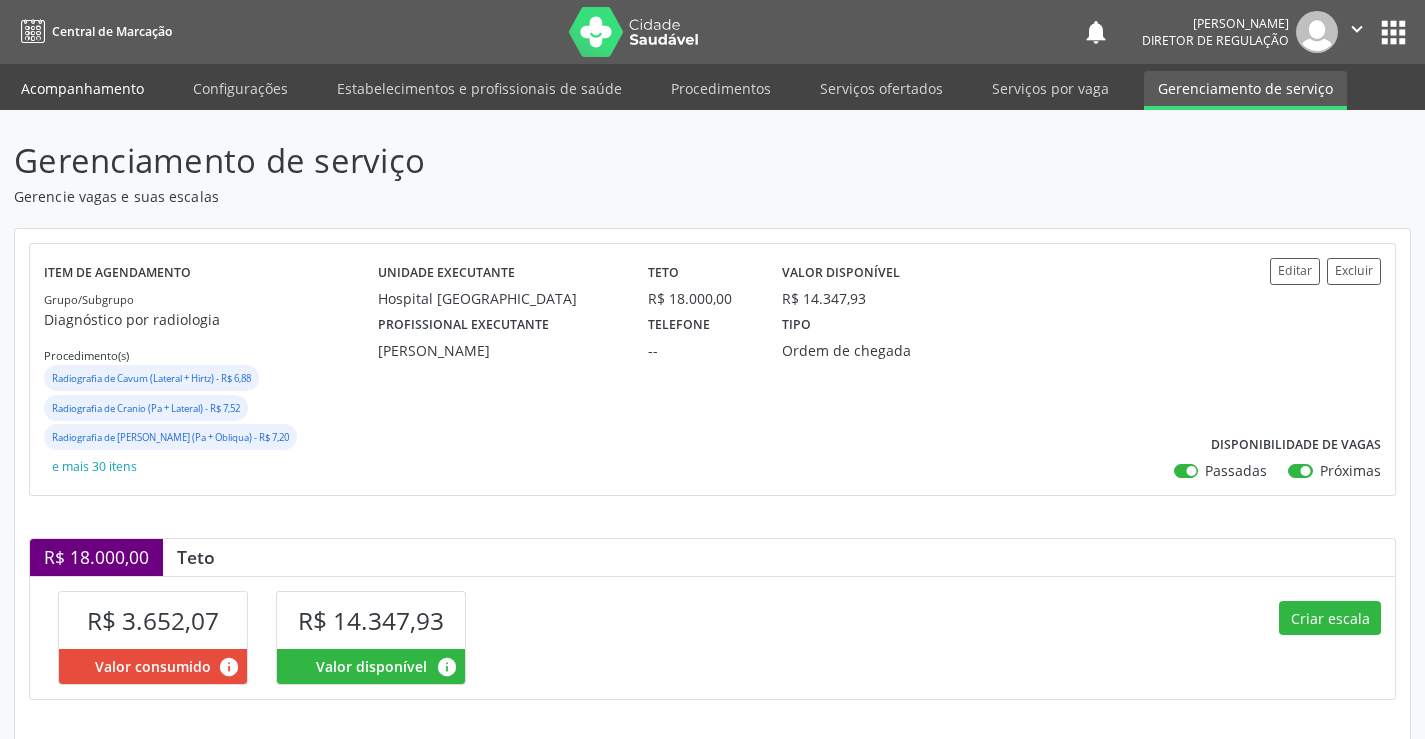 click on "Acompanhamento" at bounding box center (82, 88) 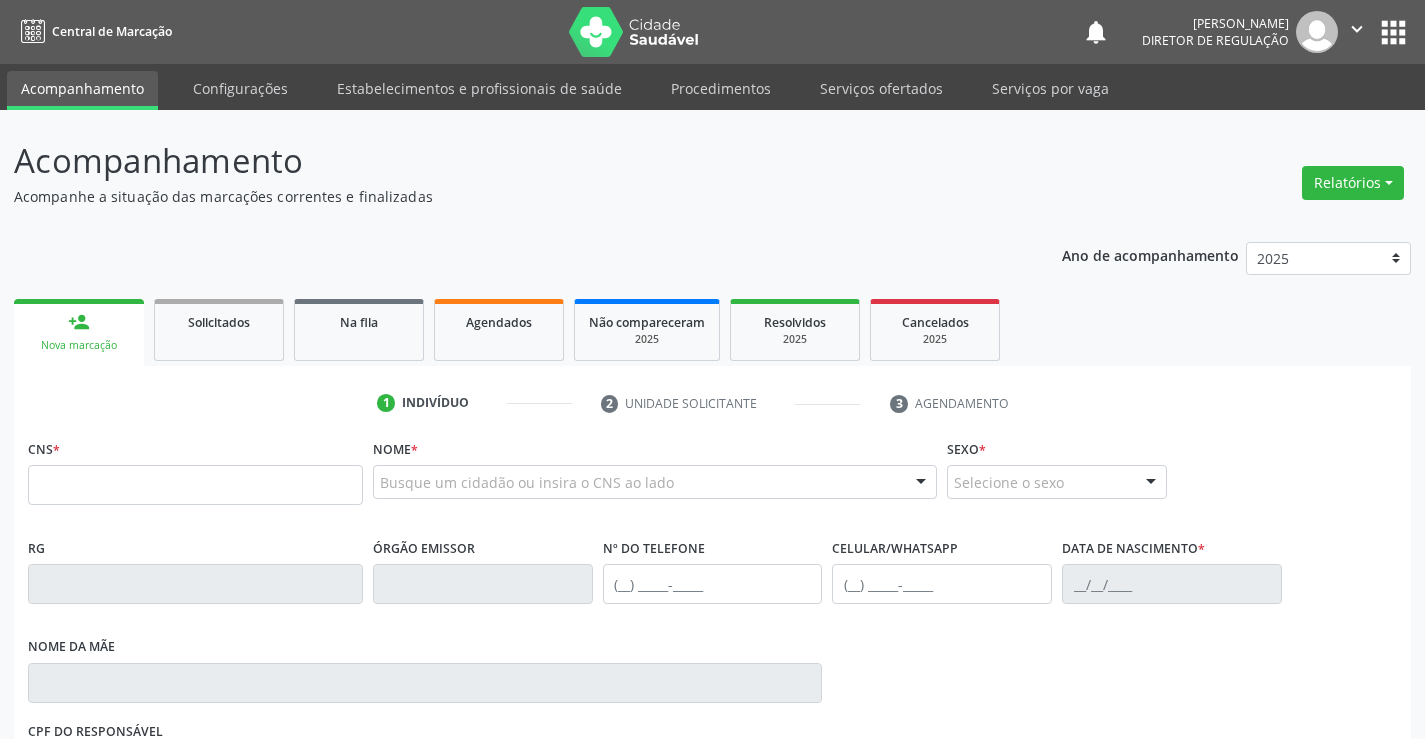 click at bounding box center [195, 485] 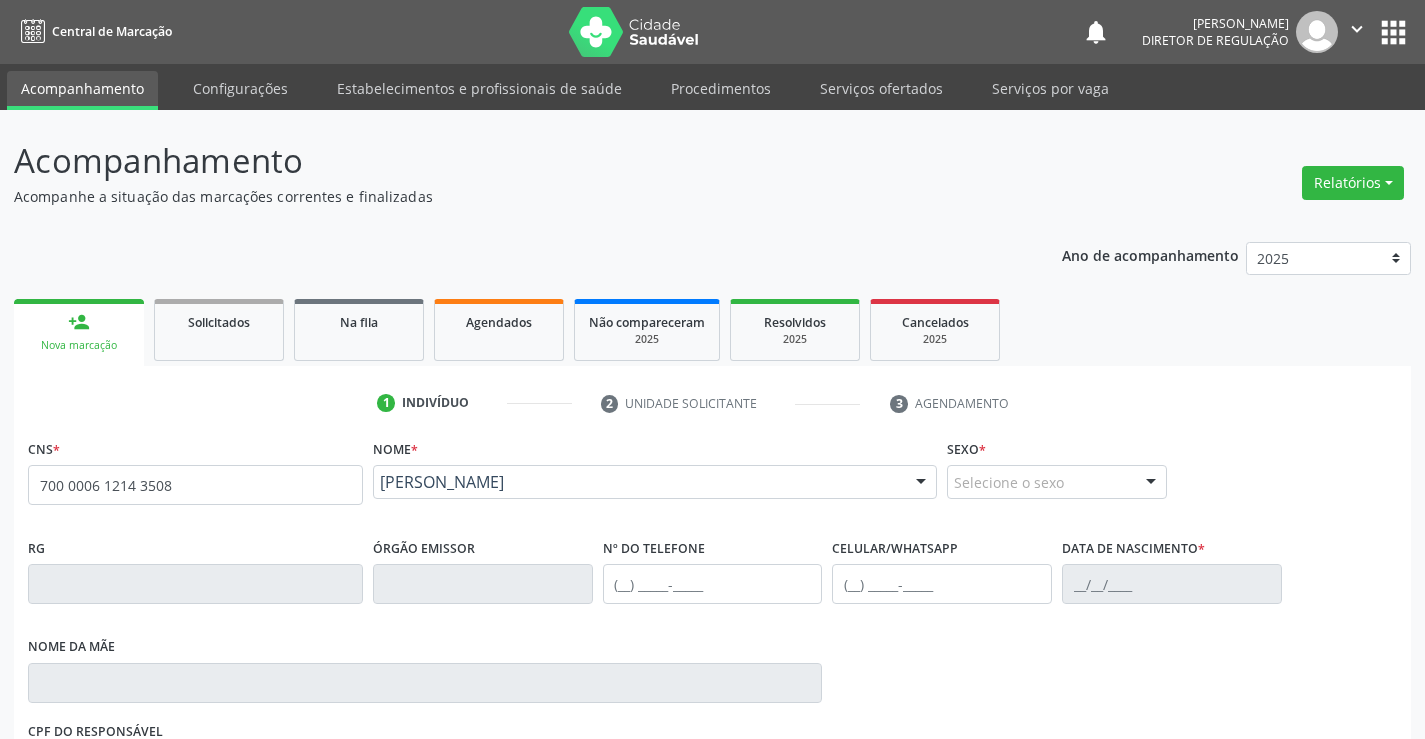 type on "700 0006 1214 3508" 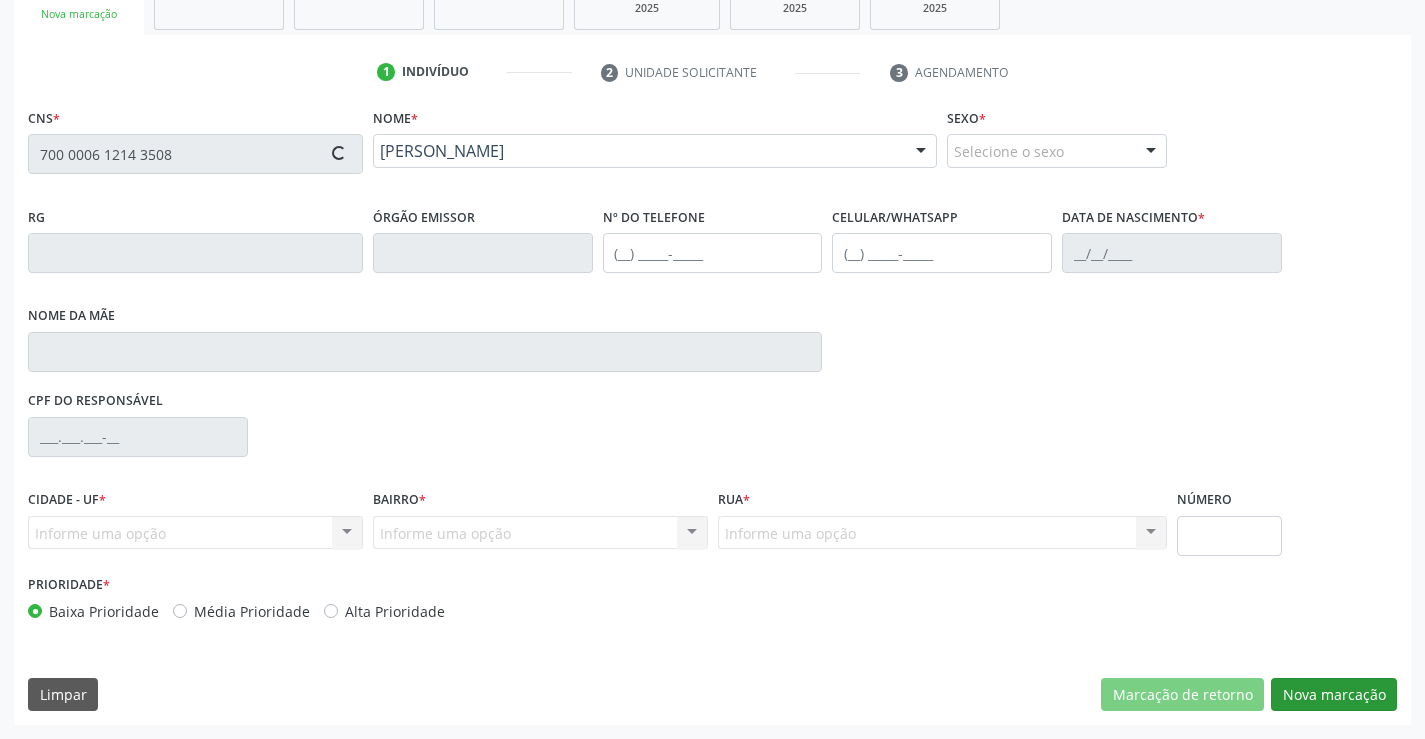 type on "1117414914" 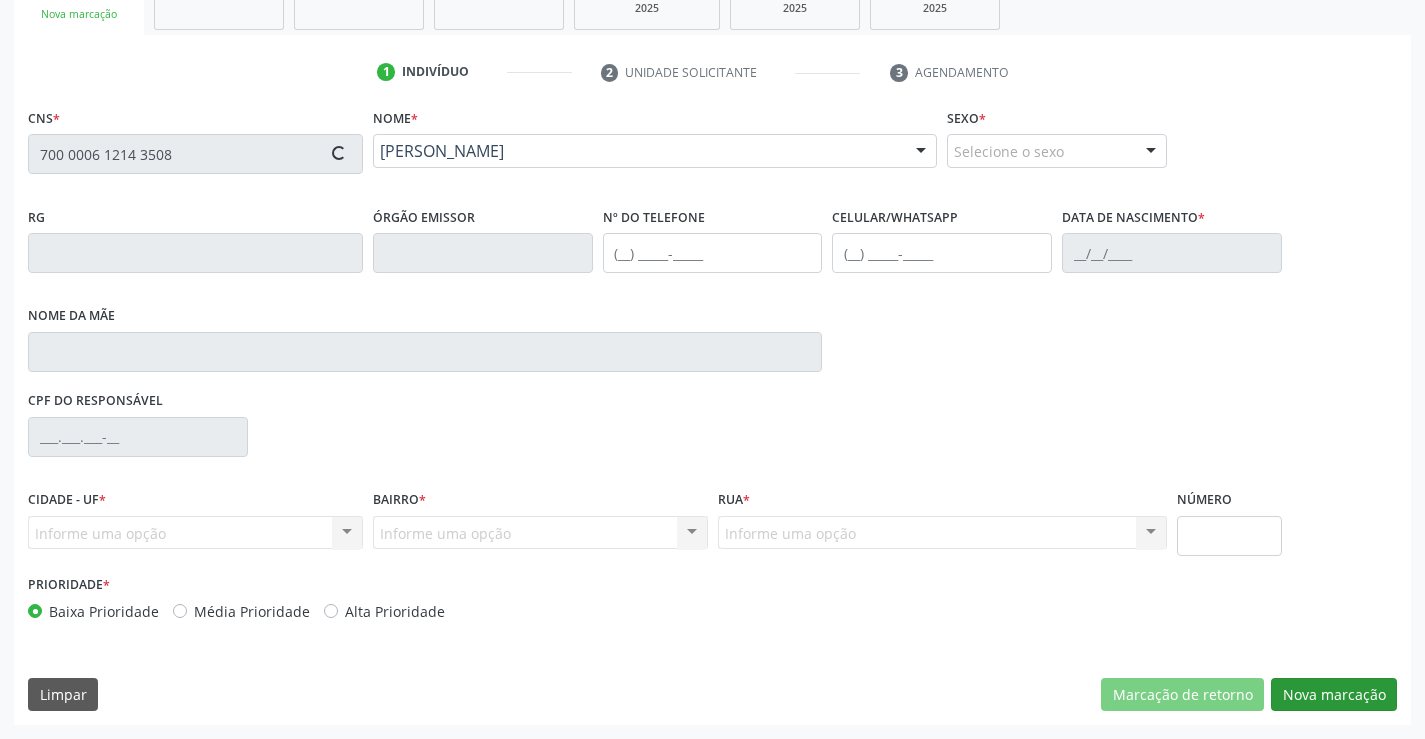 type on "[PHONE_NUMBER]" 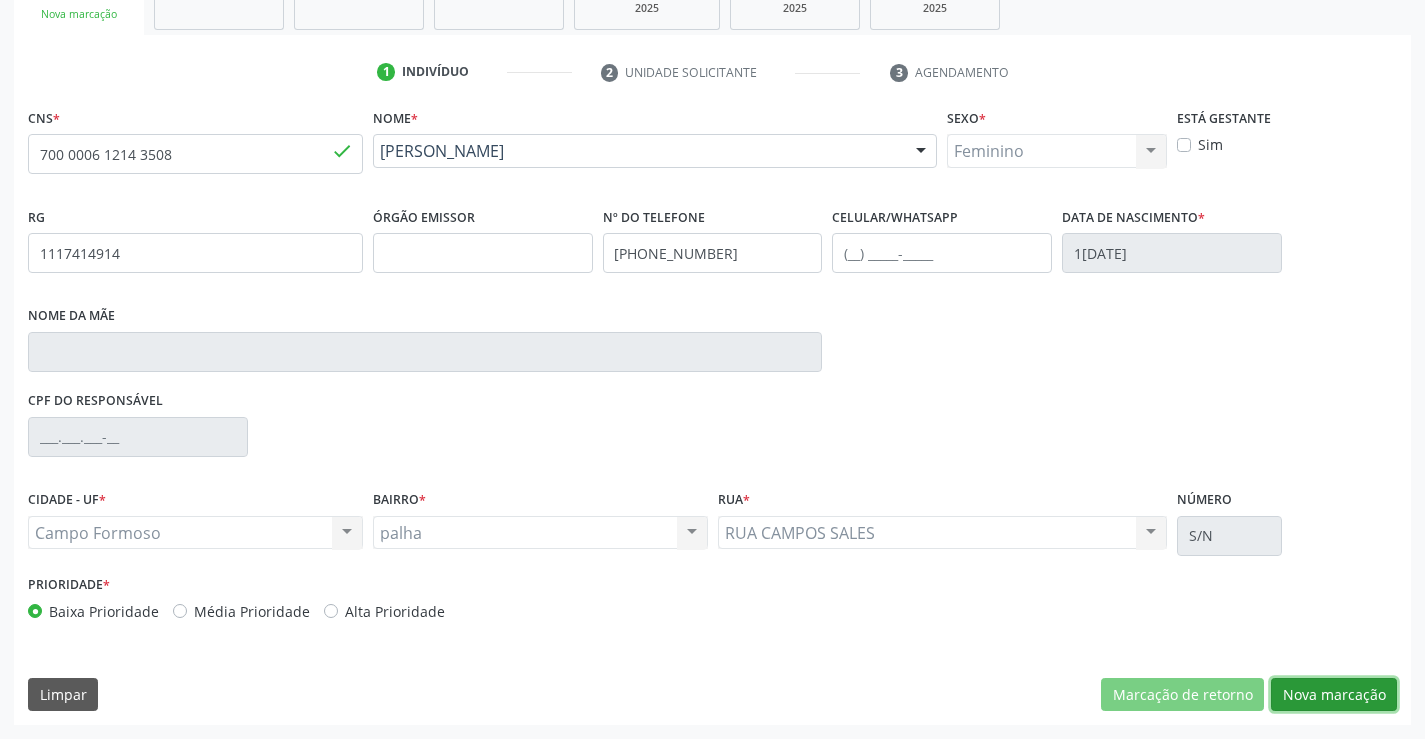click on "Nova marcação" at bounding box center [1334, 695] 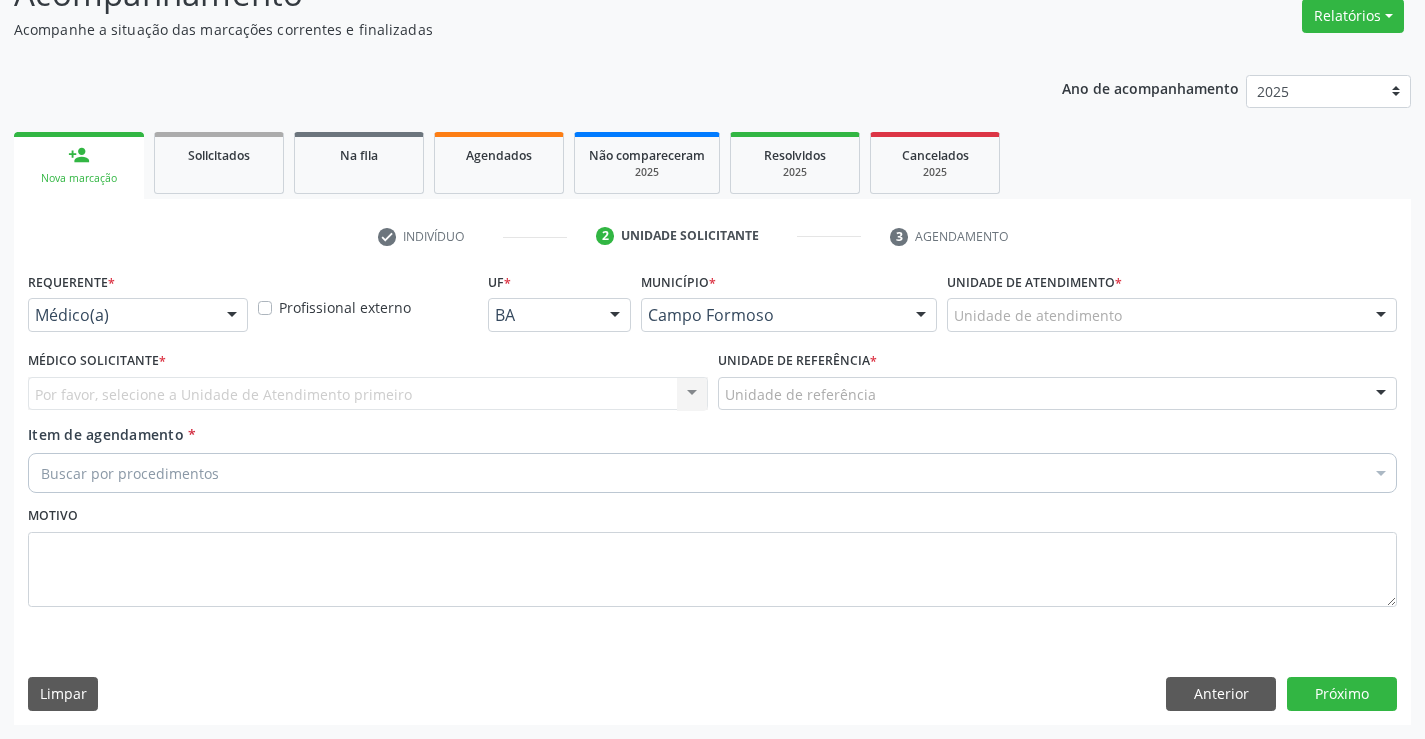 scroll, scrollTop: 167, scrollLeft: 0, axis: vertical 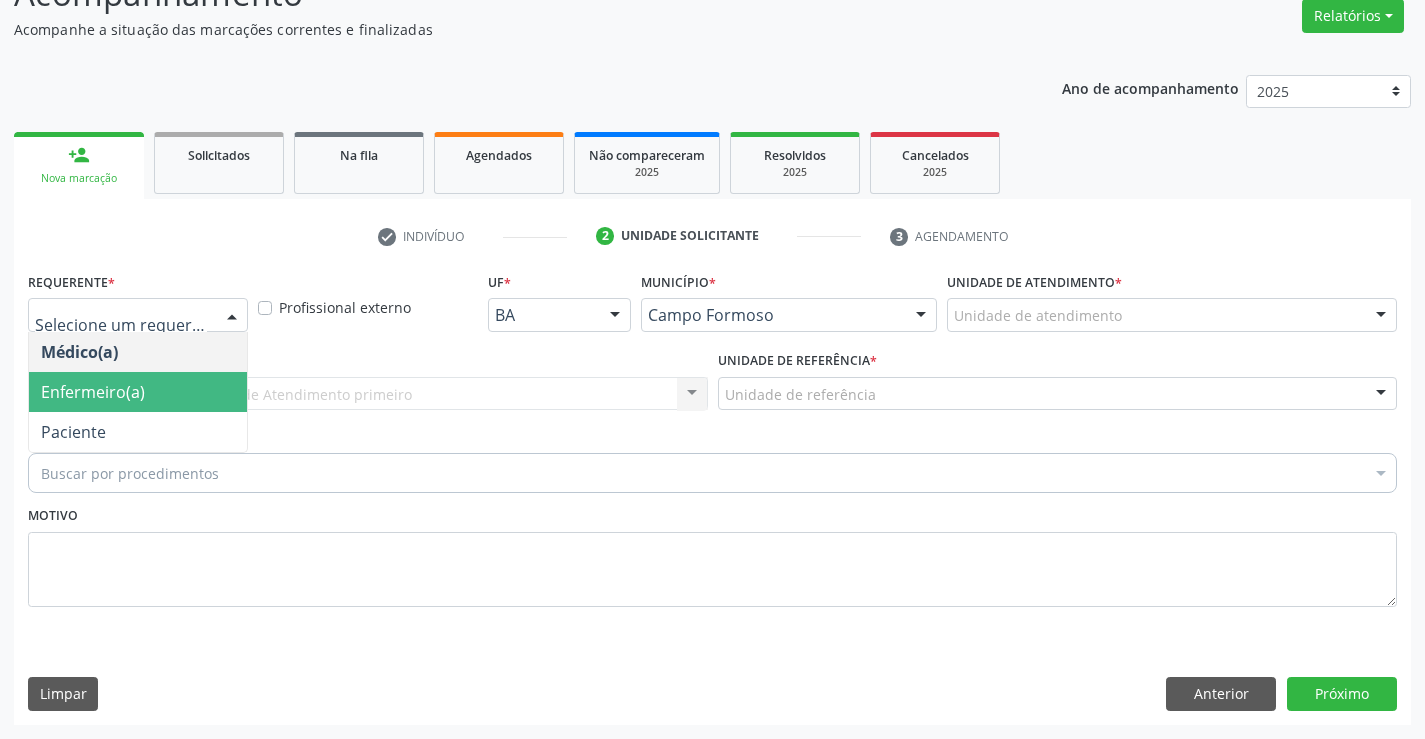 click on "Enfermeiro(a)" at bounding box center (138, 392) 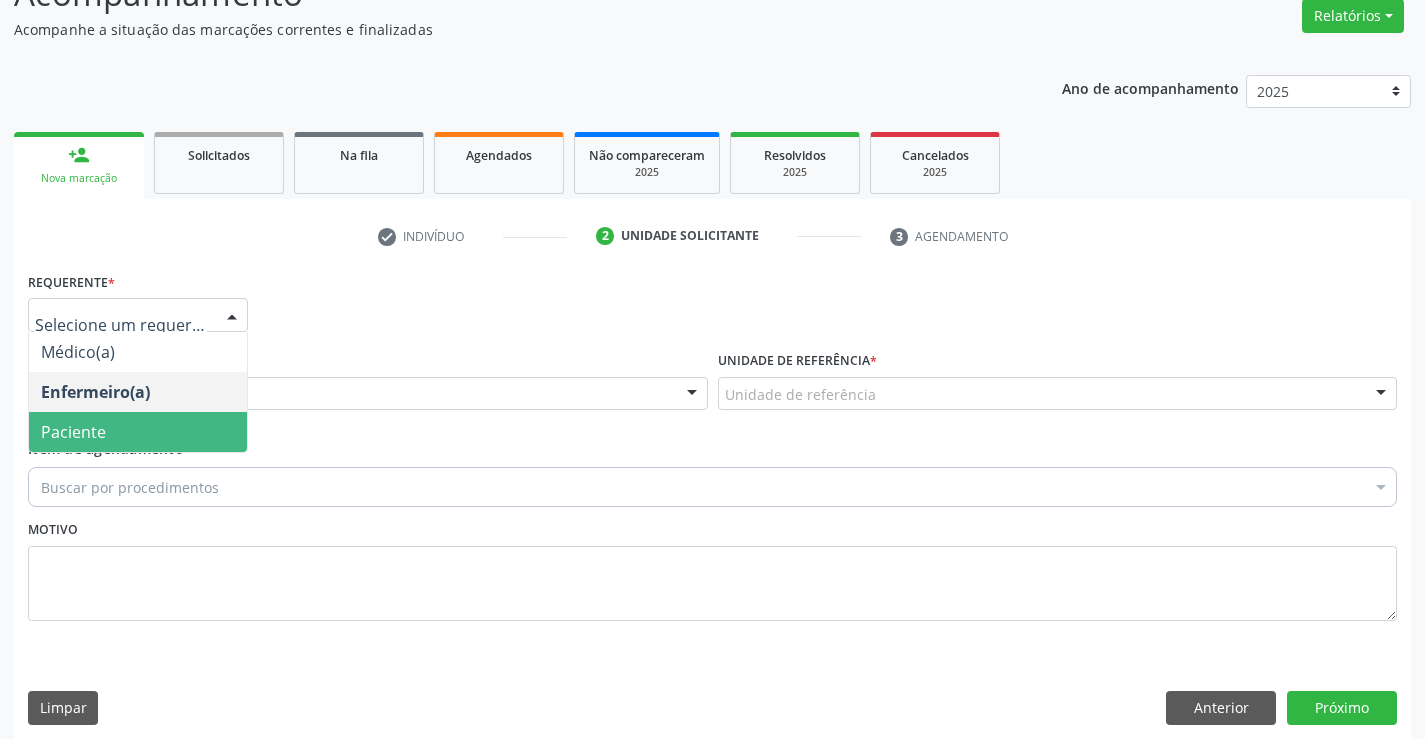 drag, startPoint x: 206, startPoint y: 431, endPoint x: 353, endPoint y: 399, distance: 150.44267 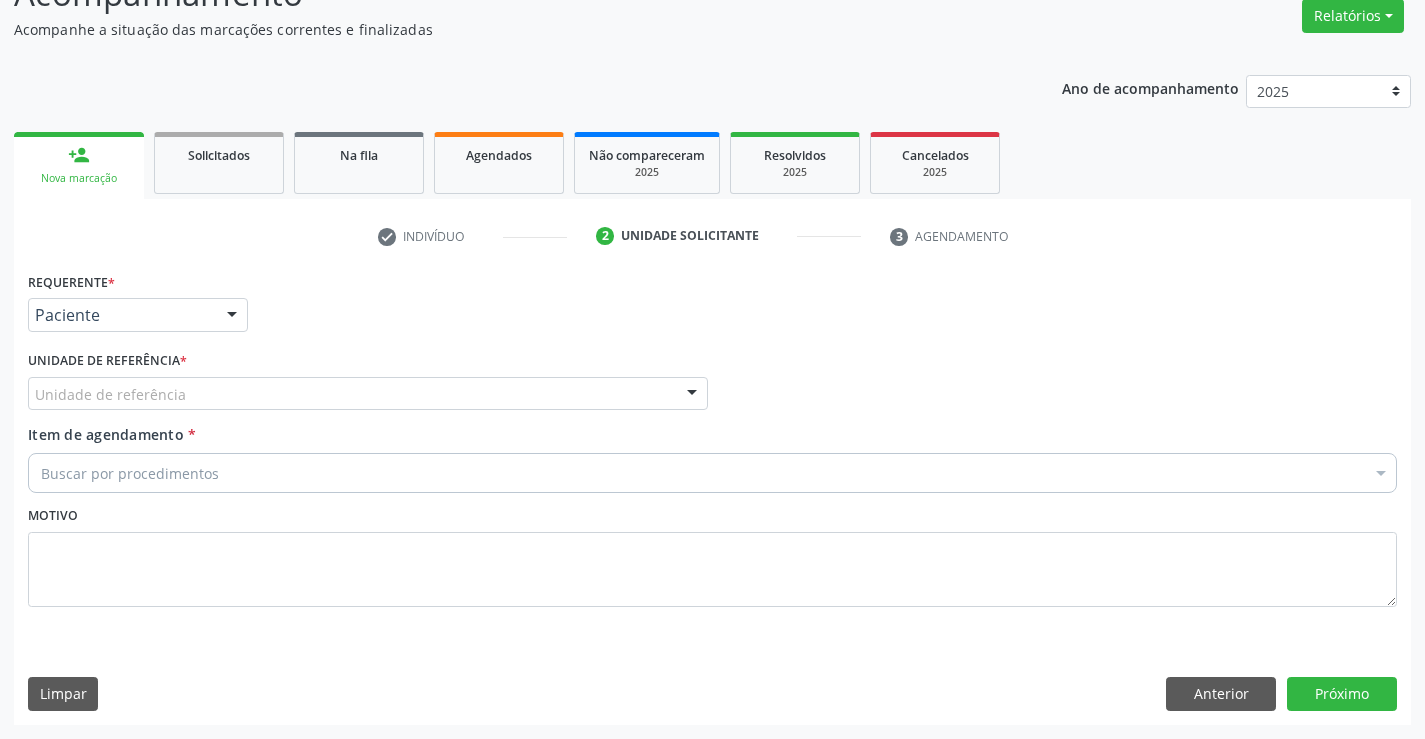 click on "Unidade de referência" at bounding box center [368, 394] 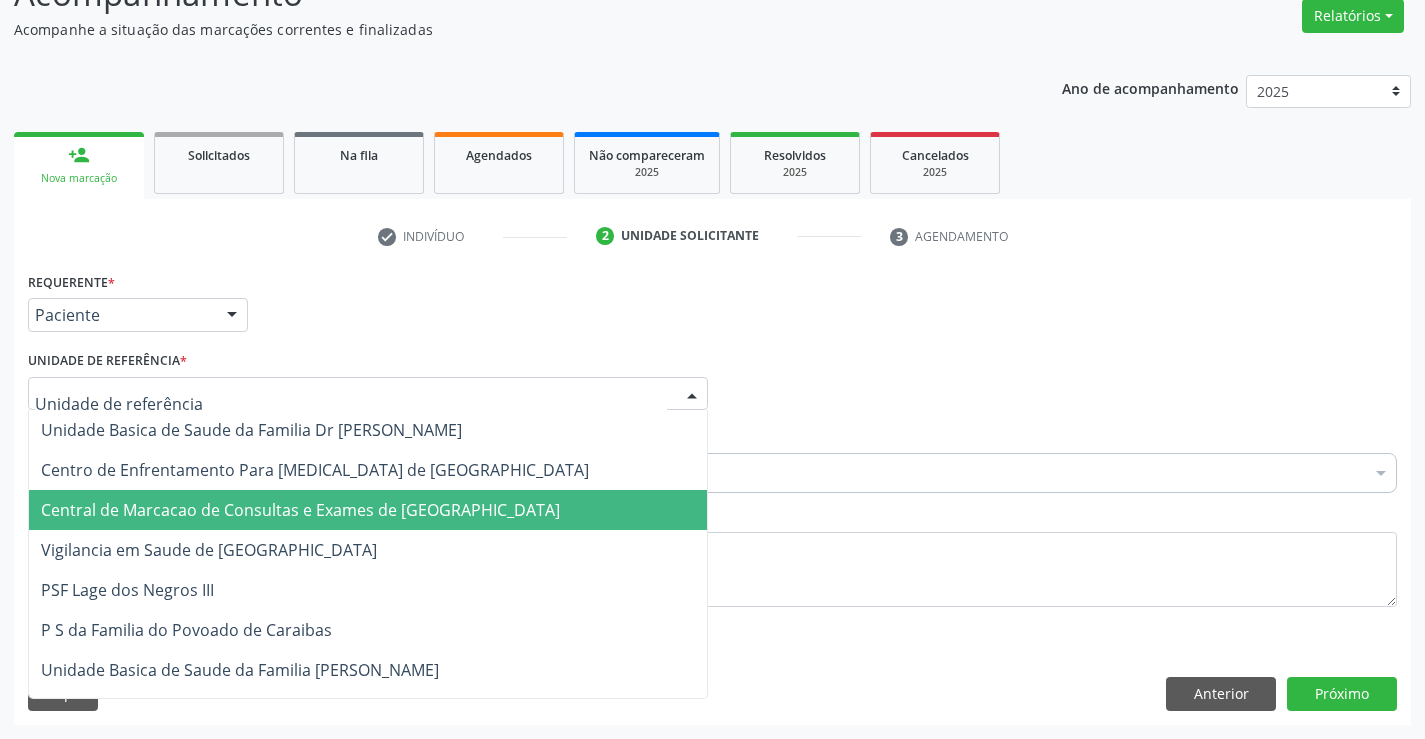 drag, startPoint x: 358, startPoint y: 516, endPoint x: 396, endPoint y: 502, distance: 40.496914 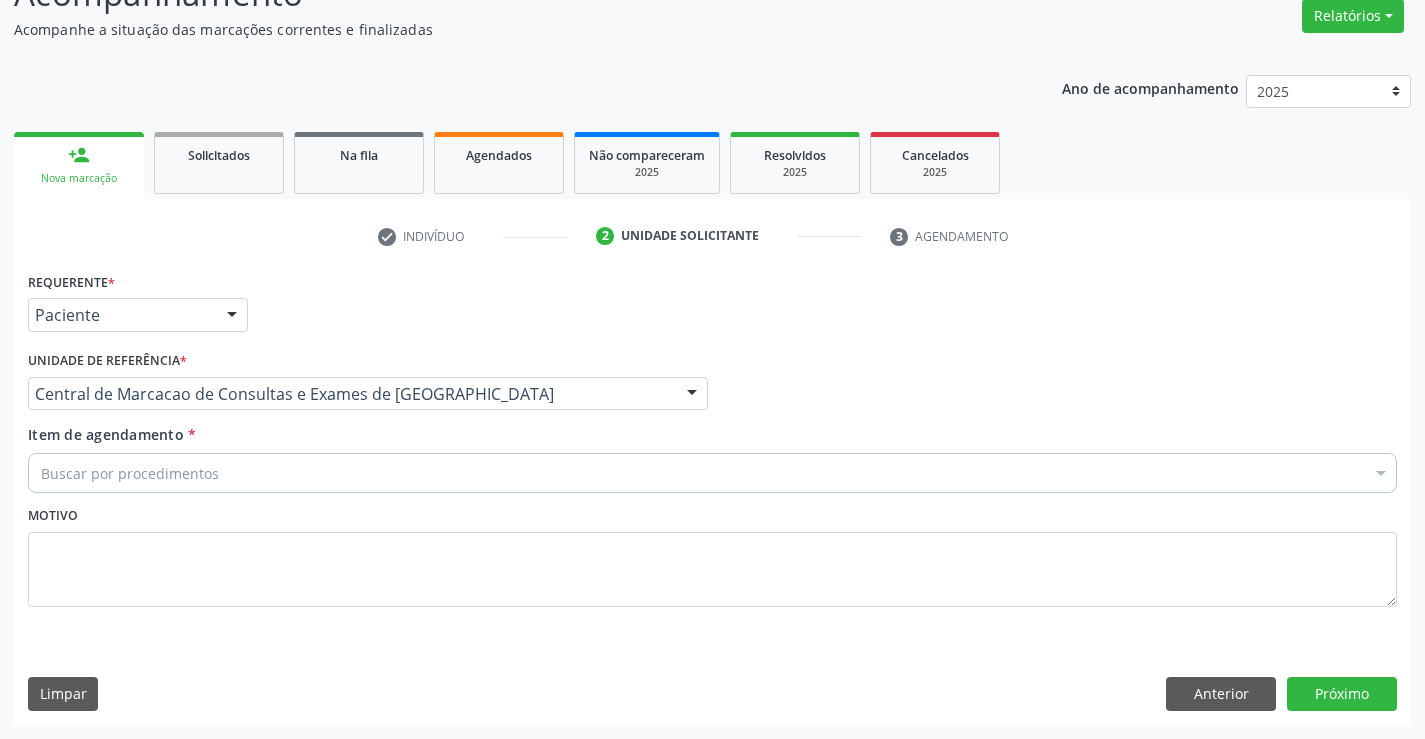click on "Buscar por procedimentos" at bounding box center (712, 473) 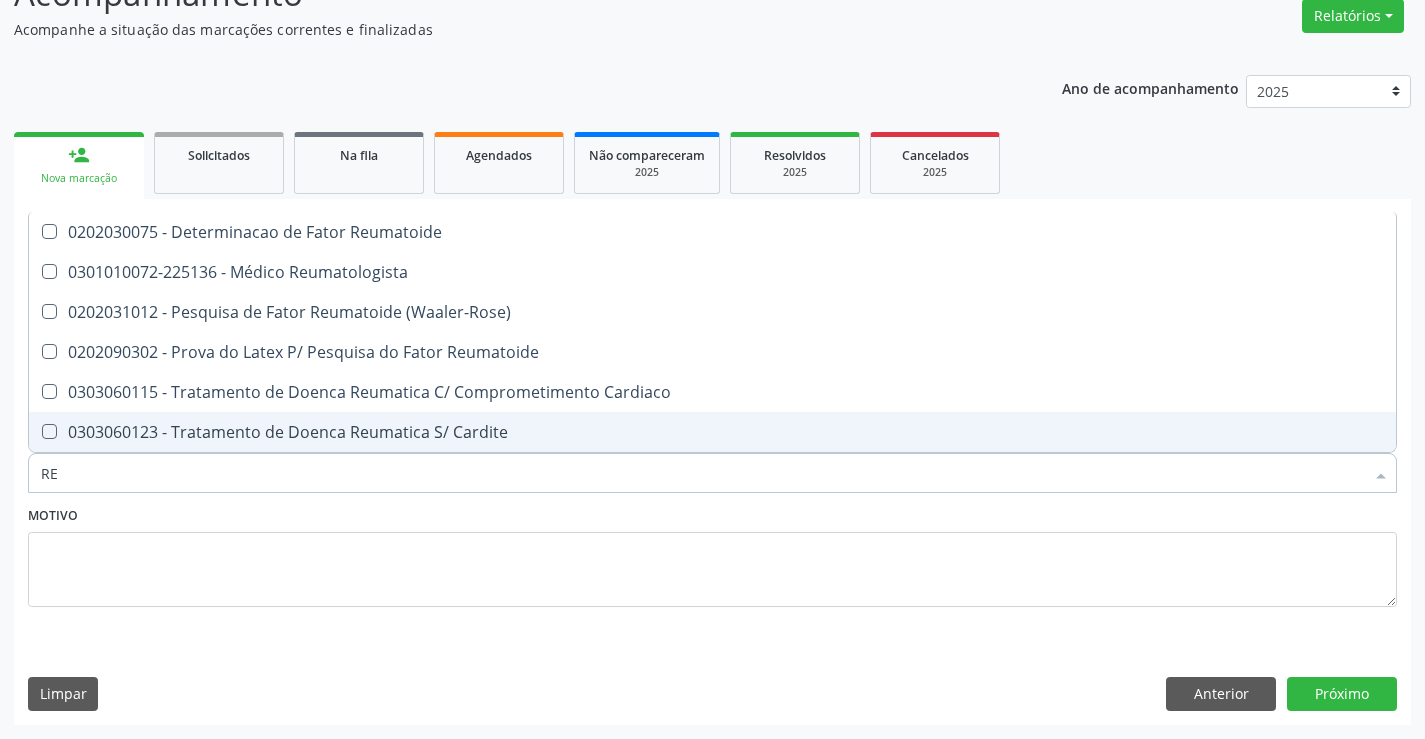 type on "R" 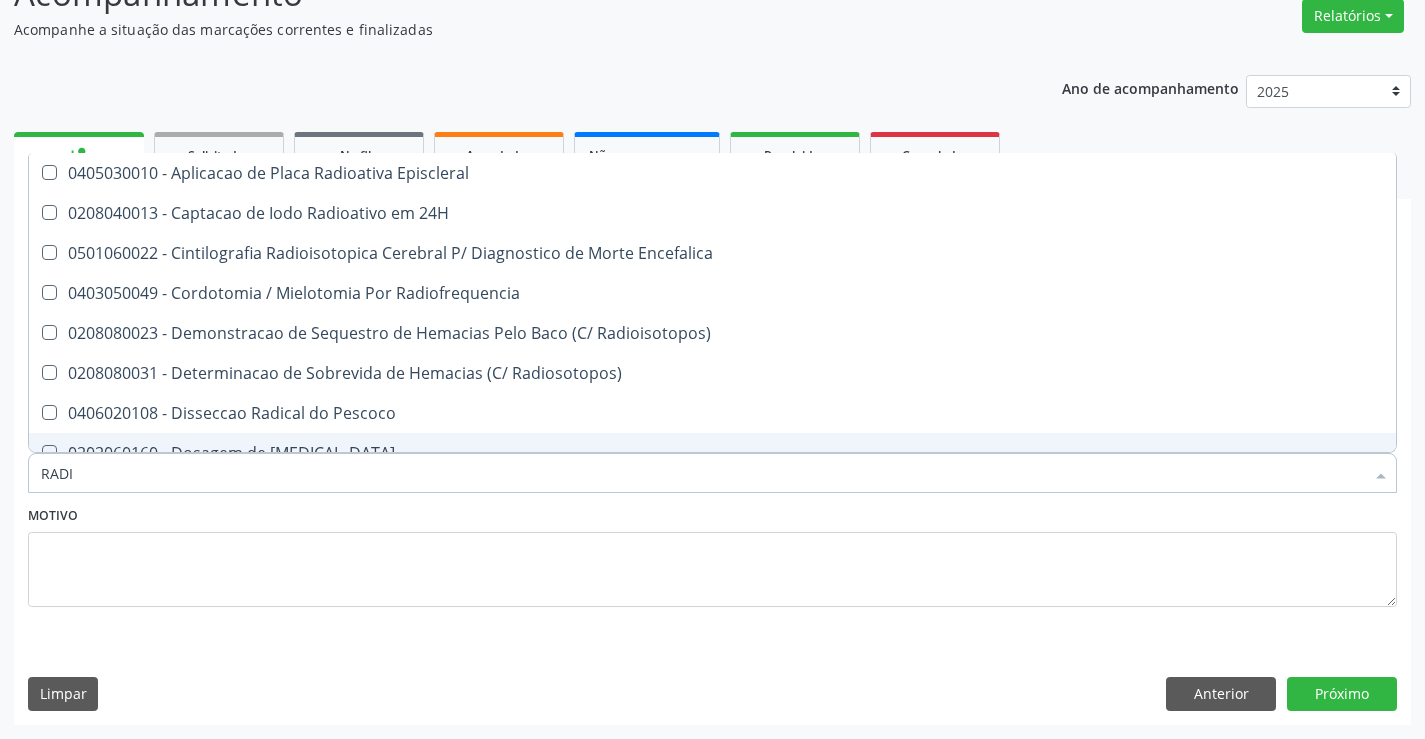 type on "RADIO" 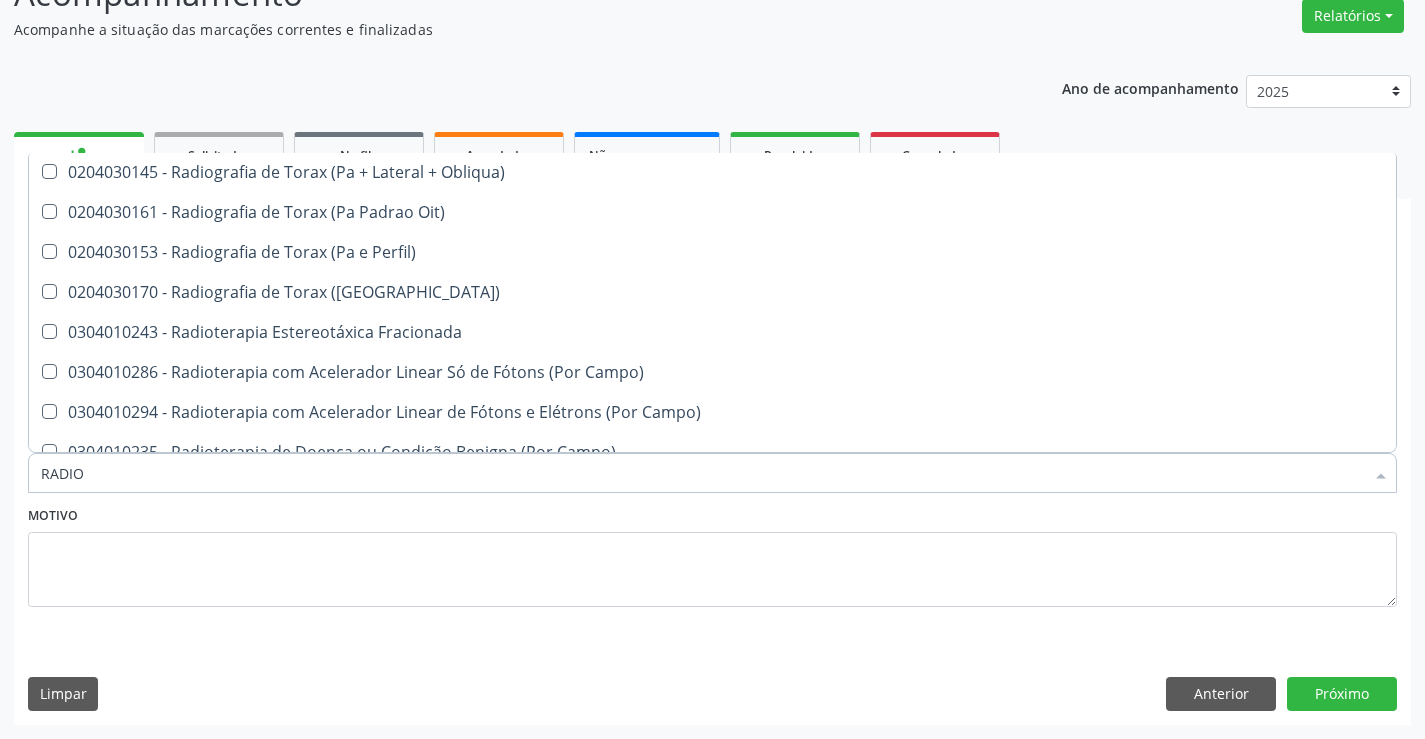 scroll, scrollTop: 3181, scrollLeft: 0, axis: vertical 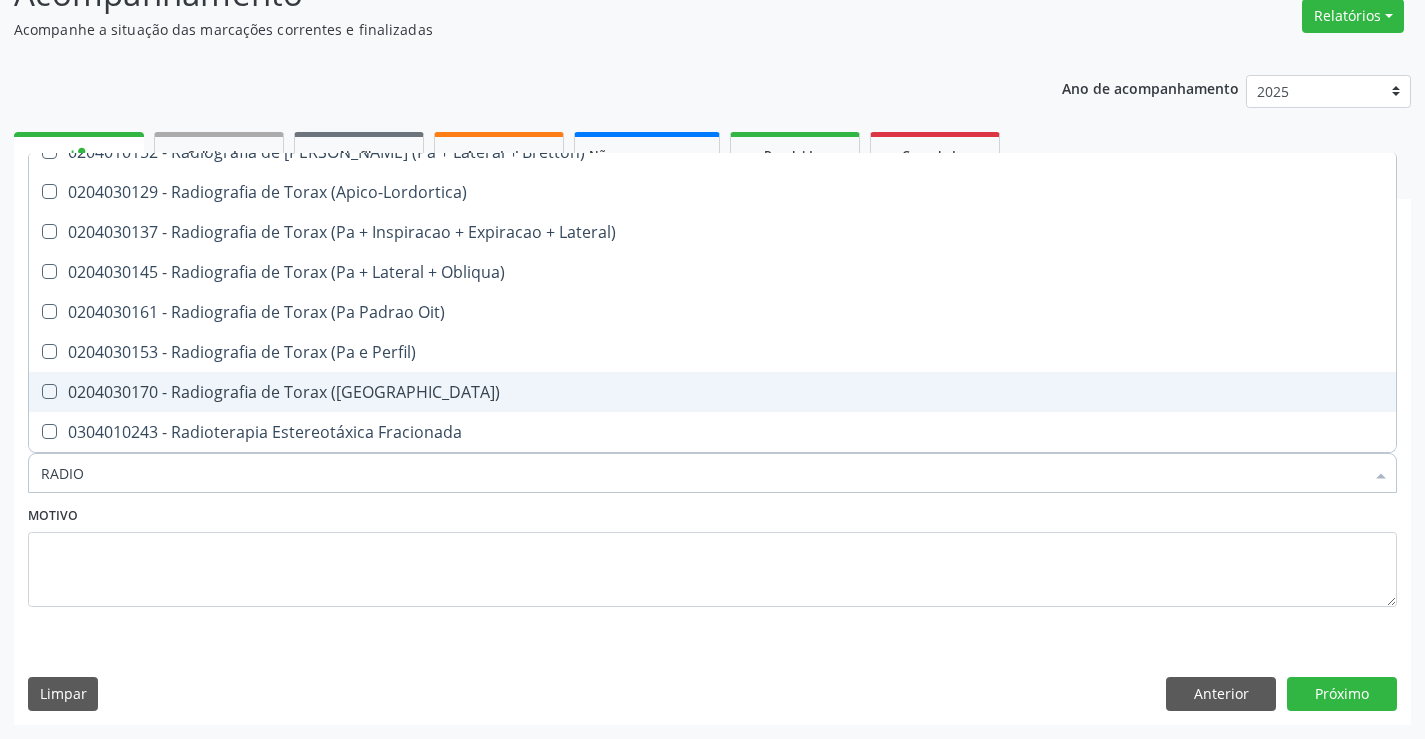 drag, startPoint x: 417, startPoint y: 386, endPoint x: 885, endPoint y: 491, distance: 479.63425 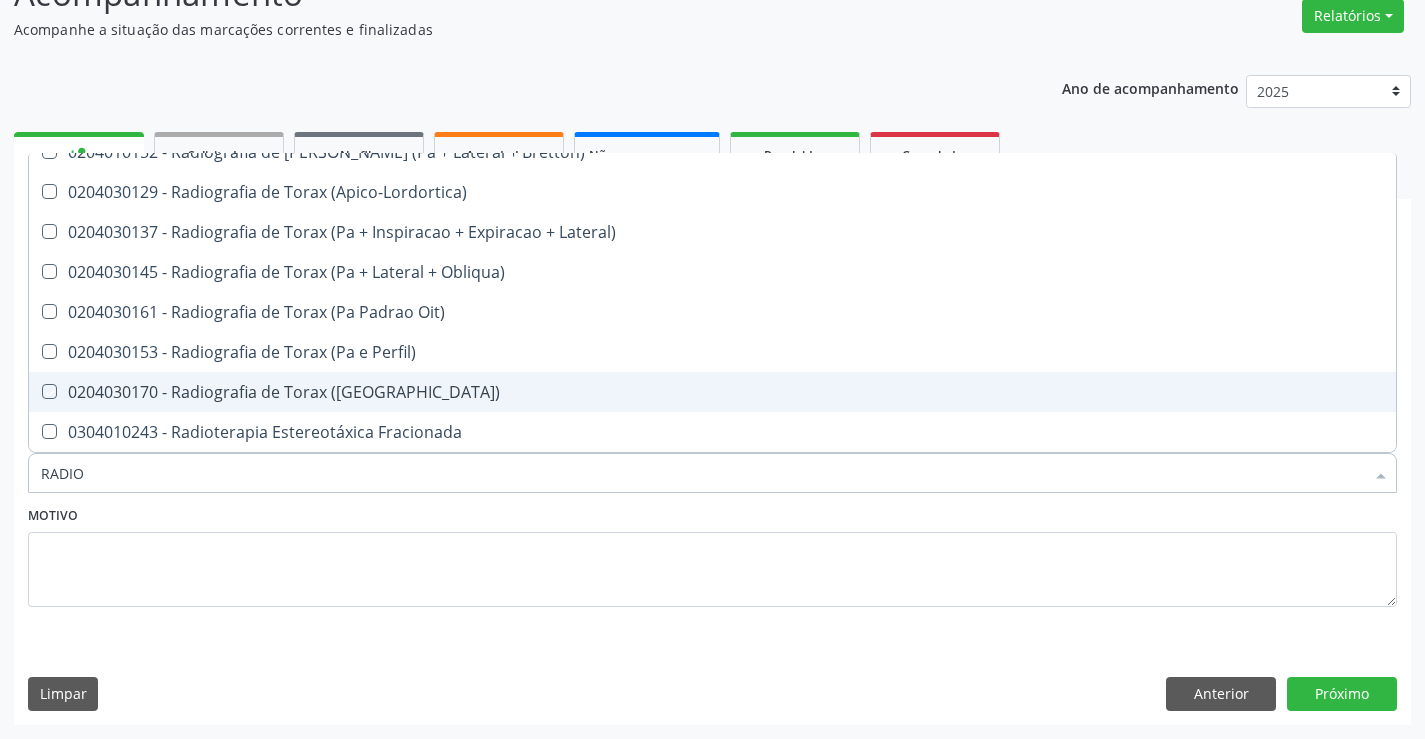 checkbox on "true" 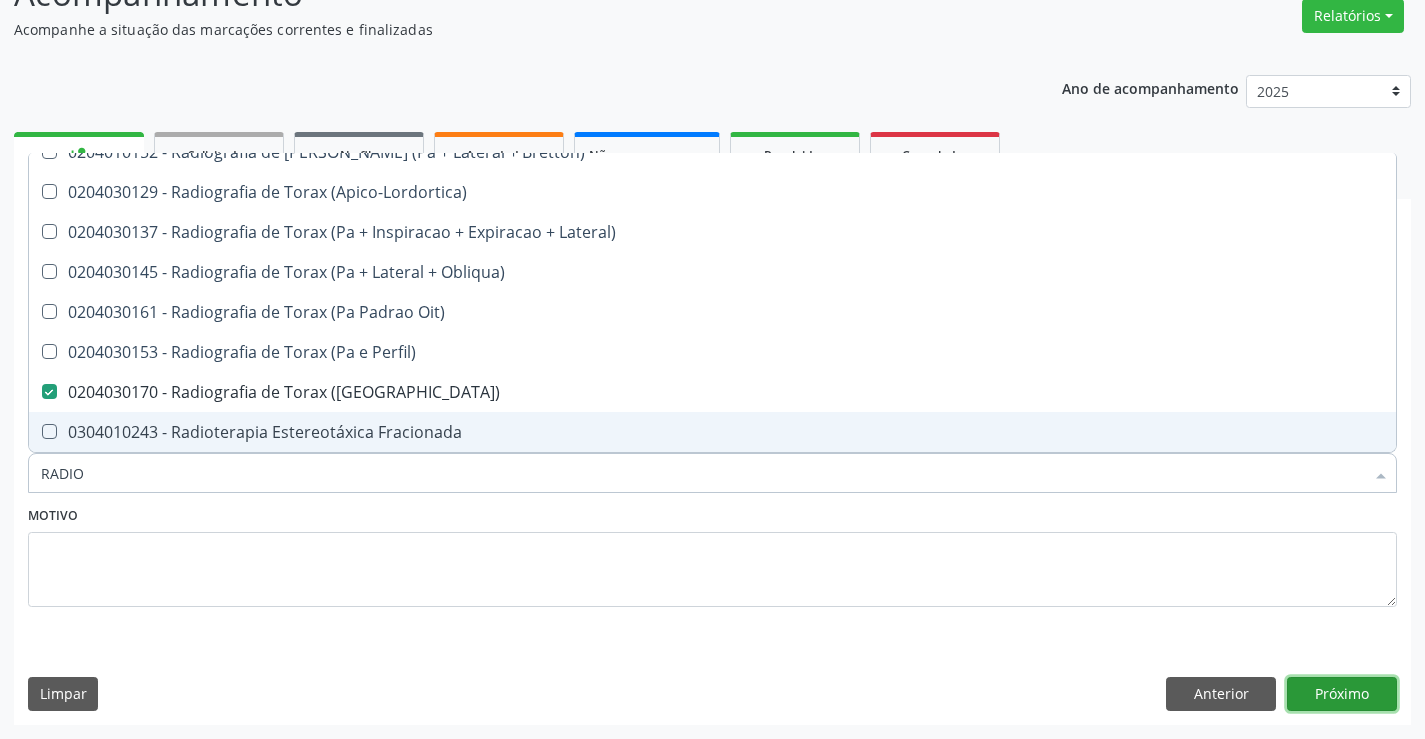 click on "Próximo" at bounding box center [1342, 694] 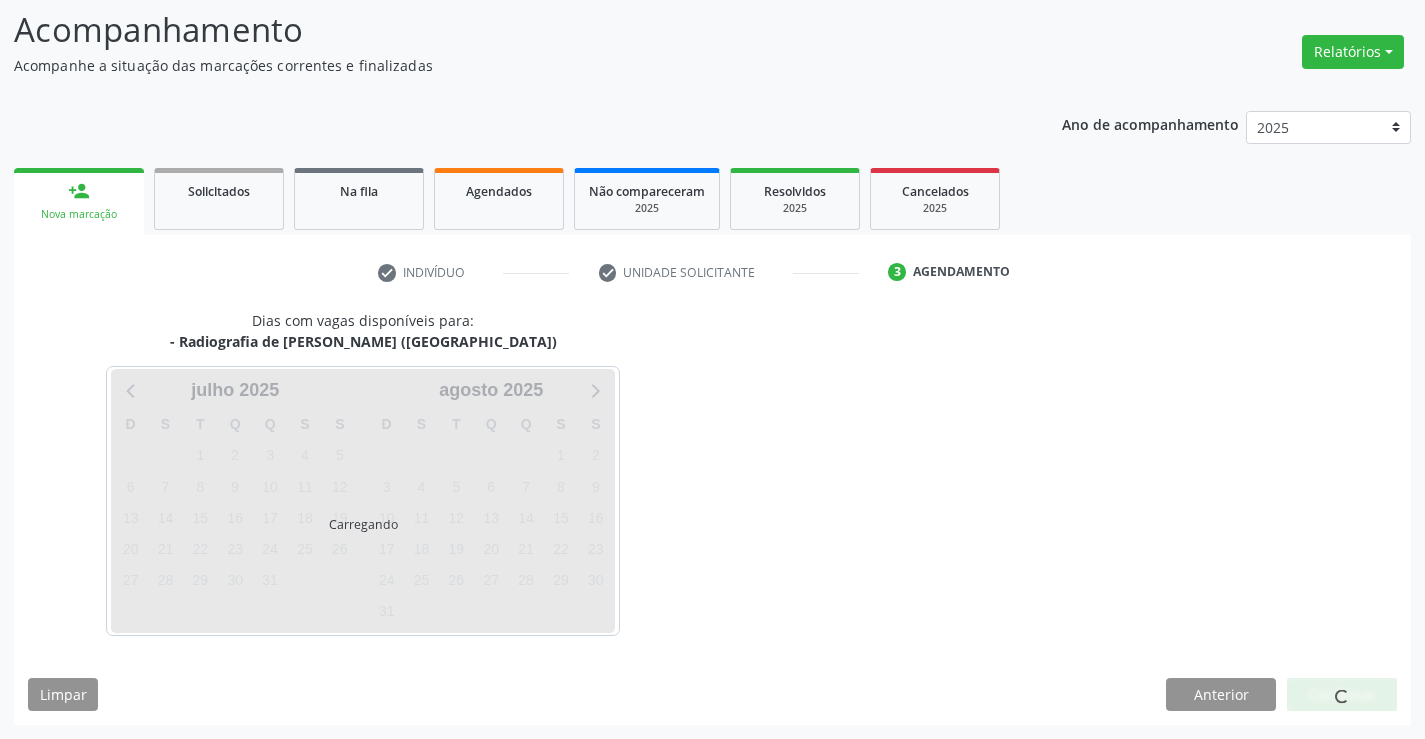scroll, scrollTop: 131, scrollLeft: 0, axis: vertical 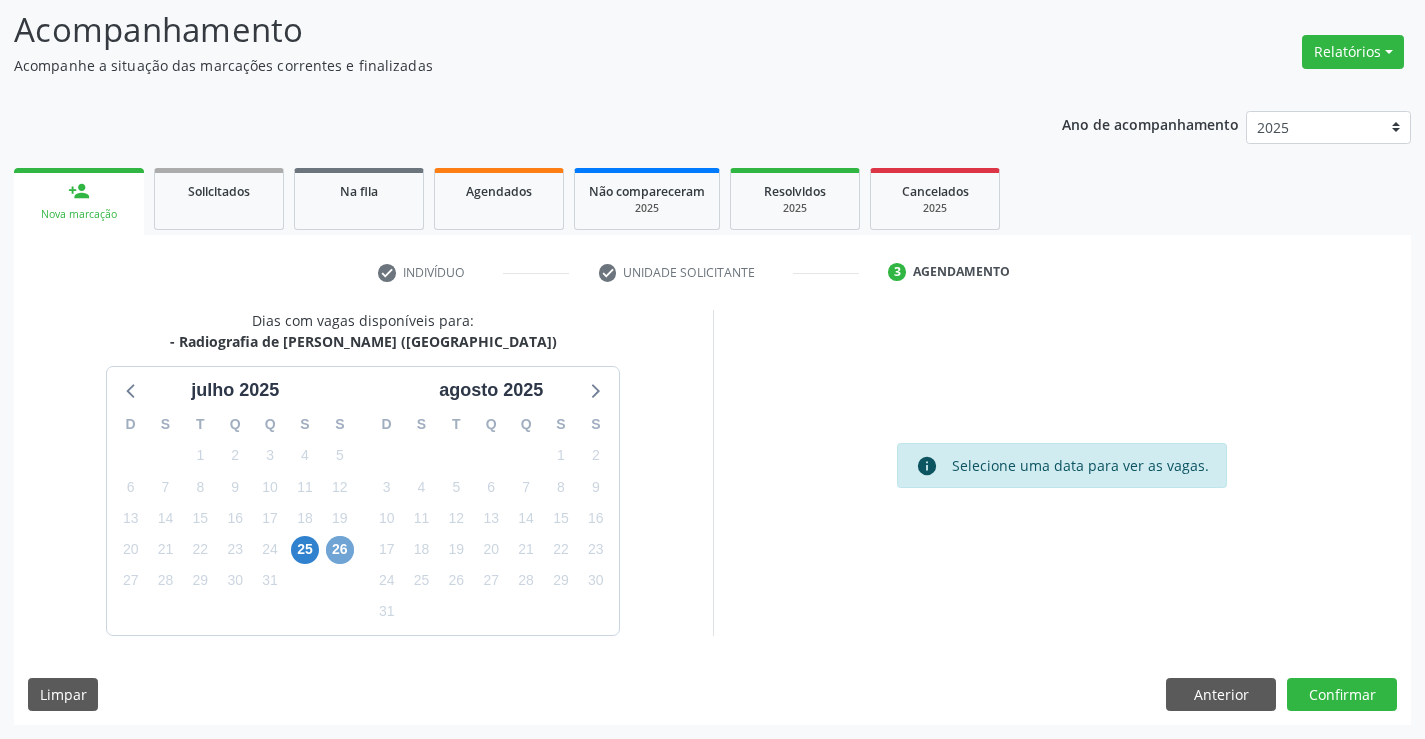 click on "26" at bounding box center [340, 550] 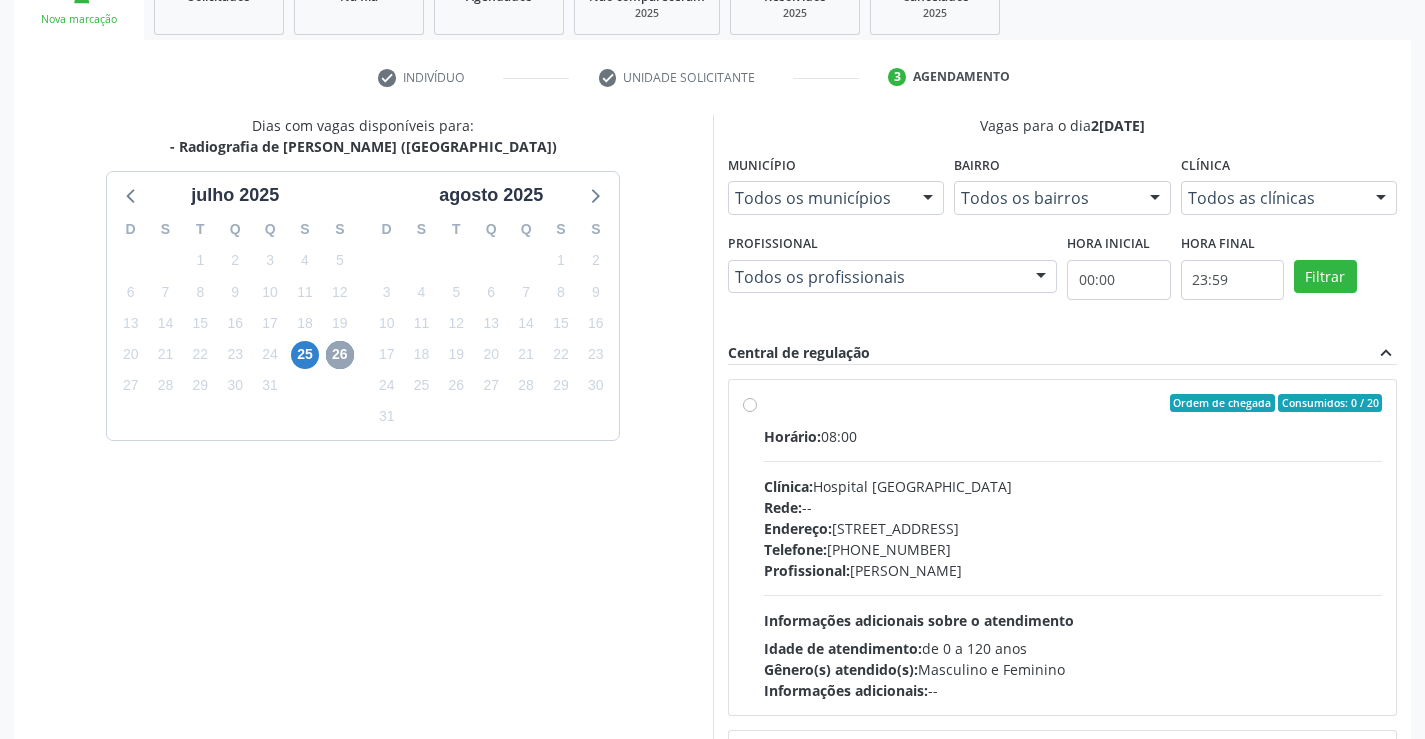 scroll, scrollTop: 331, scrollLeft: 0, axis: vertical 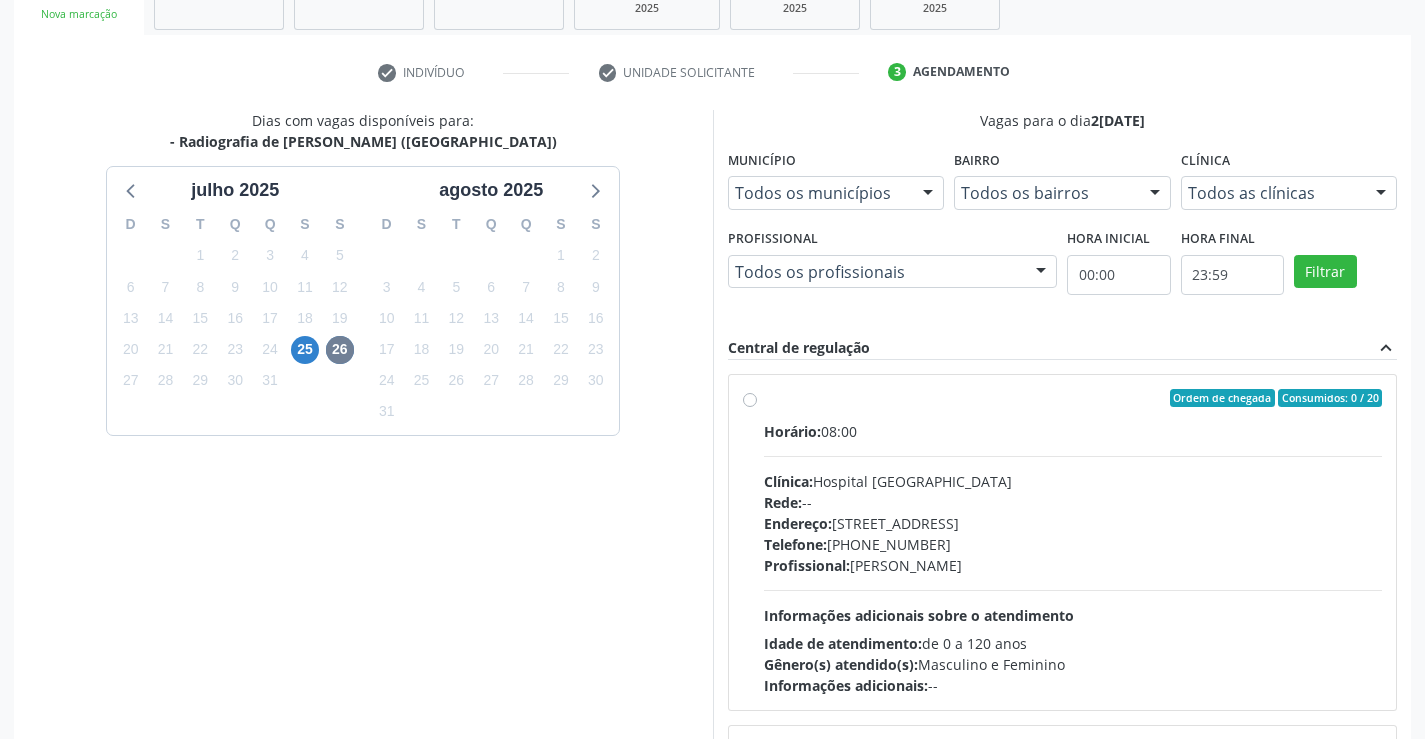 drag, startPoint x: 873, startPoint y: 451, endPoint x: 1439, endPoint y: 652, distance: 600.6305 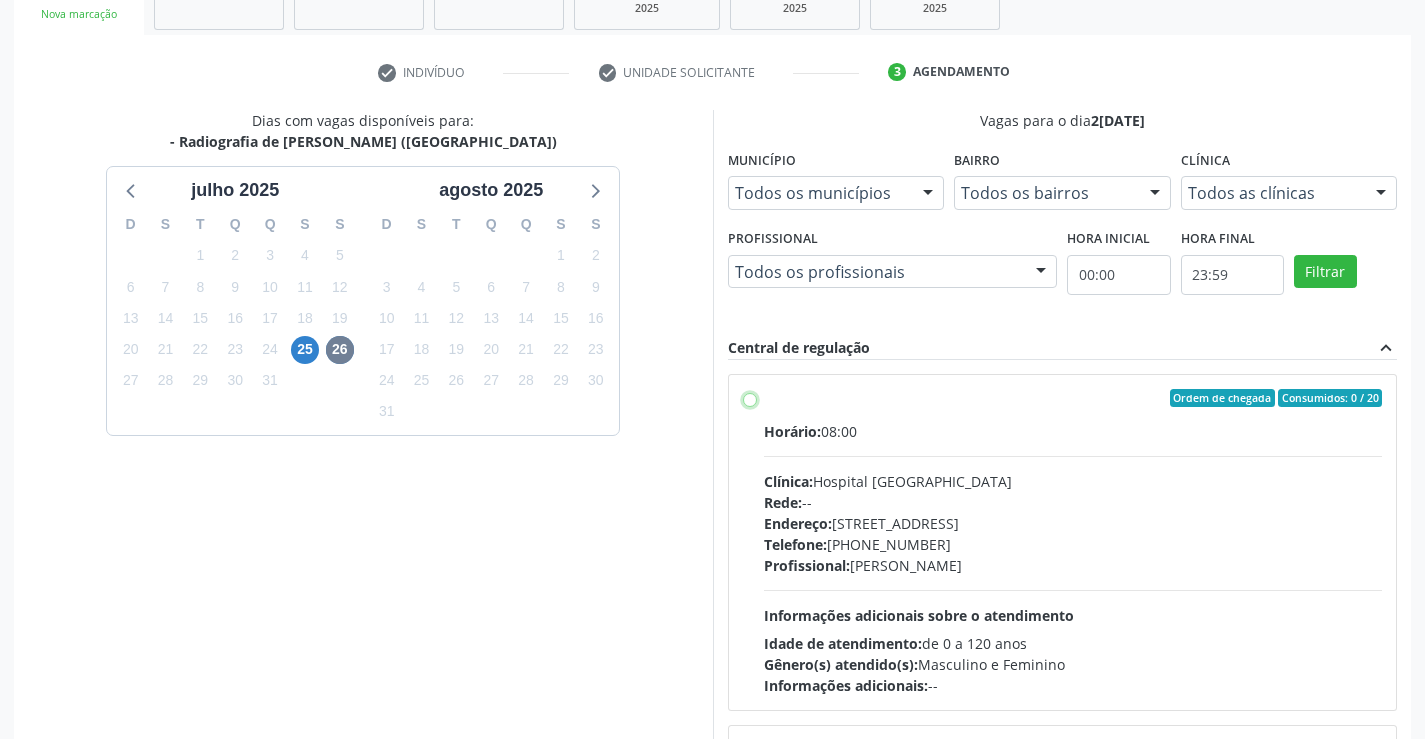 click on "Ordem de chegada
Consumidos: 0 / 20
Horário:   08:00
Clínica:  Hospital [GEOGRAPHIC_DATA]
Rede:
--
Endereço:   [STREET_ADDRESS]
Telefone:   [PHONE_NUMBER]
Profissional:
[PERSON_NAME]
Informações adicionais sobre o atendimento
Idade de atendimento:
de 0 a 120 anos
Gênero(s) atendido(s):
Masculino e Feminino
Informações adicionais:
--" at bounding box center (750, 398) 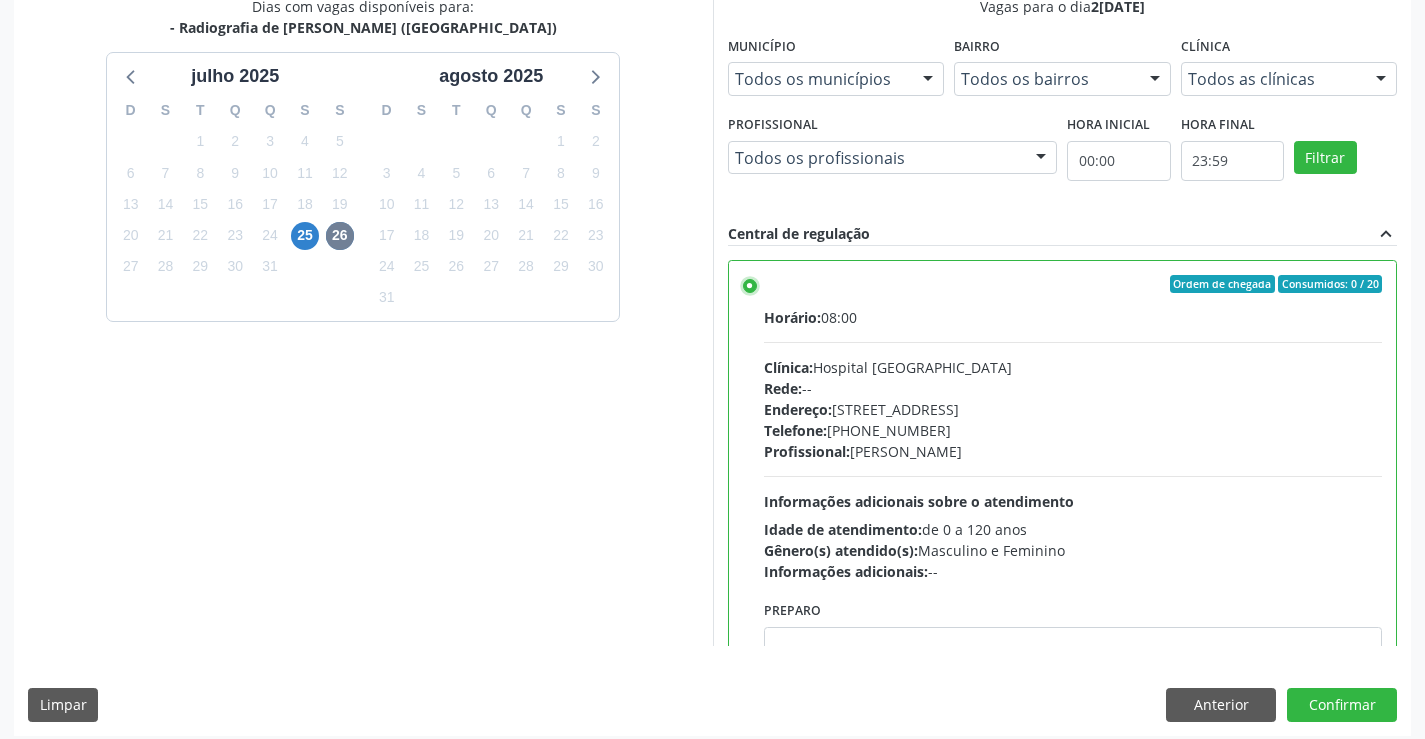 scroll, scrollTop: 456, scrollLeft: 0, axis: vertical 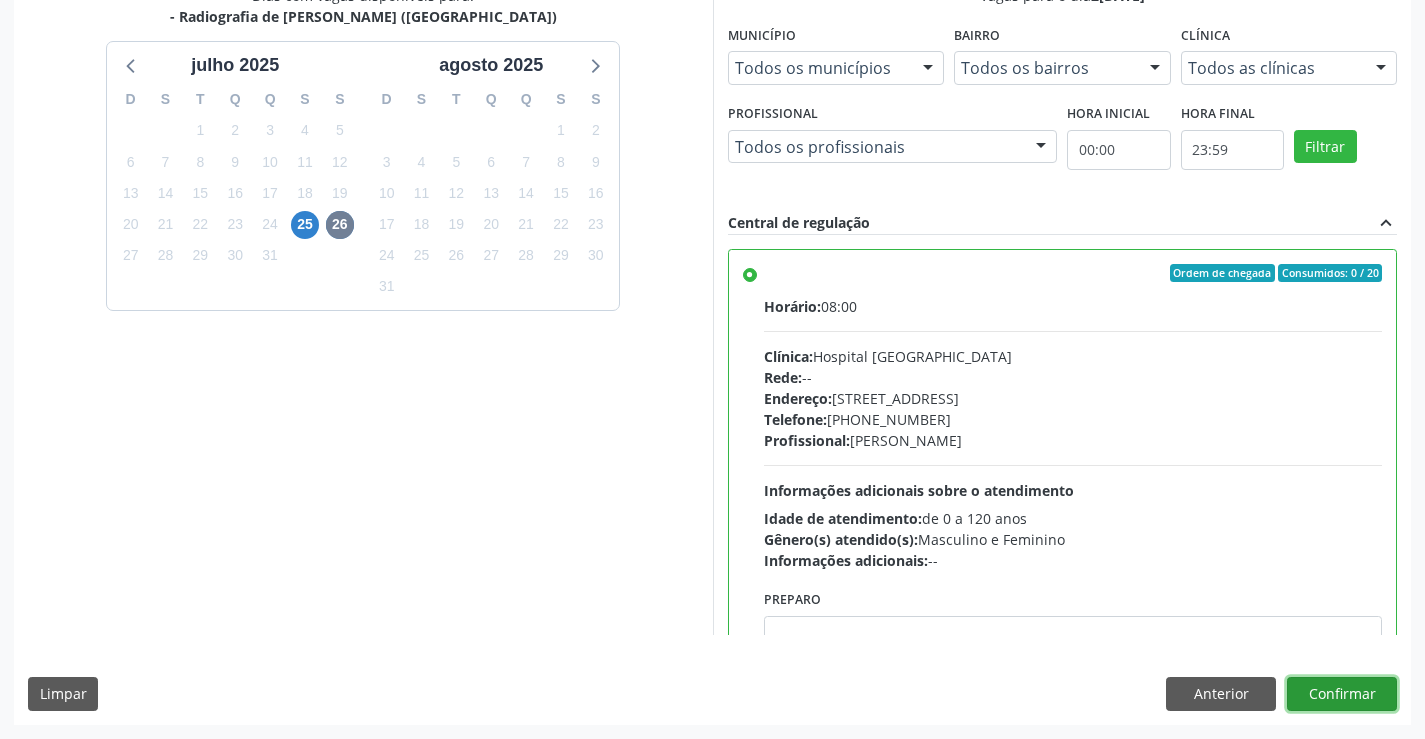 click on "Confirmar" at bounding box center (1342, 694) 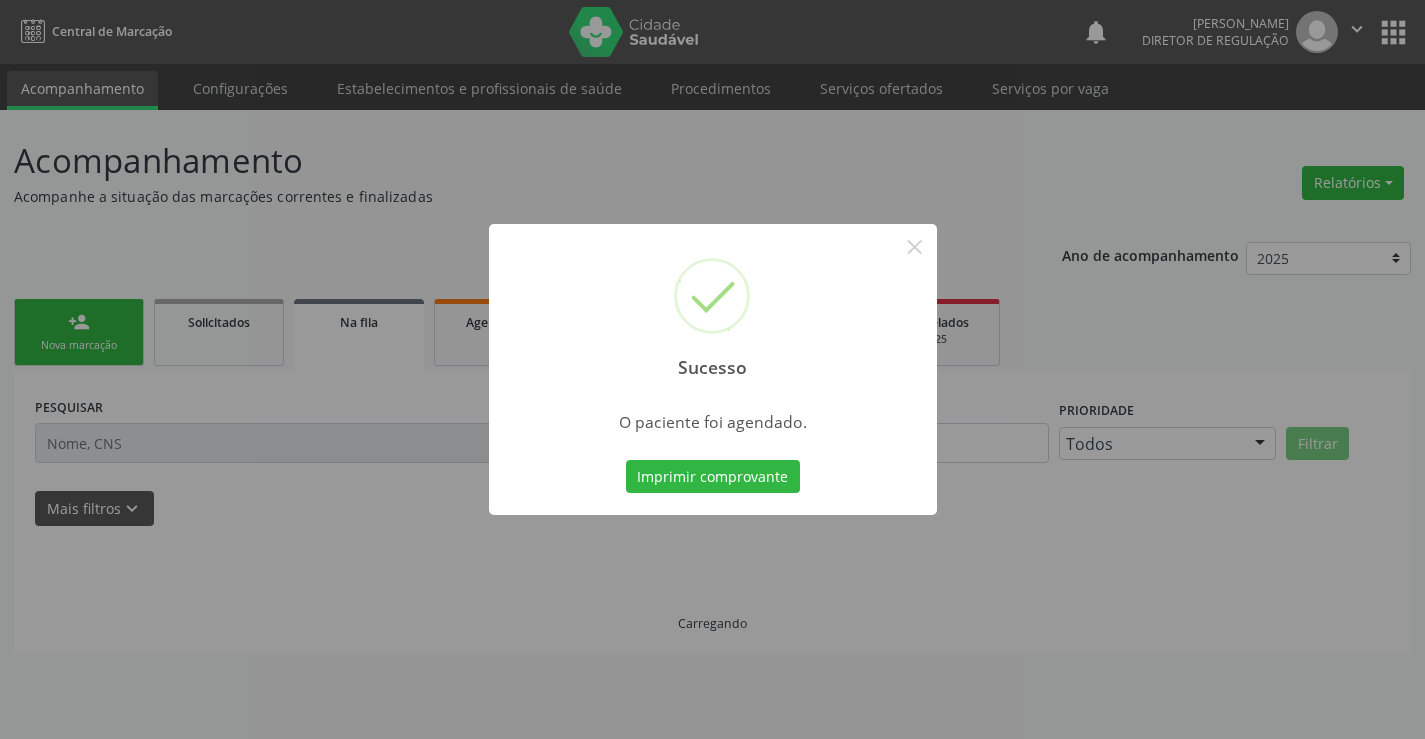 scroll, scrollTop: 0, scrollLeft: 0, axis: both 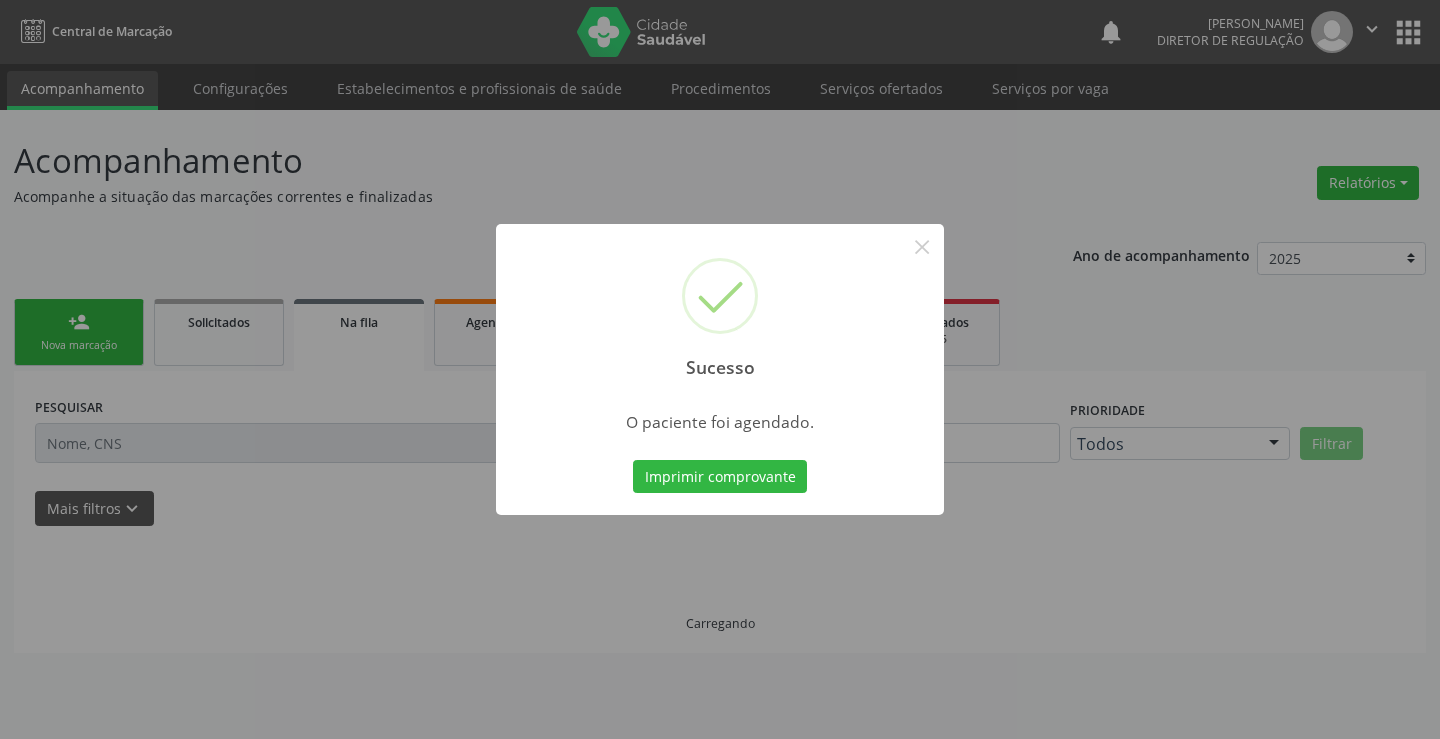 type 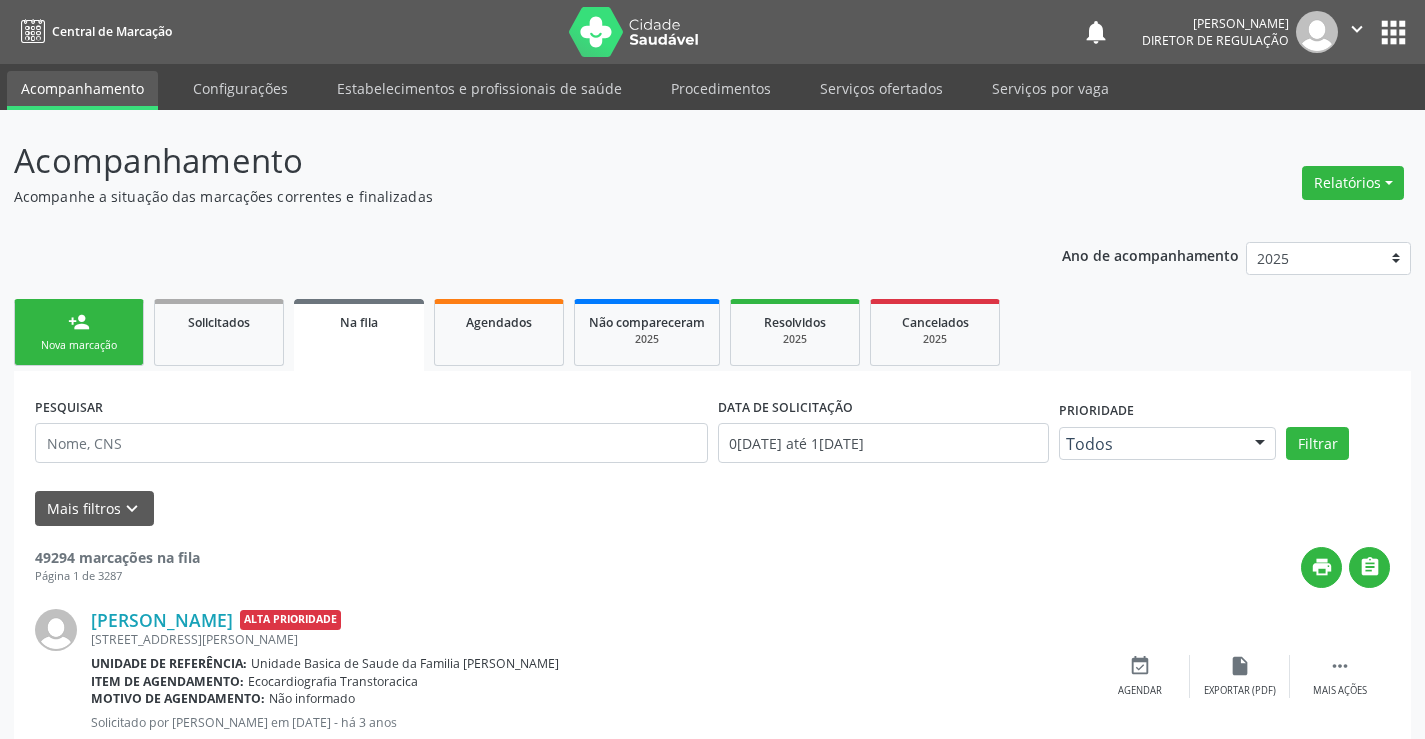 click on "person_add
Nova marcação
Solicitados   Na fila   Agendados   Não compareceram
2025
Resolvidos
2025
Cancelados
2025" at bounding box center [712, 332] 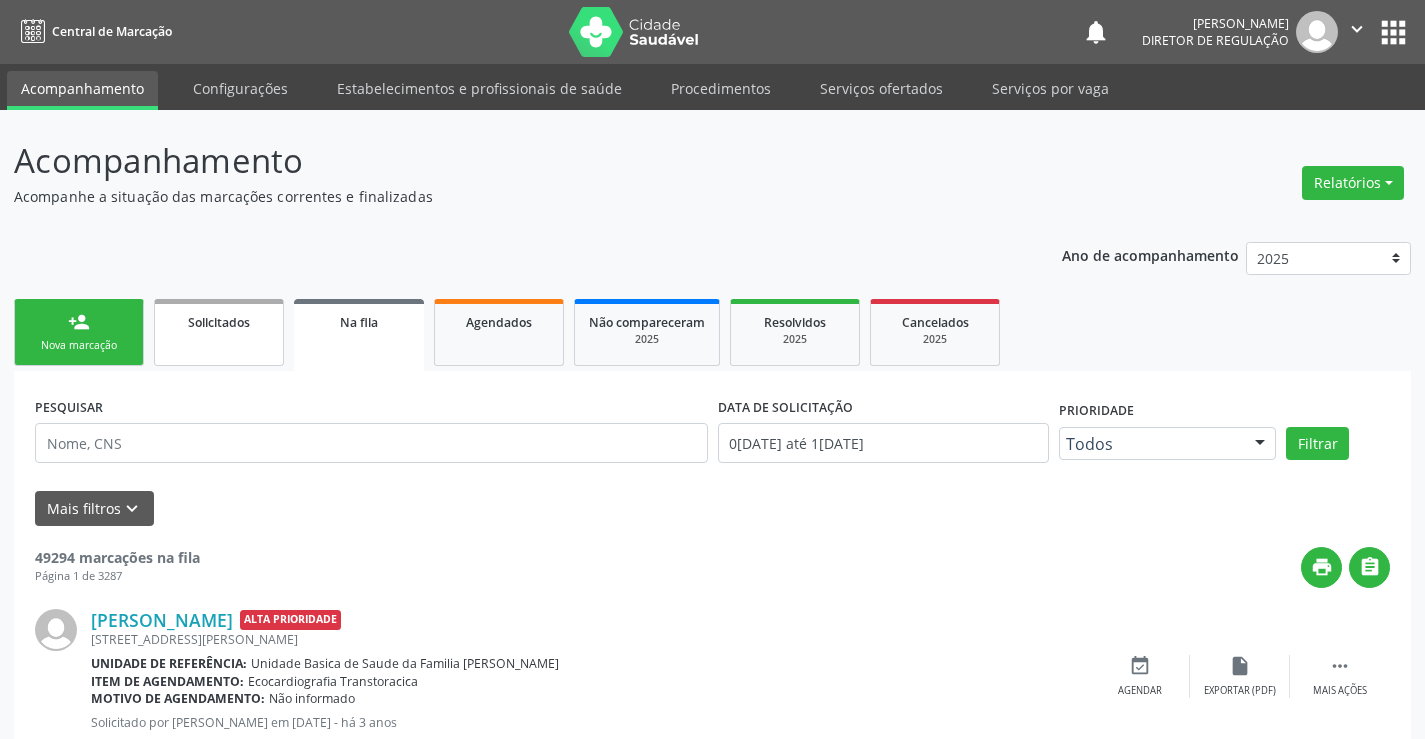 click on "Solicitados" at bounding box center [219, 332] 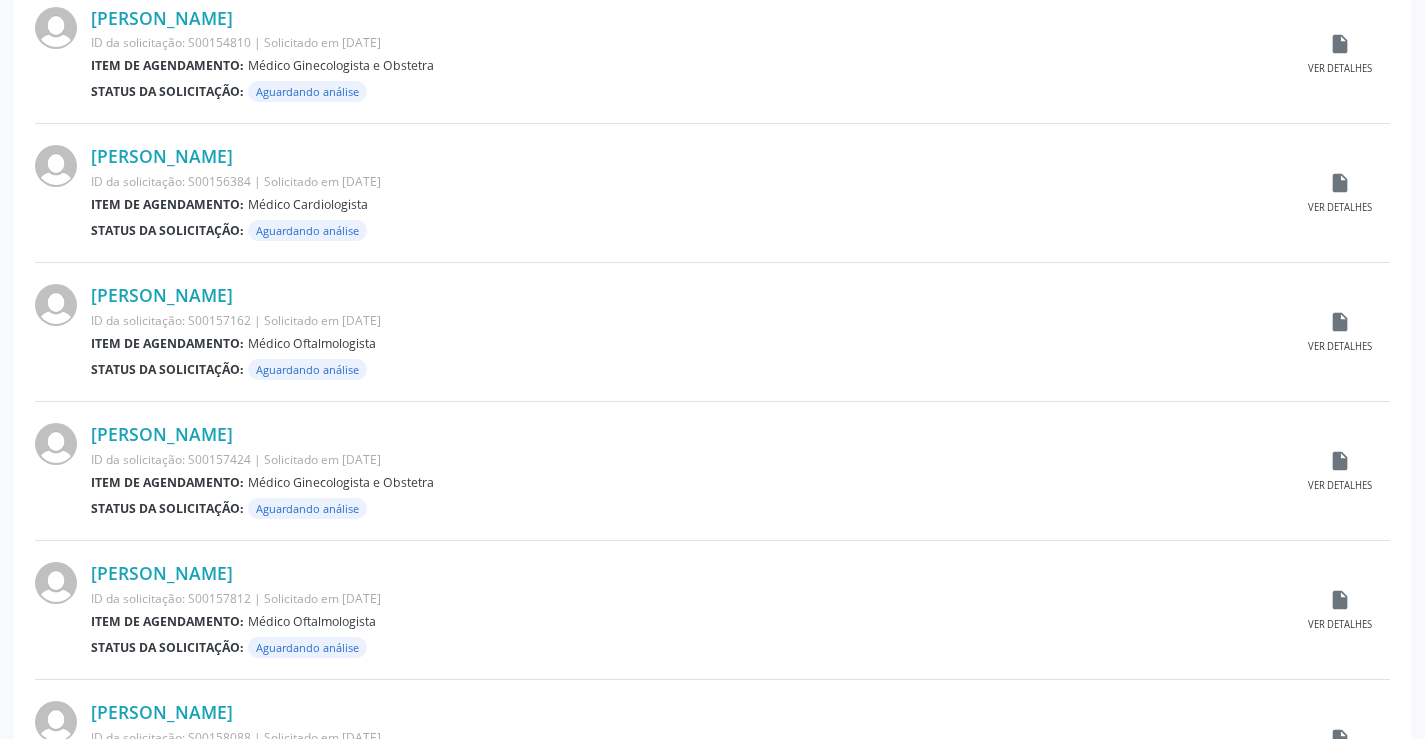 scroll, scrollTop: 1972, scrollLeft: 0, axis: vertical 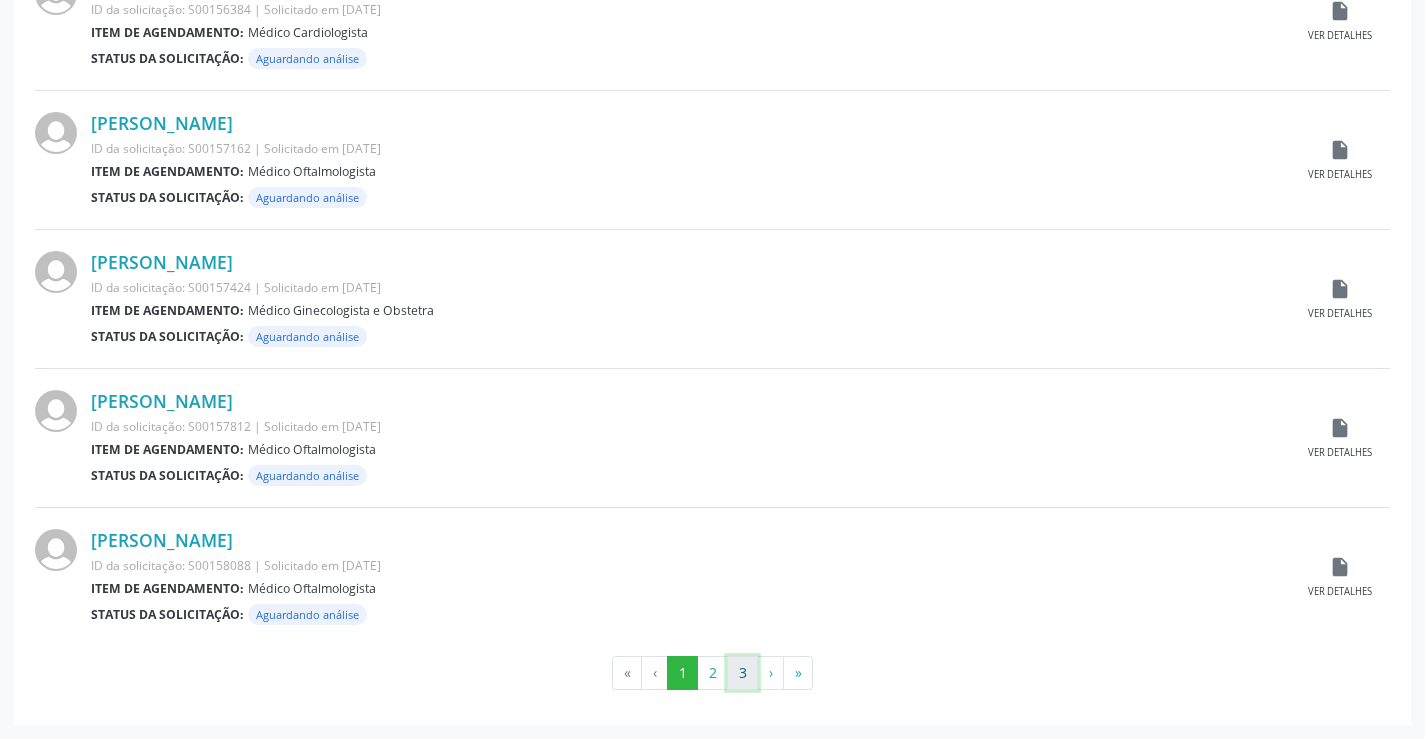 click on "3" at bounding box center (742, 673) 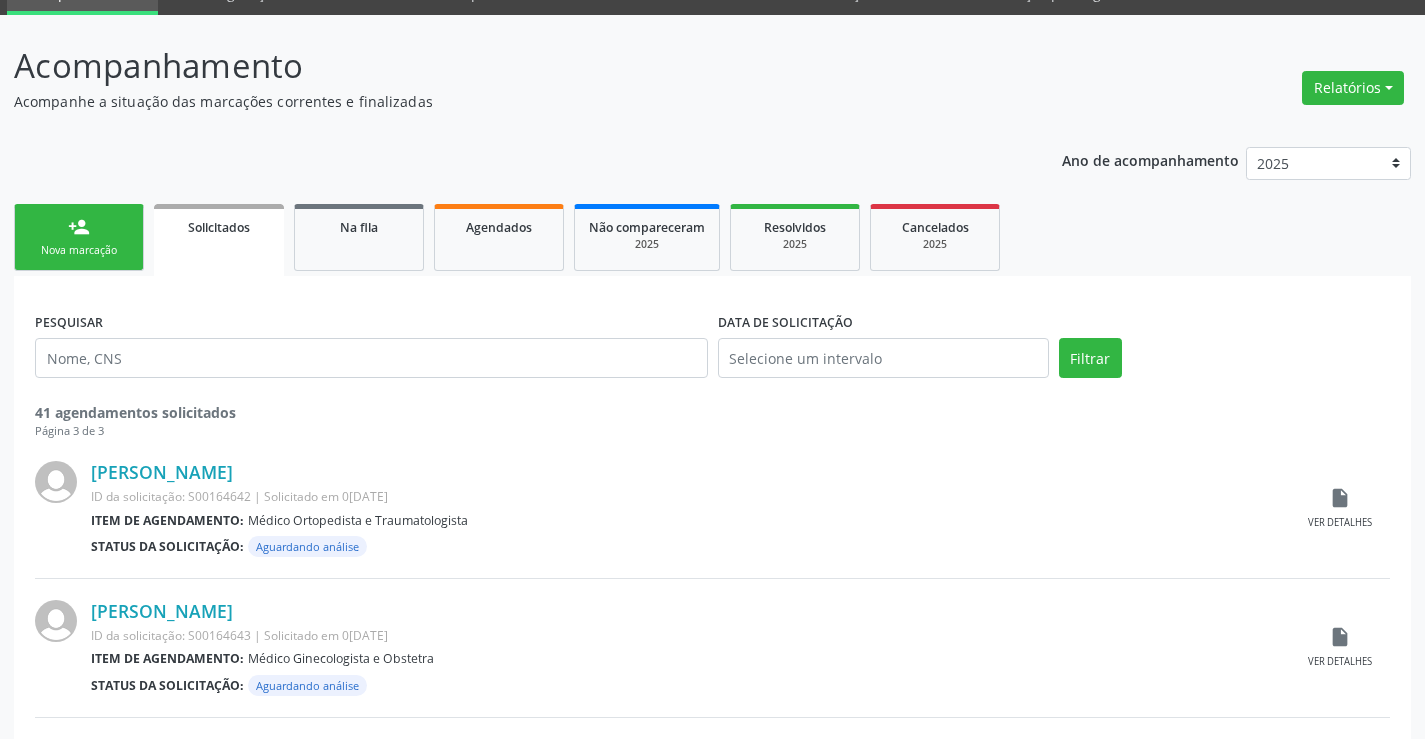 scroll, scrollTop: 0, scrollLeft: 0, axis: both 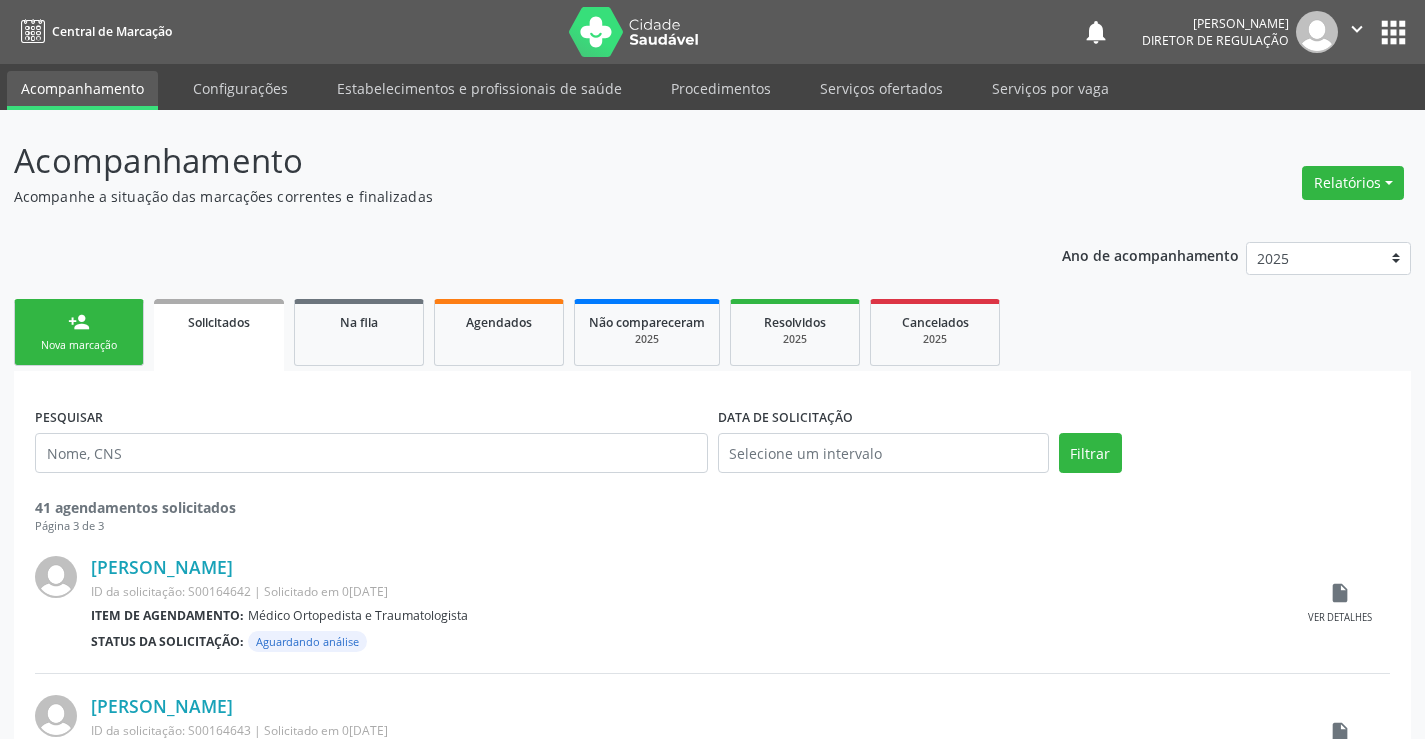 click on "person_add
Nova marcação" at bounding box center (79, 332) 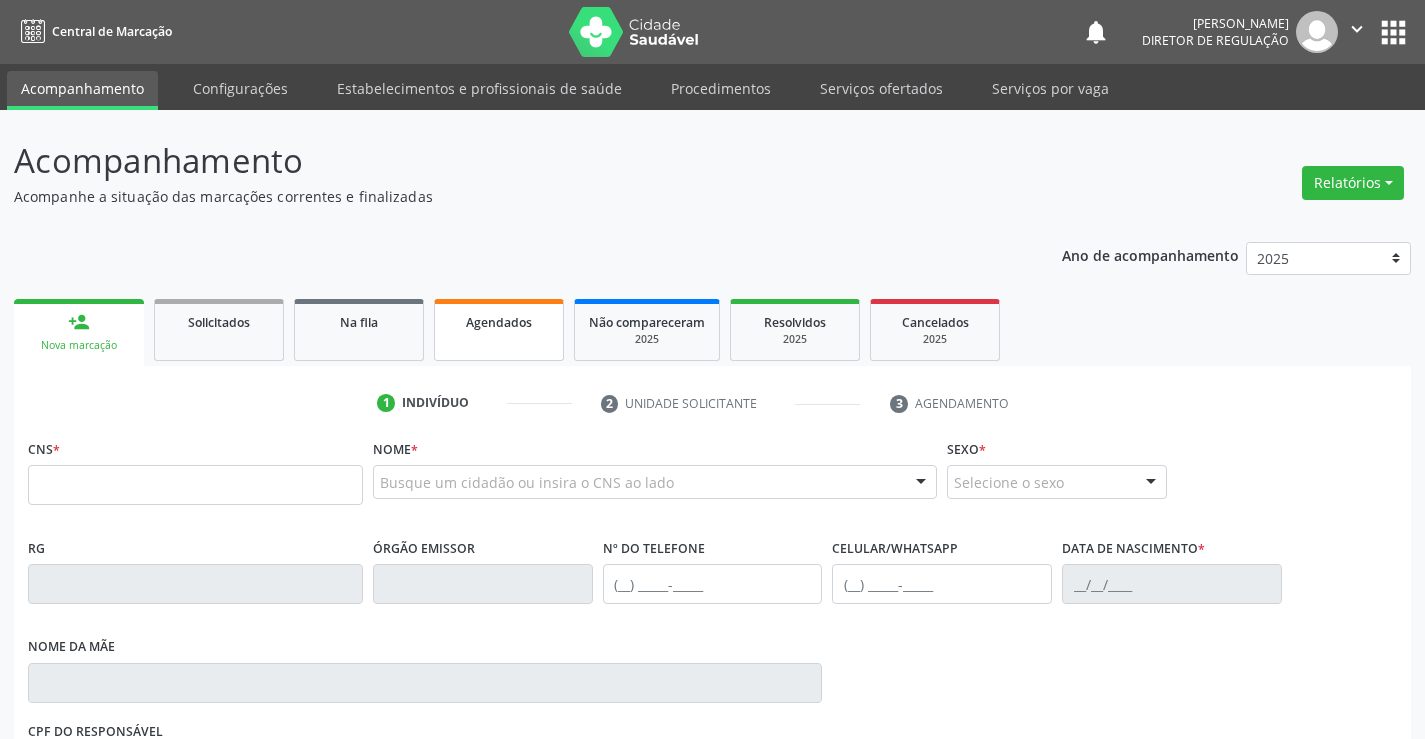 click on "Agendados" at bounding box center [499, 330] 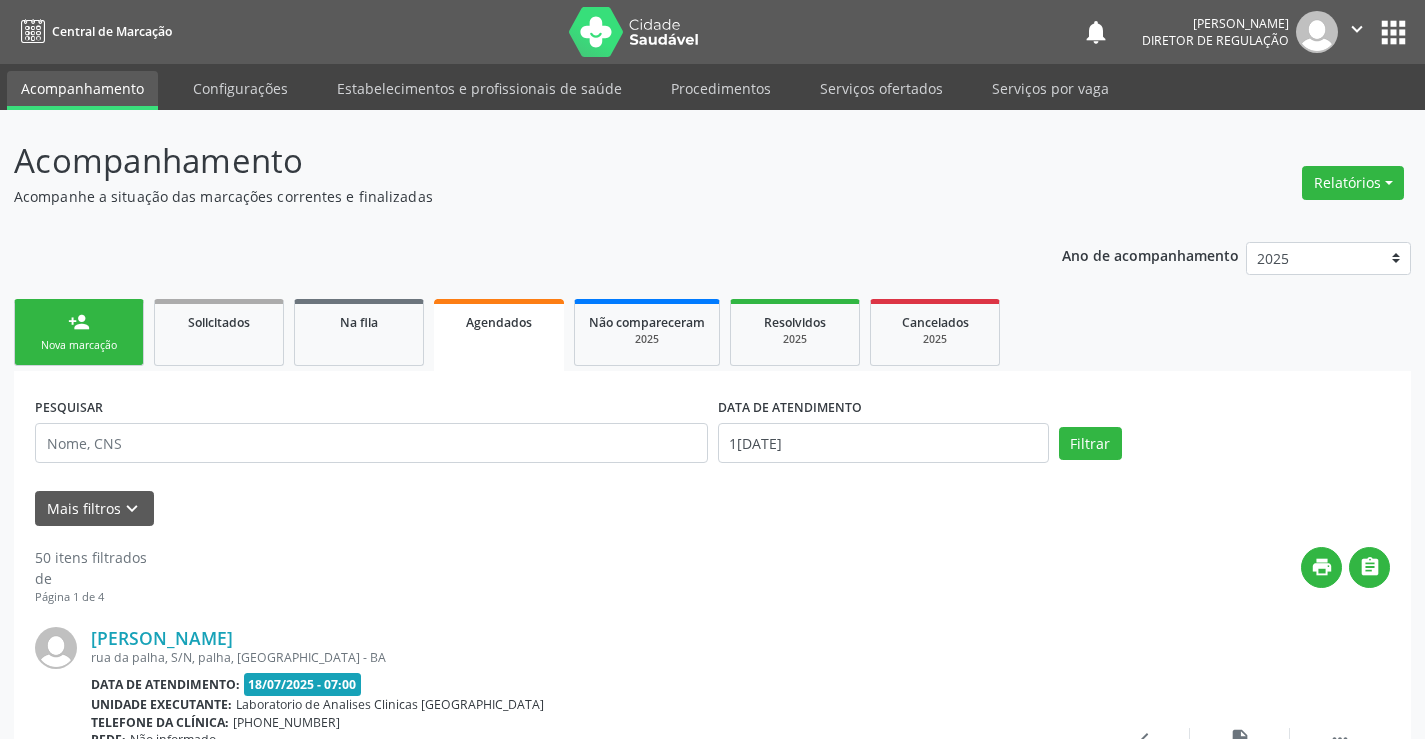 click on "PESQUISAR
DATA DE ATENDIMENTO
[DATE]
Filtrar
UNIDADE DE REFERÊNCIA
Selecione uma UBS
Todas as UBS   Unidade Basica de Saude da Familia Dr [PERSON_NAME]   Centro de Enfrentamento Para [MEDICAL_DATA] de Campo Formoso   Central de [GEOGRAPHIC_DATA] de Consultas e Exames de [GEOGRAPHIC_DATA]   Vigilancia em Saude de Campo Formoso   PSF Lage dos Negros III   P S da Familia do Povoado de Caraibas   Unidade Basica de Saude da Familia [PERSON_NAME]   P S de Curral da Ponta Psf Oseas Manoel da Silva   Farmacia Basica   Unidade Basica de Saude da Familia de Brejao da Caatinga   P S da Familia do Povoado de Pocos   P S da Familia do Povoado de Tiquara   P S da Familia do Povoado de Sao Tome   P S de Lages dos [DEMOGRAPHIC_DATA]   P S da Familia do Povoado de Tuiutiba   P S de Curral Velho   Centro de Saude Mutirao   Caps Centro de [GEOGRAPHIC_DATA] Psicossocial   Unidade Odontologica Movel   Unidade Basica de Saude da Familia Limoeiro" at bounding box center (712, 458) 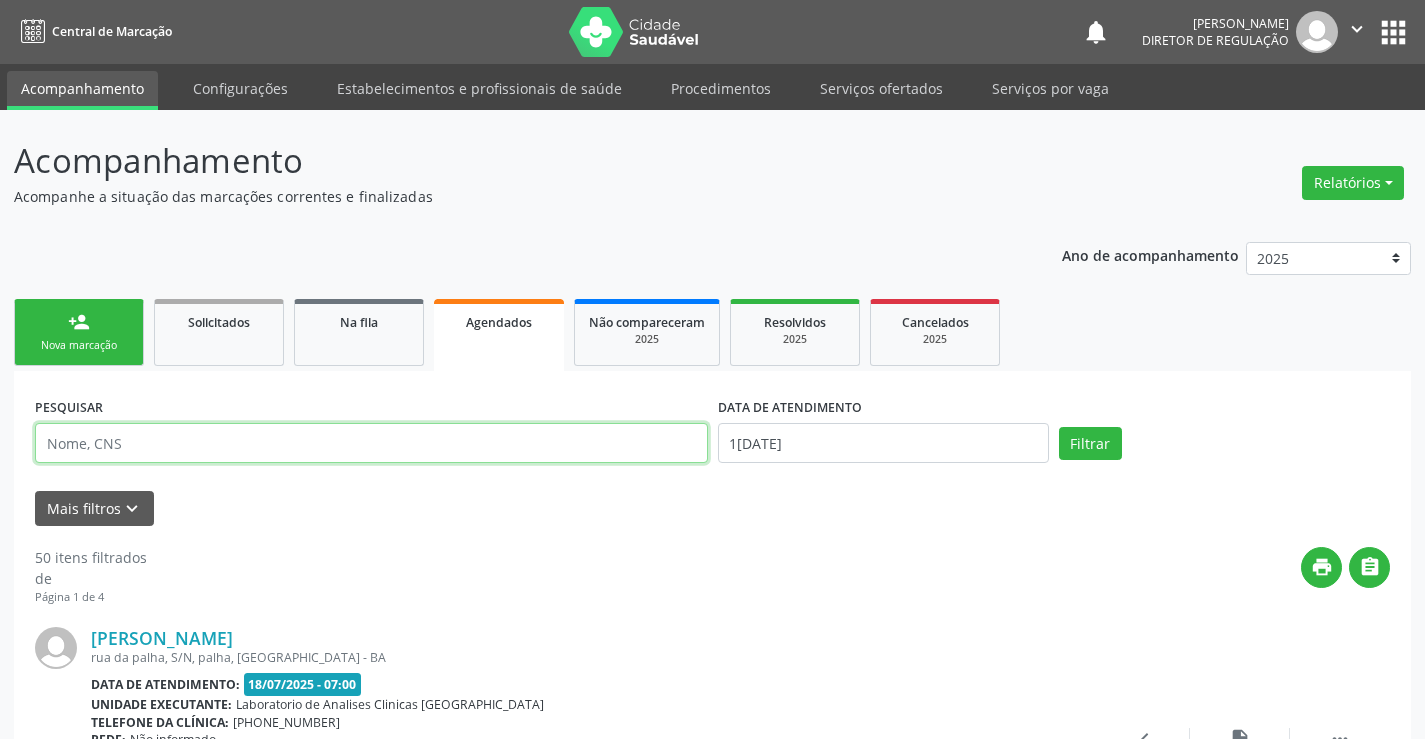 click at bounding box center (371, 443) 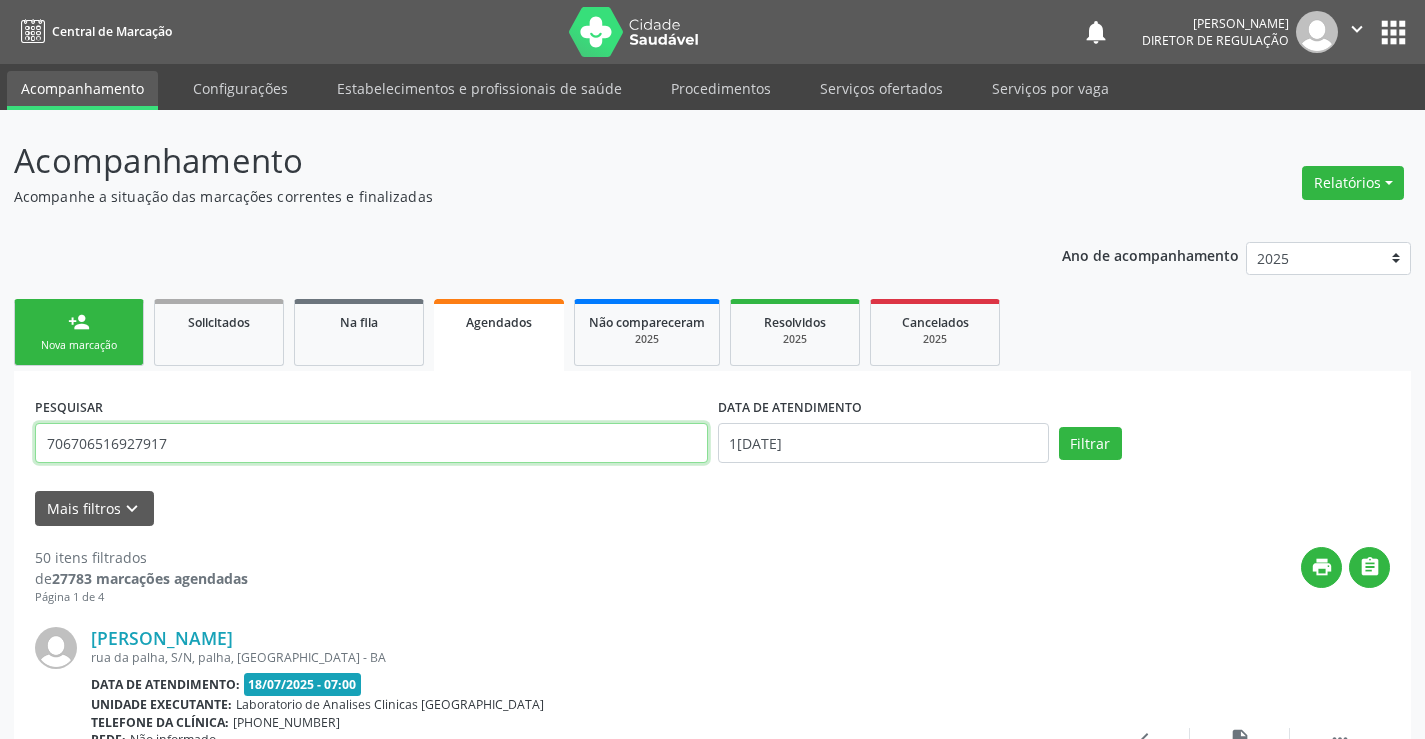 type on "706706516927917" 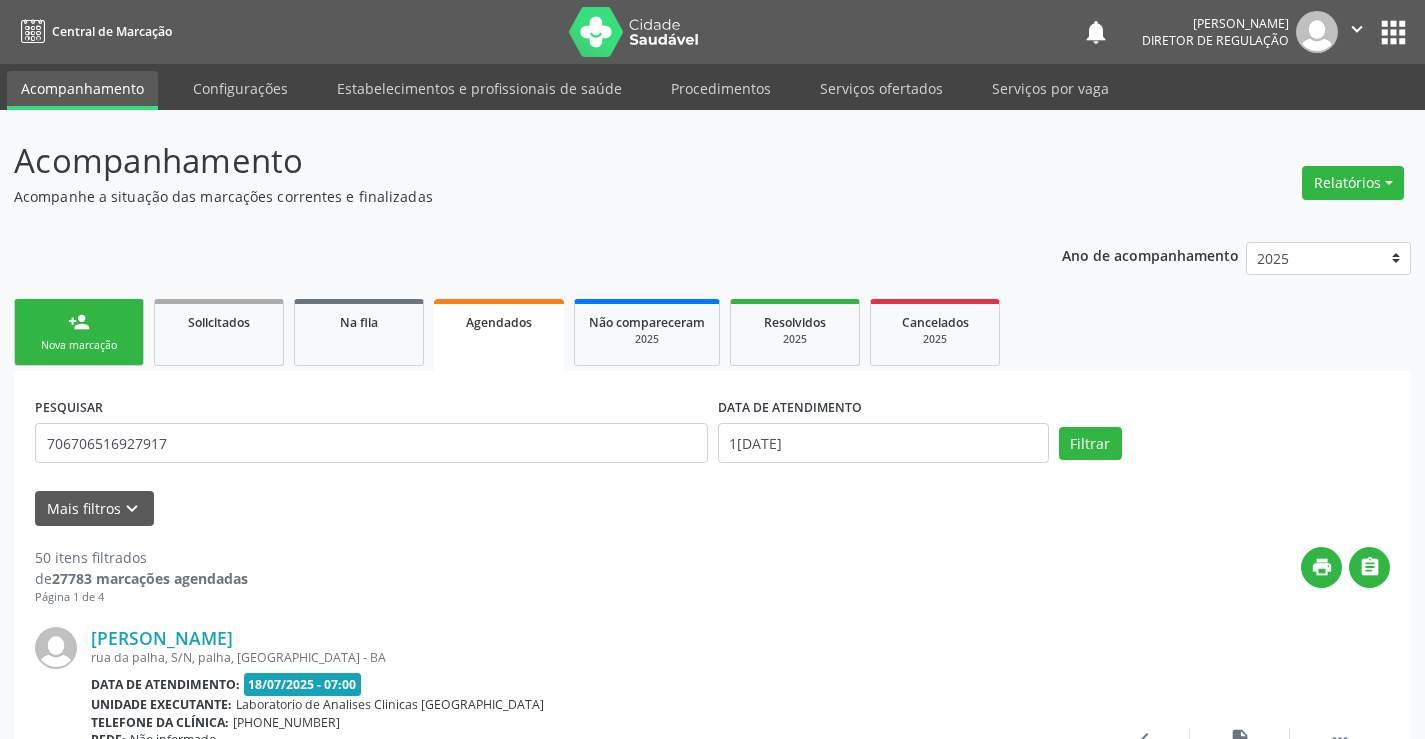 click on "DATA DE ATENDIMENTO
[DATE]" at bounding box center (883, 434) 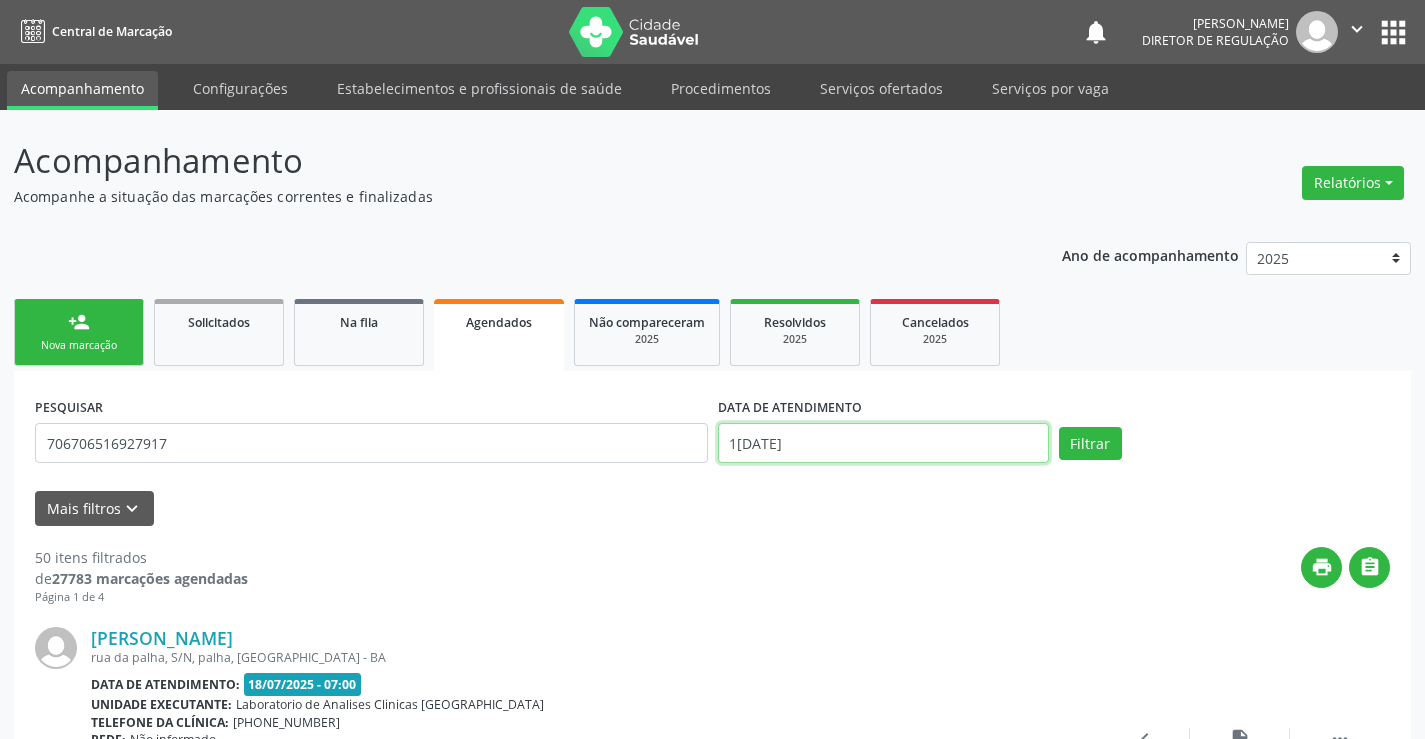 drag, startPoint x: 781, startPoint y: 446, endPoint x: 759, endPoint y: 438, distance: 23.409399 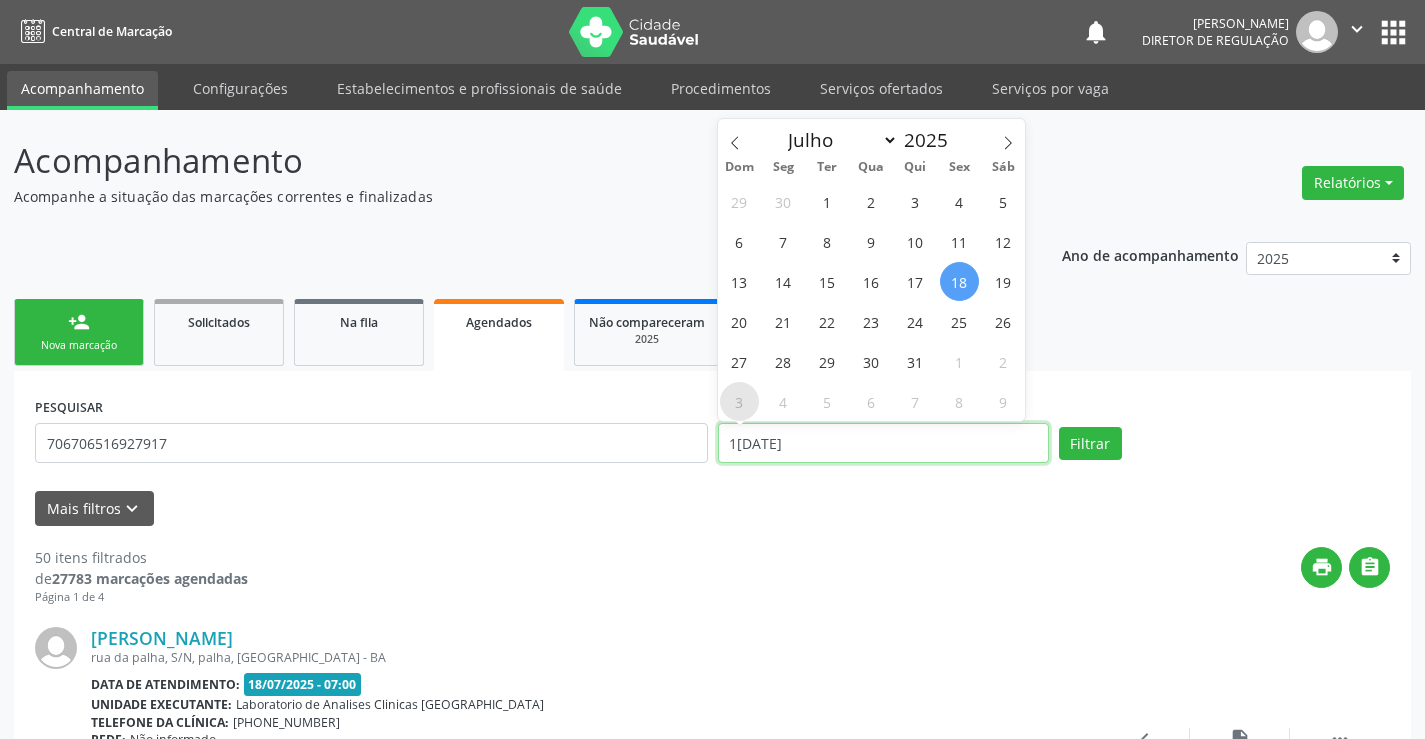 type 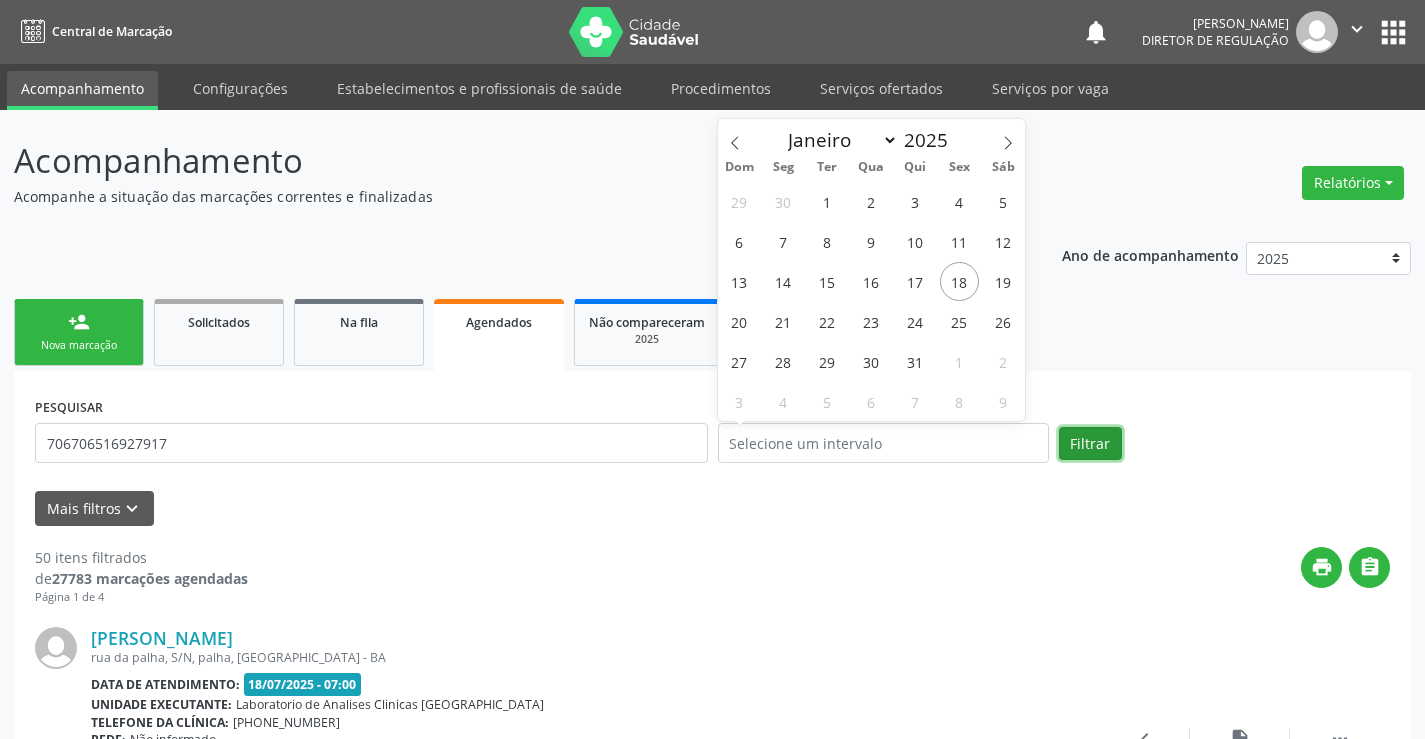 click on "Filtrar" at bounding box center (1090, 444) 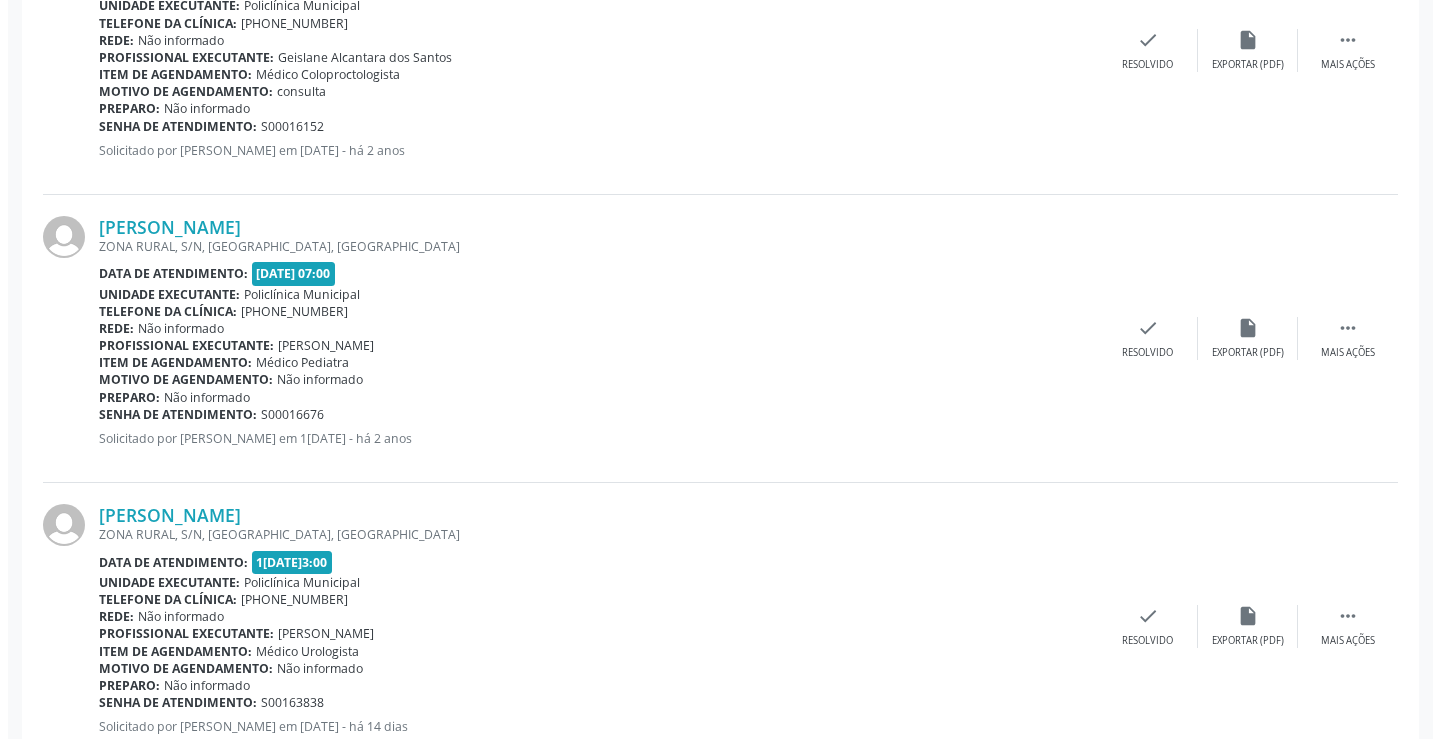 scroll, scrollTop: 765, scrollLeft: 0, axis: vertical 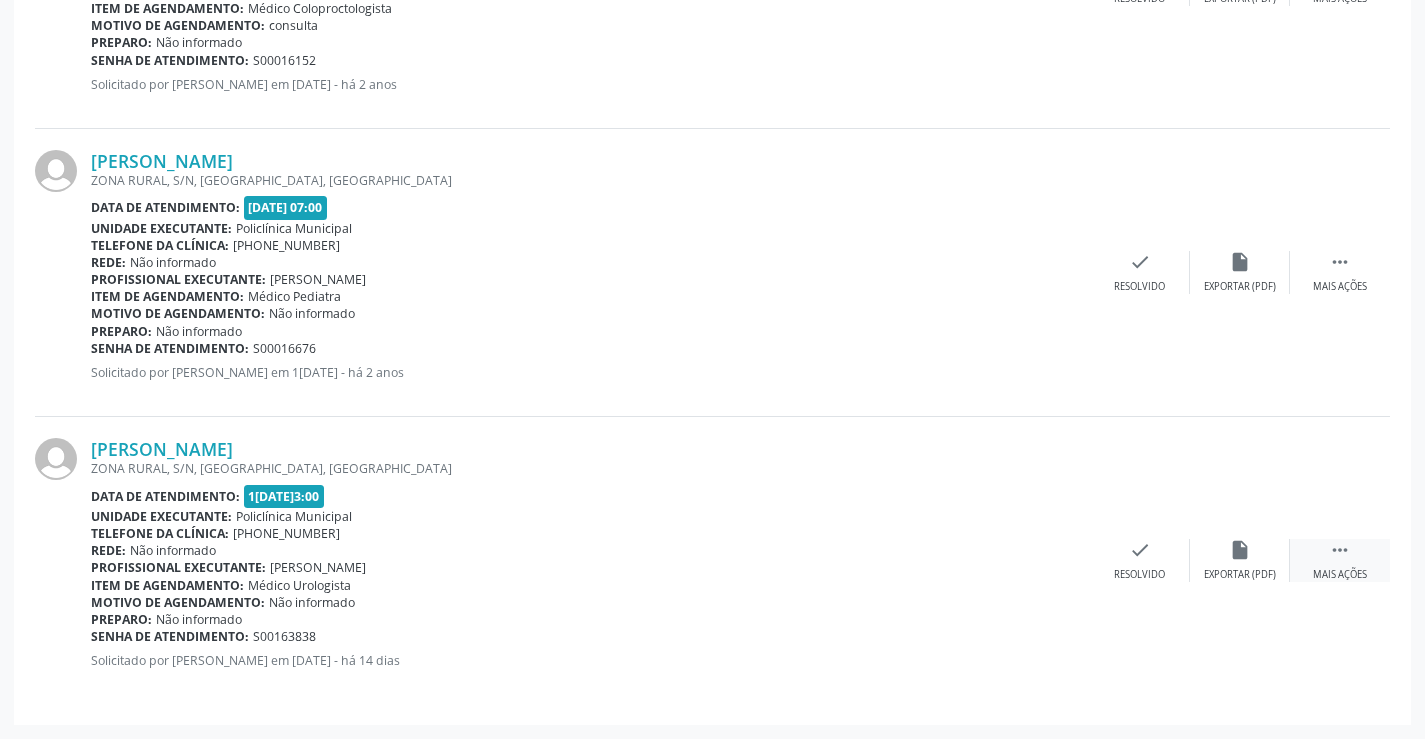 click on "Mais ações" at bounding box center (1340, 575) 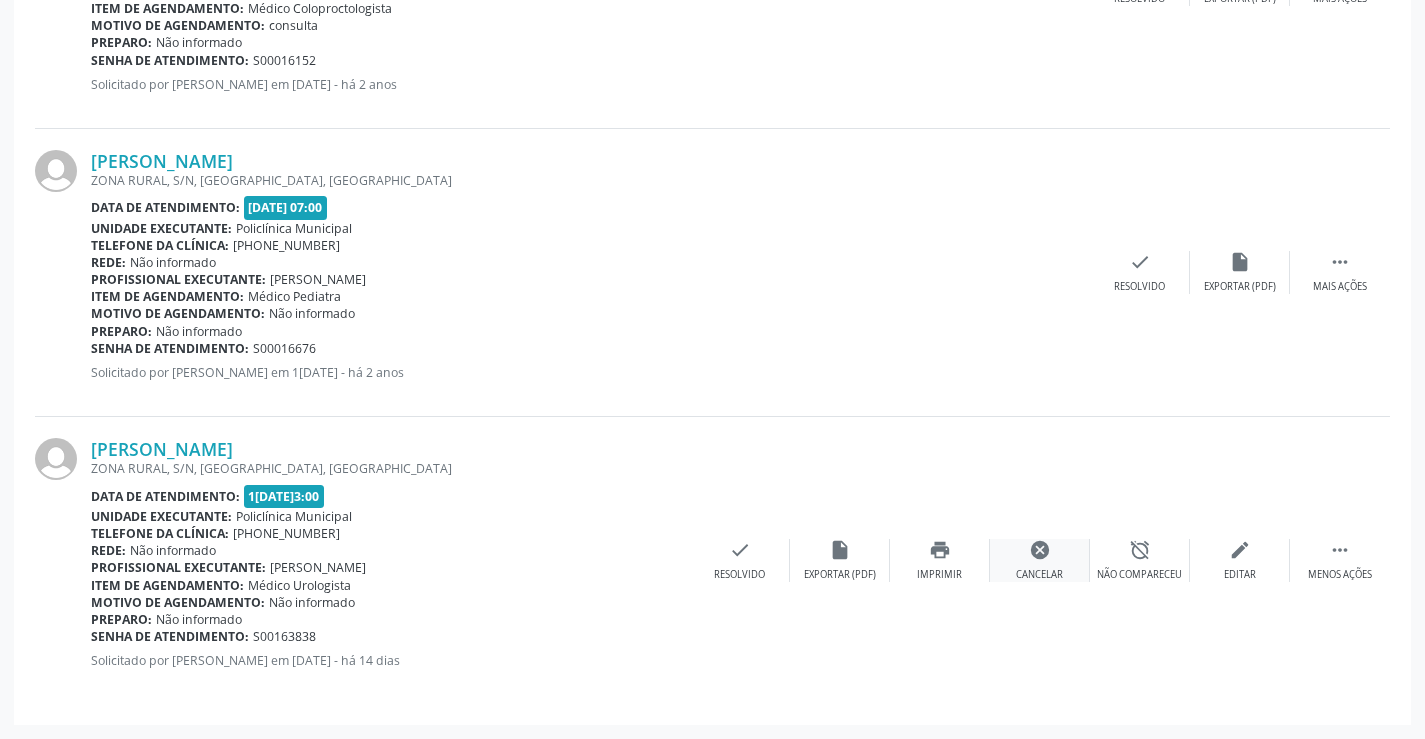 click on "Cancelar" at bounding box center (1039, 575) 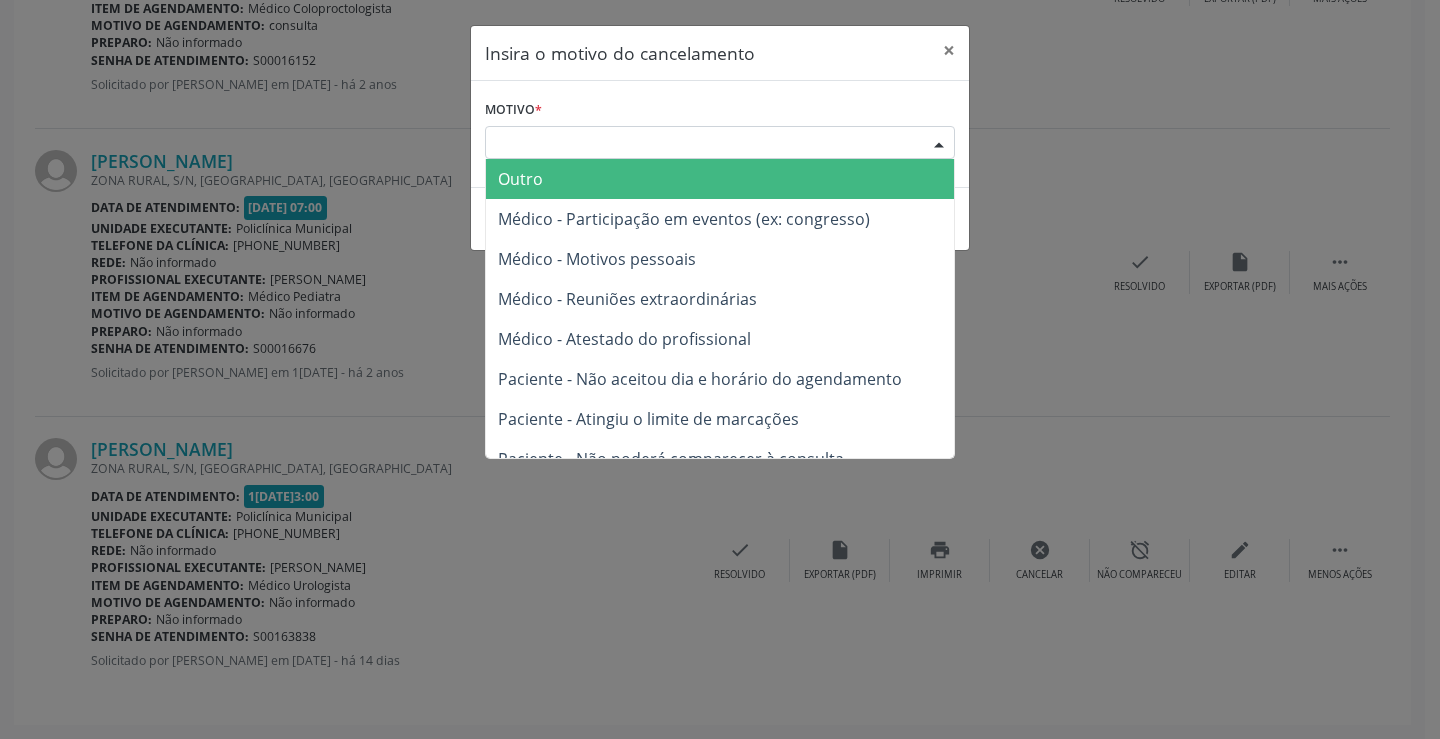 click on "Escolha o motivo" at bounding box center [720, 143] 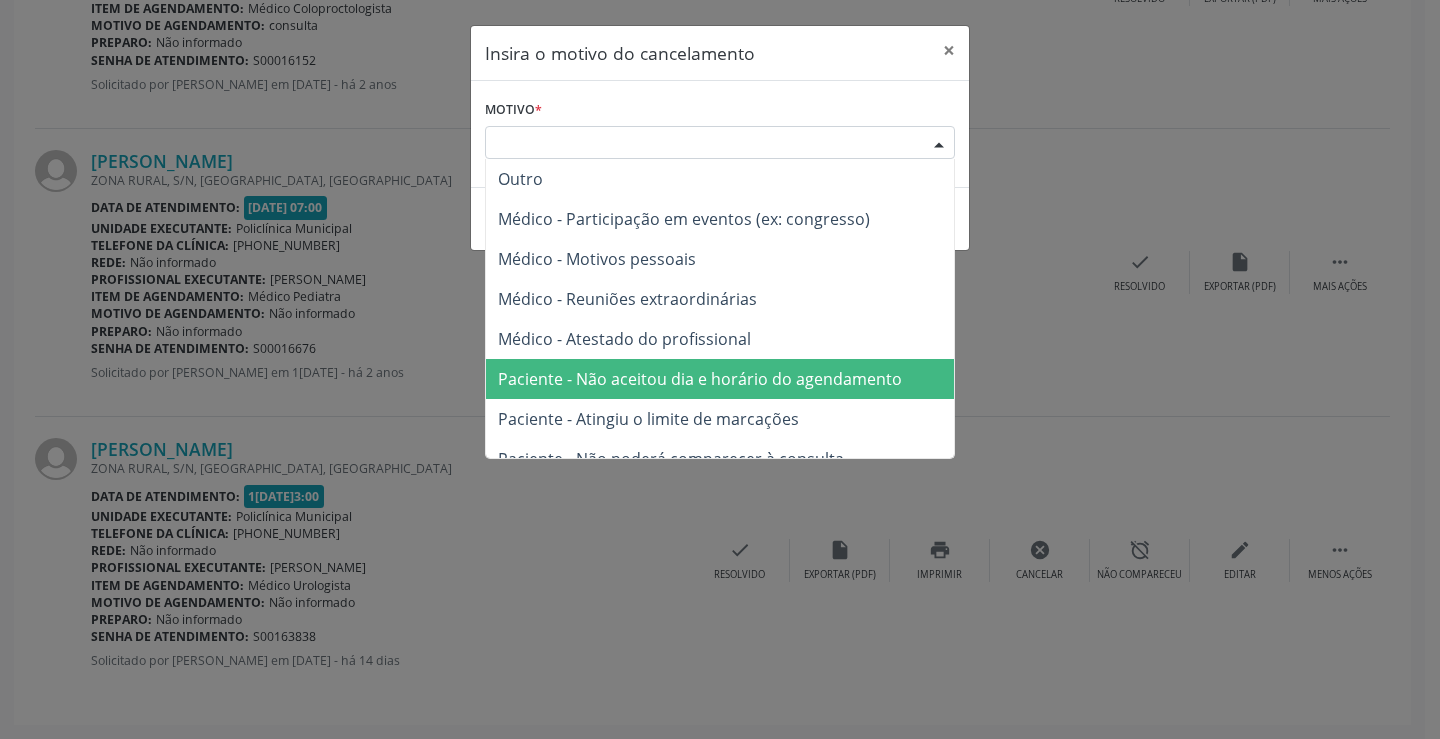 drag, startPoint x: 668, startPoint y: 382, endPoint x: 711, endPoint y: 358, distance: 49.24429 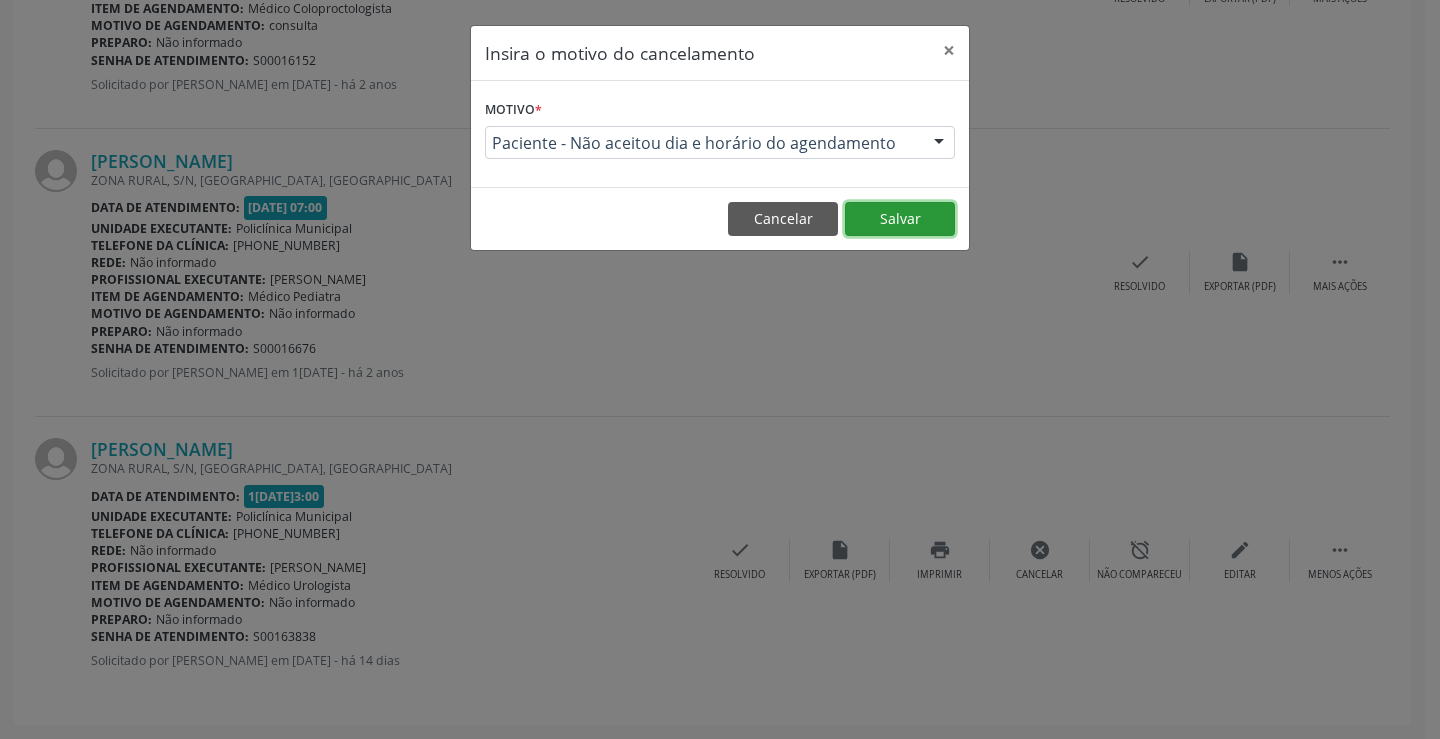 click on "Salvar" at bounding box center (900, 219) 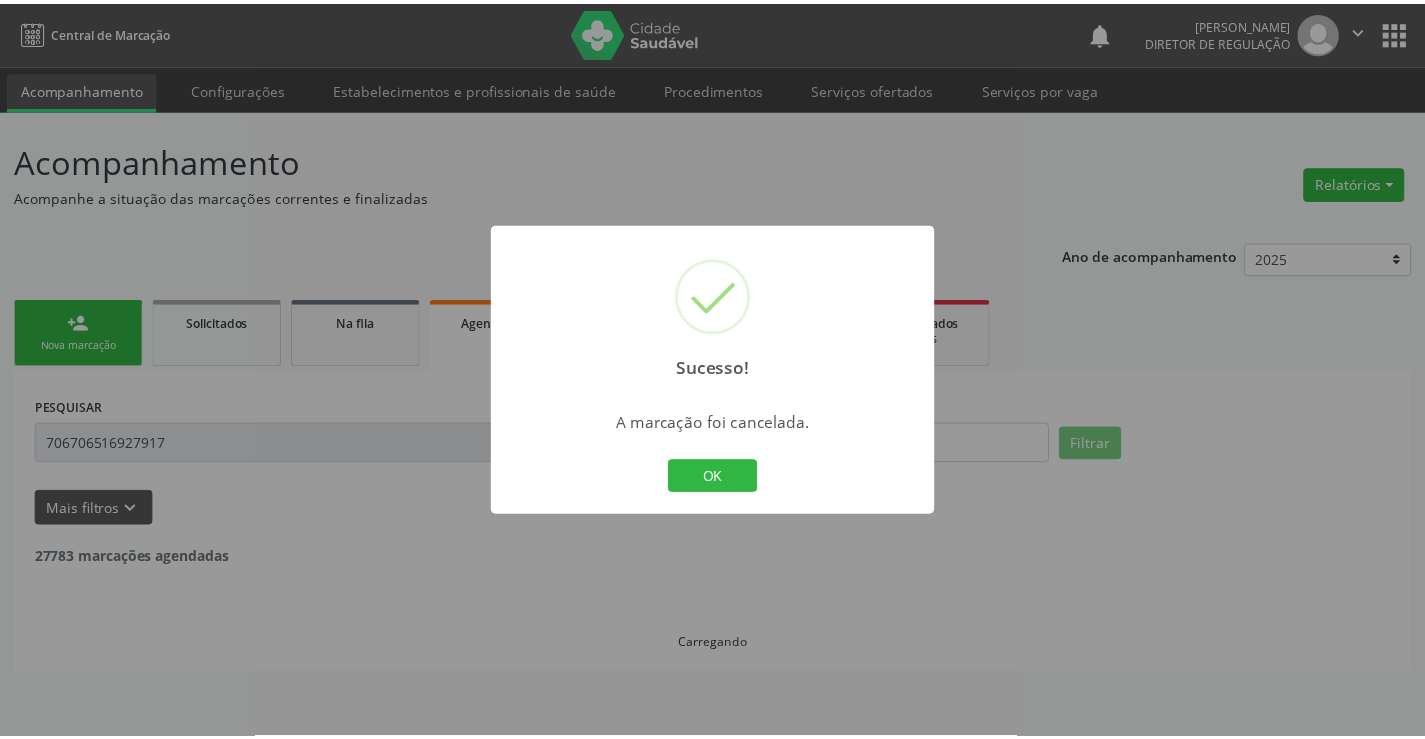scroll, scrollTop: 0, scrollLeft: 0, axis: both 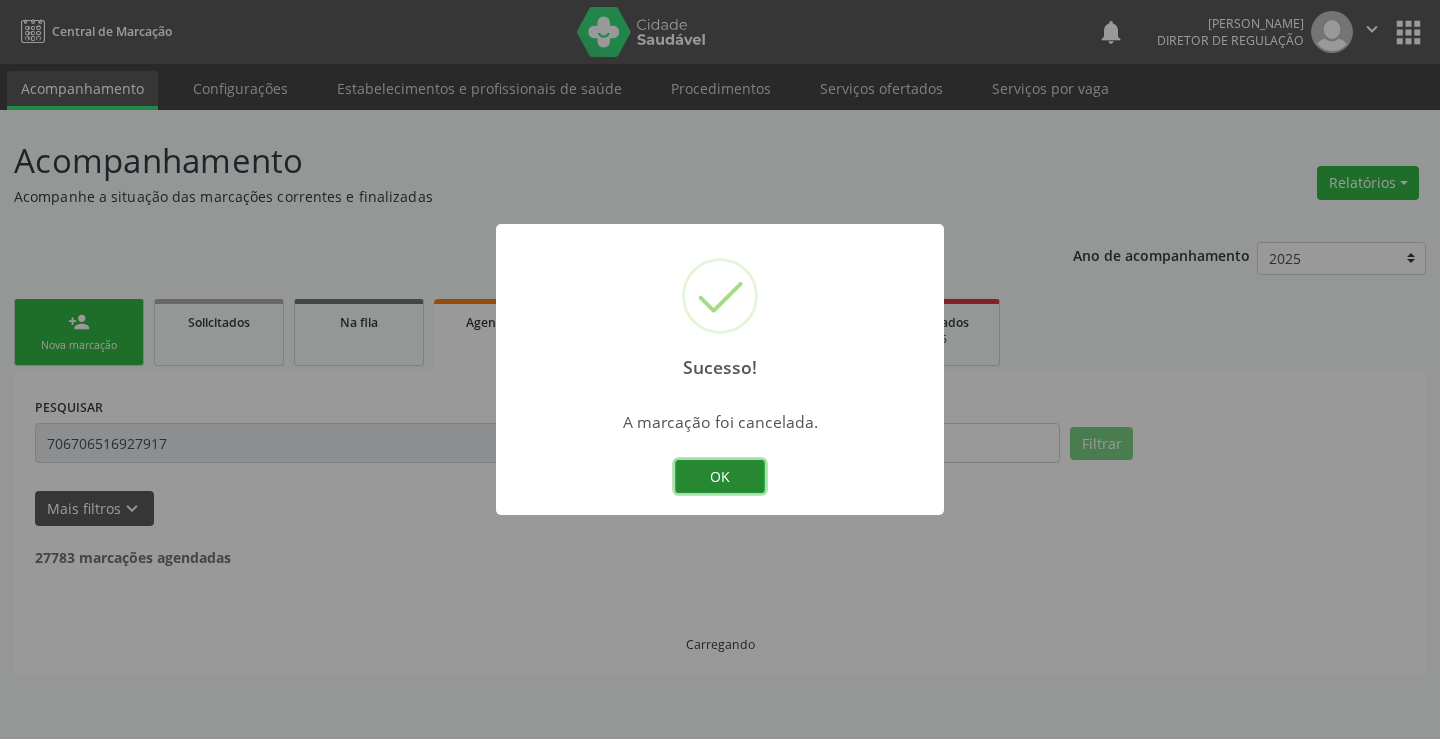 click on "OK" at bounding box center (720, 477) 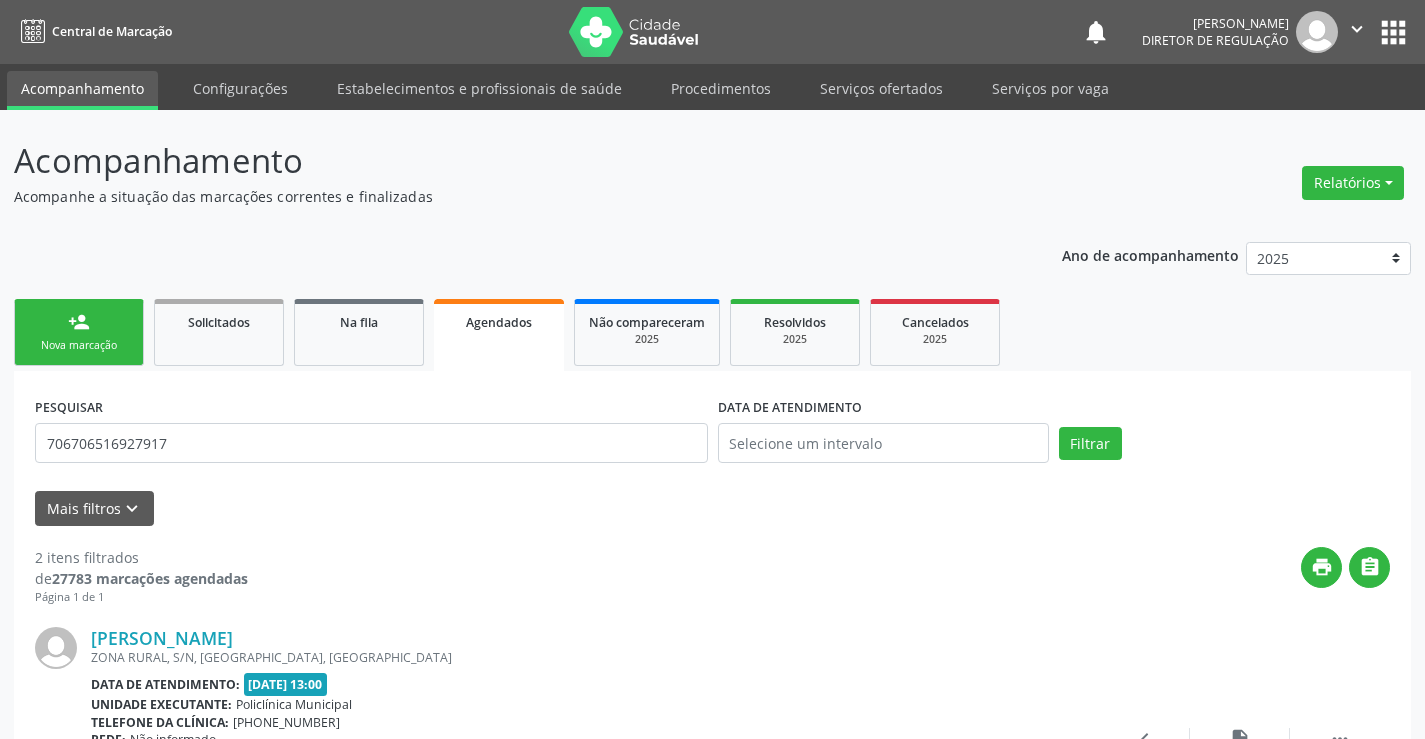 click on "person_add
Nova marcação" at bounding box center [79, 332] 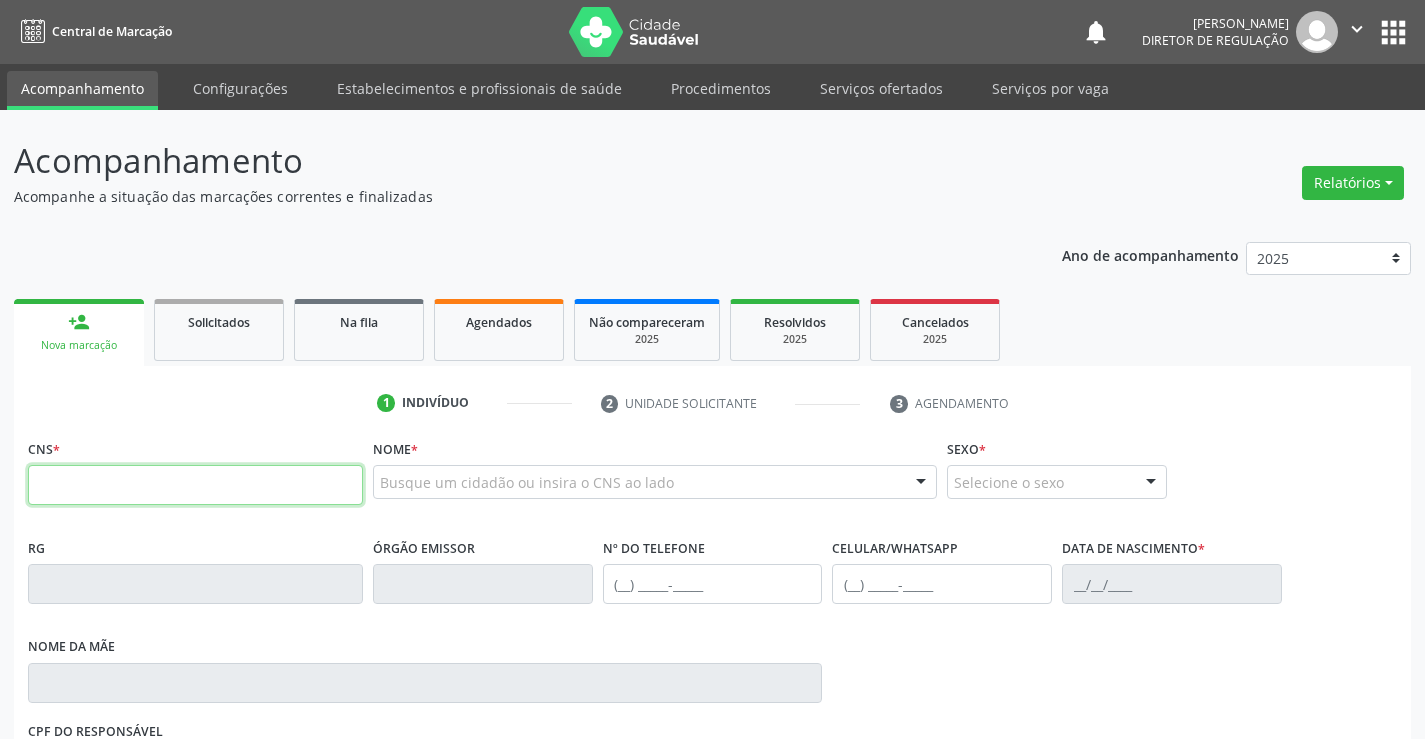 click at bounding box center (195, 485) 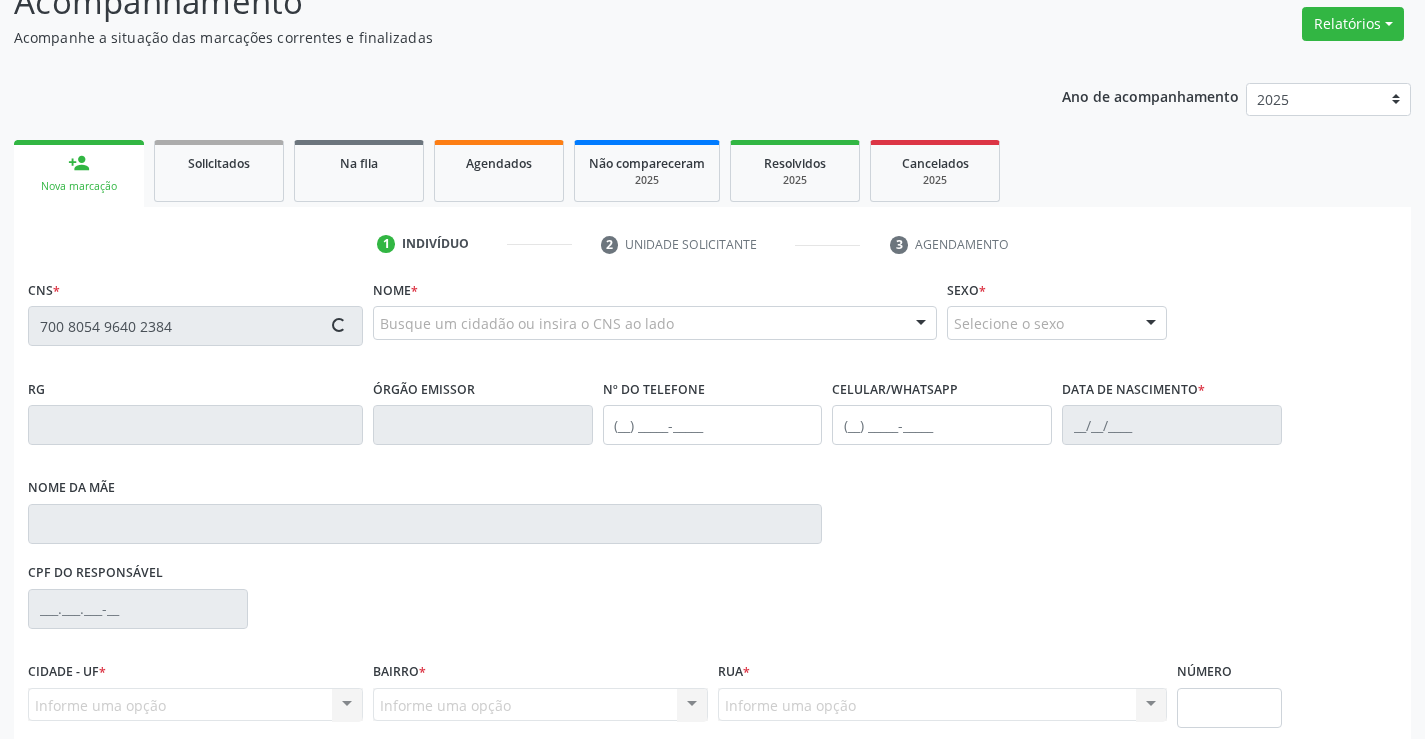 scroll, scrollTop: 331, scrollLeft: 0, axis: vertical 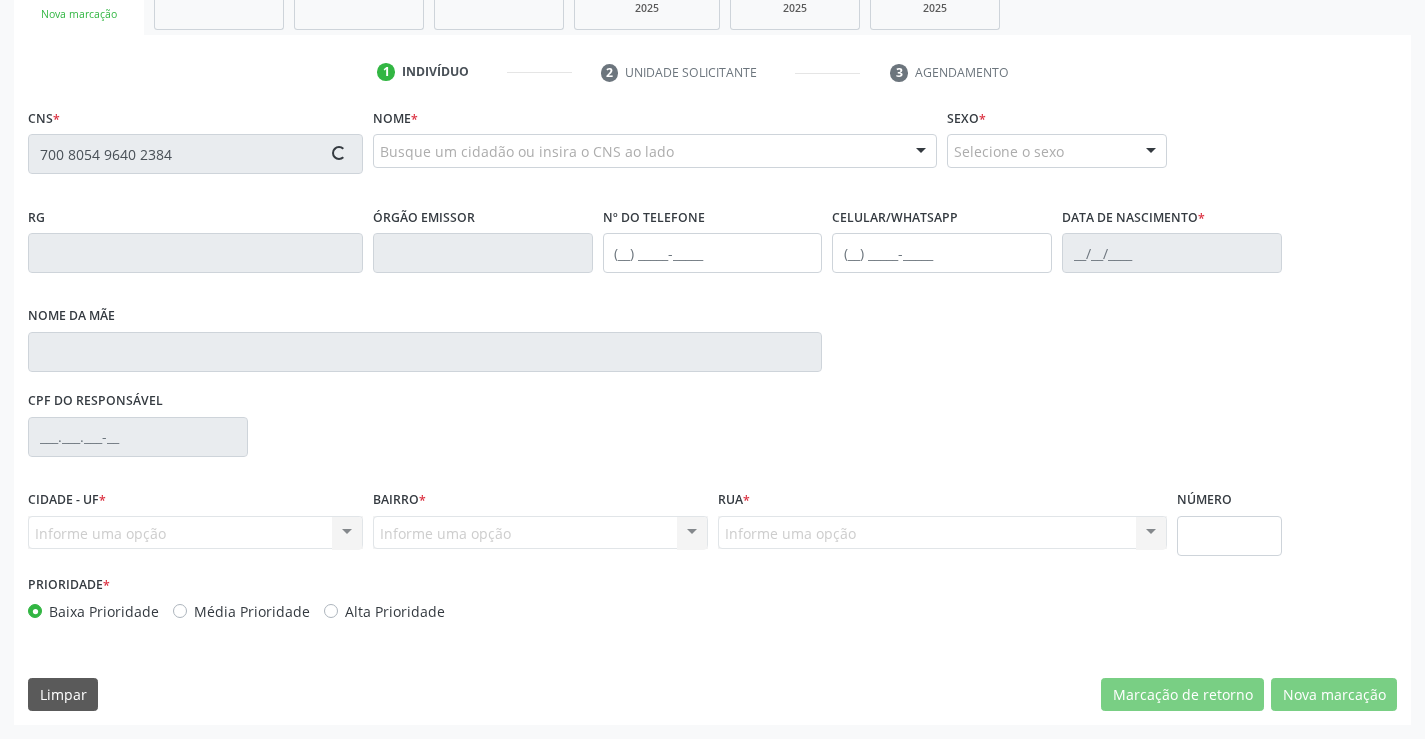 type on "700 8054 9640 2384" 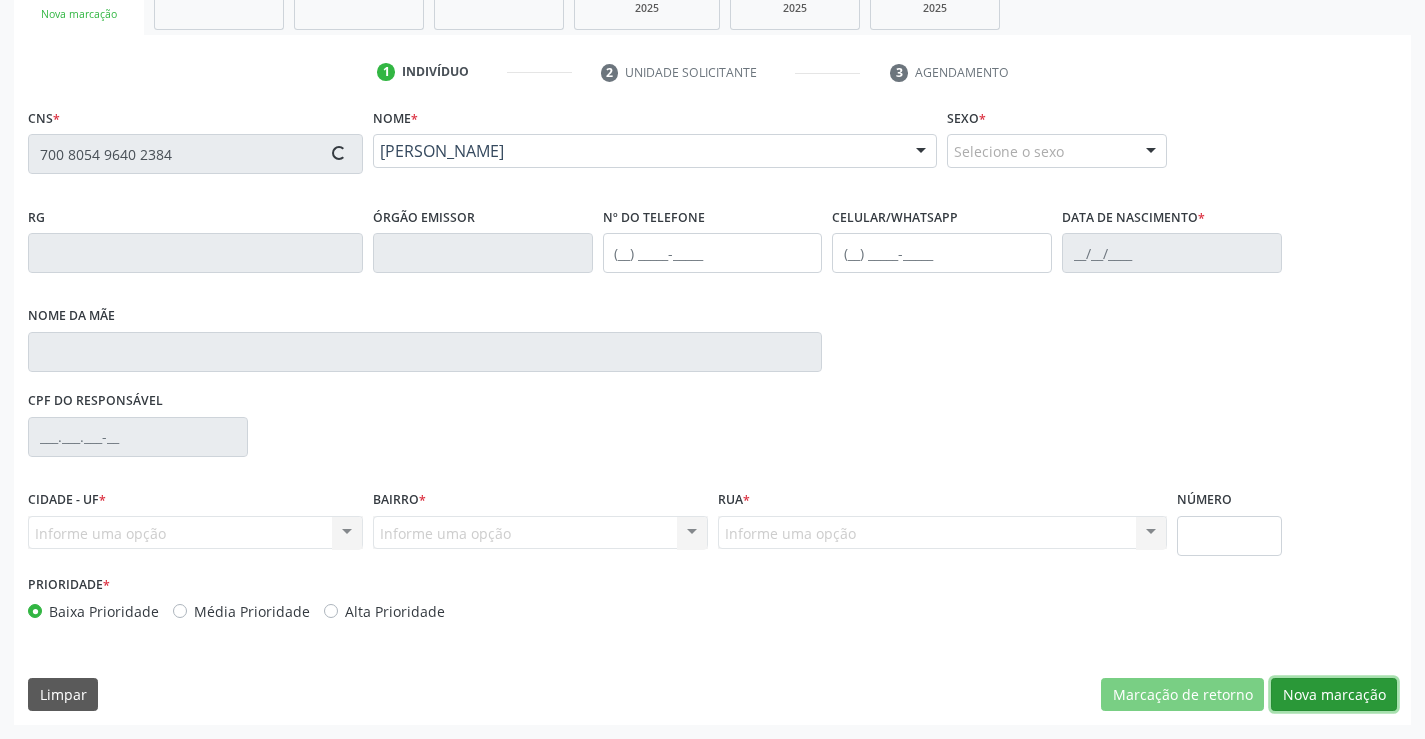 click on "Nova marcação" at bounding box center [1334, 695] 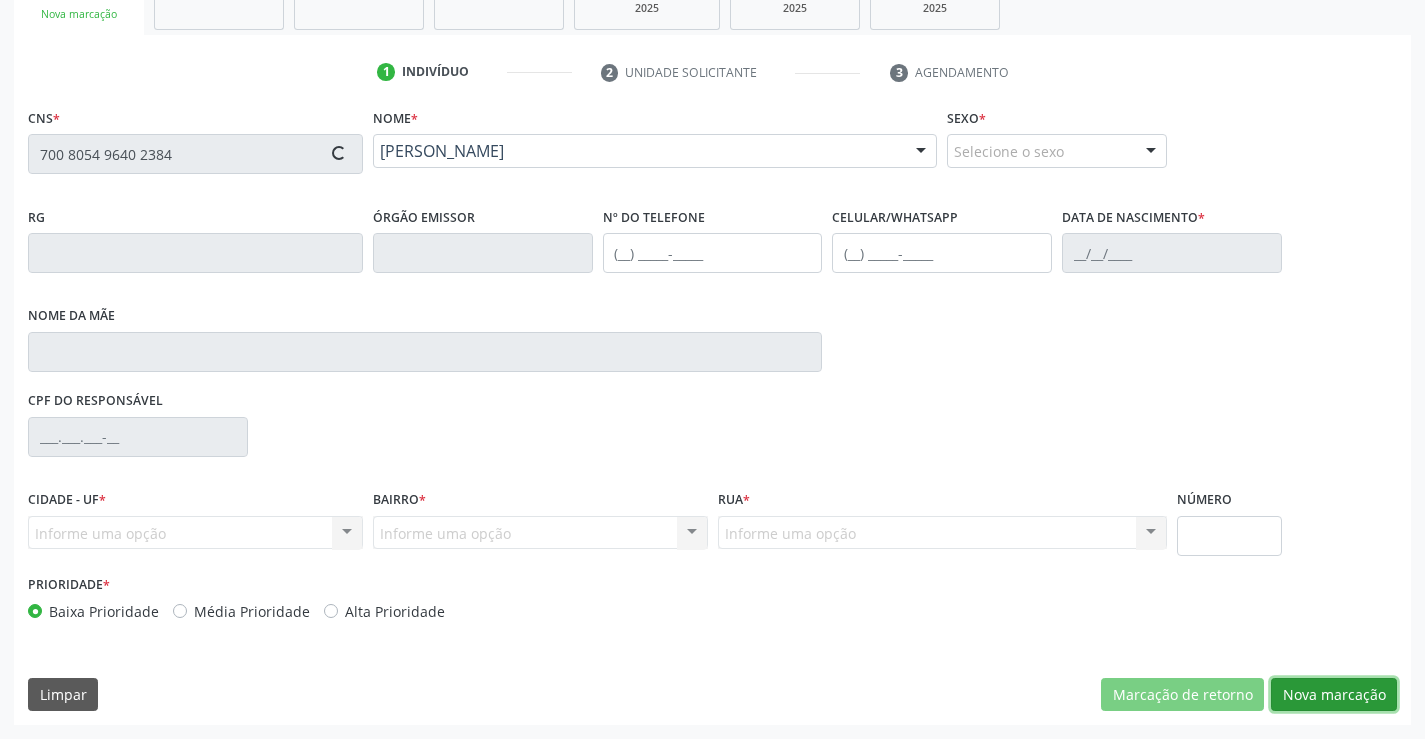 type on "0127089179" 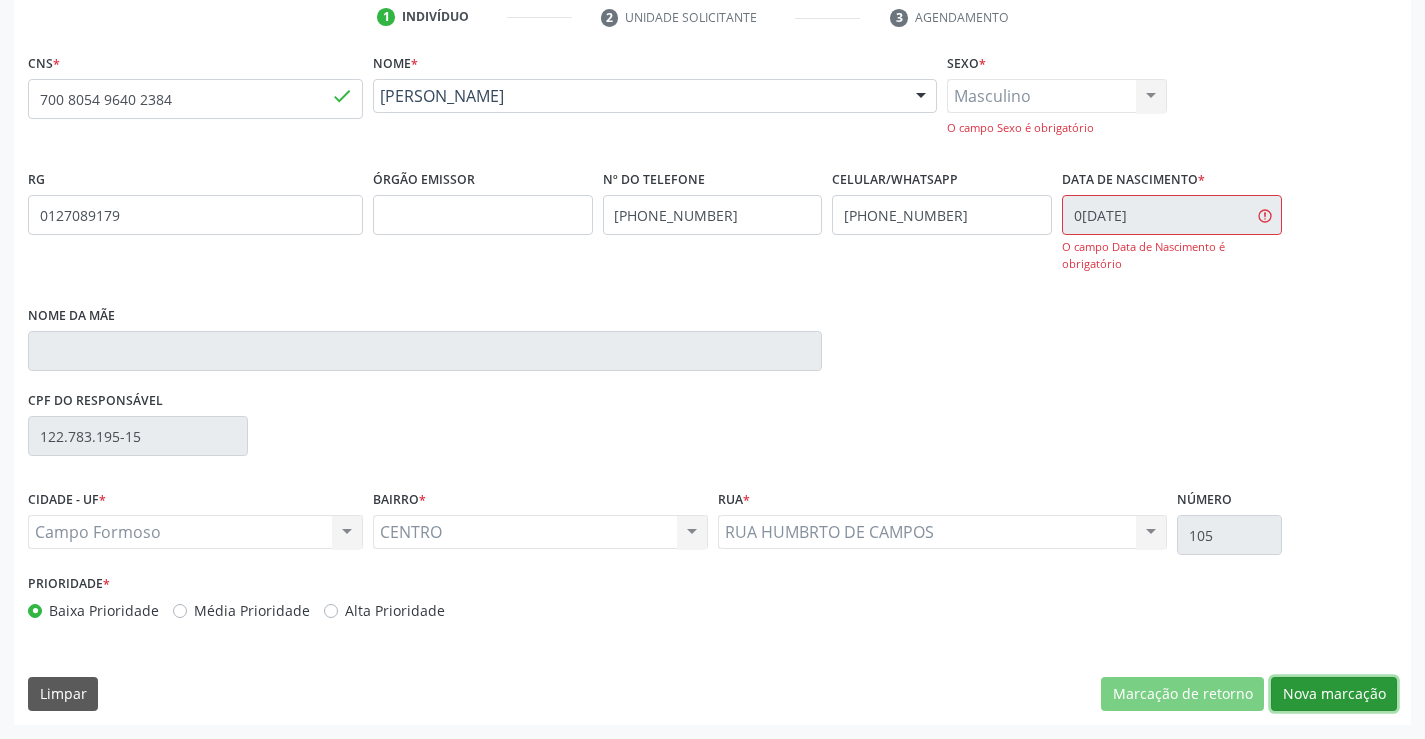 drag, startPoint x: 1294, startPoint y: 694, endPoint x: 761, endPoint y: 420, distance: 599.3038 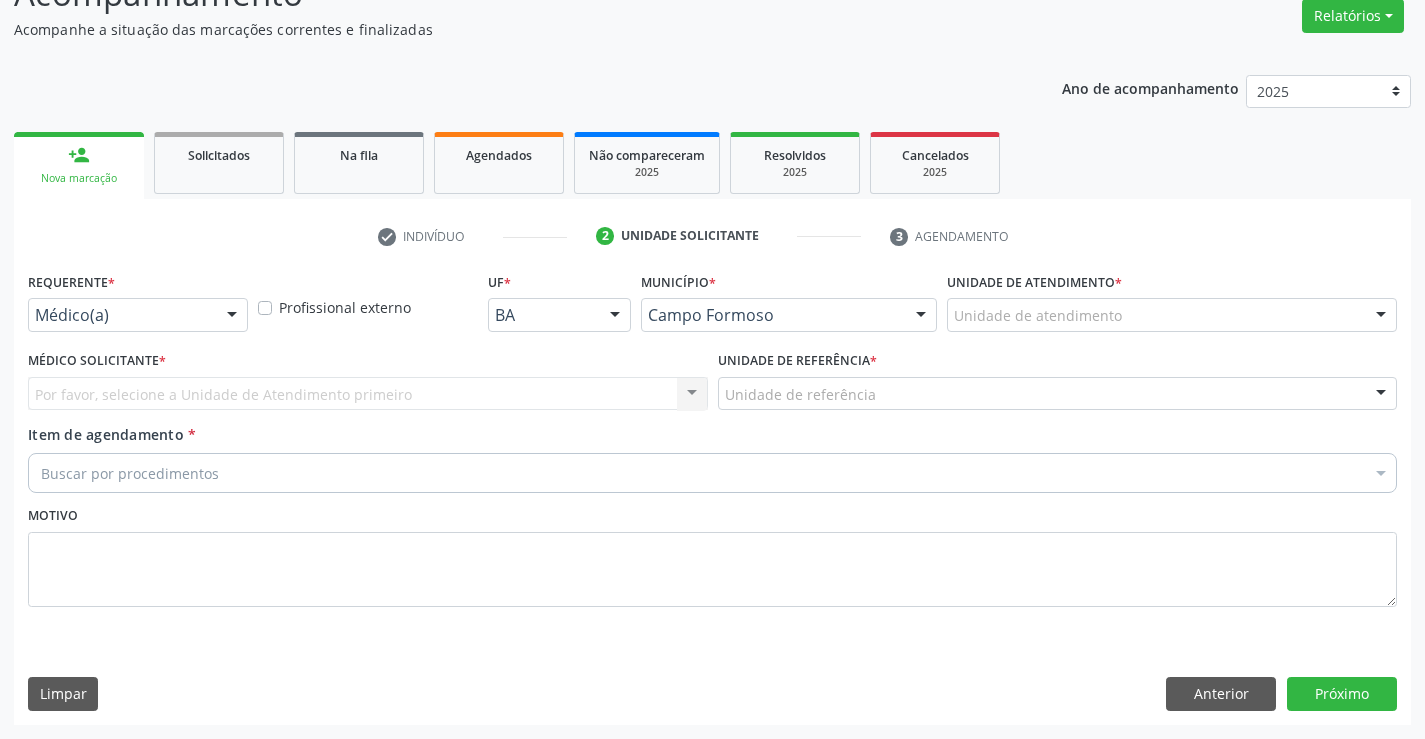 scroll, scrollTop: 167, scrollLeft: 0, axis: vertical 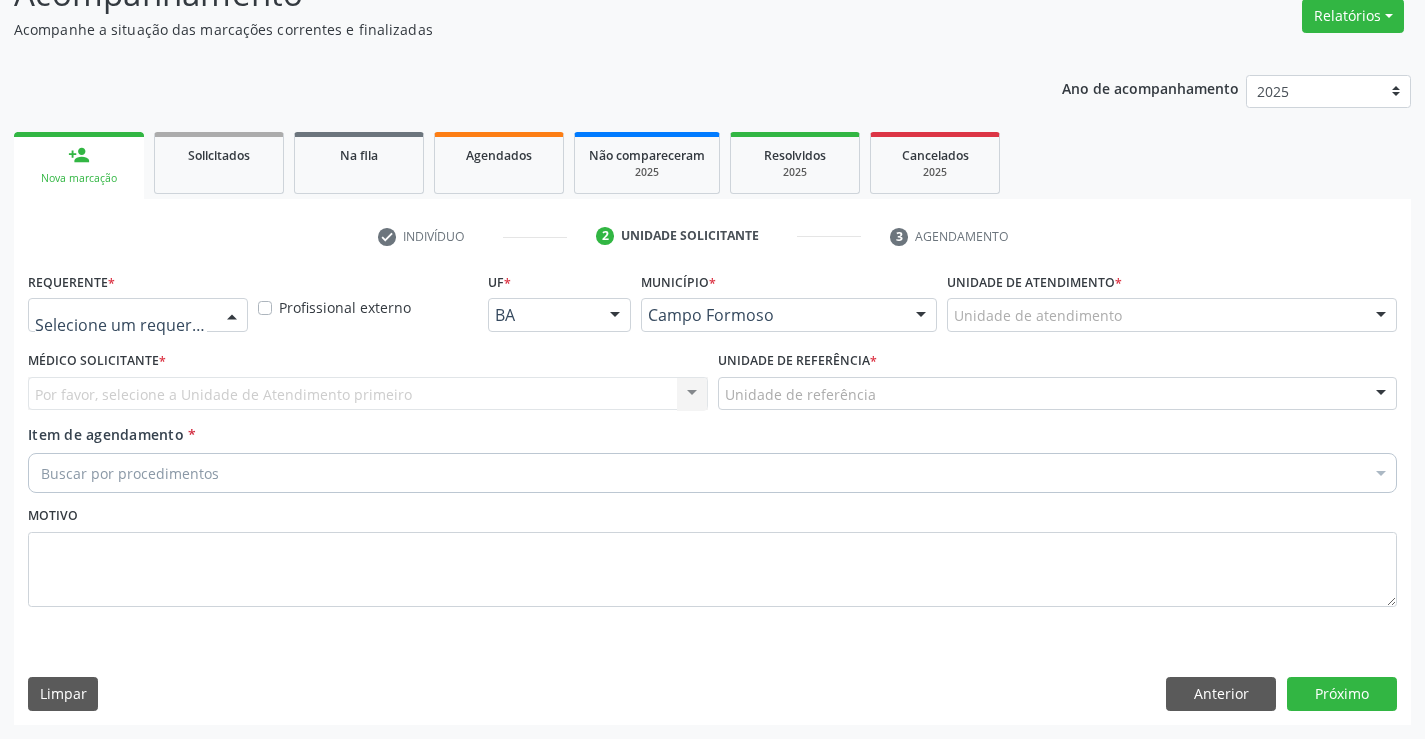 click at bounding box center (138, 315) 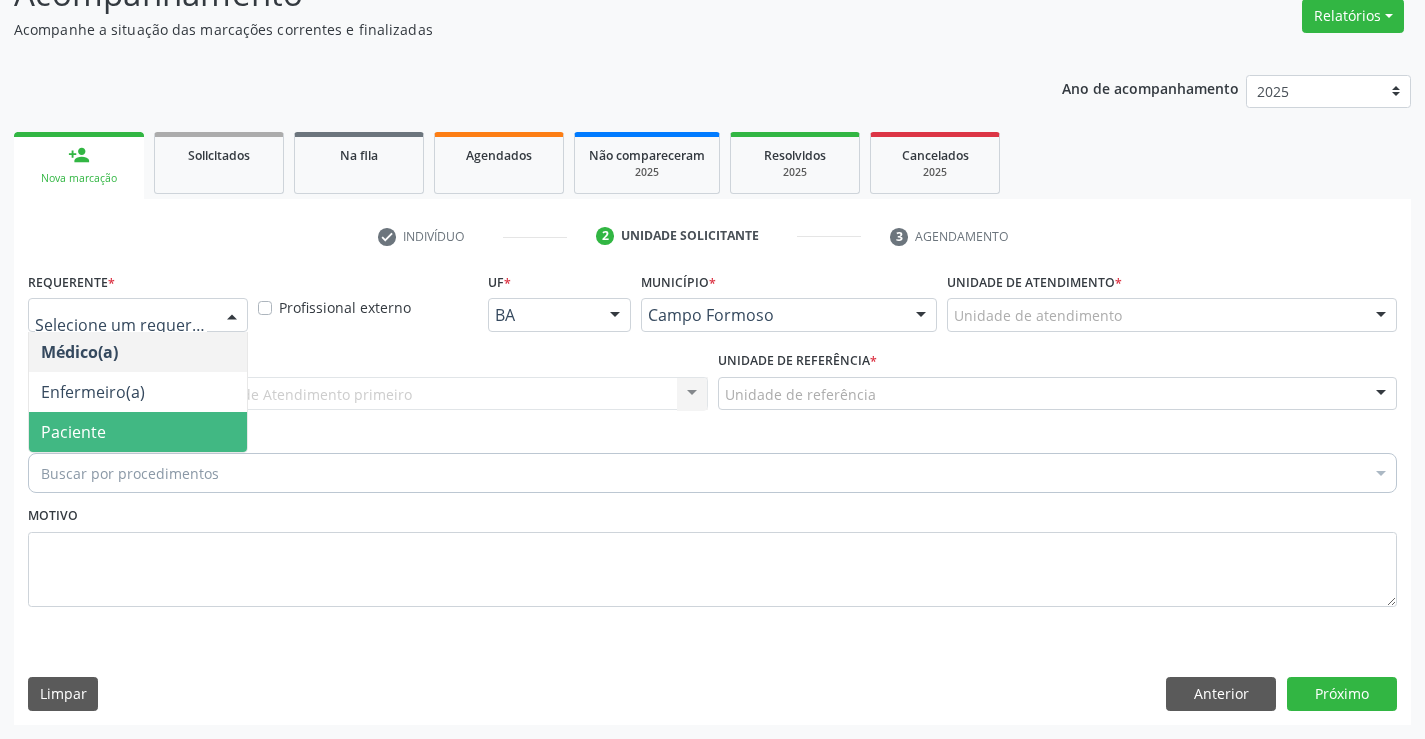 drag, startPoint x: 206, startPoint y: 435, endPoint x: 359, endPoint y: 399, distance: 157.17824 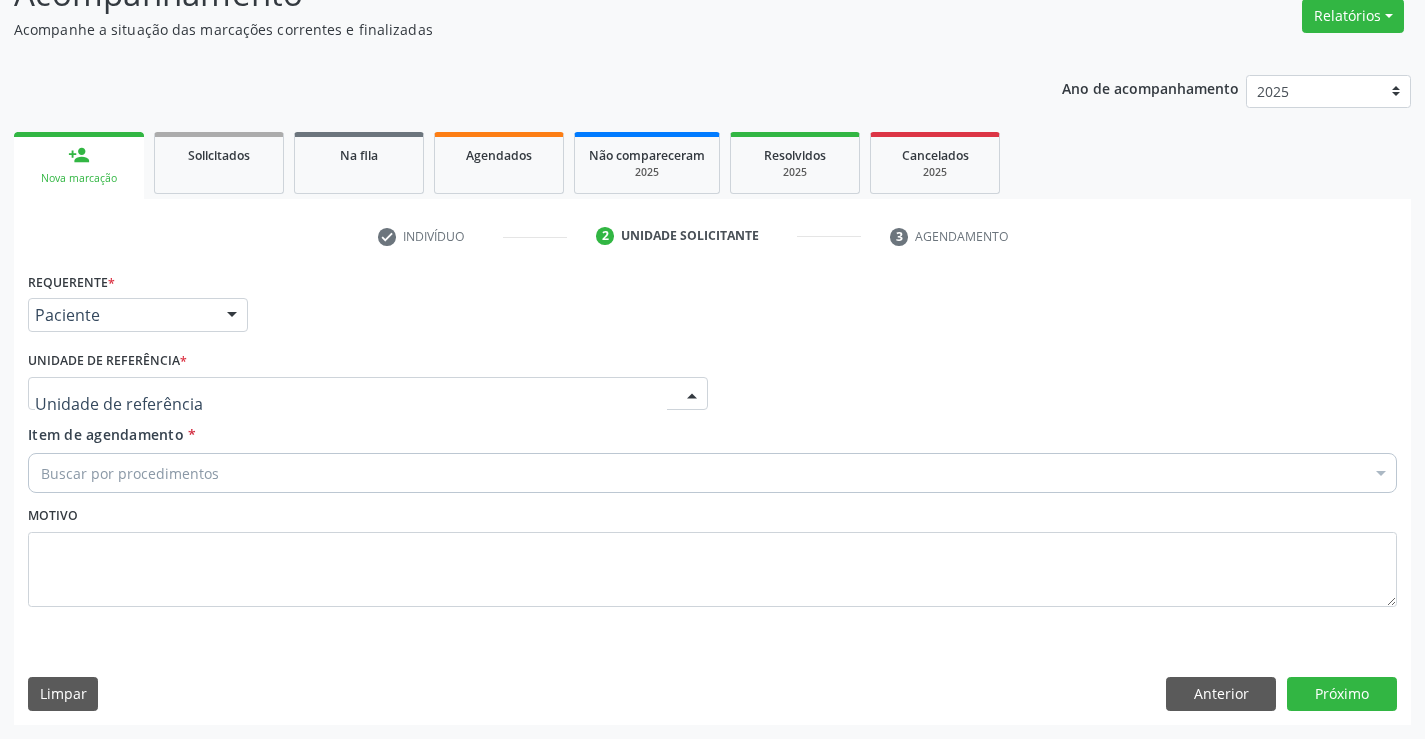 drag, startPoint x: 361, startPoint y: 391, endPoint x: 361, endPoint y: 492, distance: 101 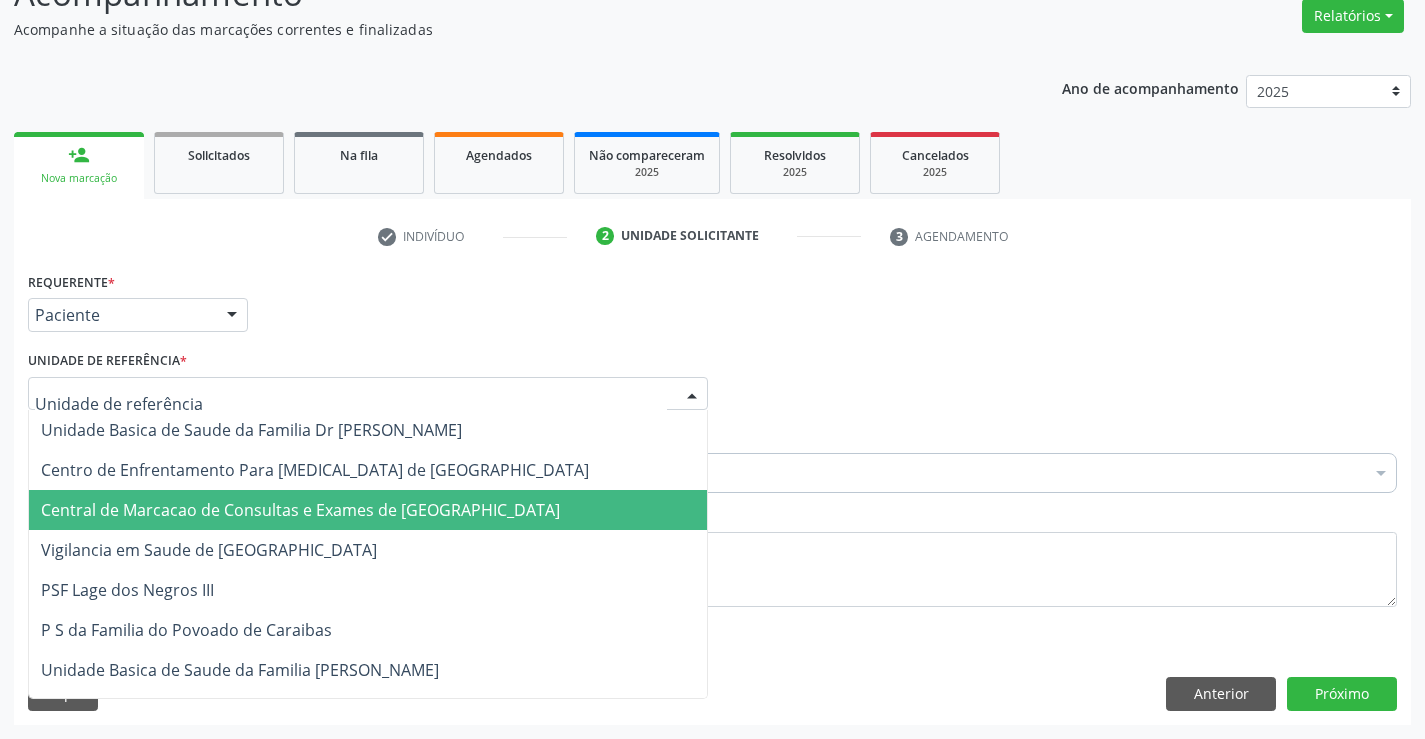 drag, startPoint x: 361, startPoint y: 493, endPoint x: 381, endPoint y: 485, distance: 21.540659 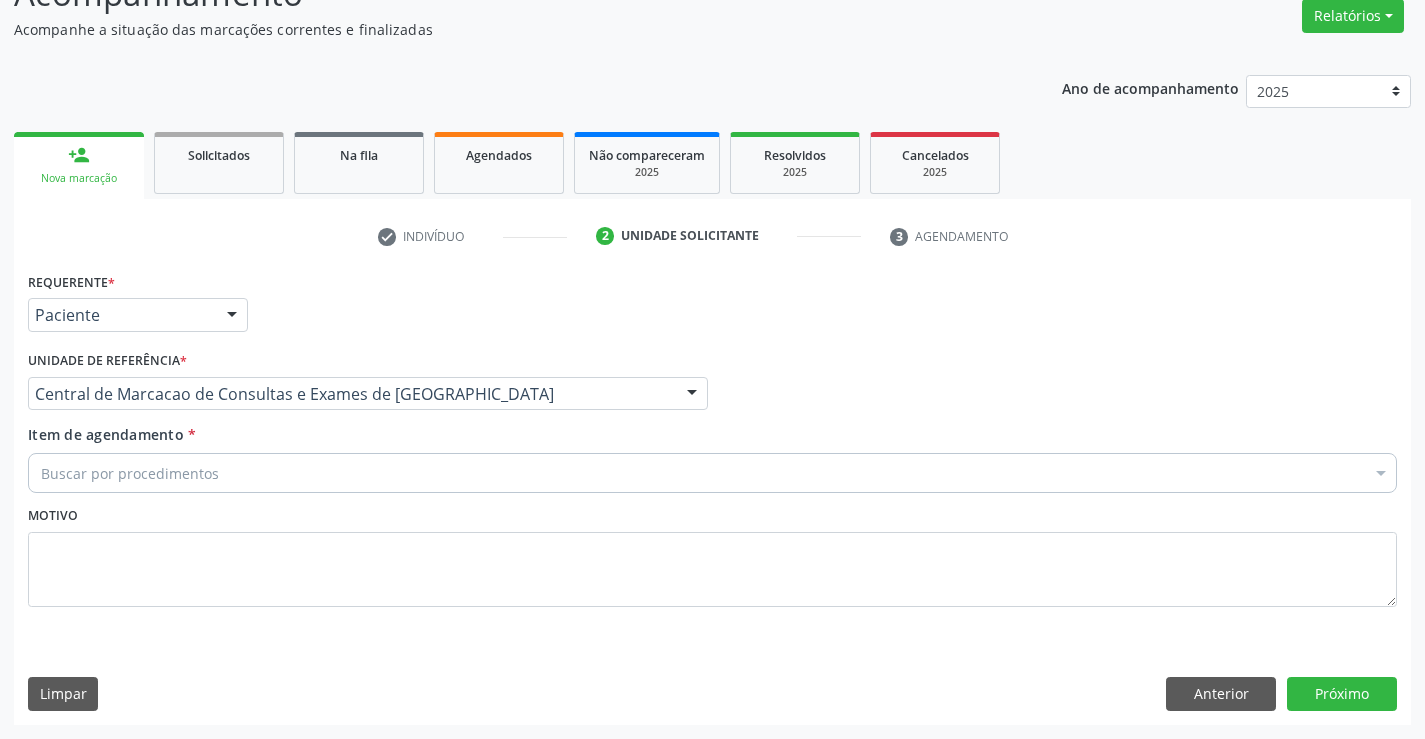 click on "Buscar por procedimentos" at bounding box center [712, 473] 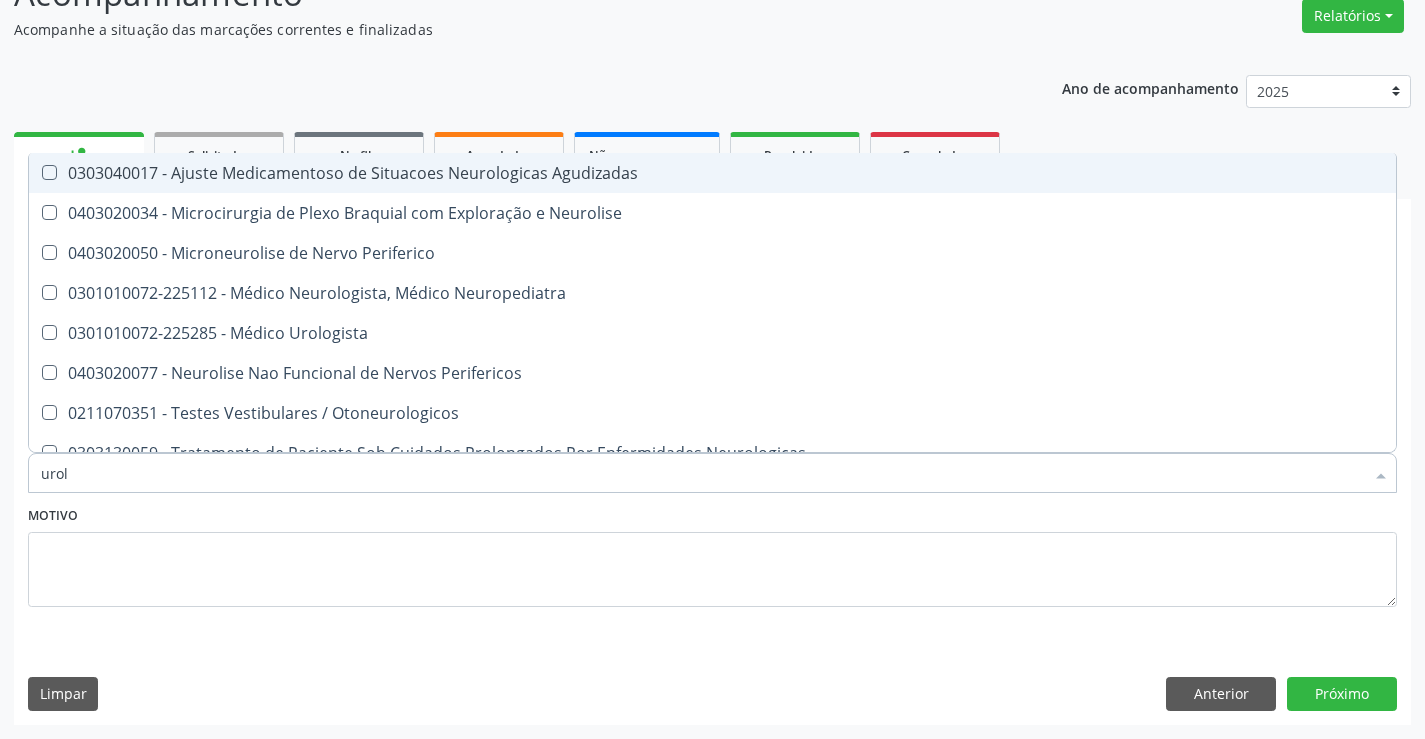 type on "urolo" 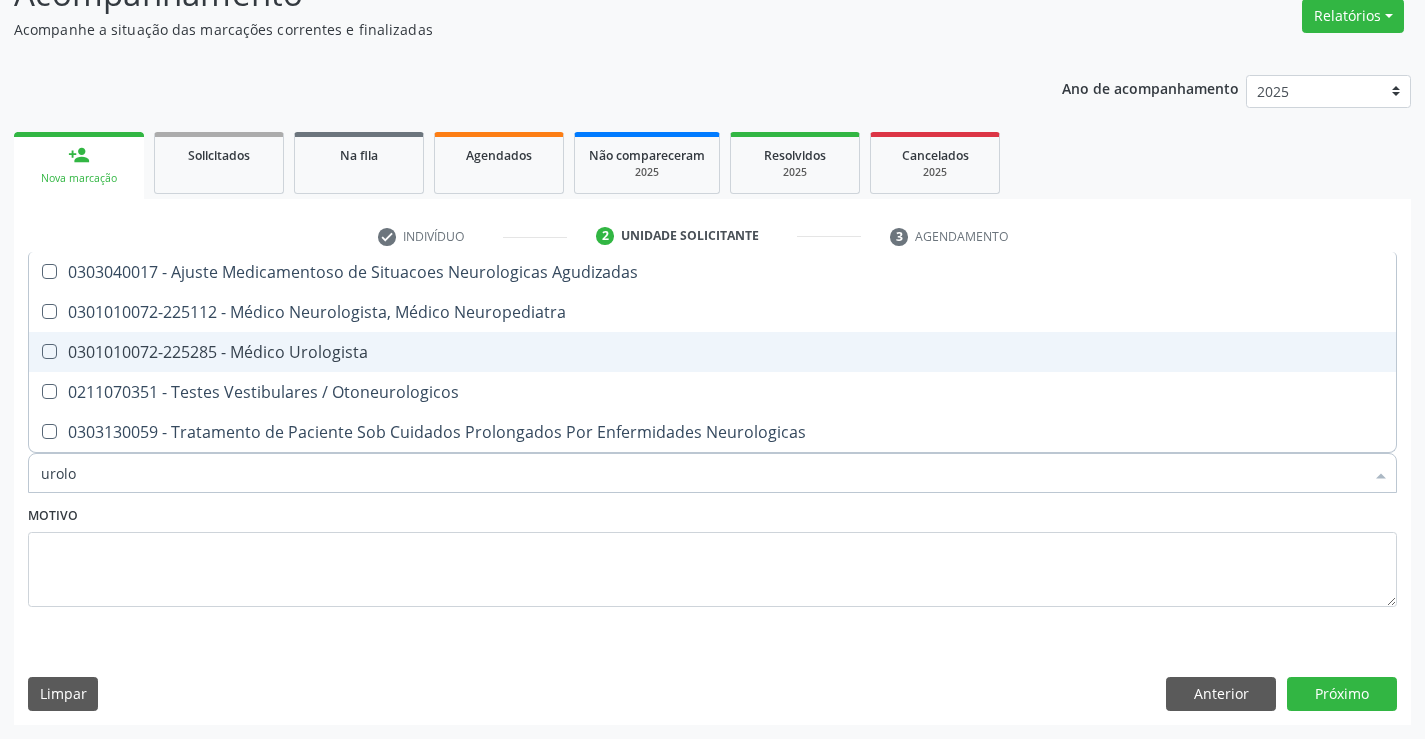 drag, startPoint x: 413, startPoint y: 355, endPoint x: 944, endPoint y: 476, distance: 544.6118 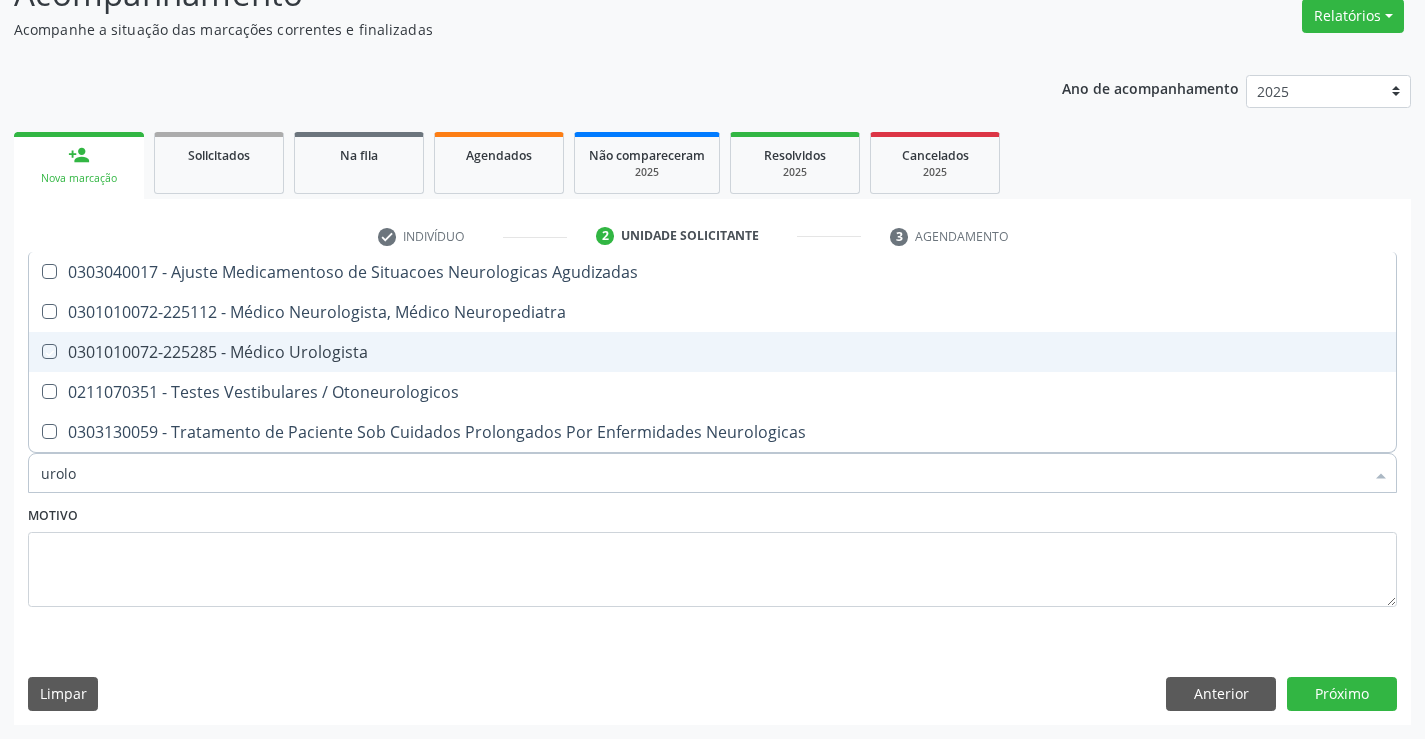checkbox on "true" 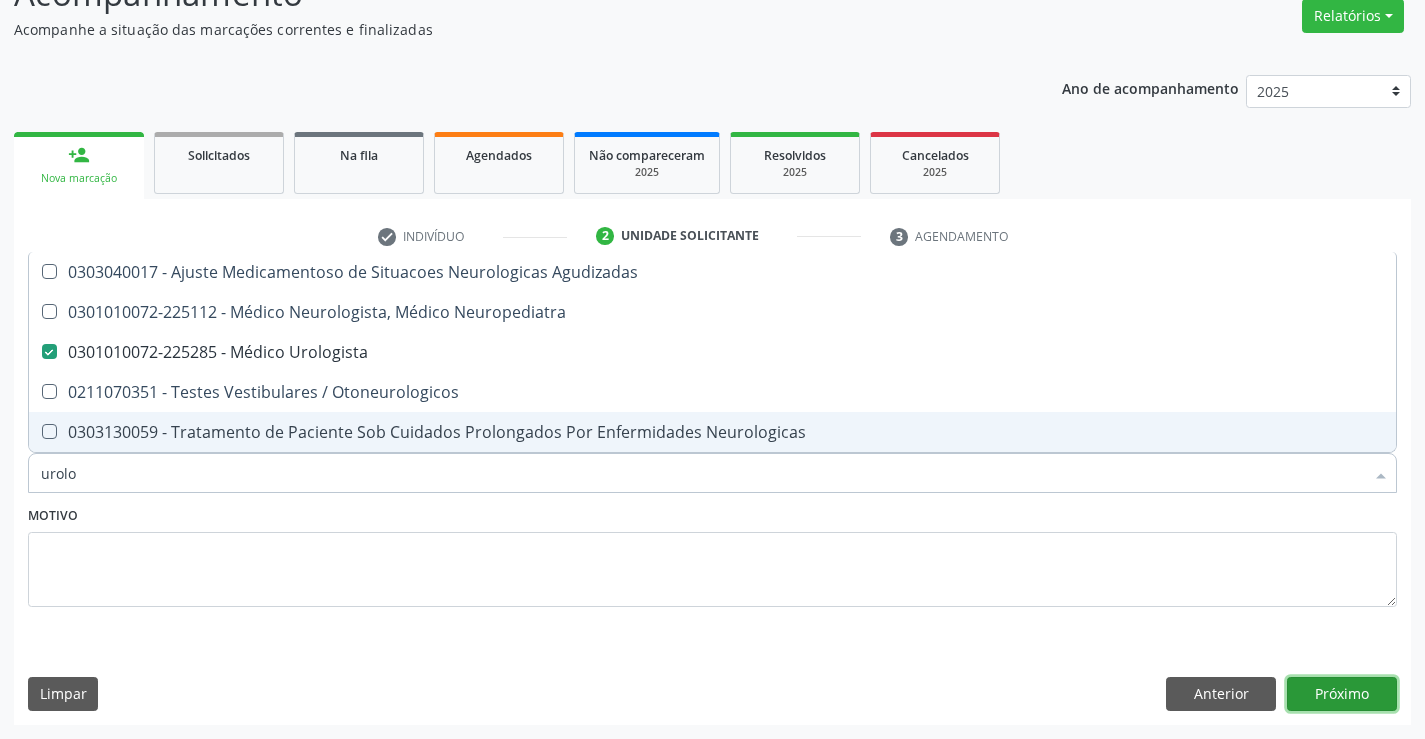 click on "Próximo" at bounding box center (1342, 694) 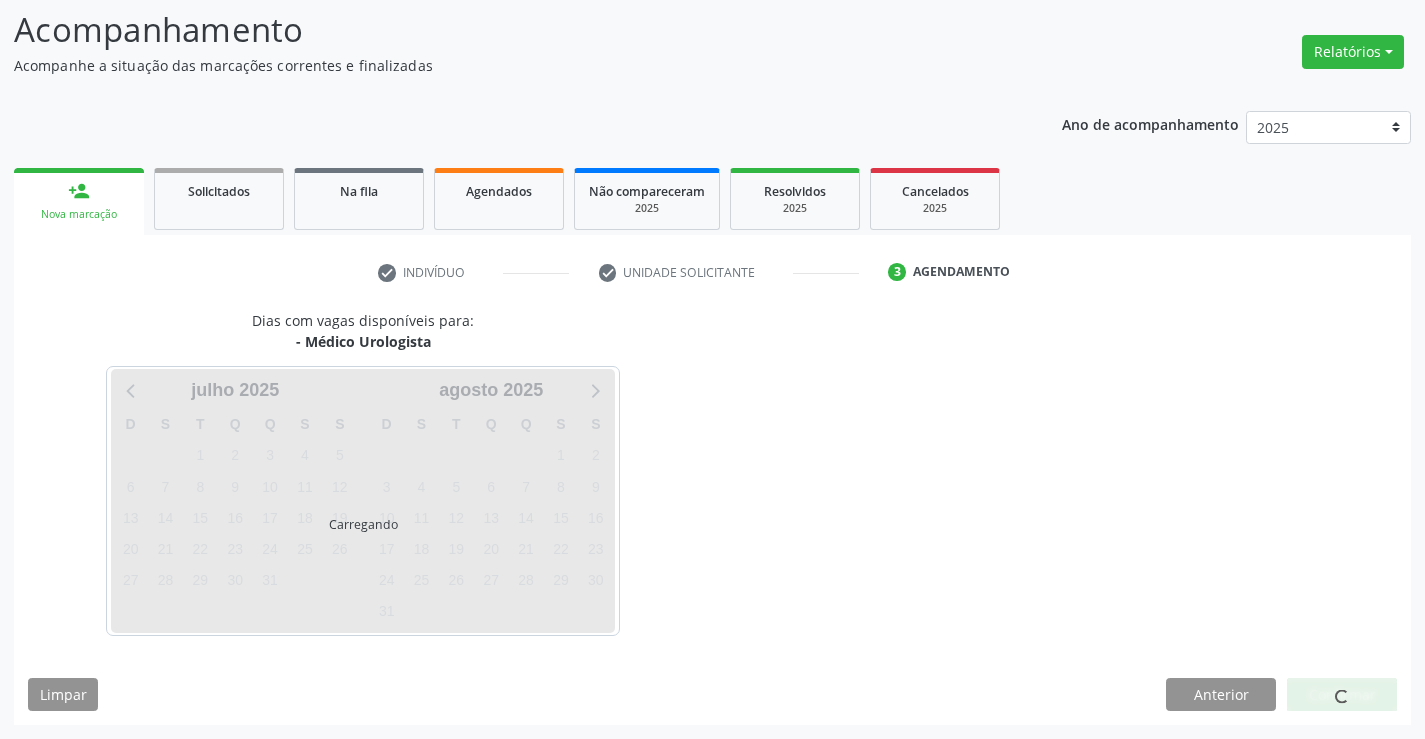 scroll, scrollTop: 131, scrollLeft: 0, axis: vertical 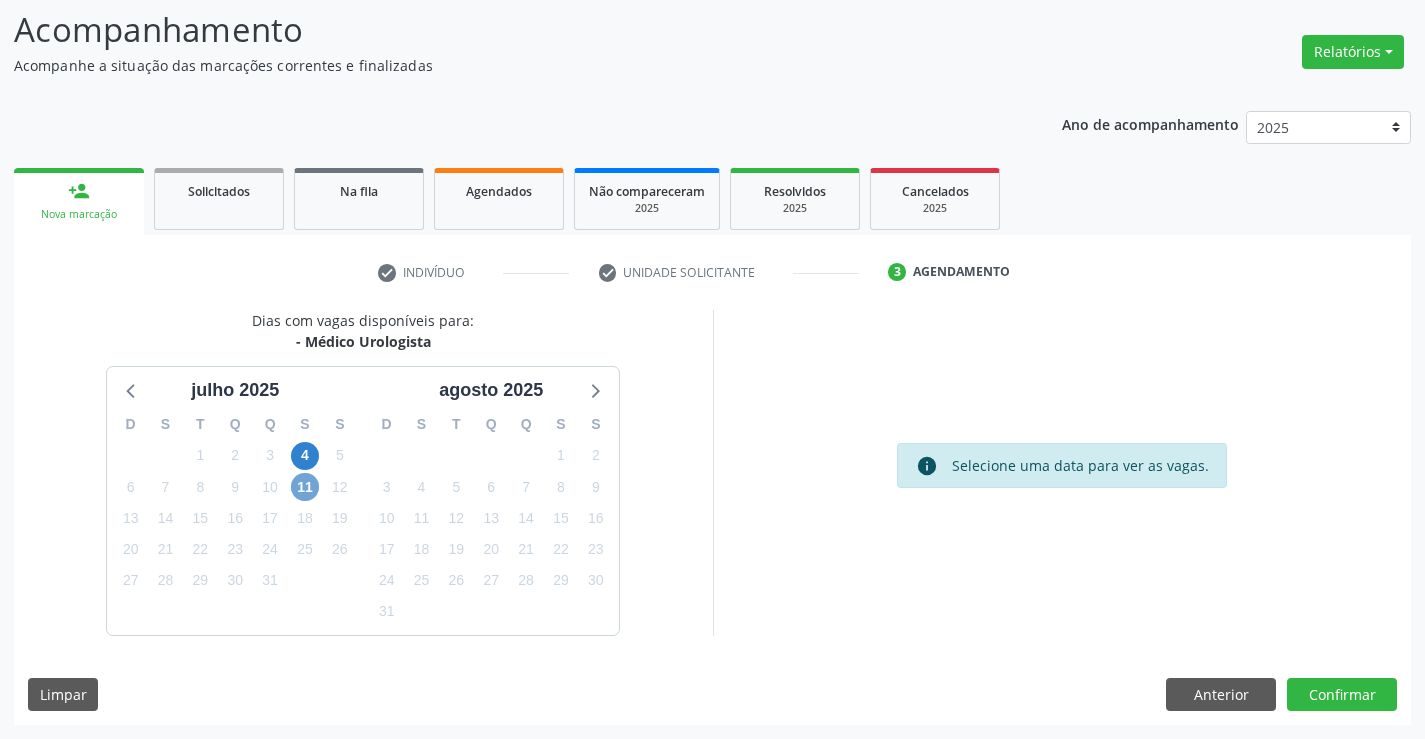 drag, startPoint x: 312, startPoint y: 494, endPoint x: 755, endPoint y: 571, distance: 449.6421 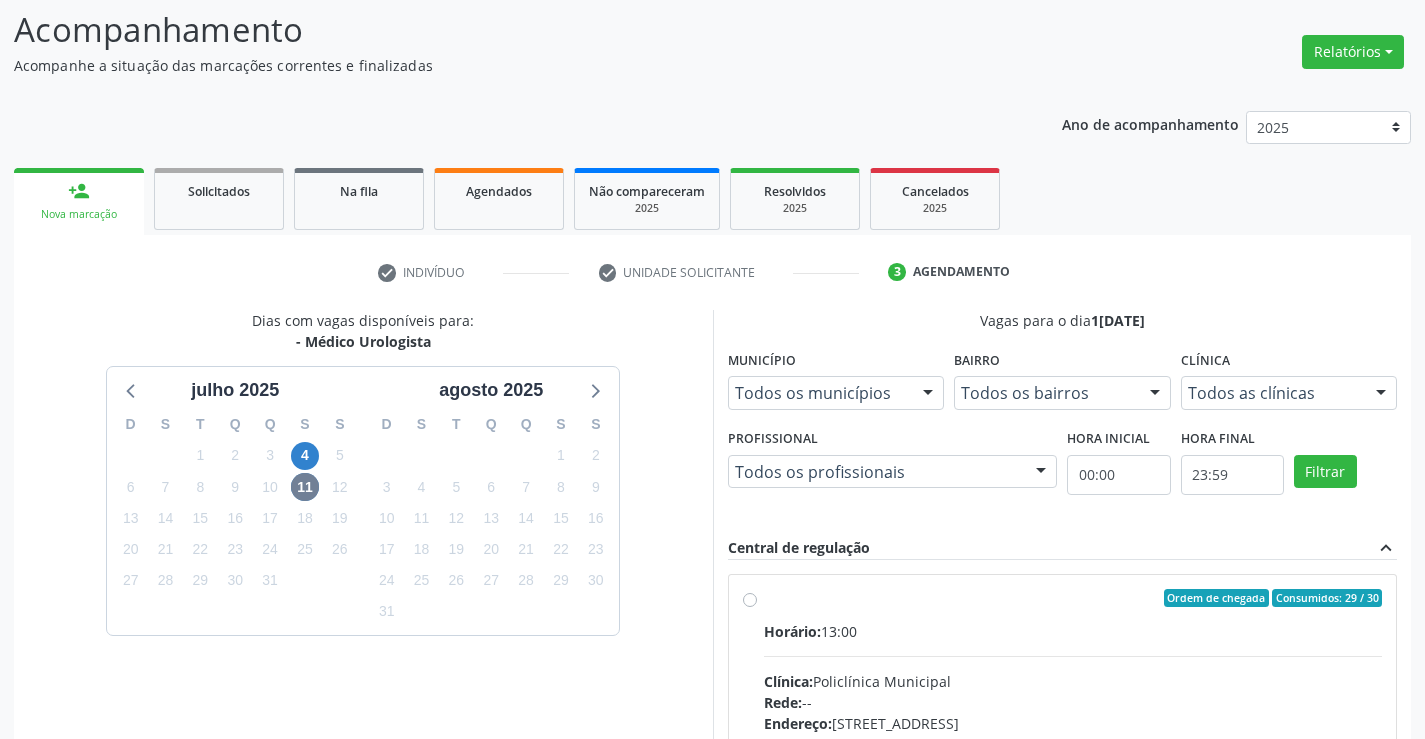click on "Ordem de chegada
Consumidos: 29 / 30
Horário:   13:00
Clínica:  Policlínica Municipal
Rede:
--
[GEOGRAPHIC_DATA]:   [STREET_ADDRESS]
Telefone:   [PHONE_NUMBER]
Profissional:
[PERSON_NAME]
Informações adicionais sobre o atendimento
Idade de atendimento:
de 0 a 120 anos
Gênero(s) atendido(s):
Masculino e Feminino
Informações adicionais:
--" at bounding box center (1073, 742) 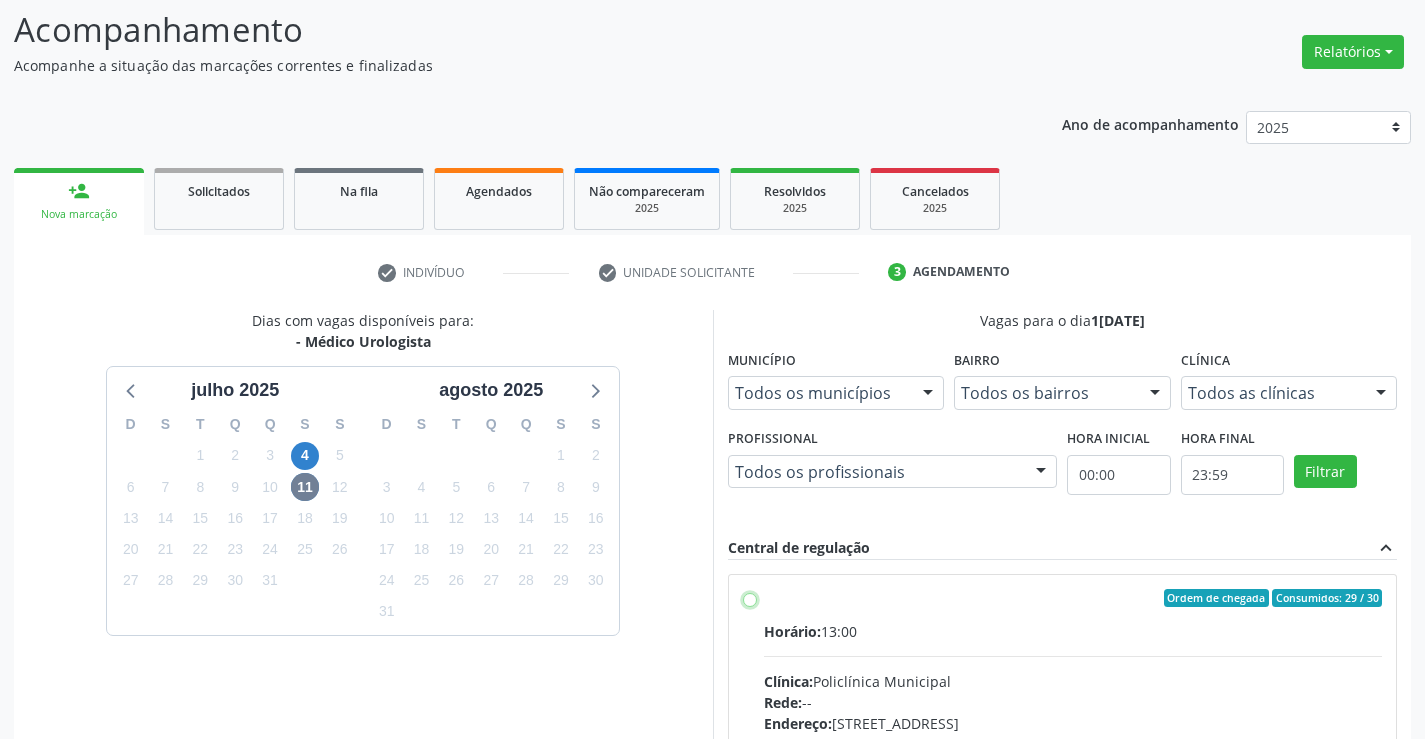 click on "Ordem de chegada
Consumidos: 29 / 30
Horário:   13:00
Clínica:  Policlínica Municipal
Rede:
--
[GEOGRAPHIC_DATA]:   [STREET_ADDRESS]
Telefone:   [PHONE_NUMBER]
Profissional:
[PERSON_NAME]
Informações adicionais sobre o atendimento
Idade de atendimento:
de 0 a 120 anos
Gênero(s) atendido(s):
Masculino e Feminino
Informações adicionais:
--" at bounding box center (750, 598) 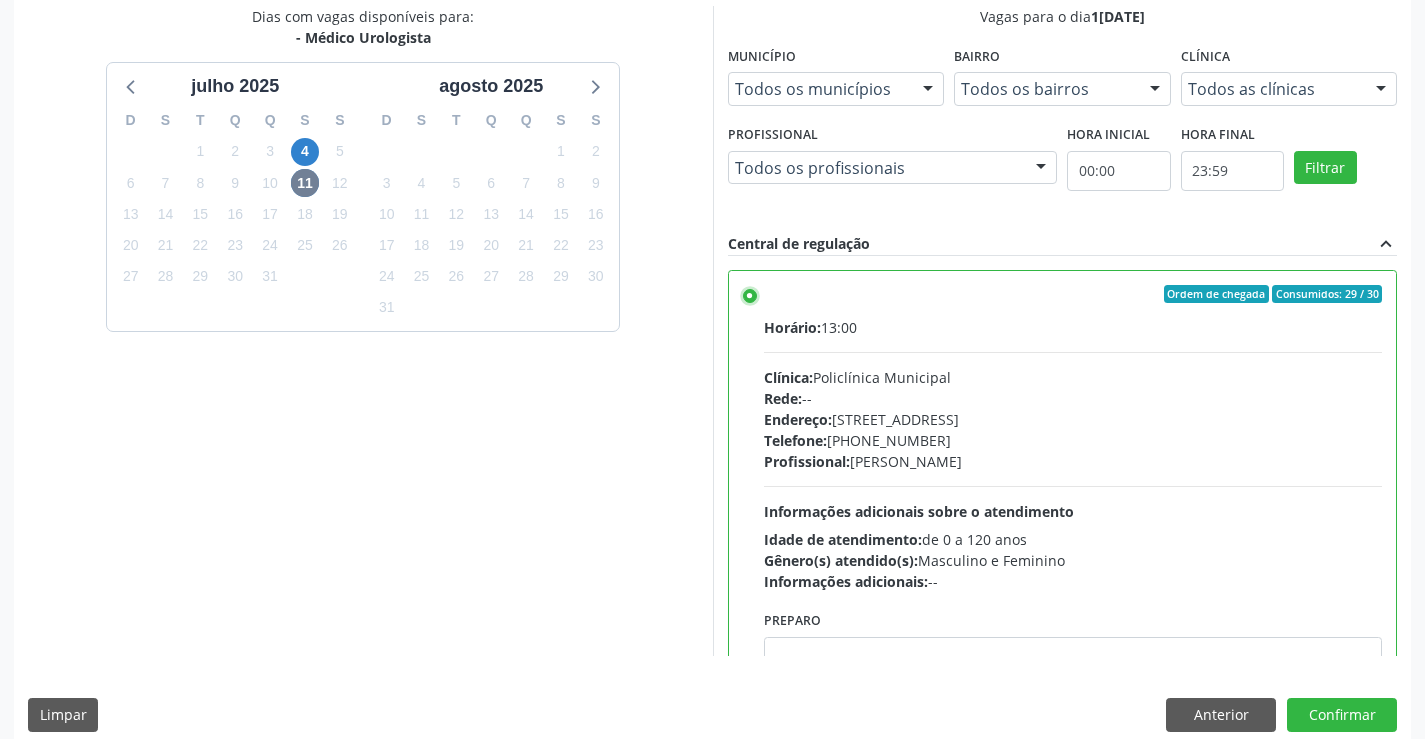 scroll, scrollTop: 456, scrollLeft: 0, axis: vertical 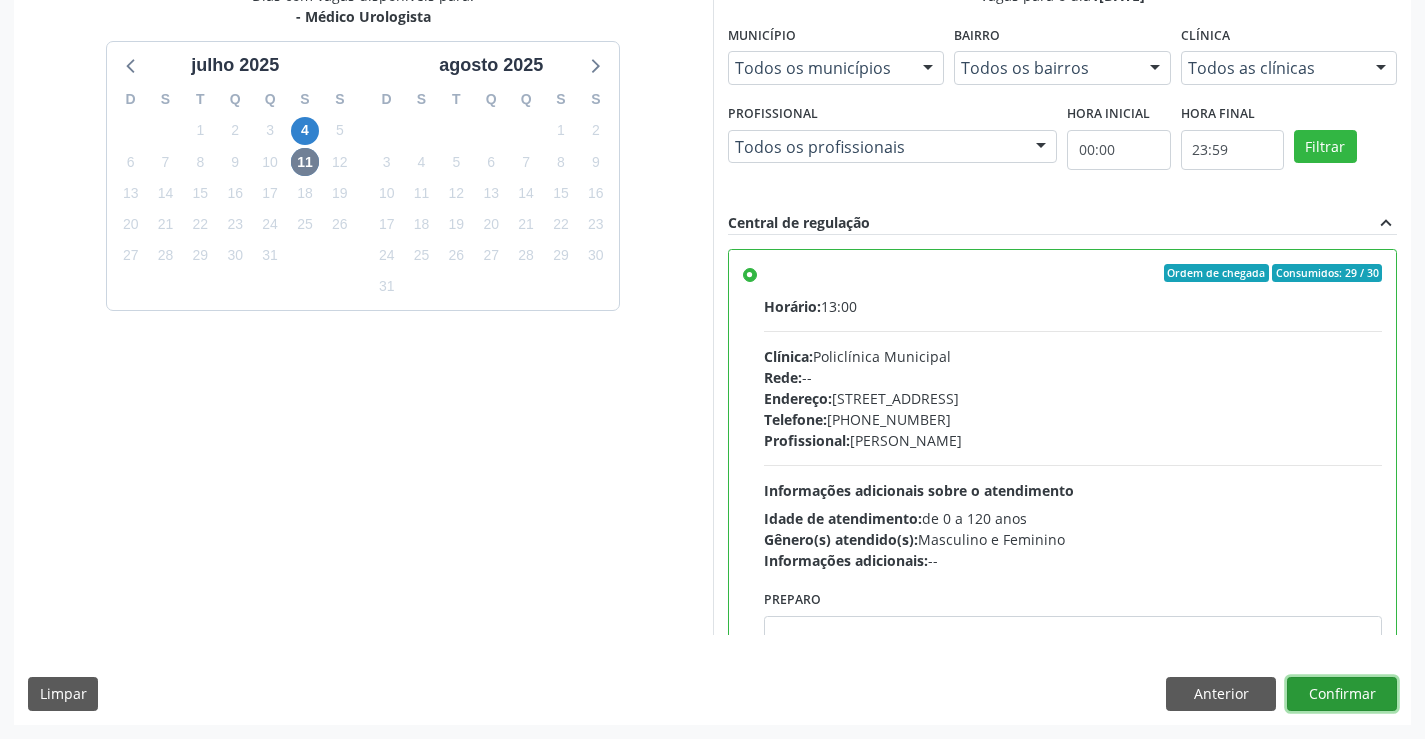 click on "Confirmar" at bounding box center (1342, 694) 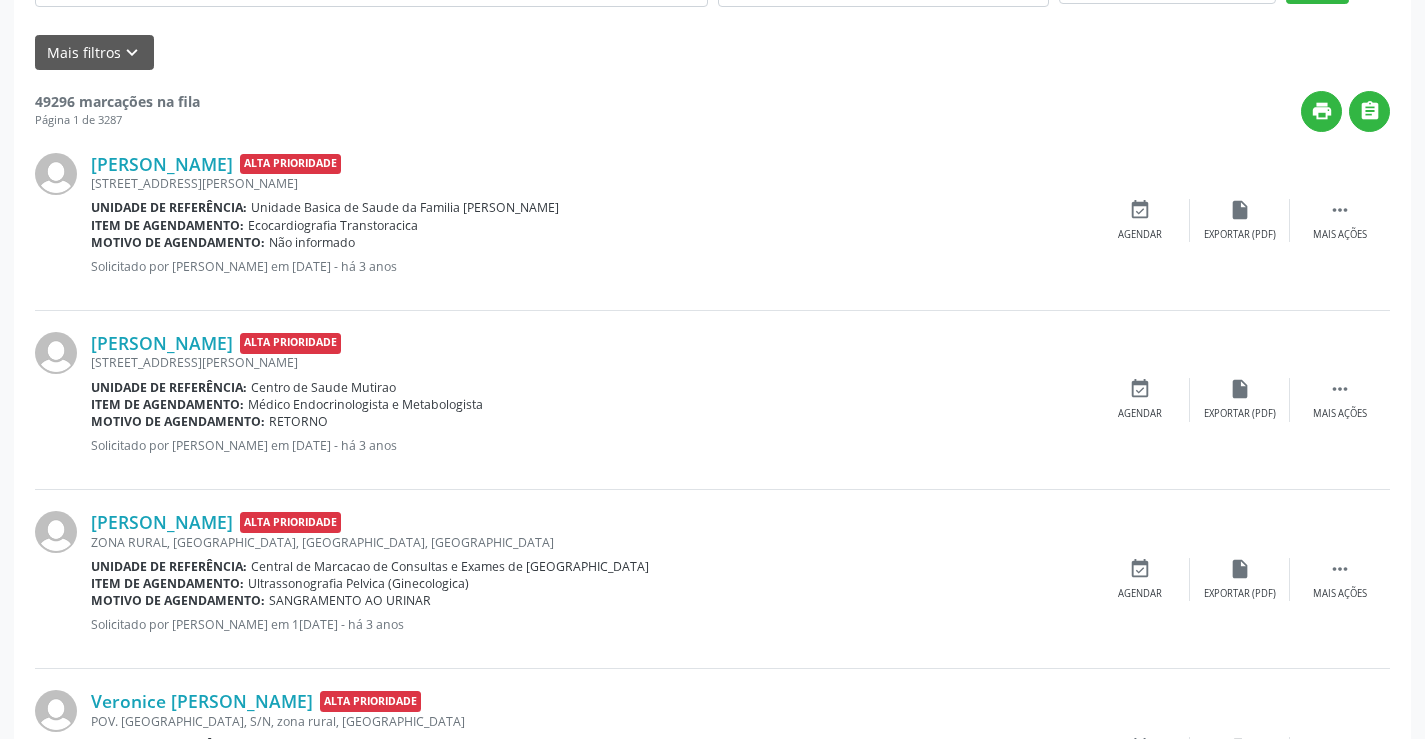 scroll, scrollTop: 0, scrollLeft: 0, axis: both 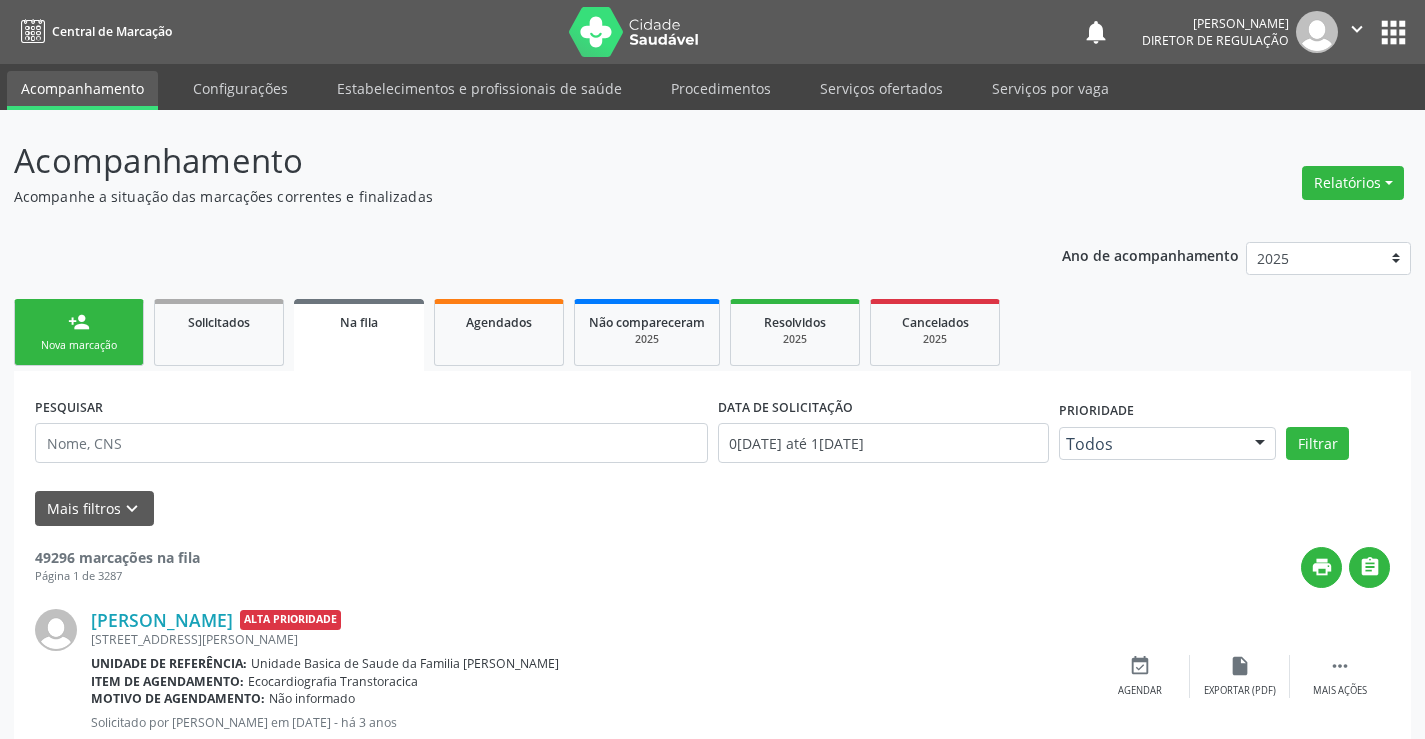 click on "Nova marcação" at bounding box center [79, 345] 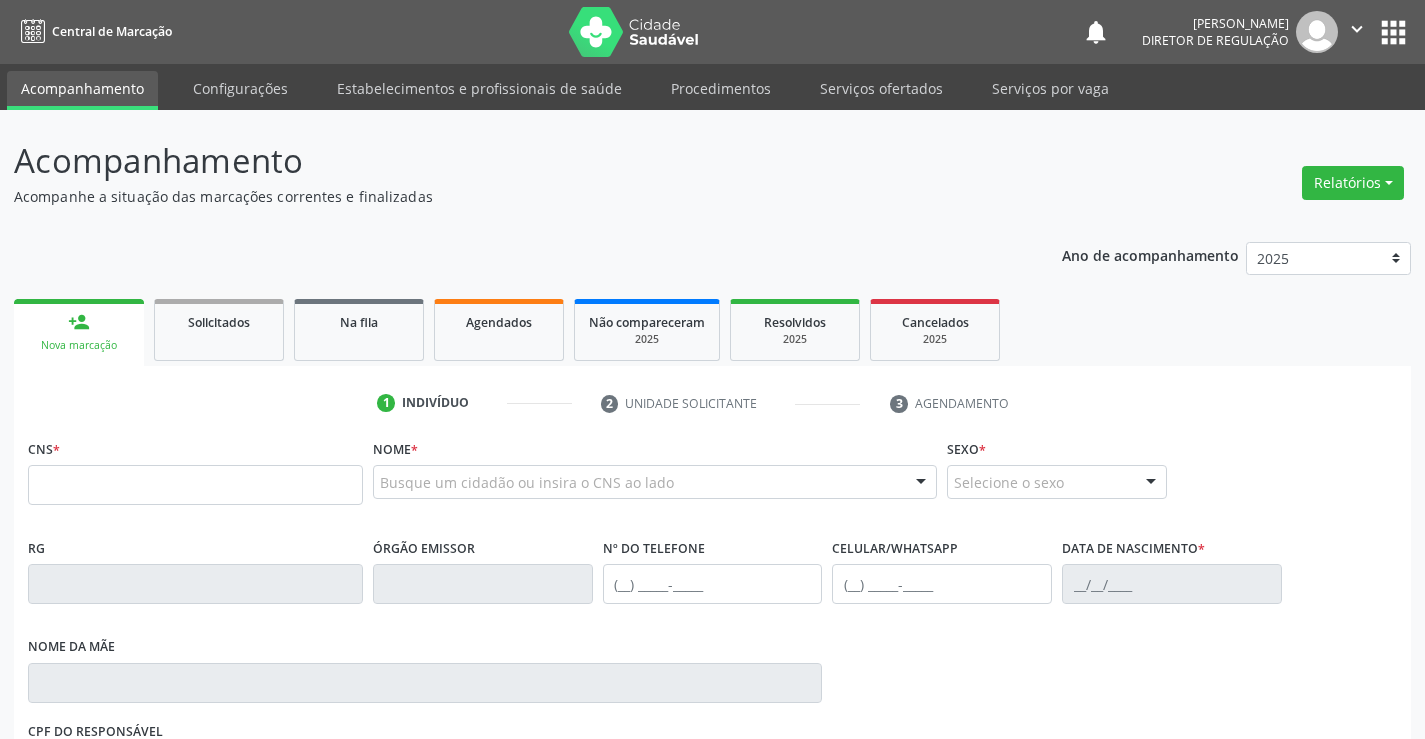 click on "CNS
*" at bounding box center [195, 476] 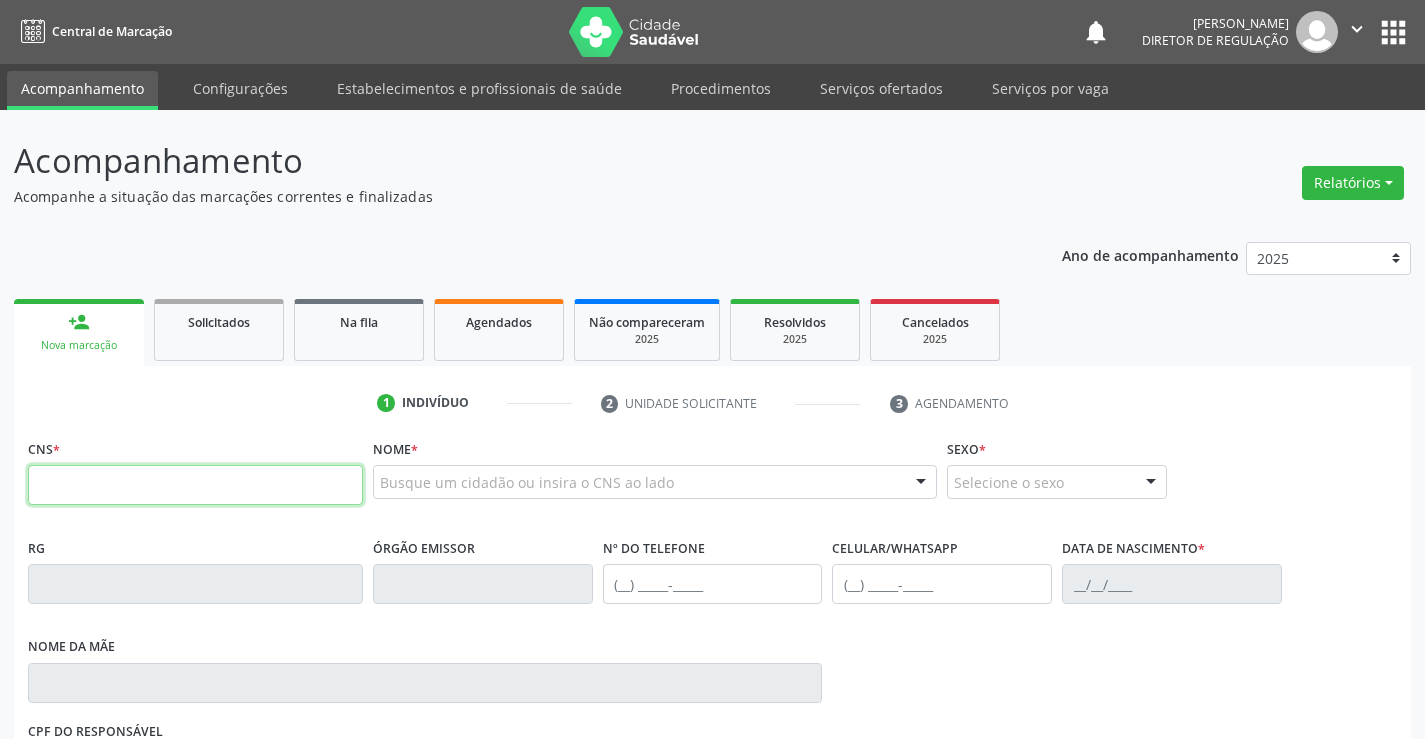 click at bounding box center (195, 485) 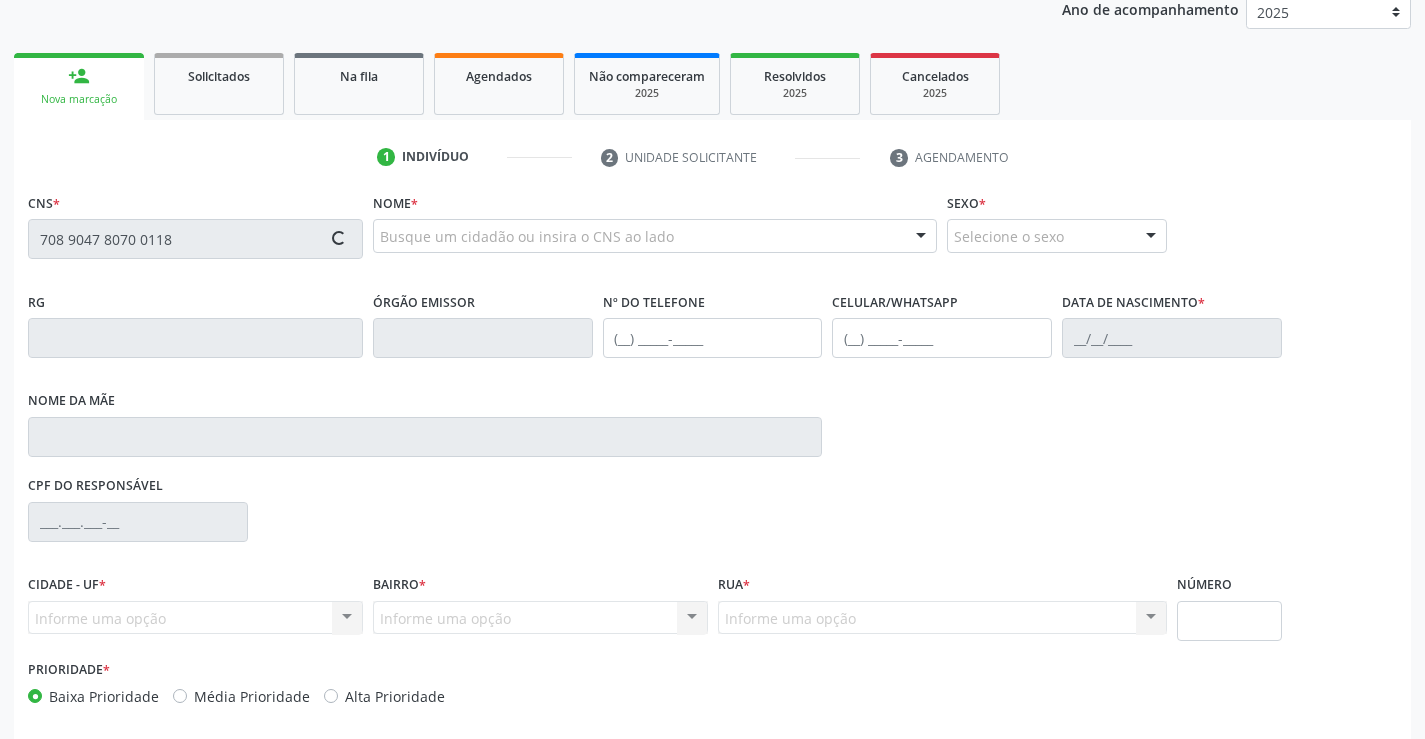 scroll, scrollTop: 331, scrollLeft: 0, axis: vertical 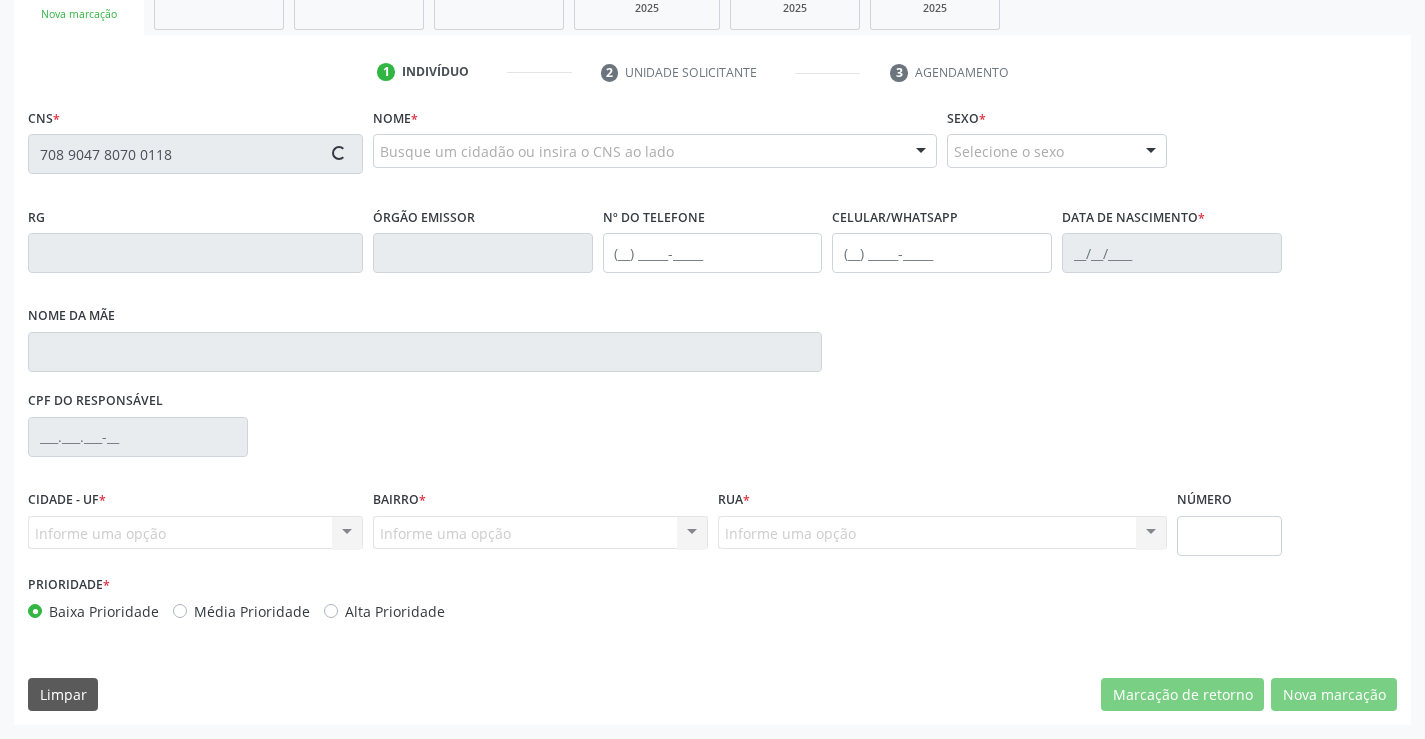 type on "708 9047 8070 0118" 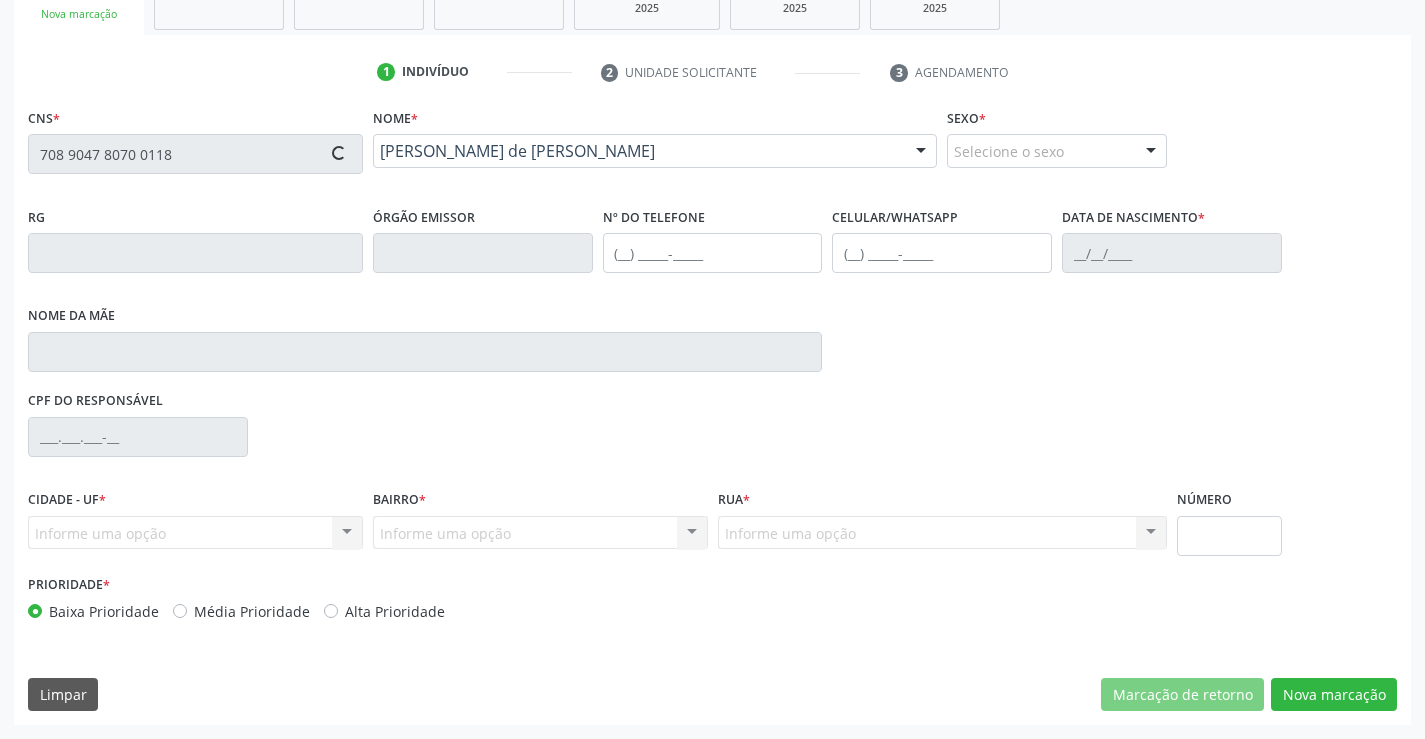 type on "2173630083" 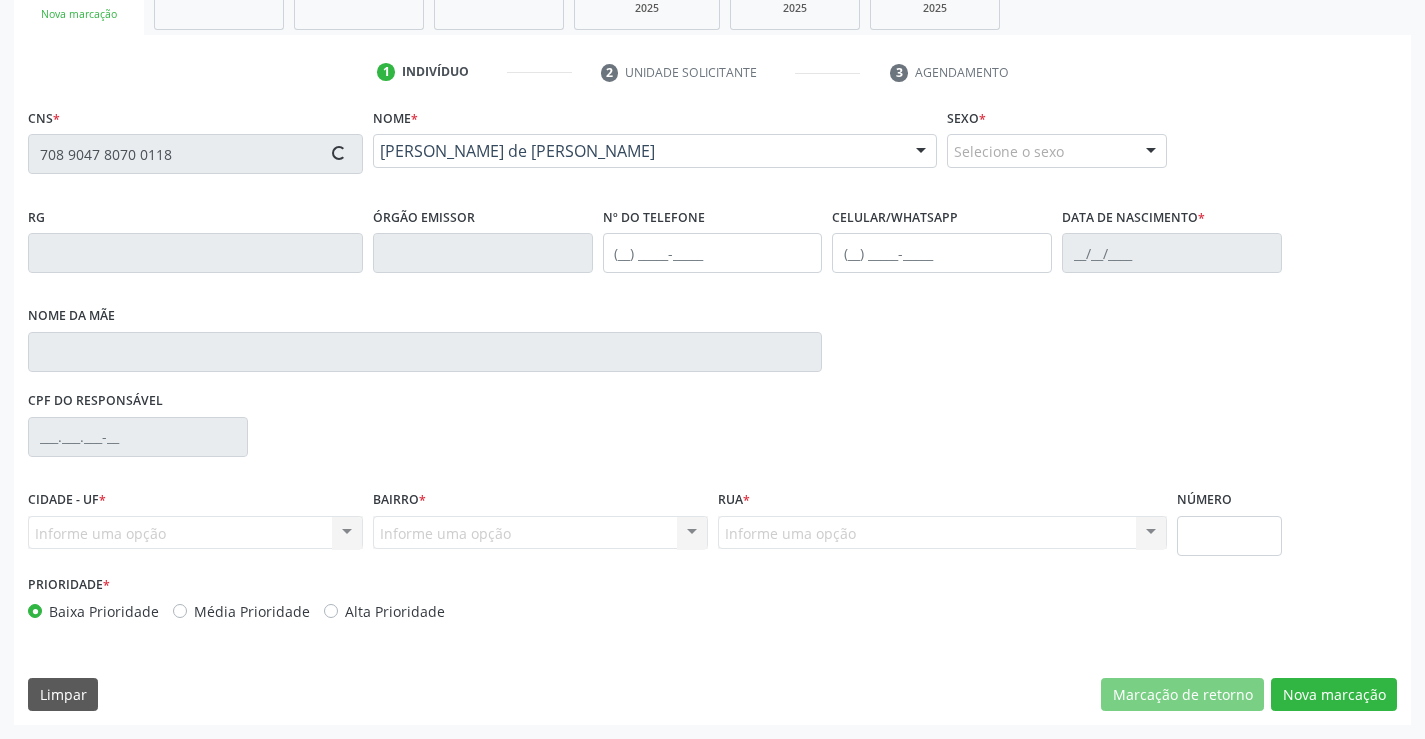type on "[PHONE_NUMBER]" 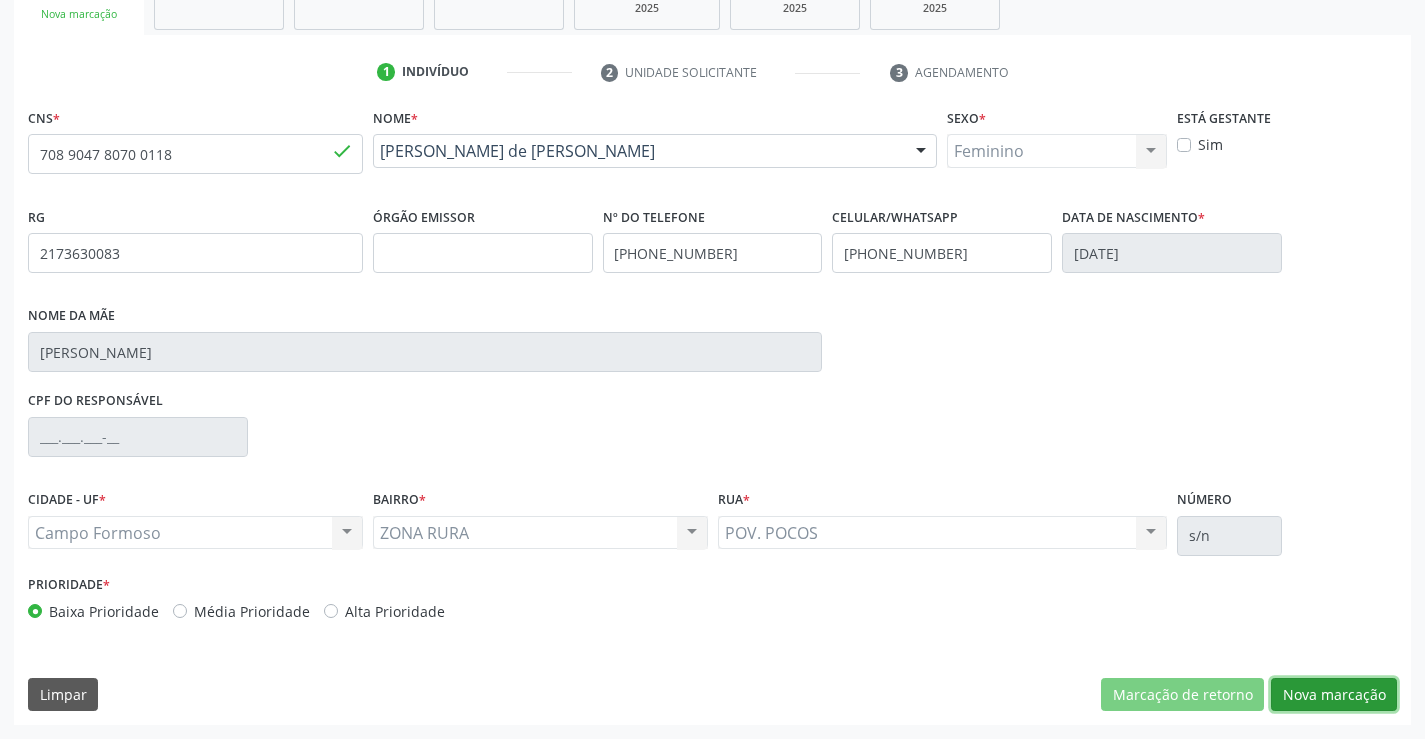 click on "Nova marcação" at bounding box center [1334, 695] 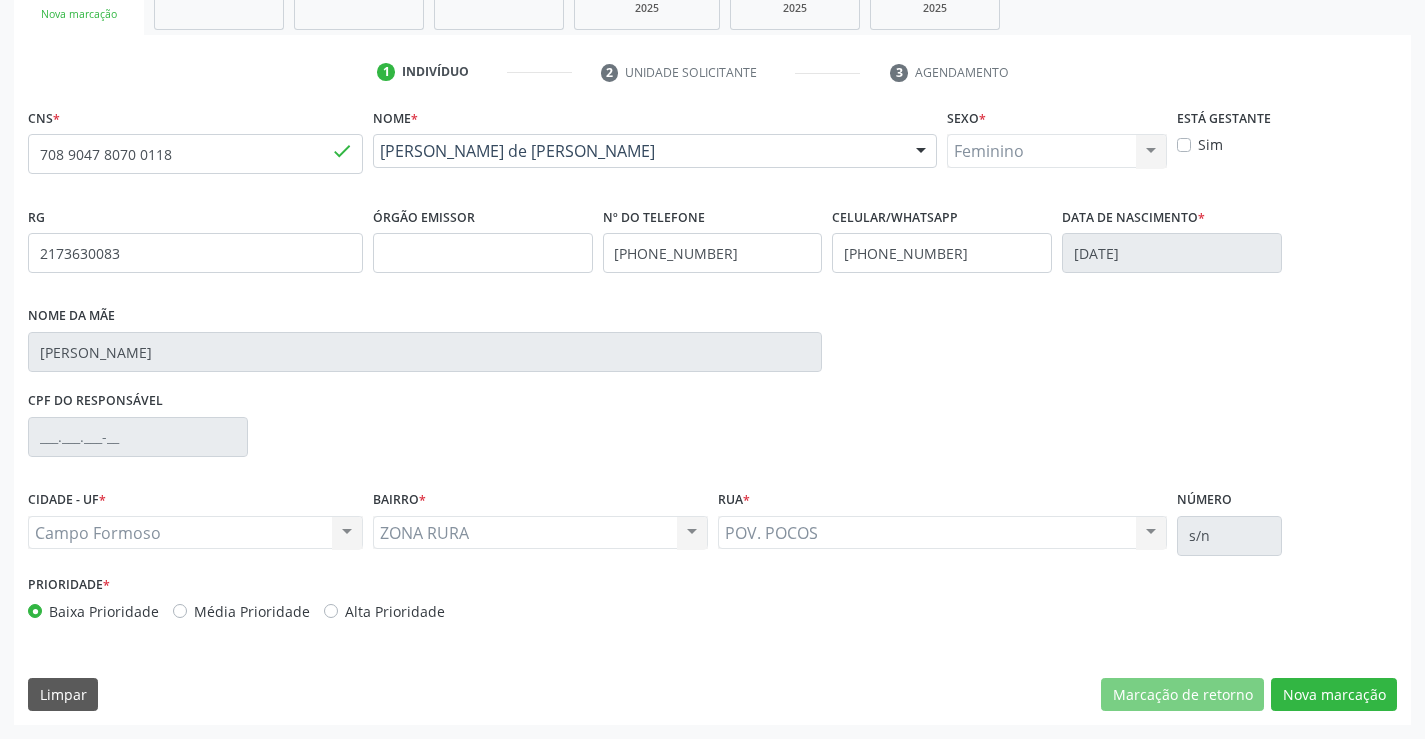 scroll, scrollTop: 167, scrollLeft: 0, axis: vertical 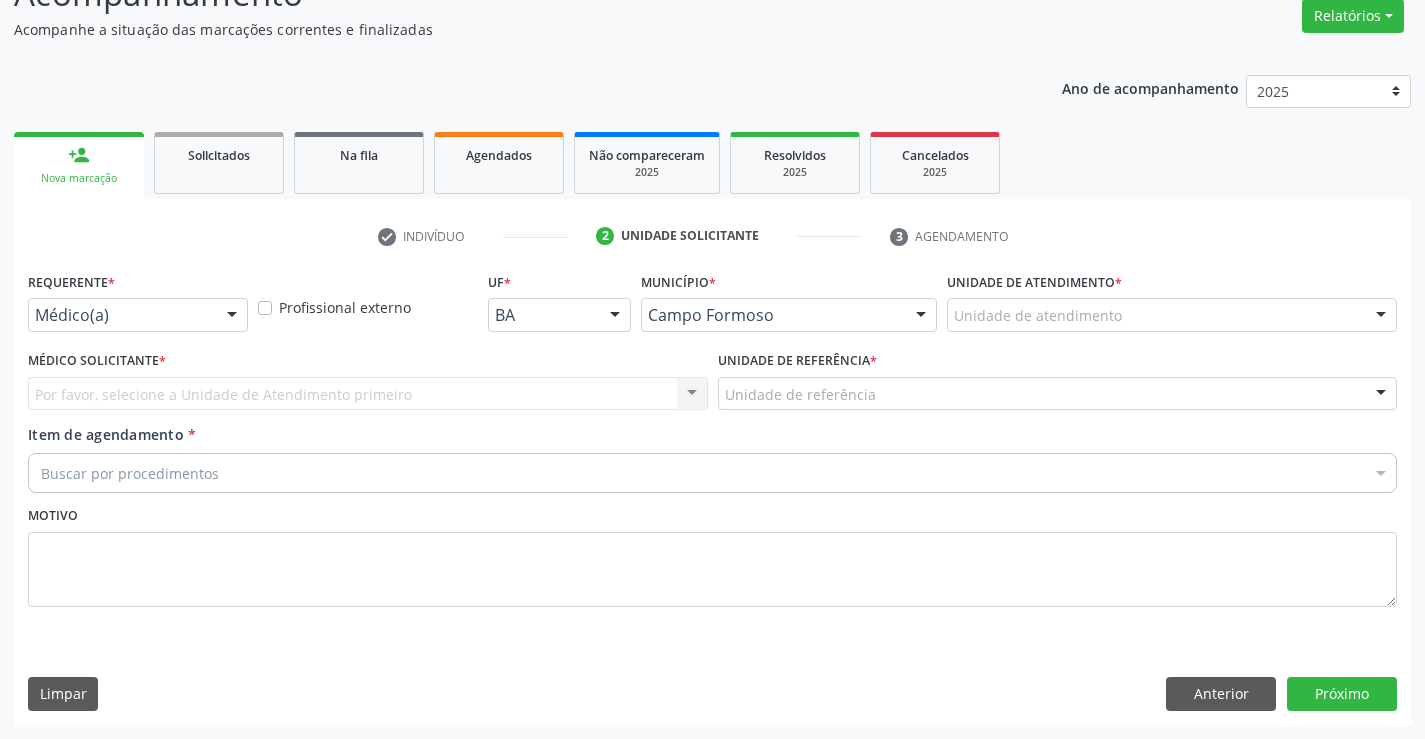 click at bounding box center (232, 316) 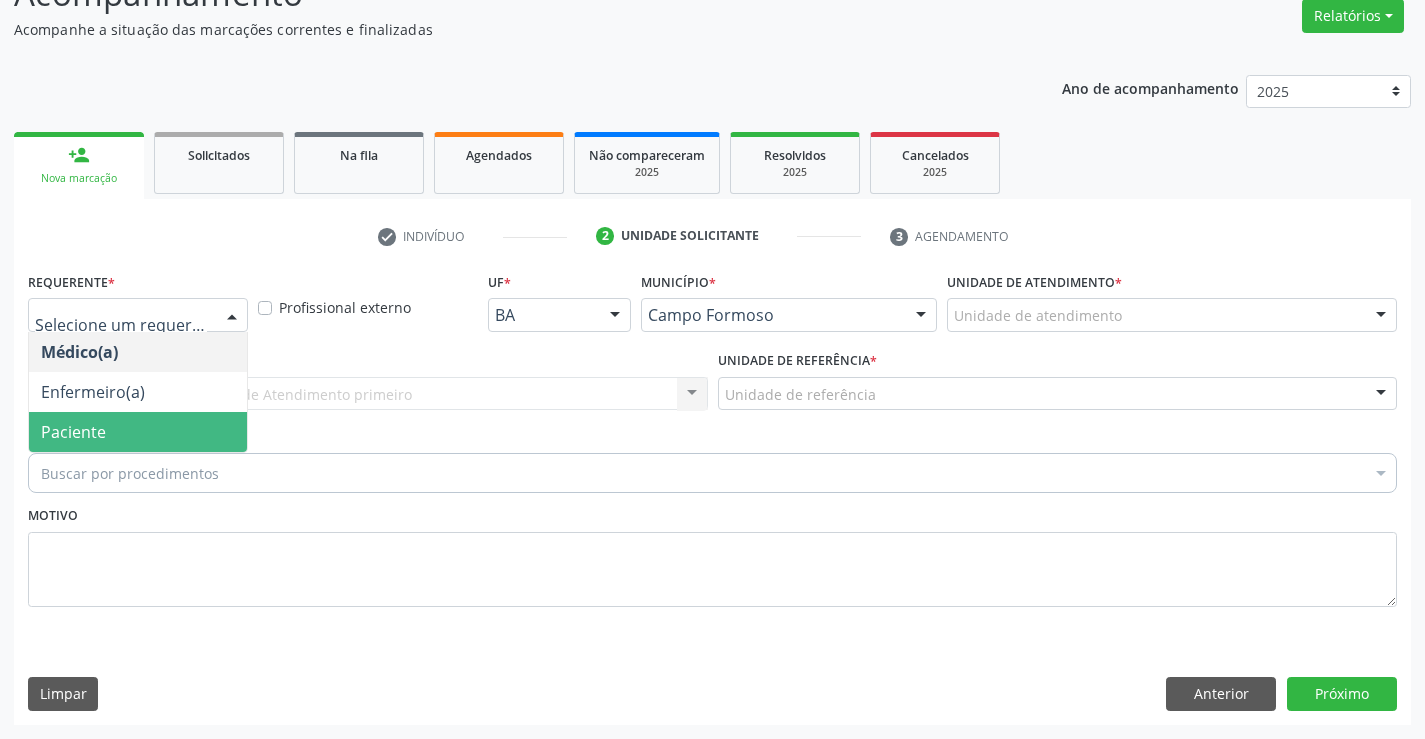click on "Paciente" at bounding box center [138, 432] 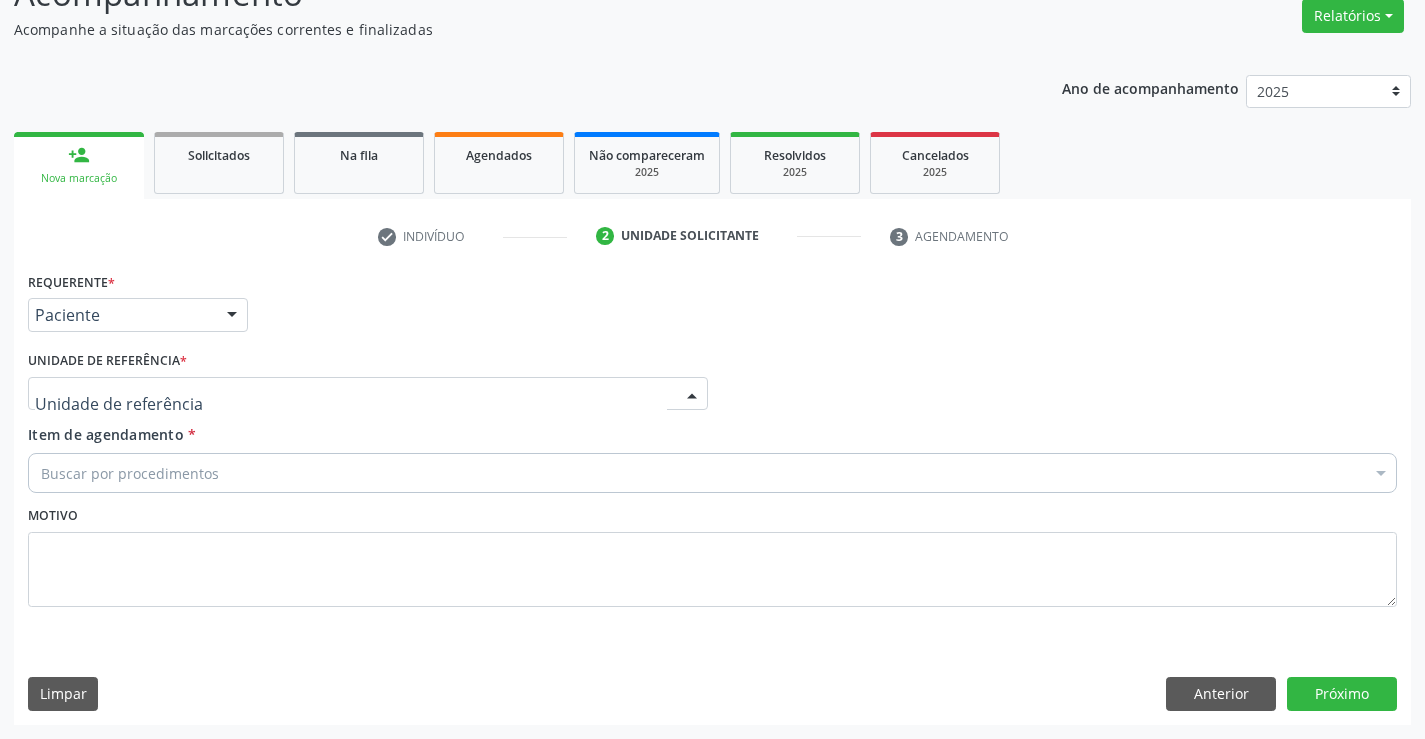 click at bounding box center (368, 394) 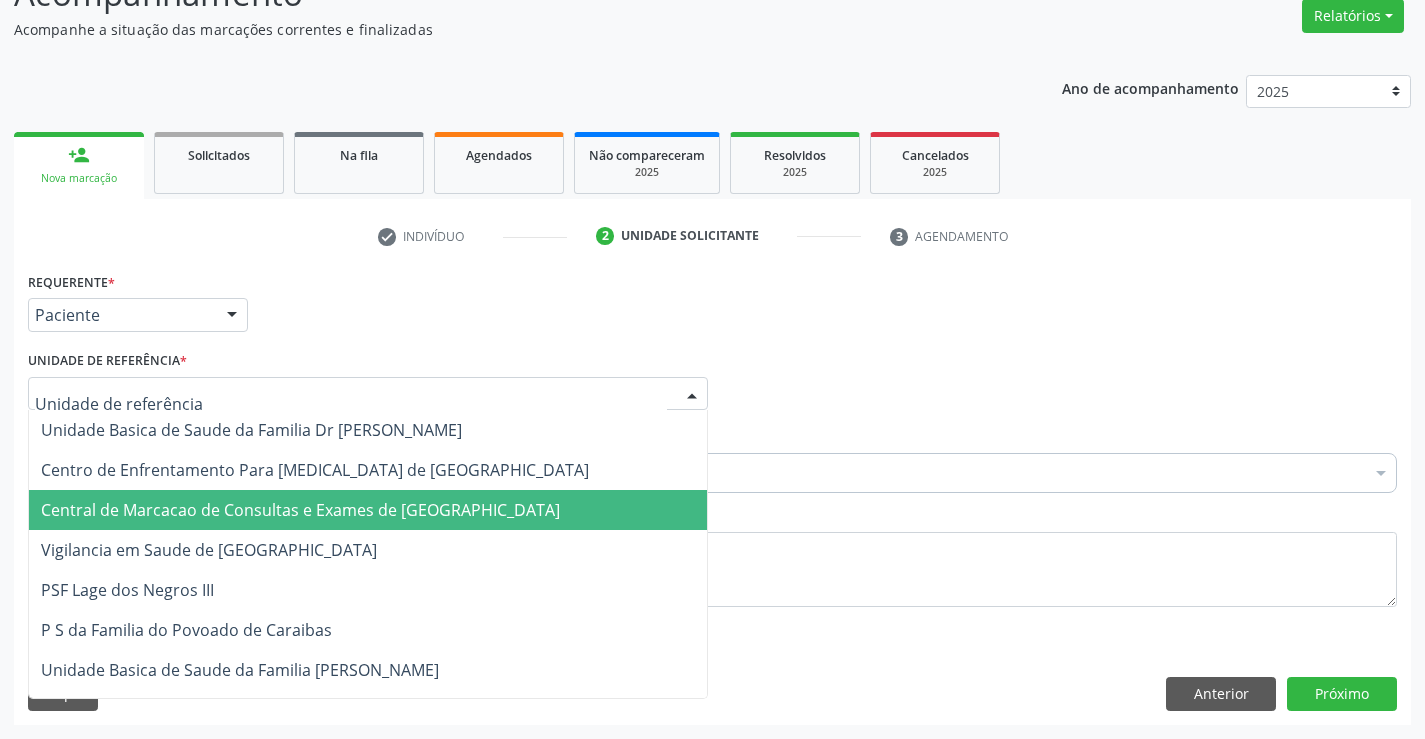 click on "Central de Marcacao de Consultas e Exames de [GEOGRAPHIC_DATA]" at bounding box center (368, 510) 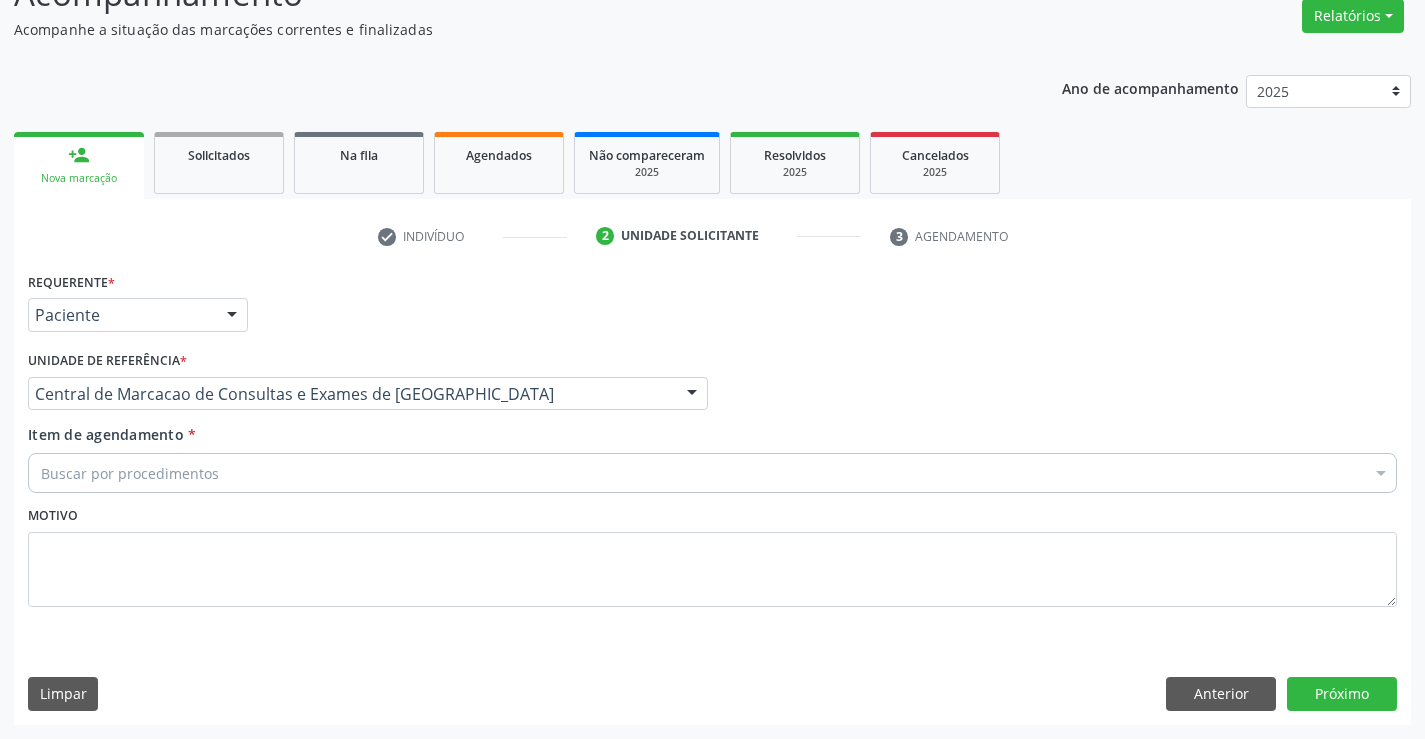 click on "Buscar por procedimentos" at bounding box center [712, 473] 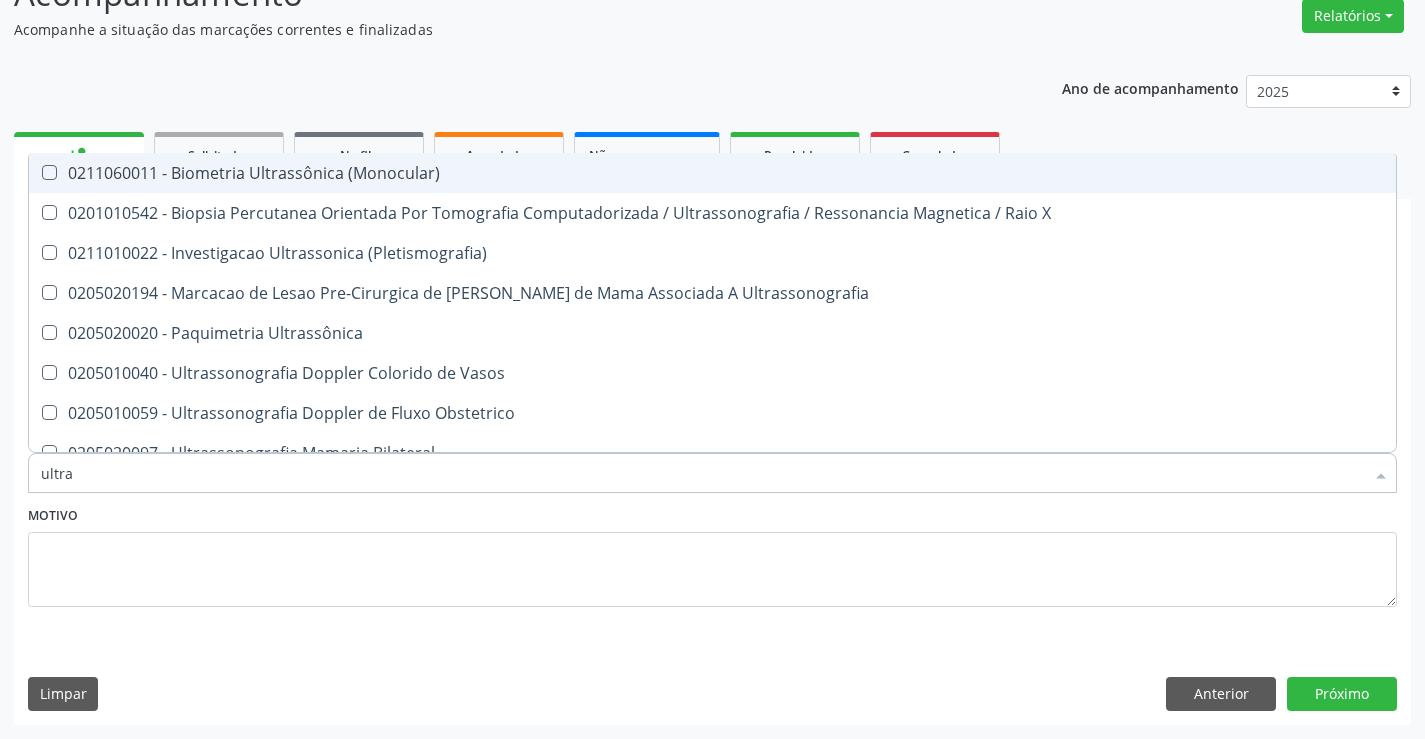 type on "ultras" 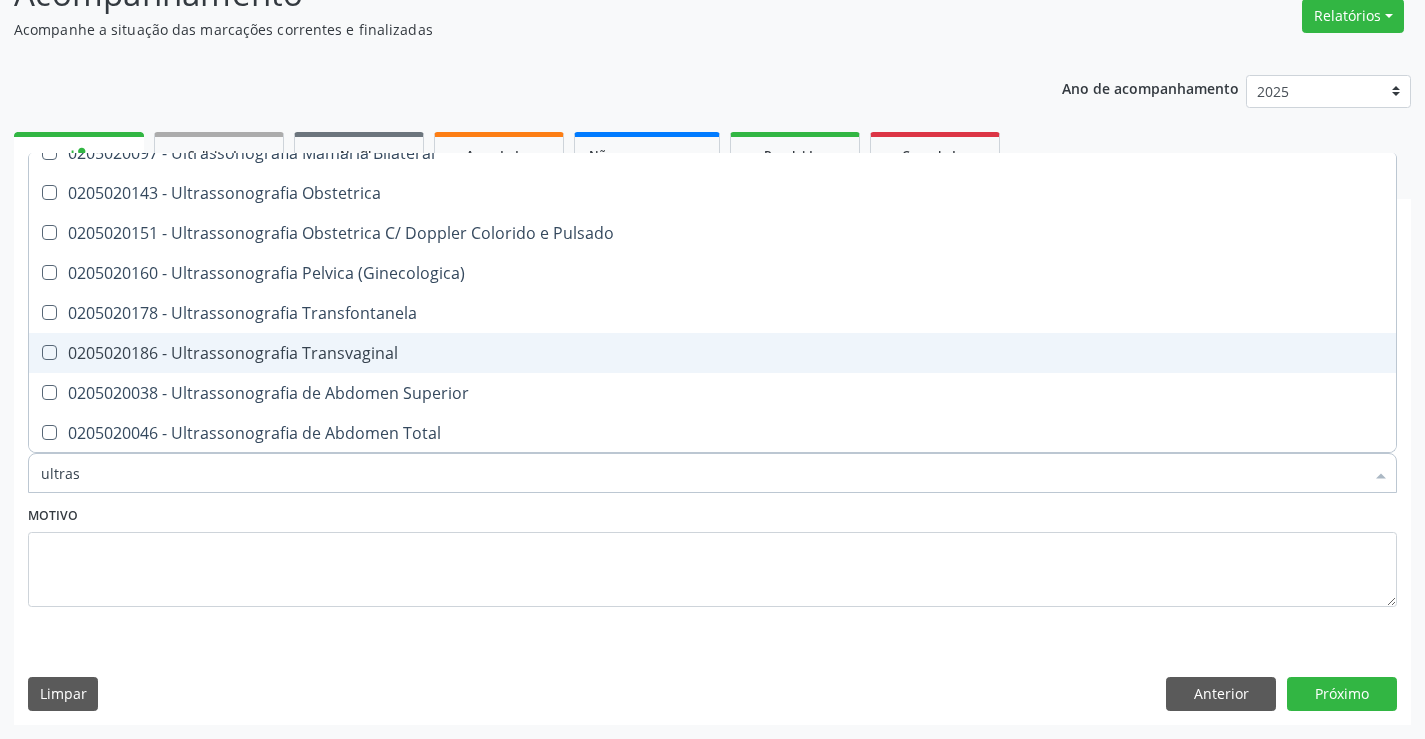 scroll, scrollTop: 400, scrollLeft: 0, axis: vertical 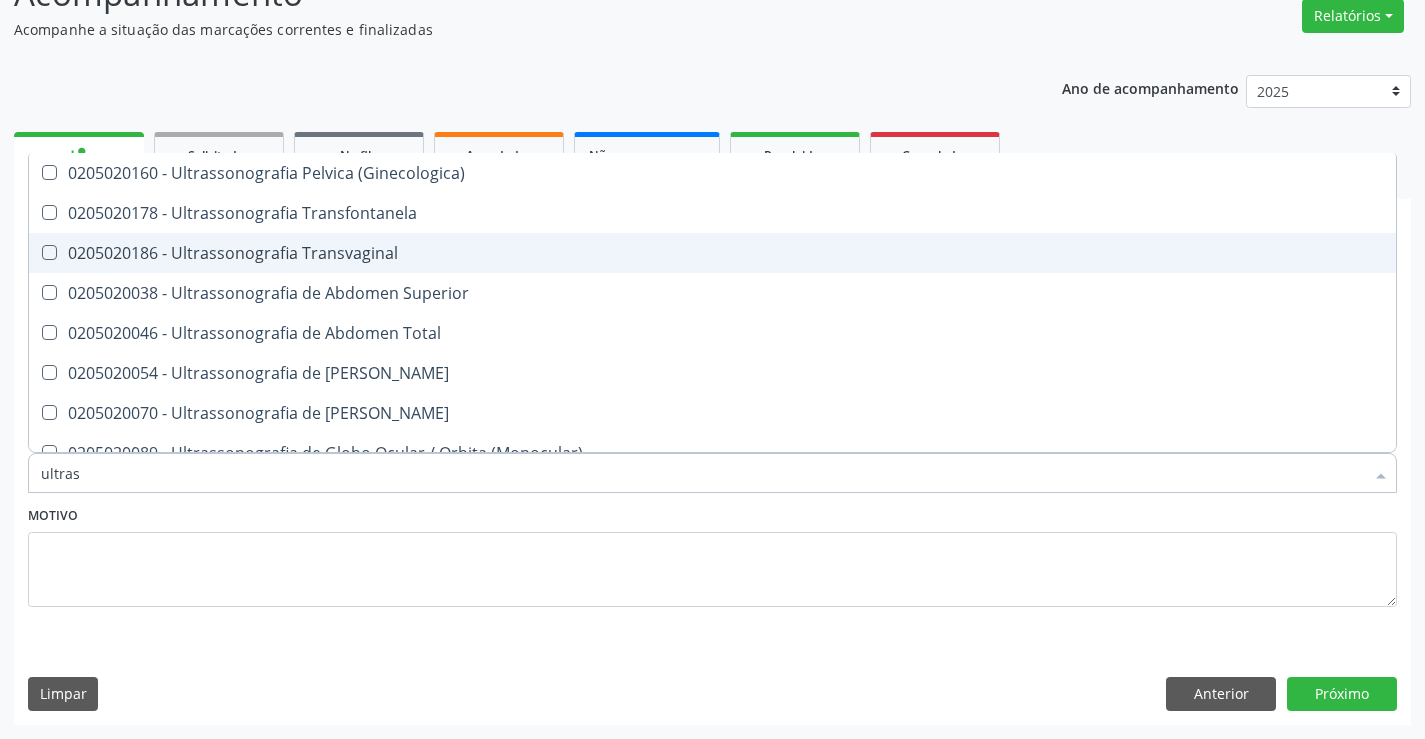 click on "0205020186 - Ultrassonografia Transvaginal" at bounding box center (712, 253) 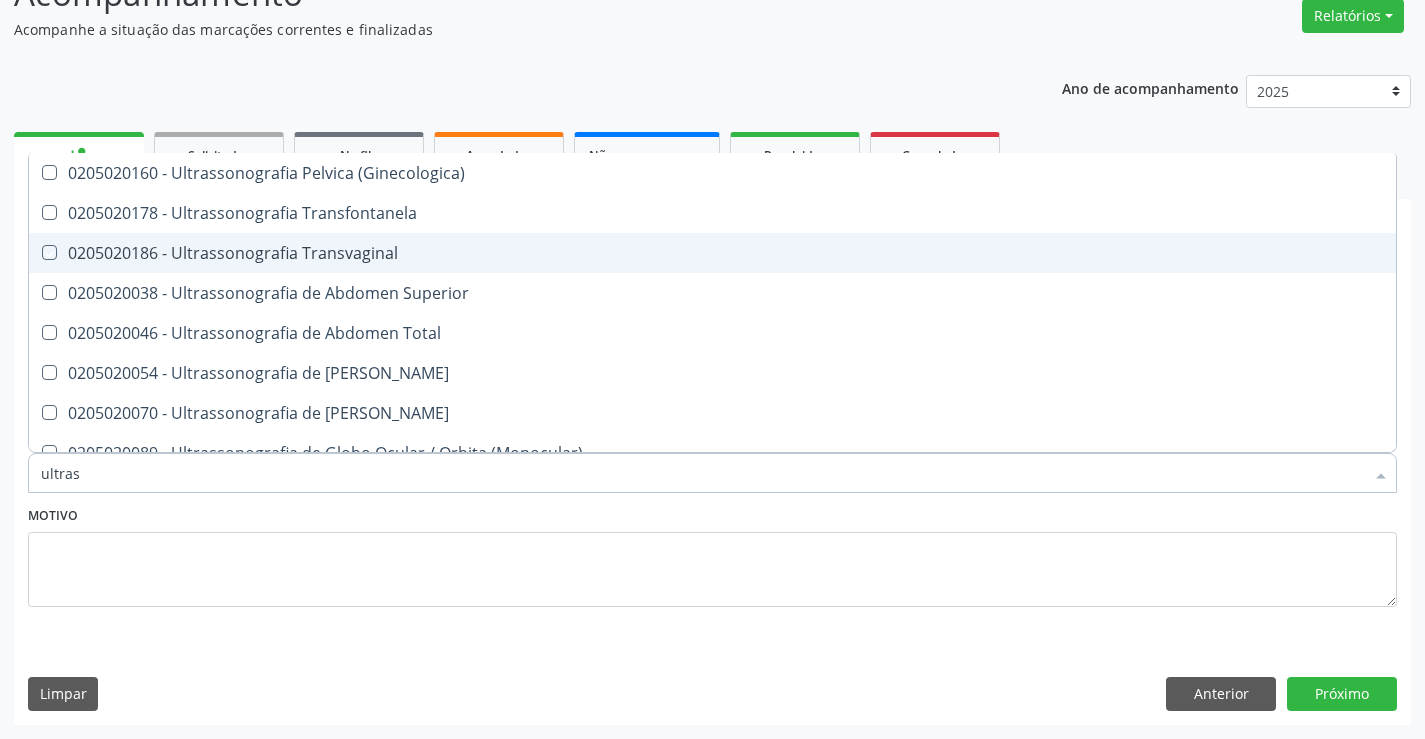 checkbox on "true" 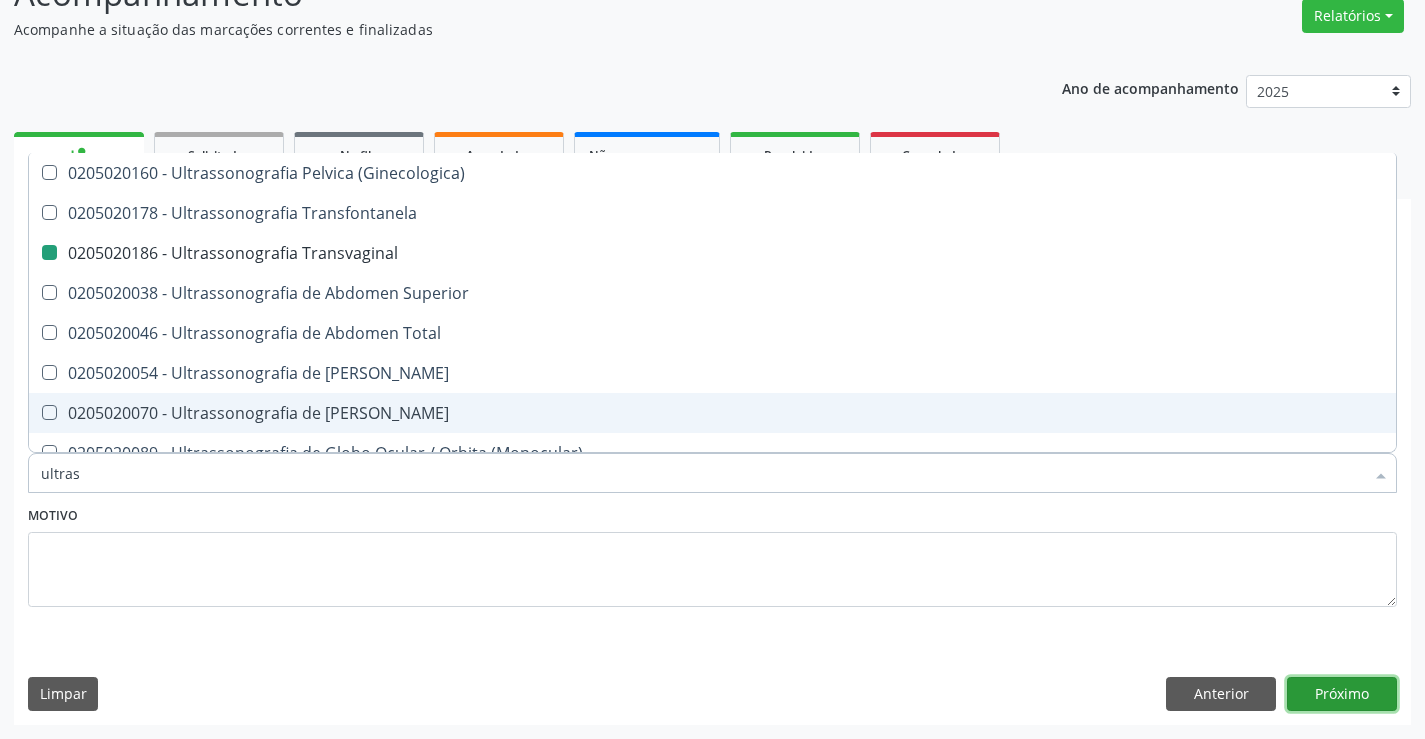 click on "Próximo" at bounding box center [1342, 694] 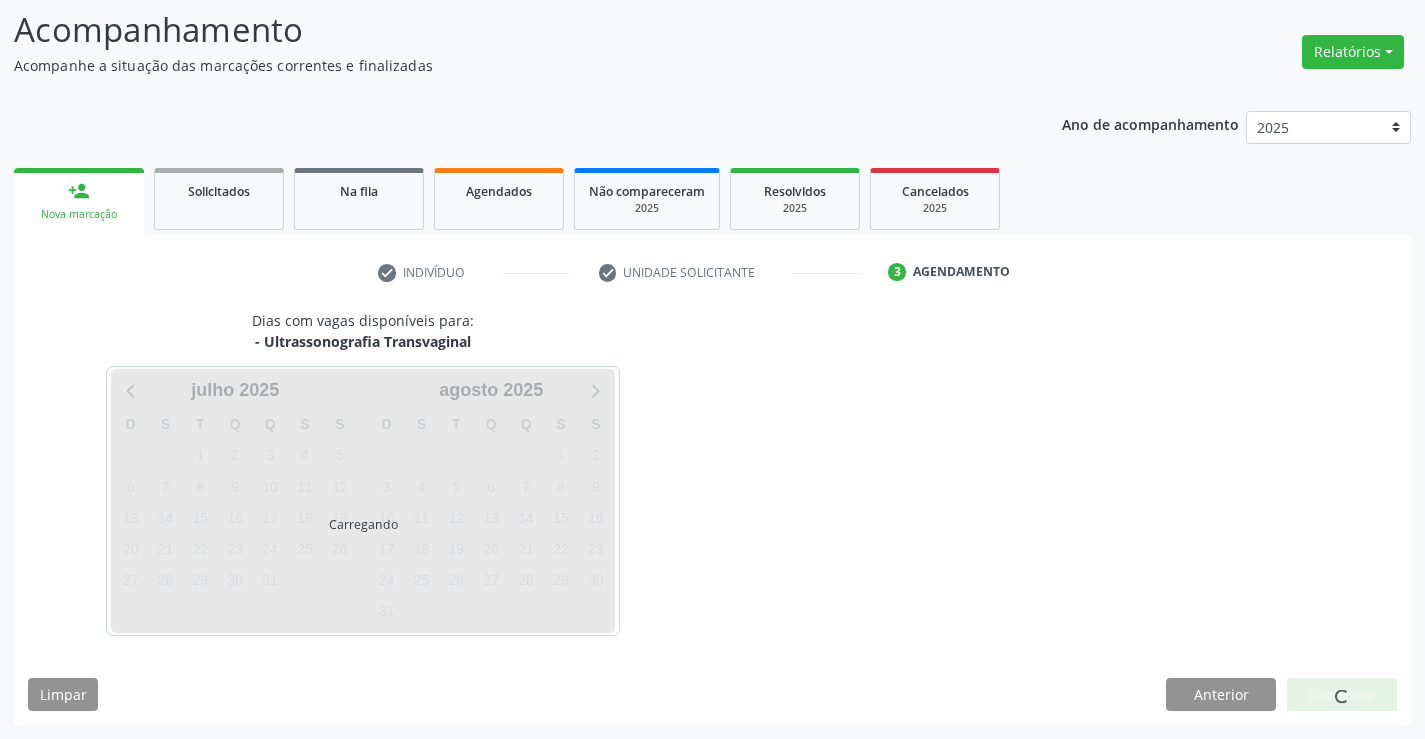 scroll, scrollTop: 131, scrollLeft: 0, axis: vertical 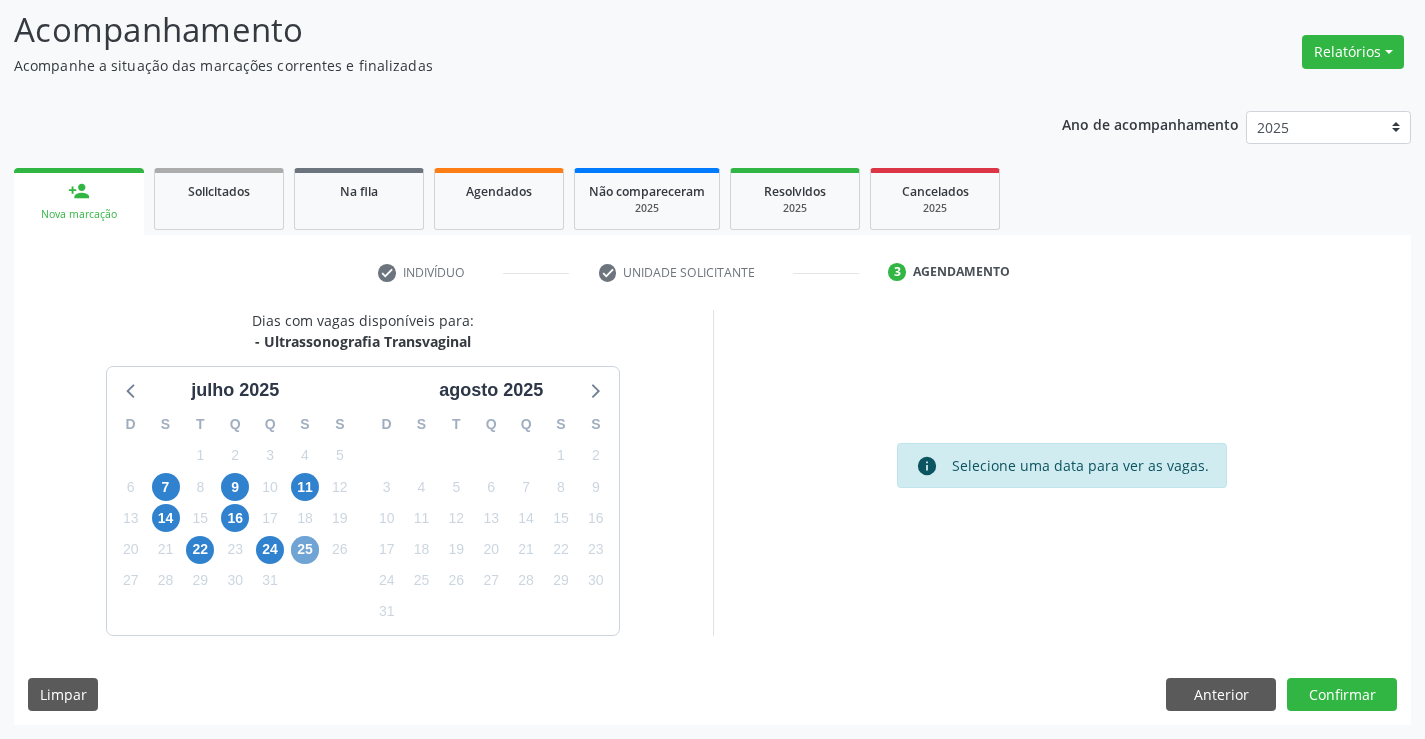 click on "25" at bounding box center [305, 550] 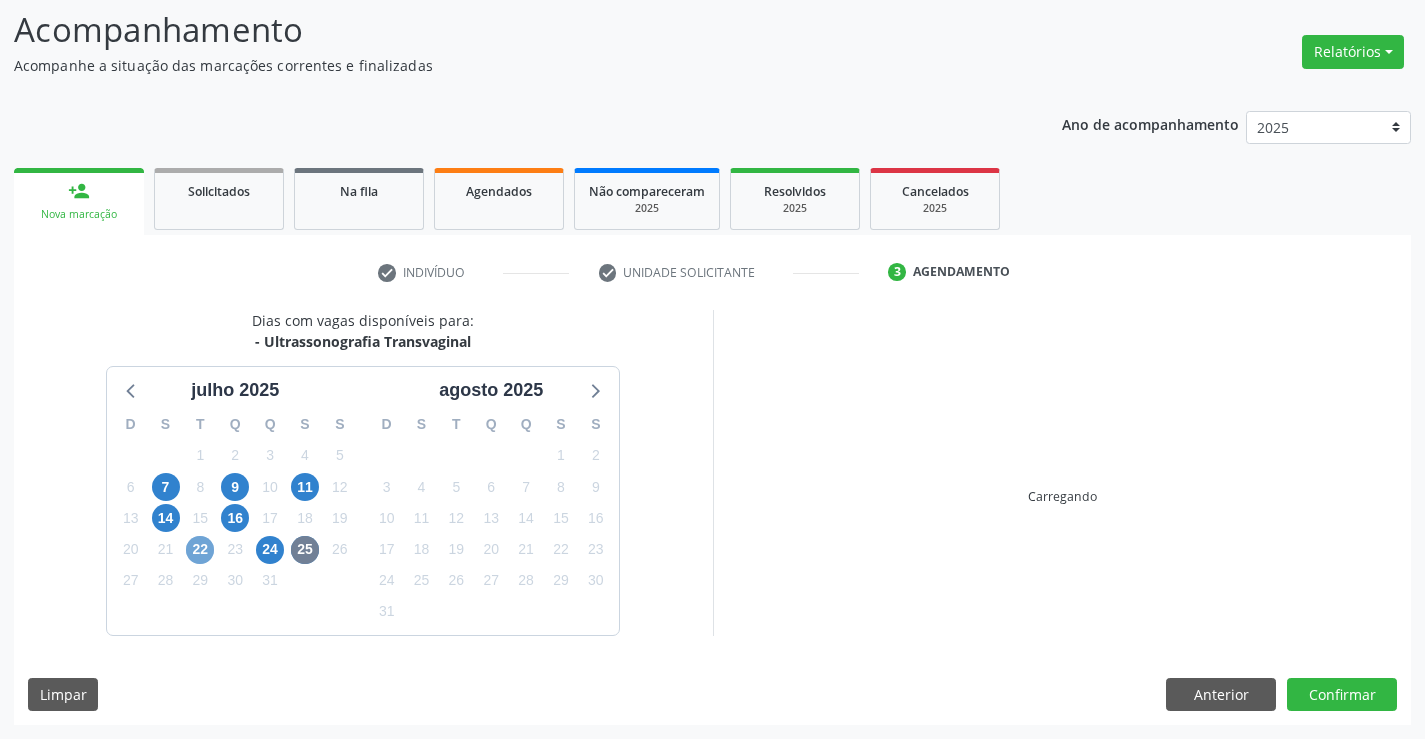 click on "22" at bounding box center [200, 550] 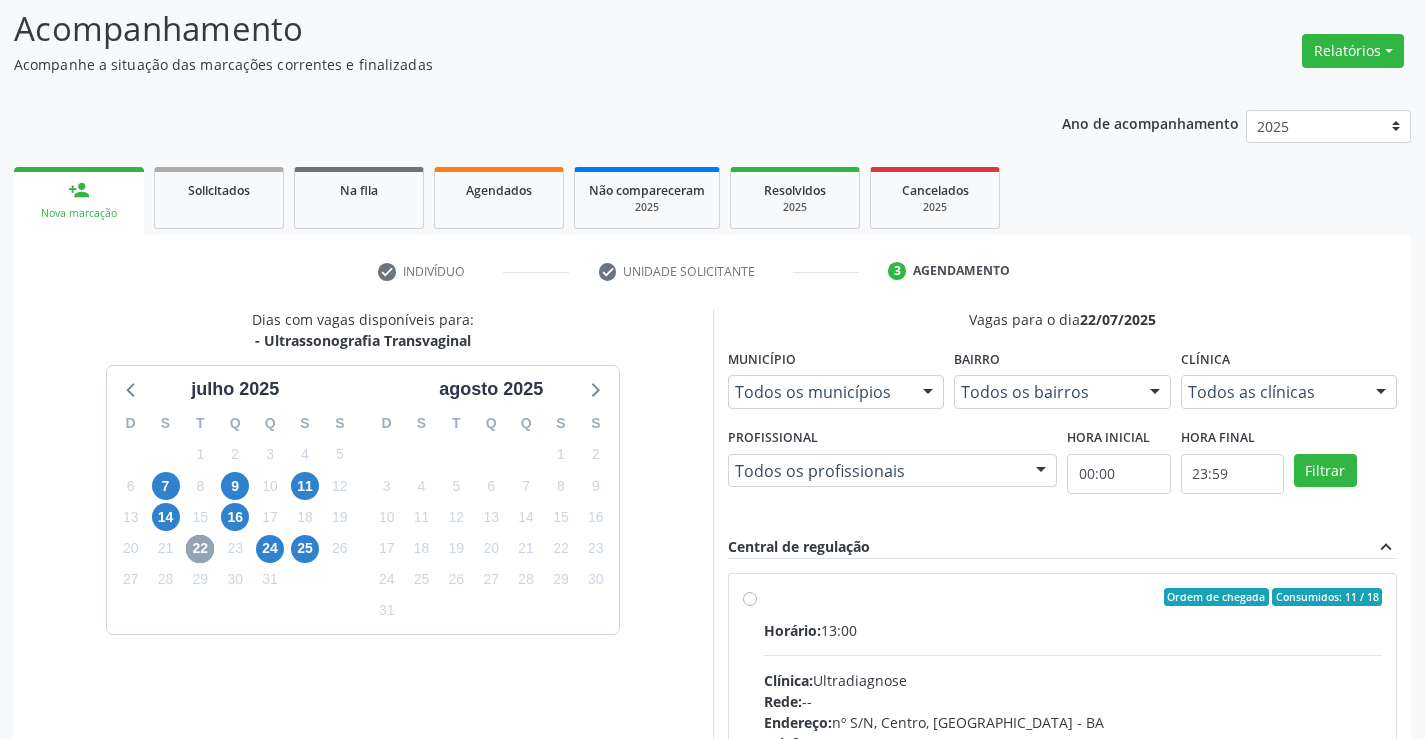 scroll, scrollTop: 331, scrollLeft: 0, axis: vertical 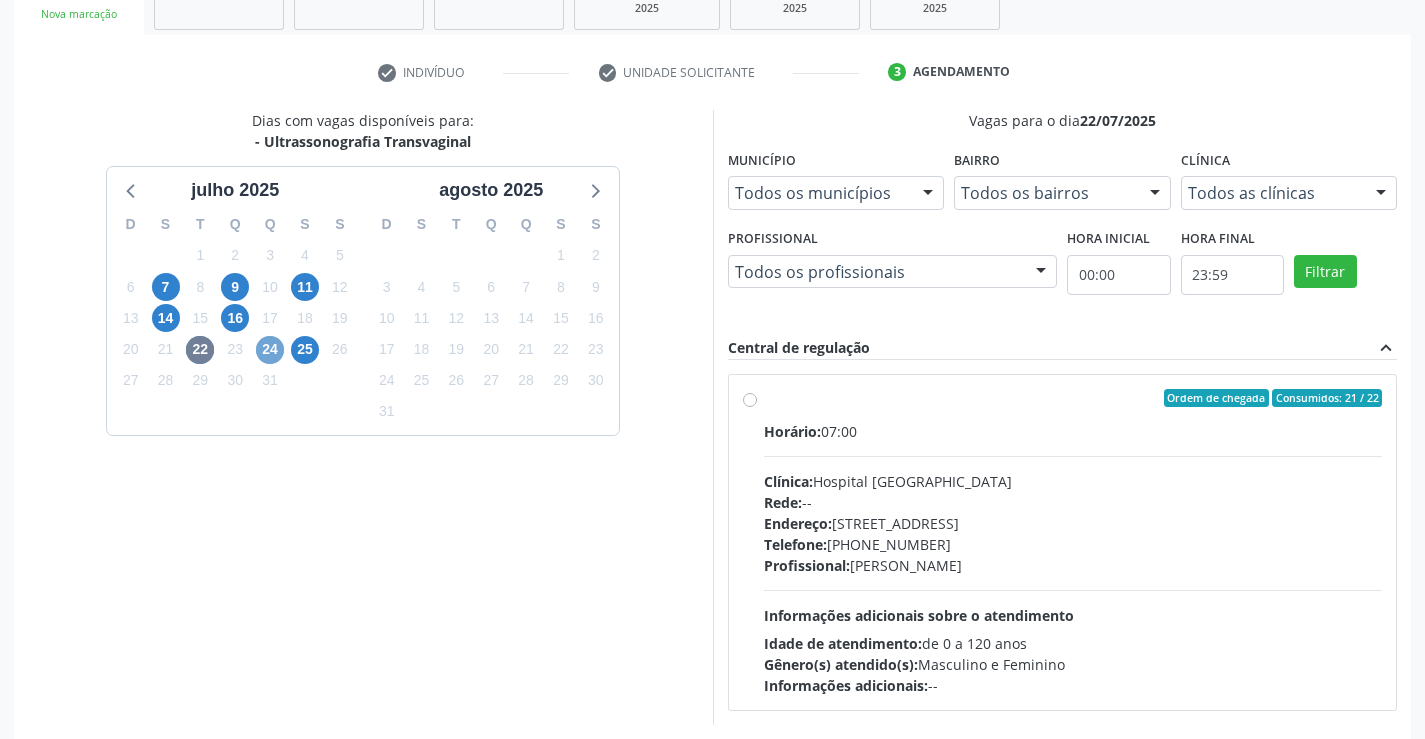 click on "24" at bounding box center (270, 350) 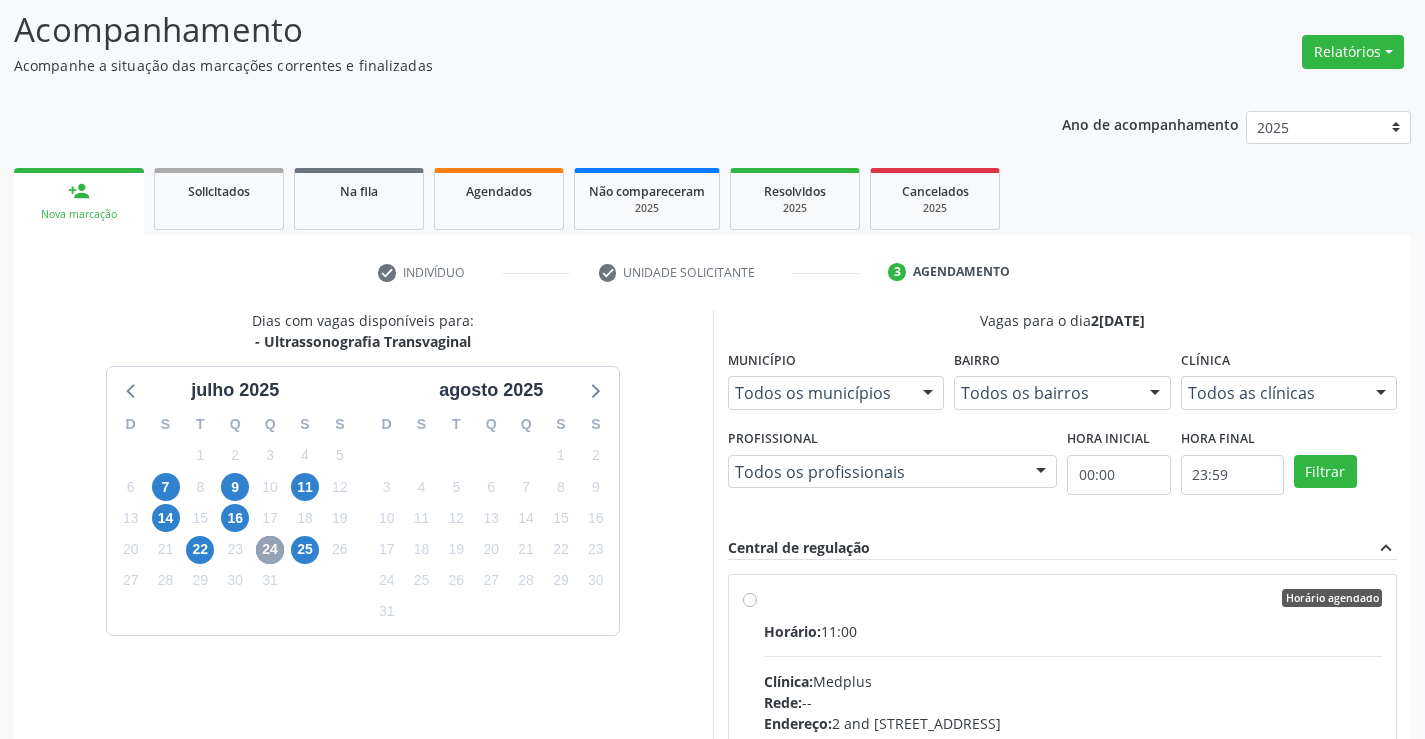 scroll, scrollTop: 331, scrollLeft: 0, axis: vertical 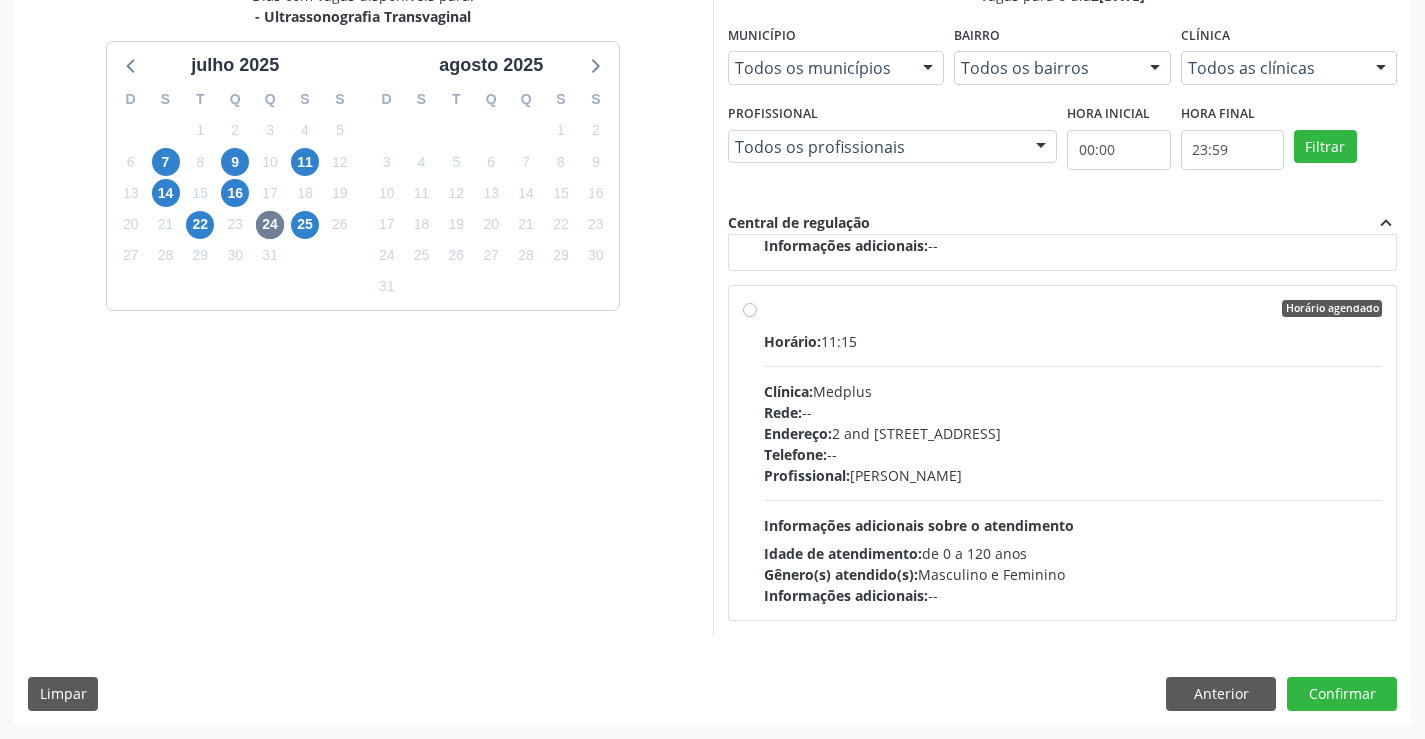 click on "Dias com vagas disponíveis para:
- Ultrassonografia Transvaginal
[DATE] D S T Q Q S S 29 30 1 2 3 4 5 6 7 8 9 10 11 12 13 14 15 16 17 18 19 20 21 22 23 24 25 26 27 28 29 30 31 1 2 3 4 5 6 7 8 [DATE] D S T Q Q S S 27 28 29 30 31 1 2 3 4 5 6 7 8 9 10 11 12 13 14 15 16 17 18 19 20 21 22 23 24 25 26 27 28 29 30 31 1 2 3 4 5 6" at bounding box center [363, 310] 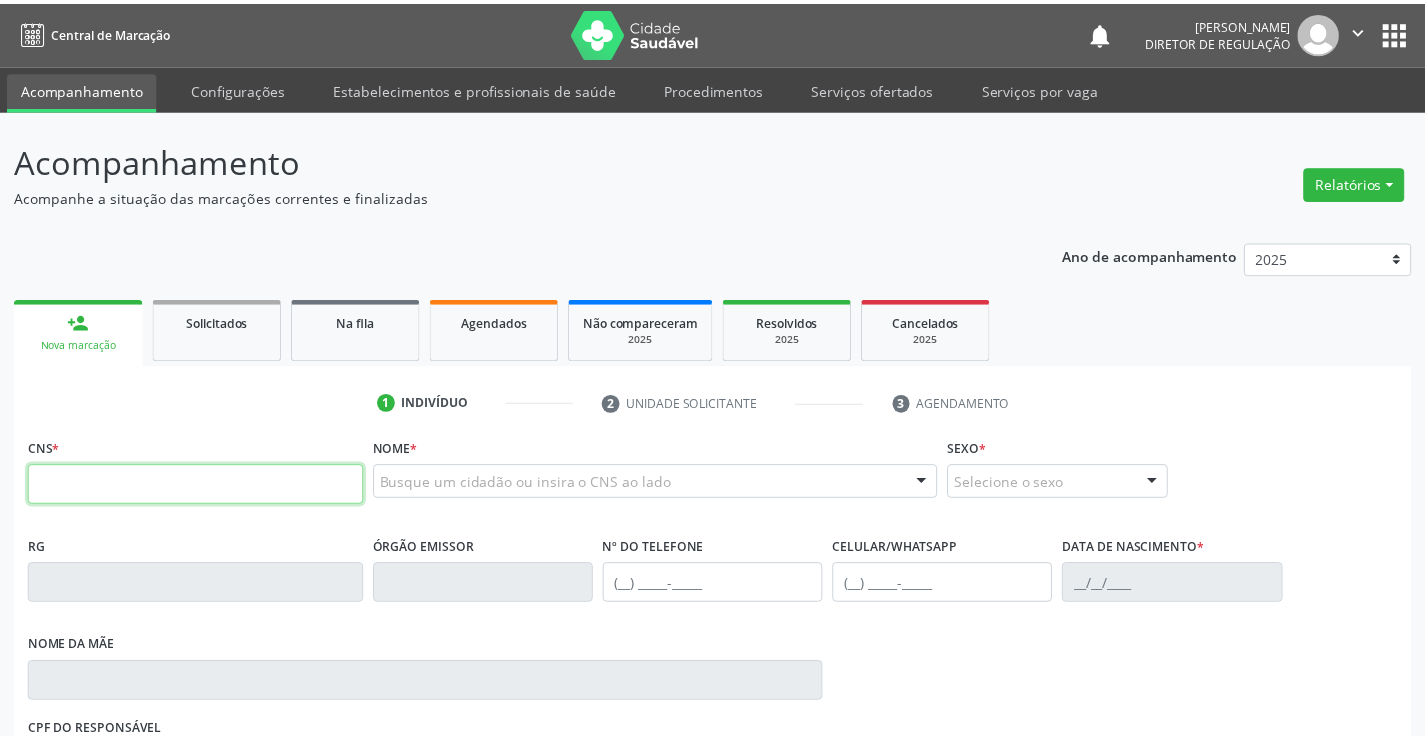 scroll, scrollTop: 0, scrollLeft: 0, axis: both 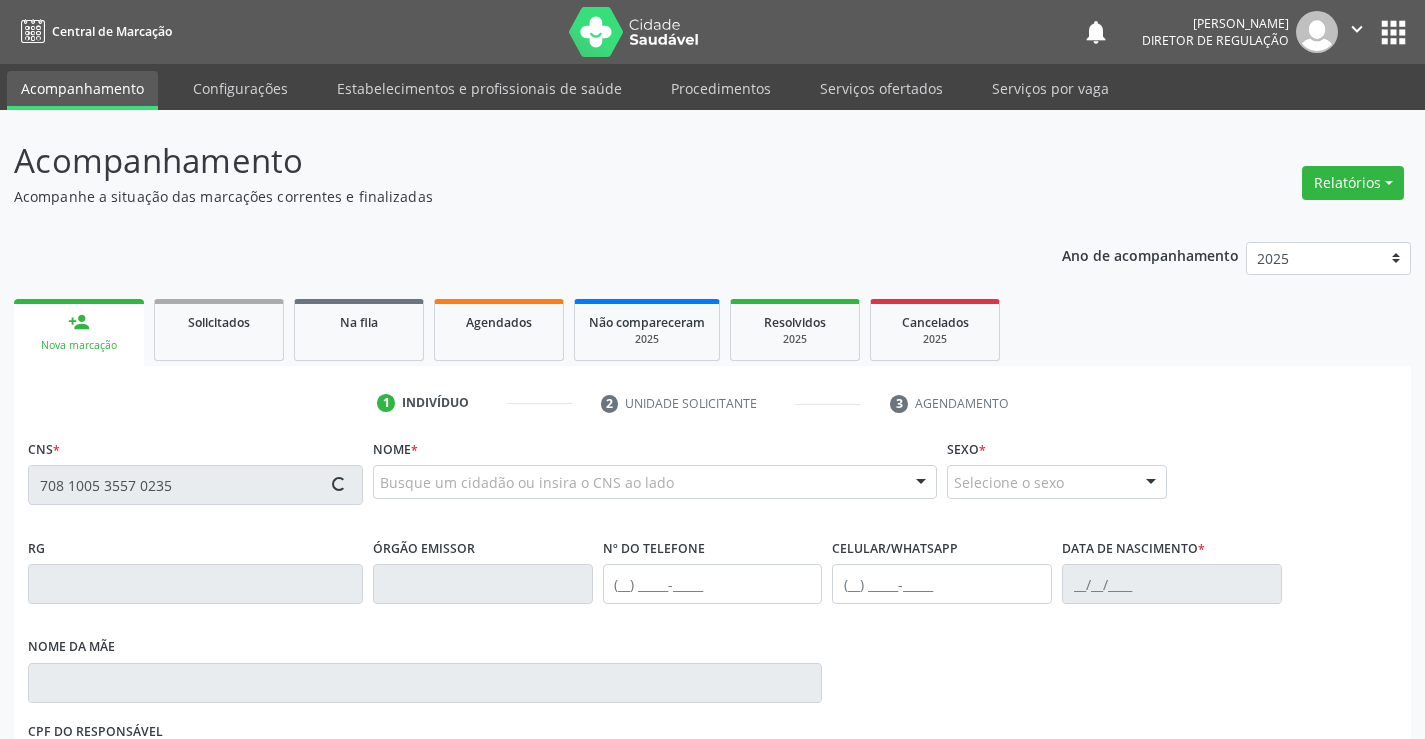 type on "708 1005 3557 0235" 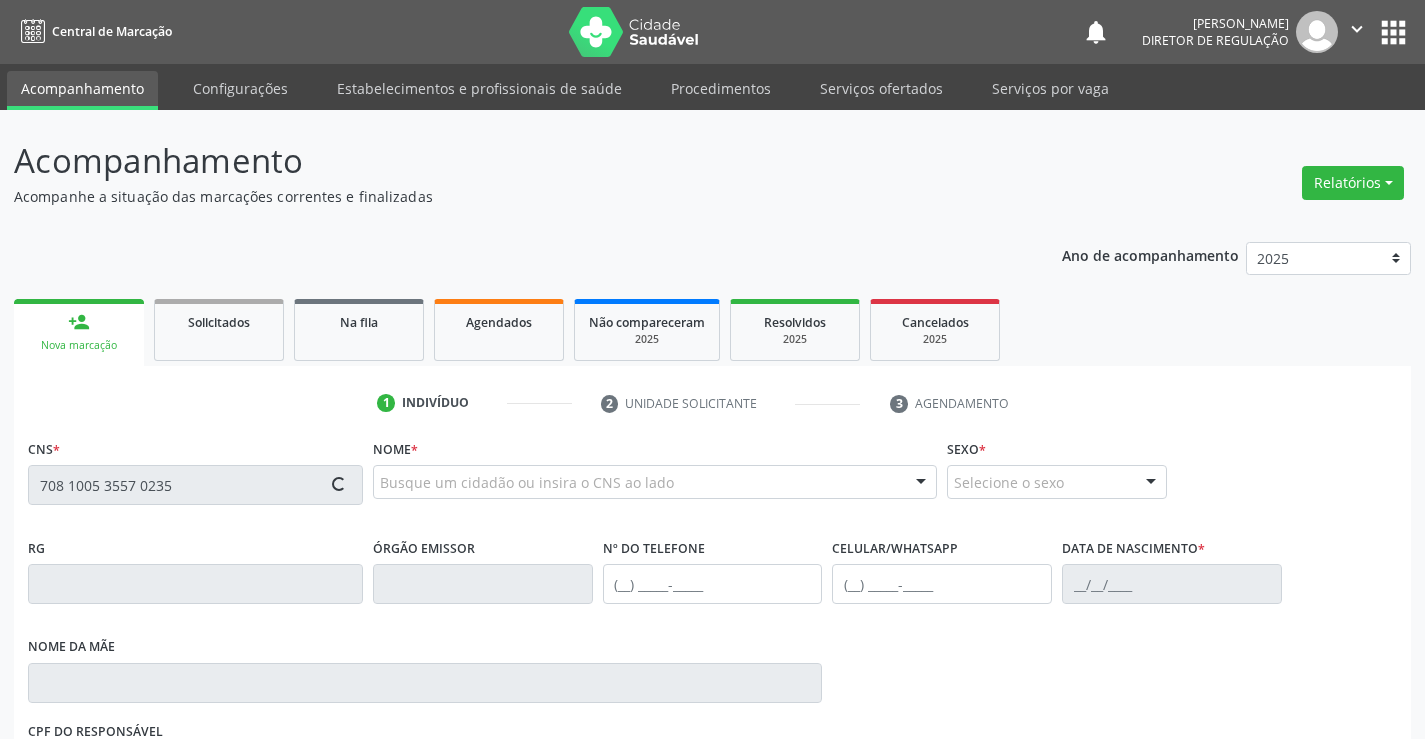 type 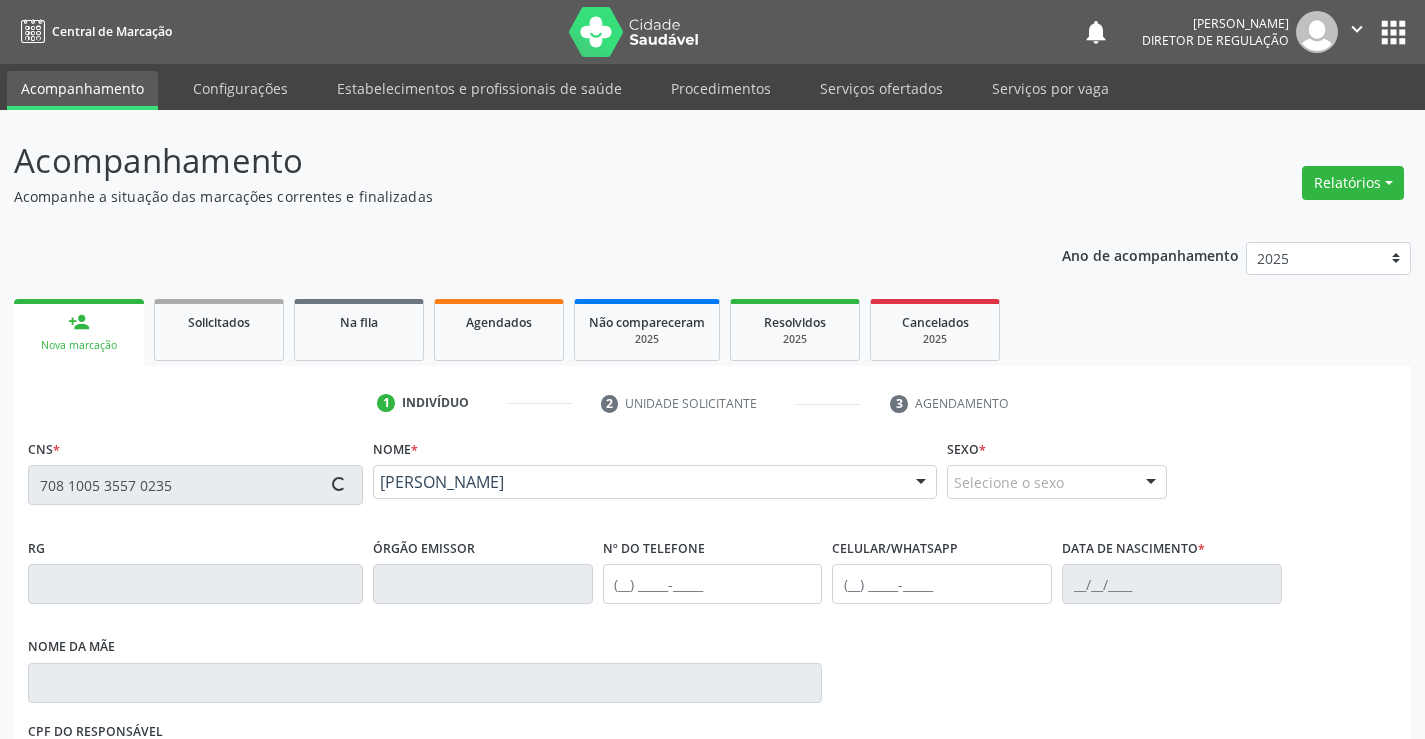 type on "(74) 98150-1475" 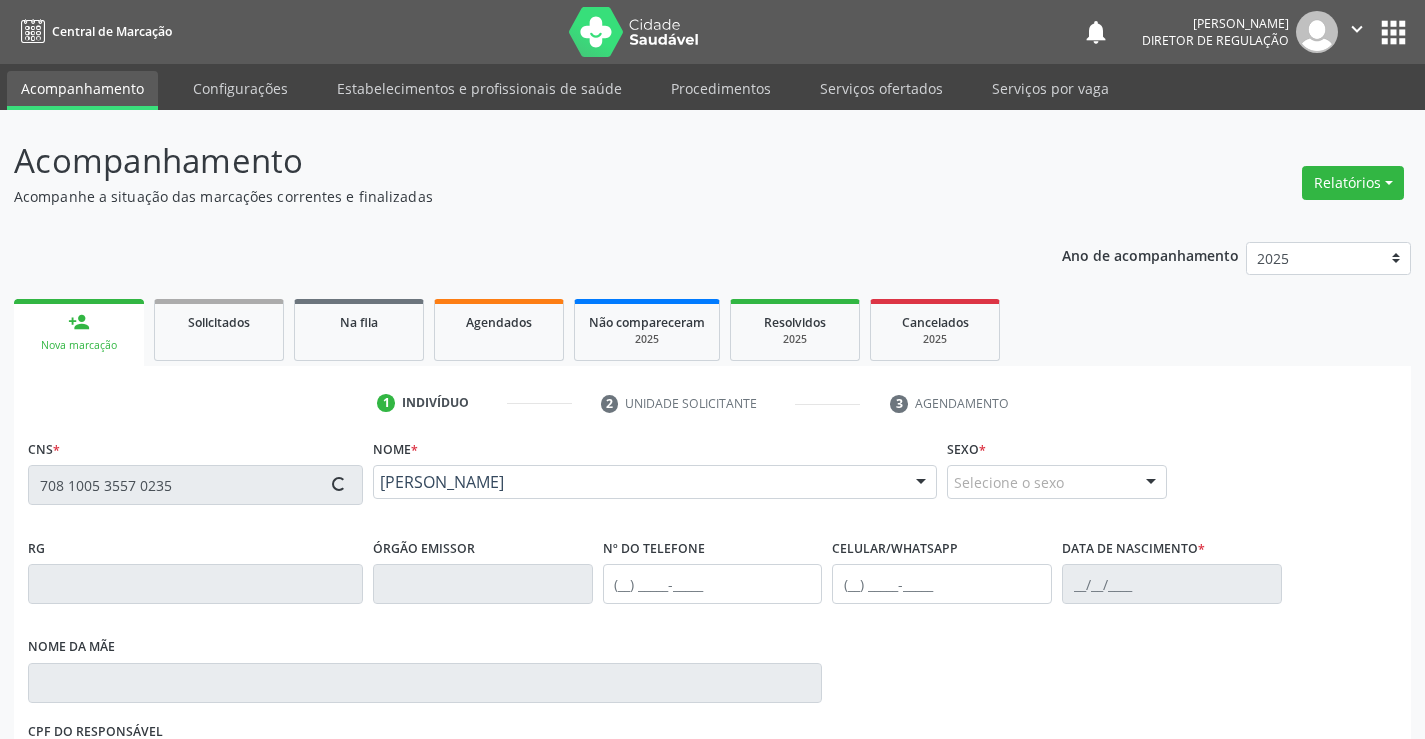 type on "01/09/2021" 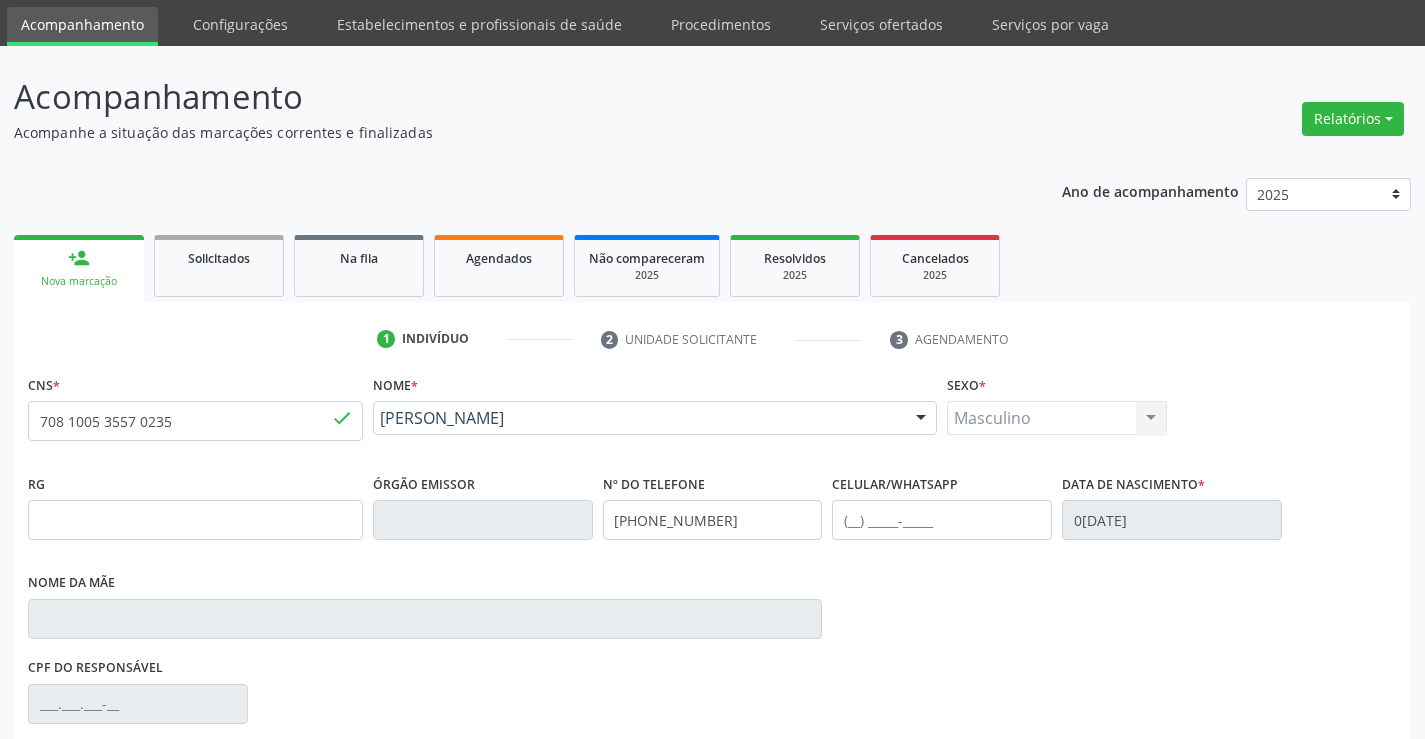 scroll, scrollTop: 331, scrollLeft: 0, axis: vertical 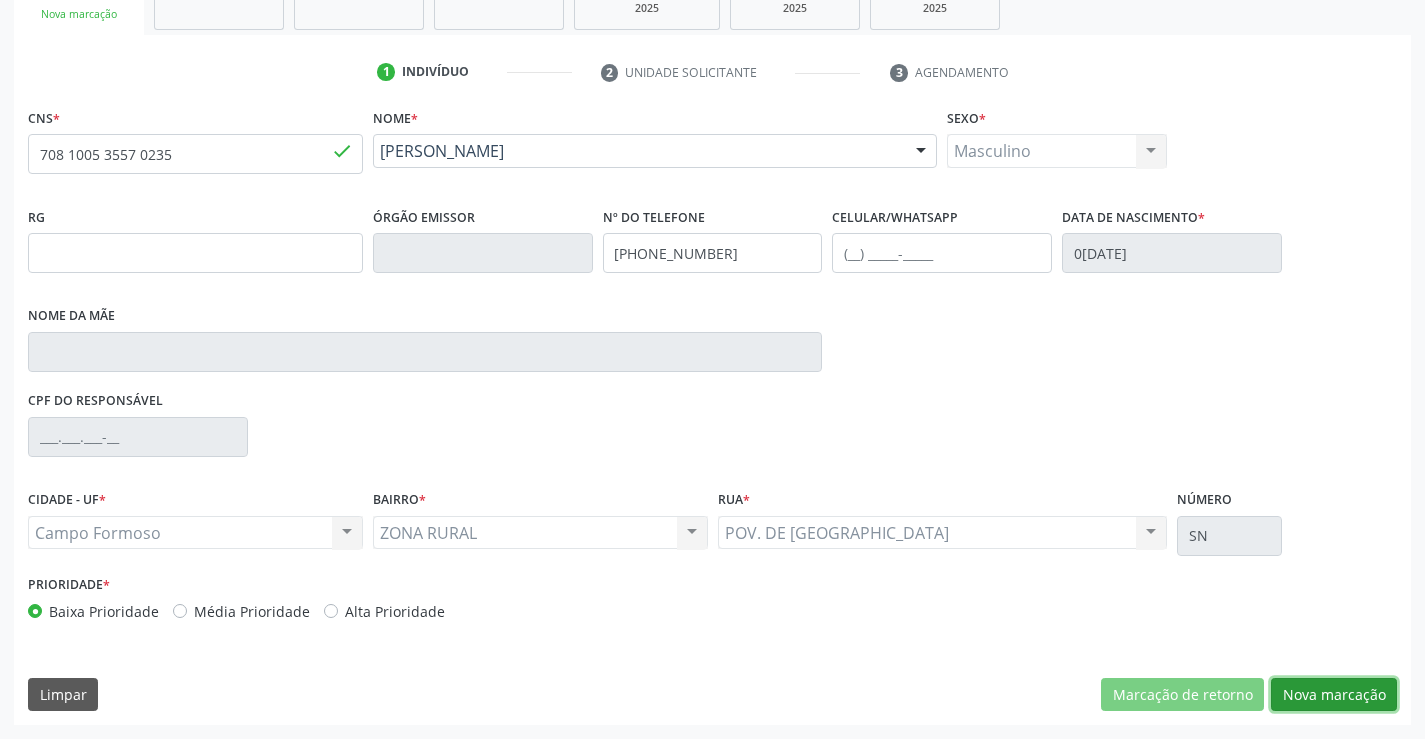 click on "Nova marcação" at bounding box center [1334, 695] 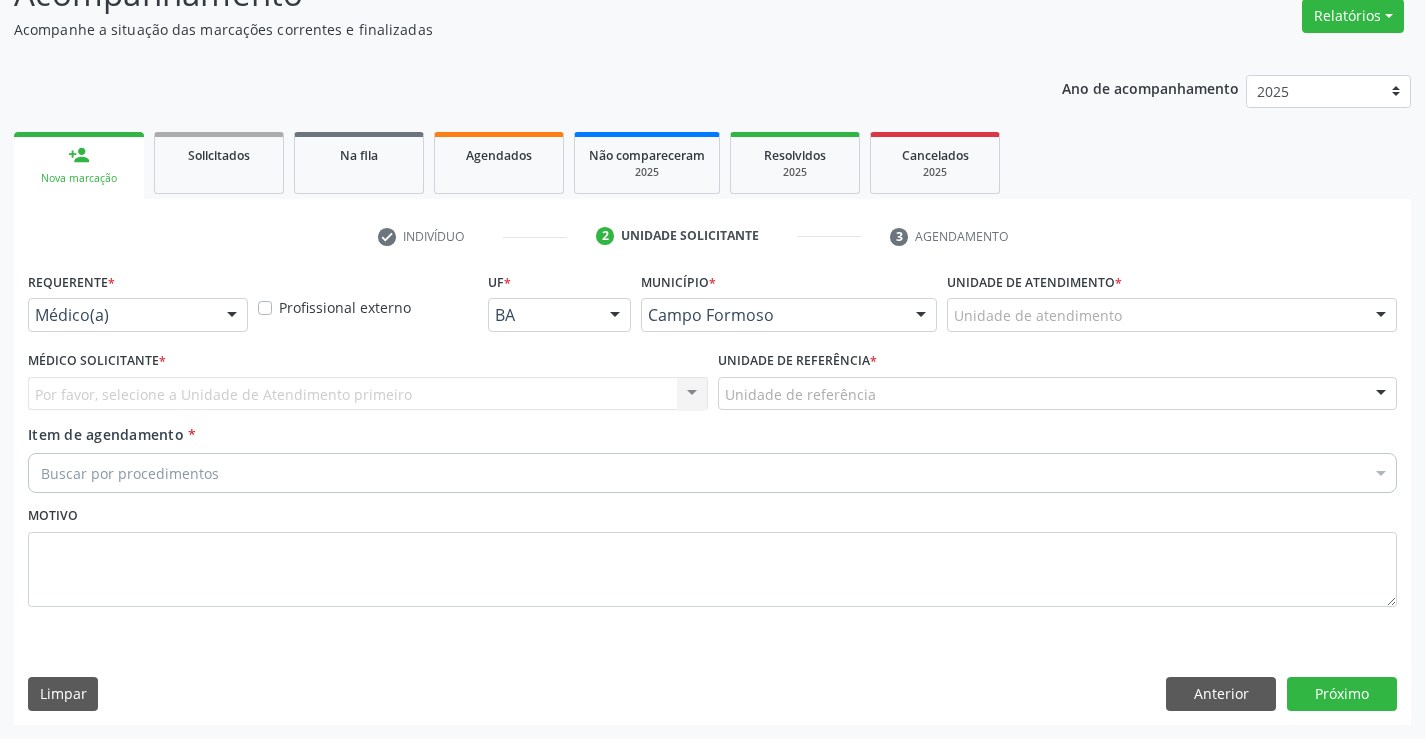 scroll, scrollTop: 167, scrollLeft: 0, axis: vertical 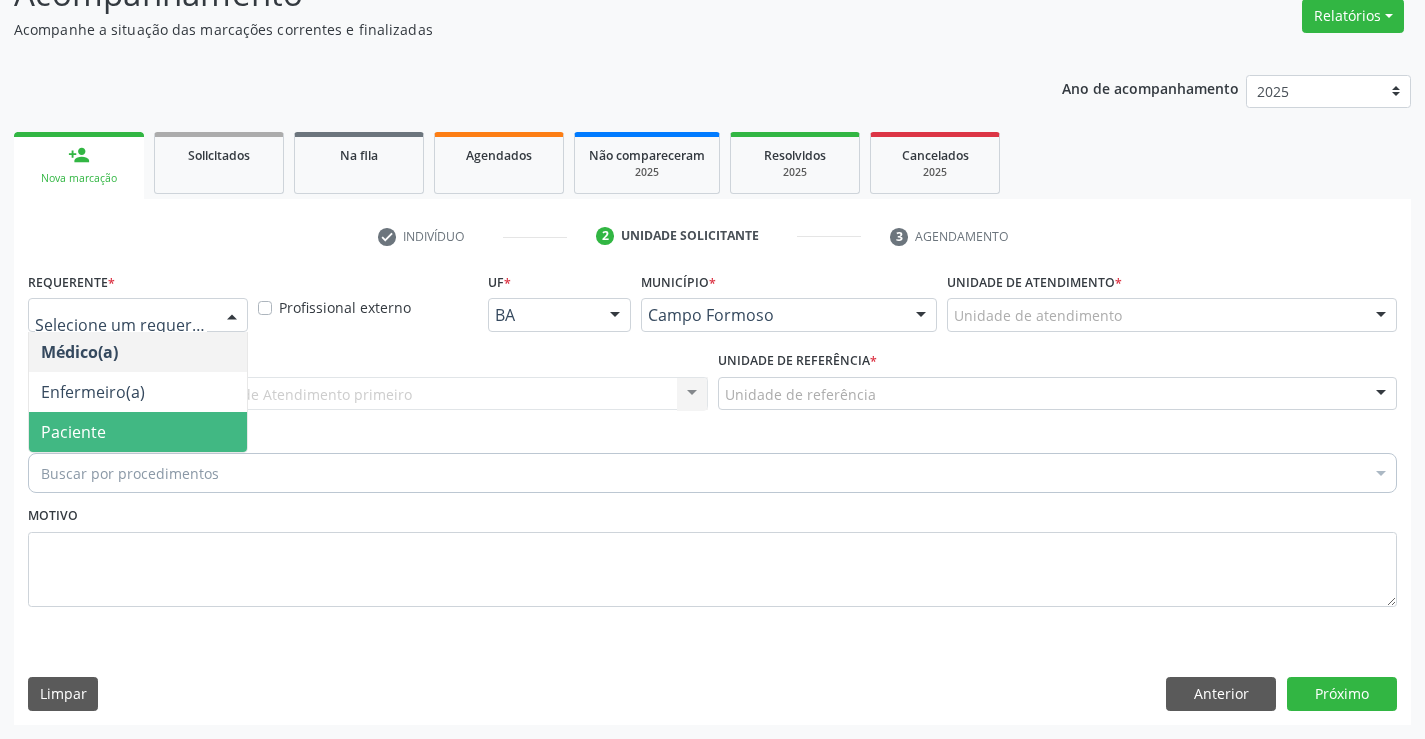 click on "Paciente" at bounding box center (138, 432) 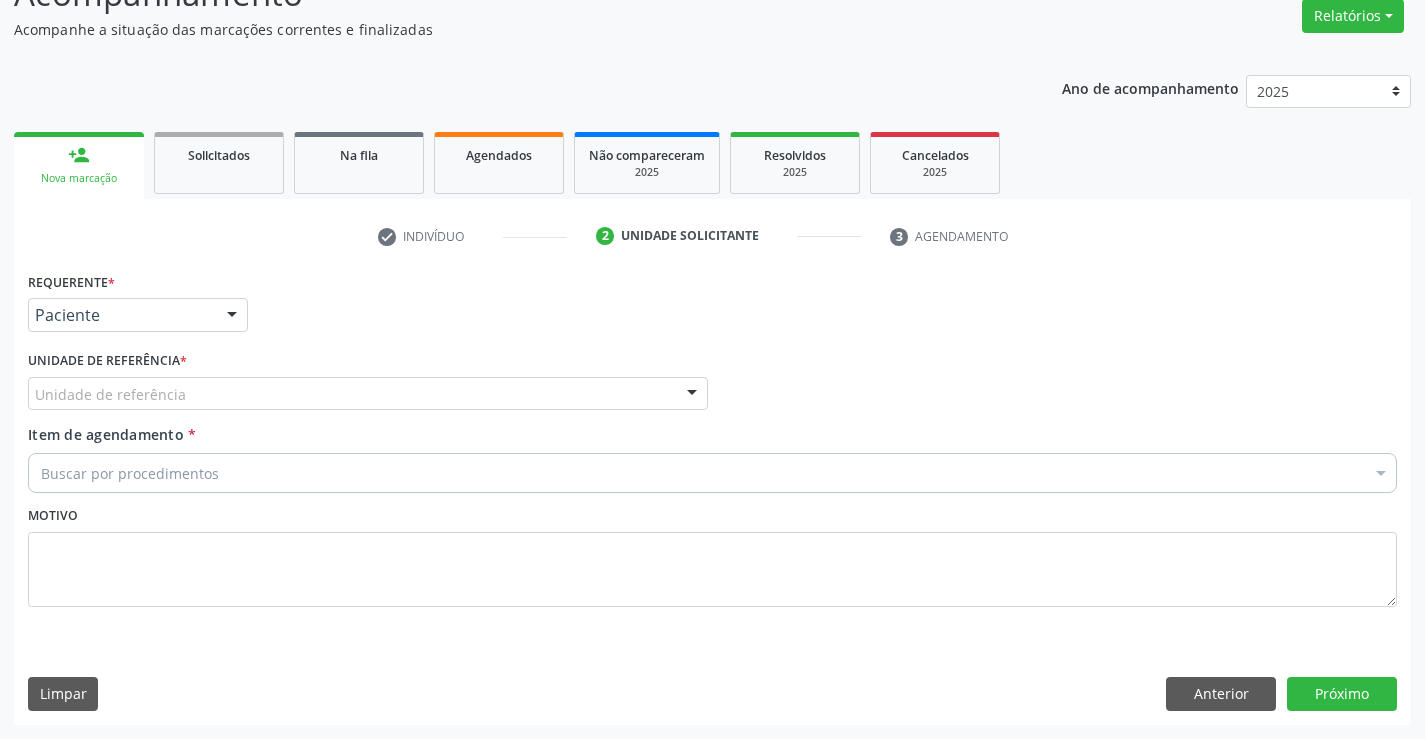 click on "Unidade de referência" at bounding box center (368, 394) 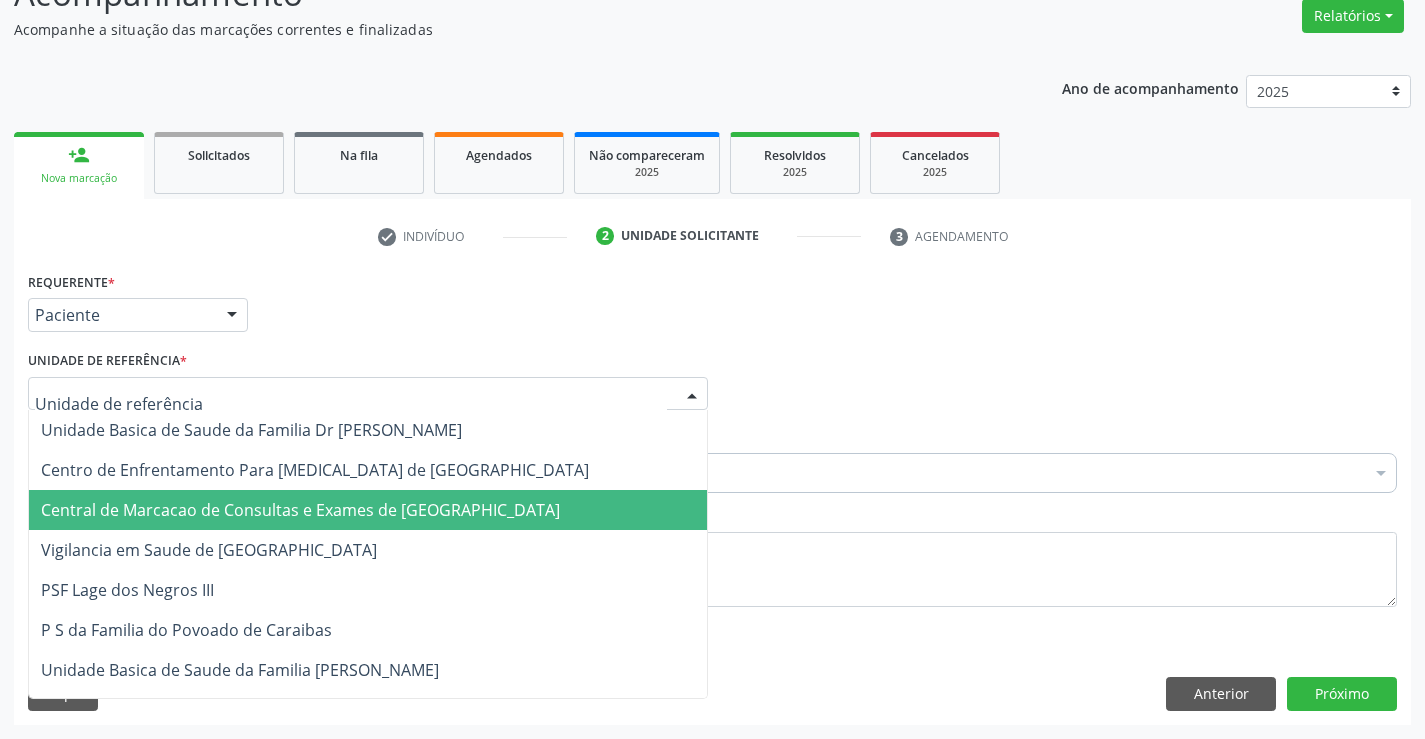 click on "Central de Marcacao de Consultas e Exames de [GEOGRAPHIC_DATA]" at bounding box center [368, 510] 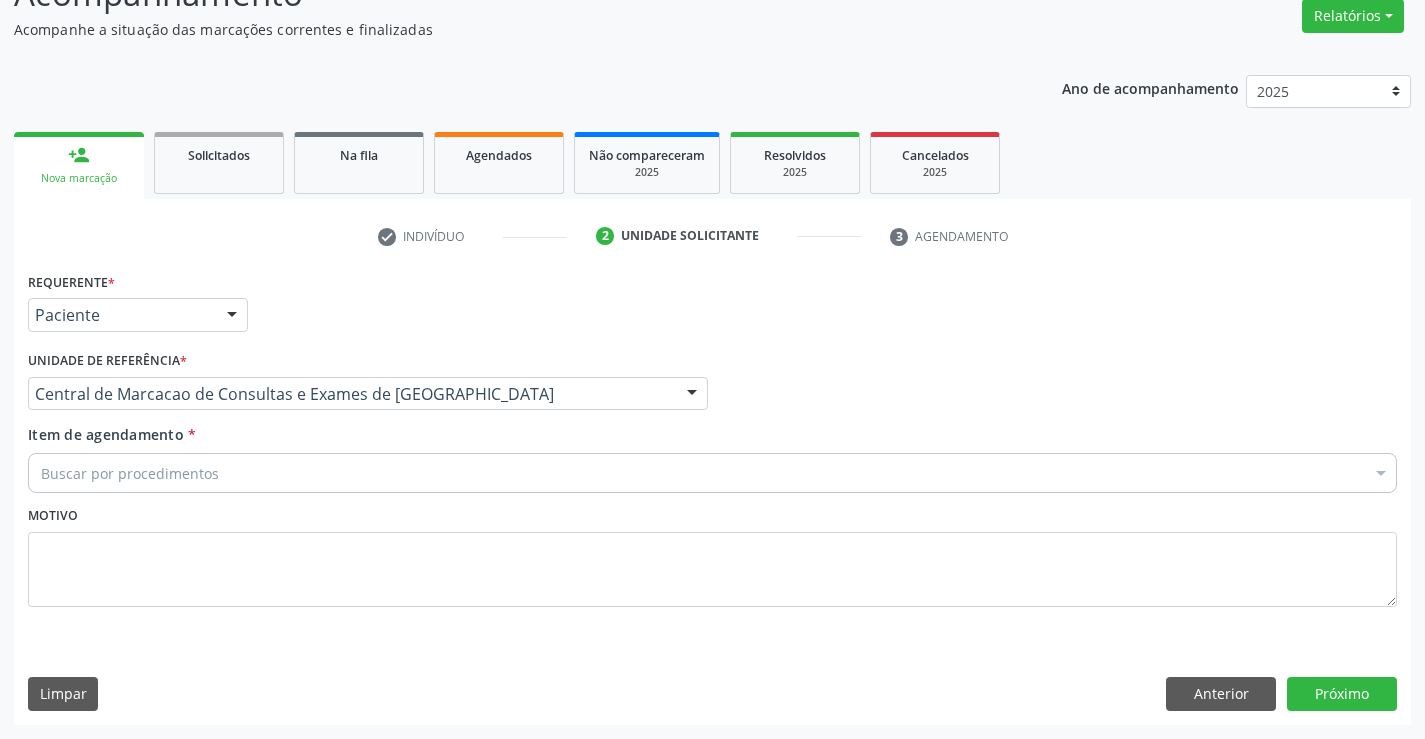 click on "Buscar por procedimentos" at bounding box center [712, 473] 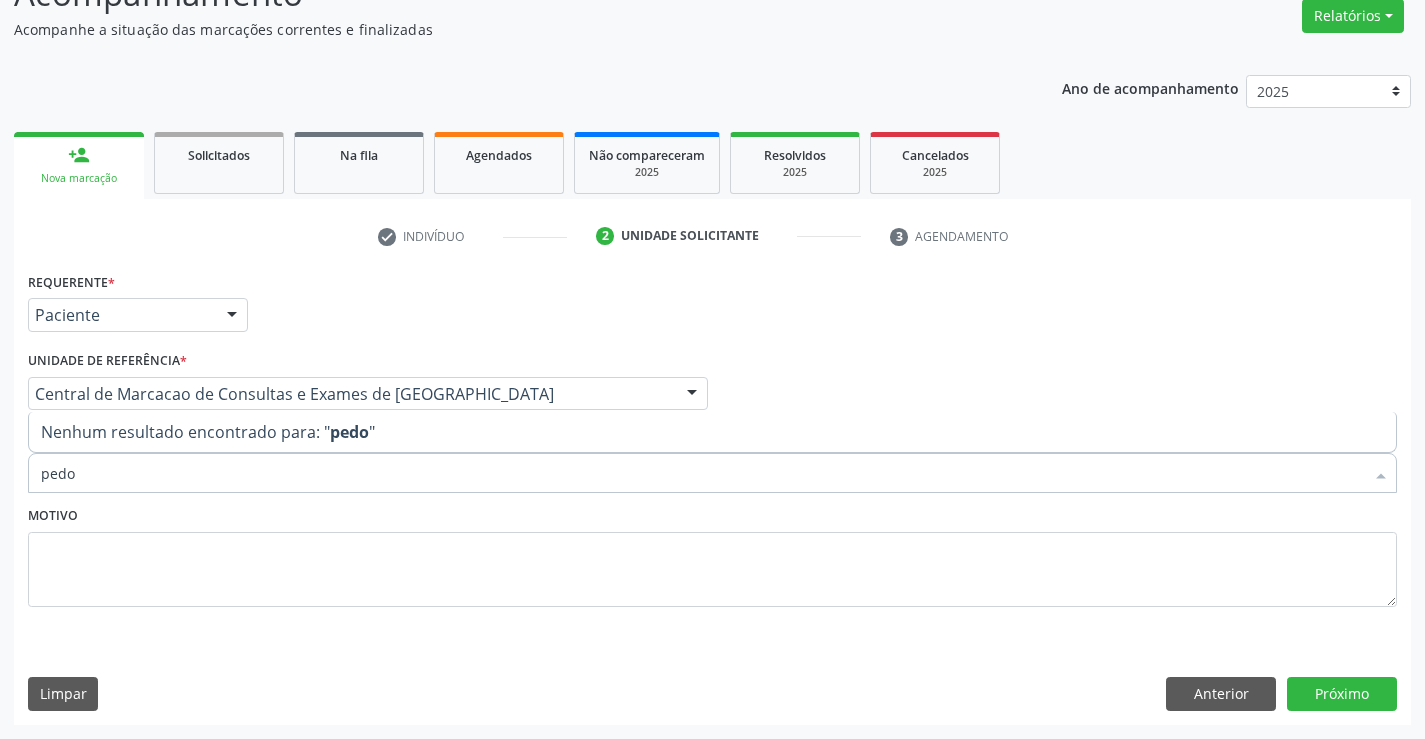 type on "ped" 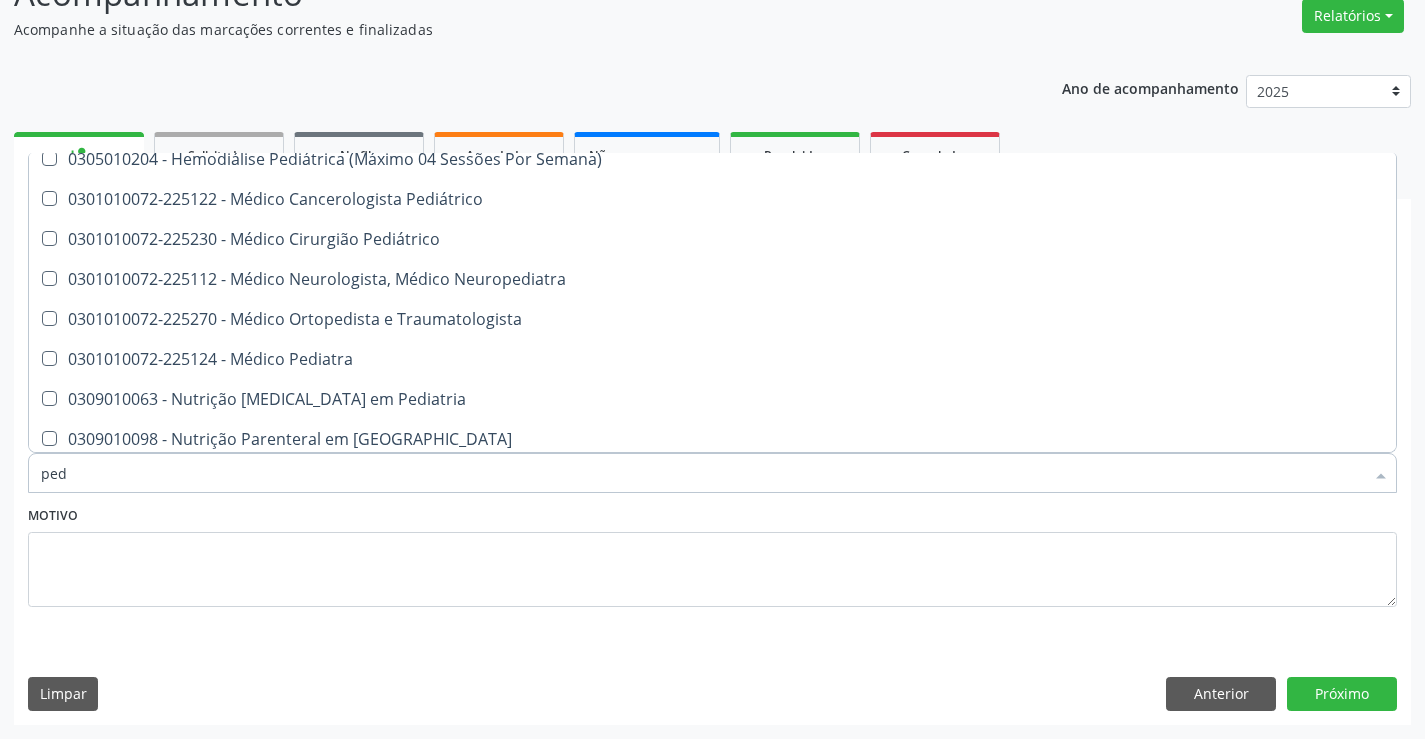 scroll, scrollTop: 500, scrollLeft: 0, axis: vertical 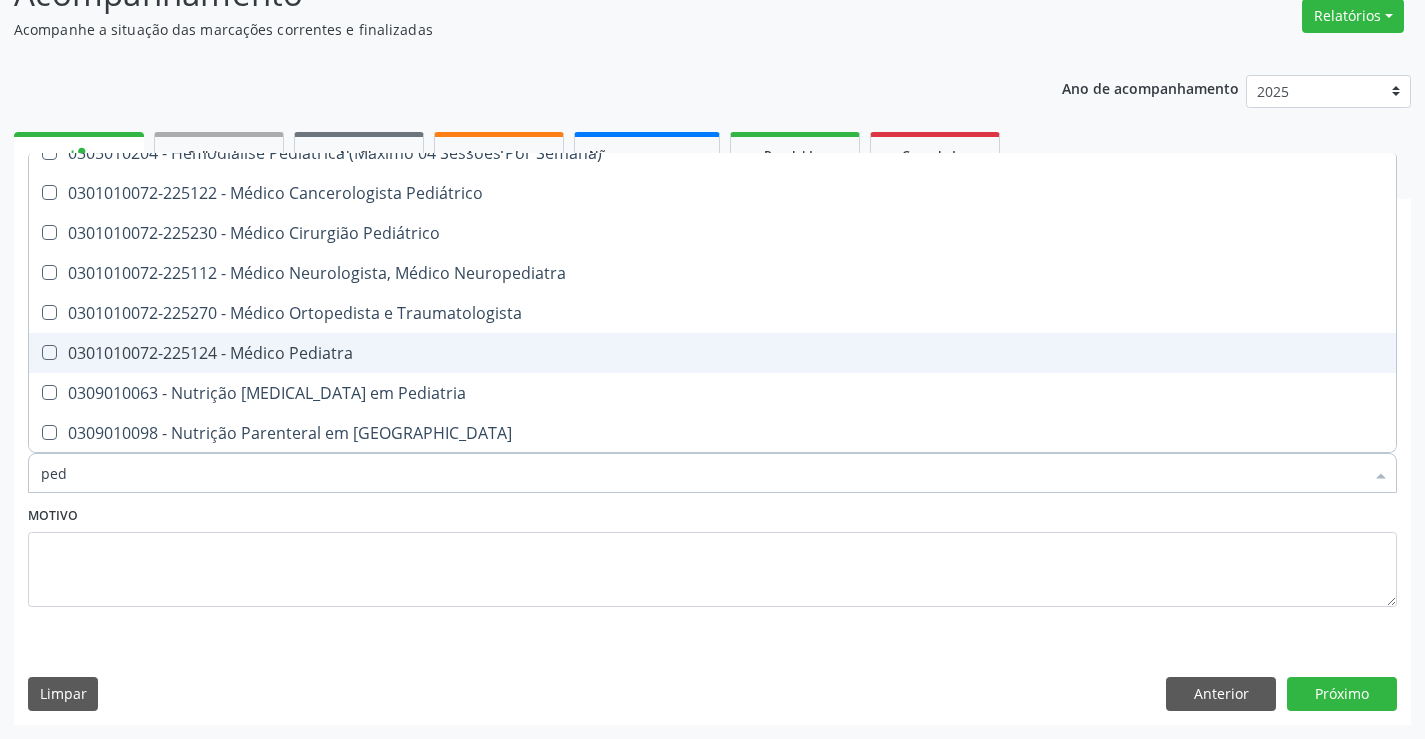 click on "0301010072-225124 - Médico Pediatra" at bounding box center [712, 353] 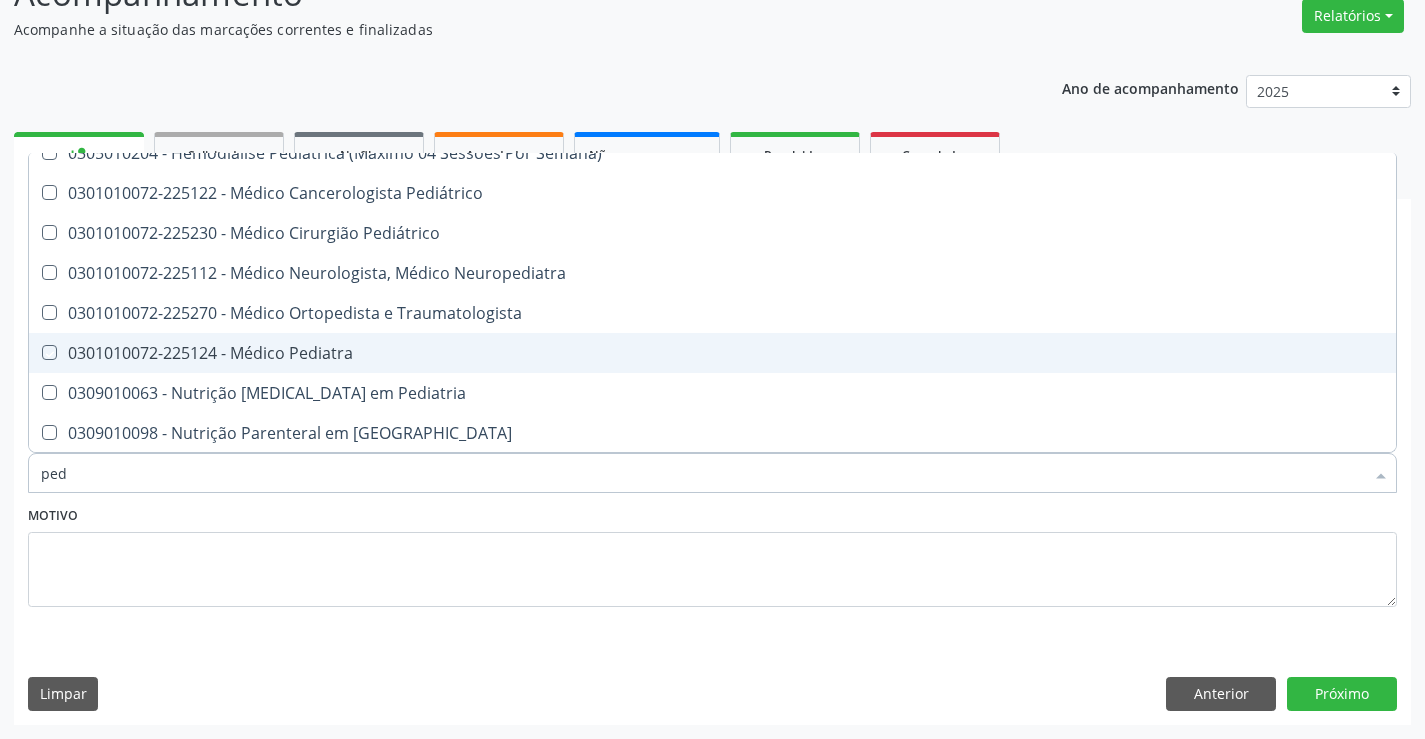 checkbox on "true" 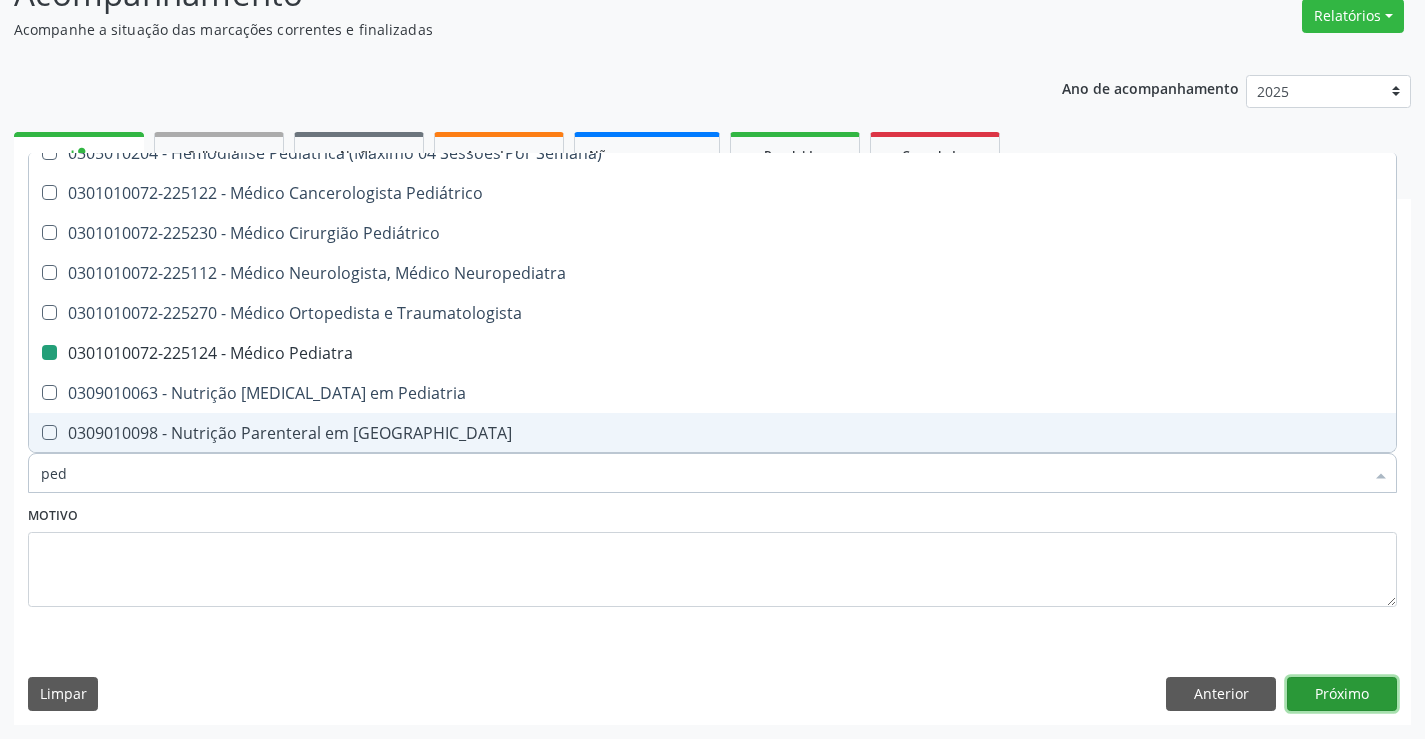 click on "Próximo" at bounding box center (1342, 694) 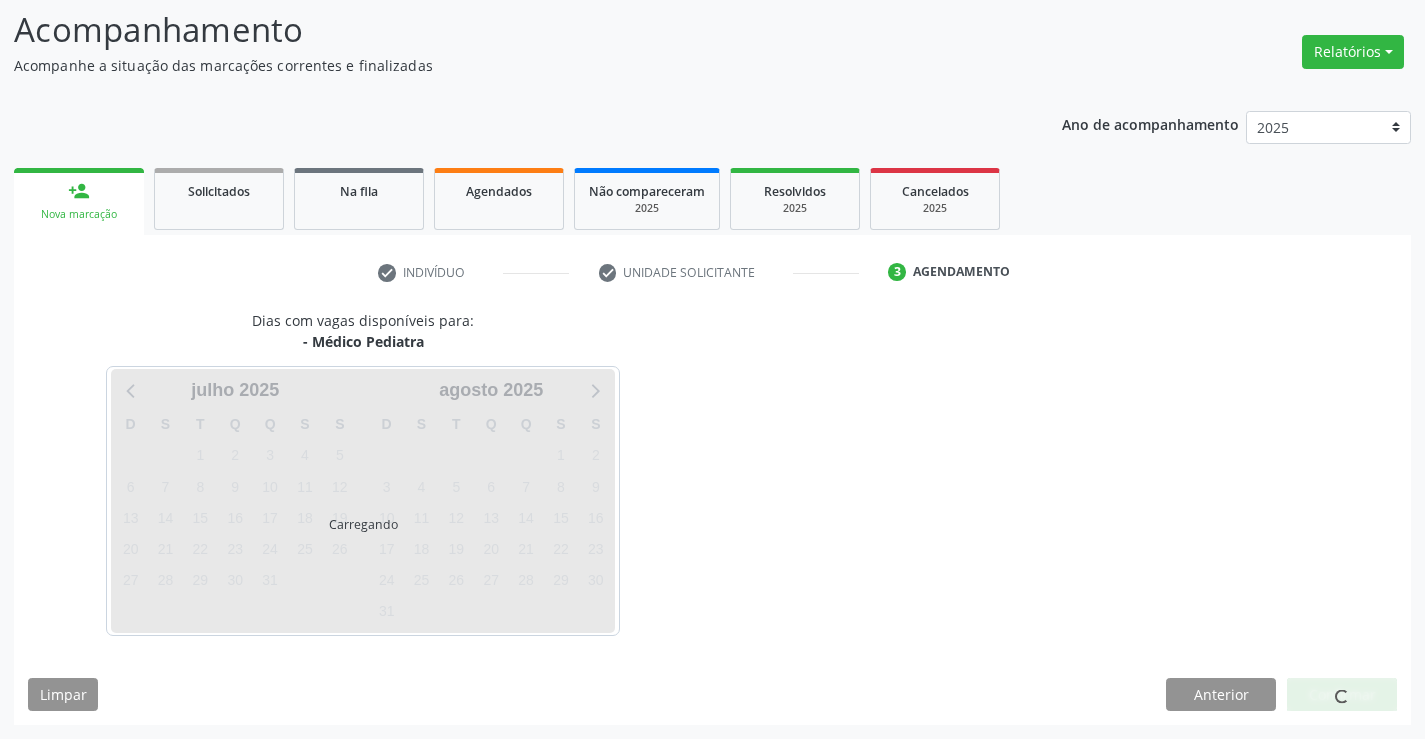 scroll, scrollTop: 131, scrollLeft: 0, axis: vertical 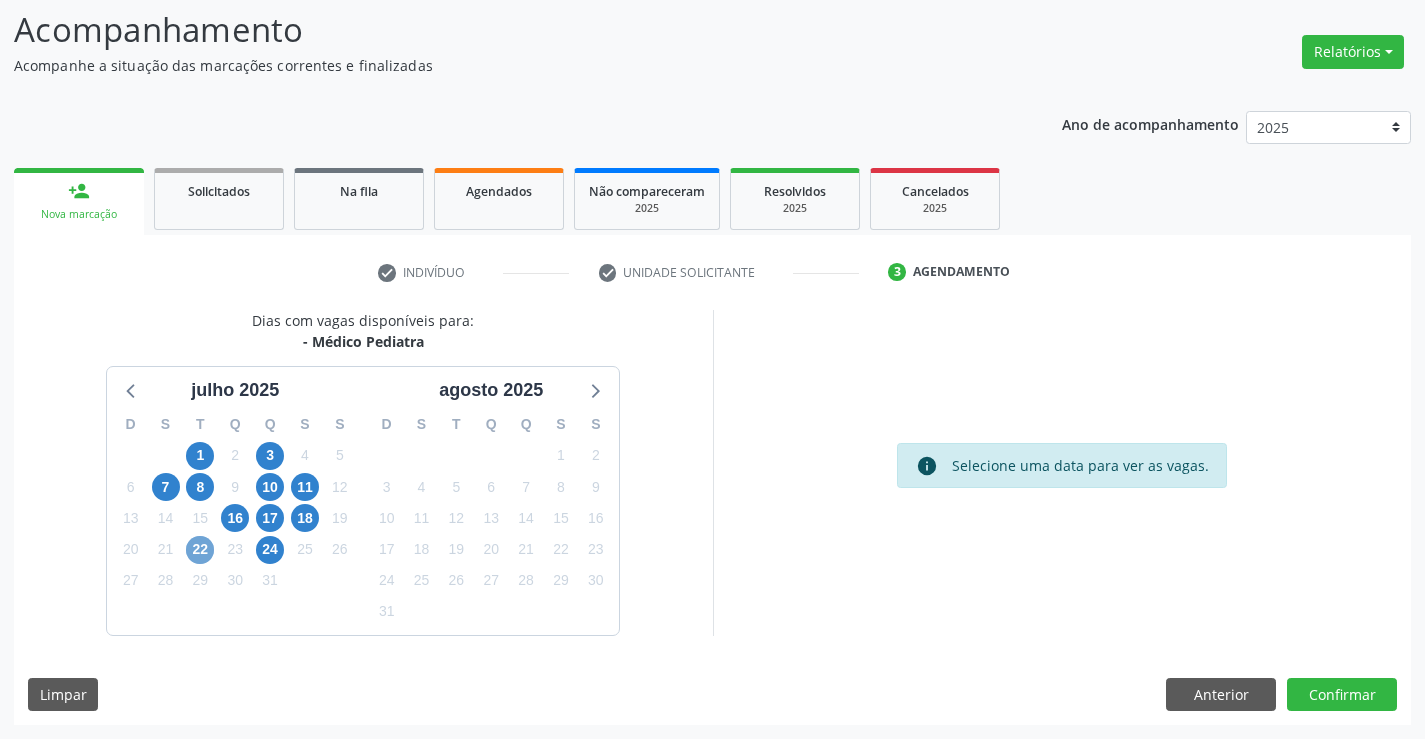 click on "22" at bounding box center [200, 550] 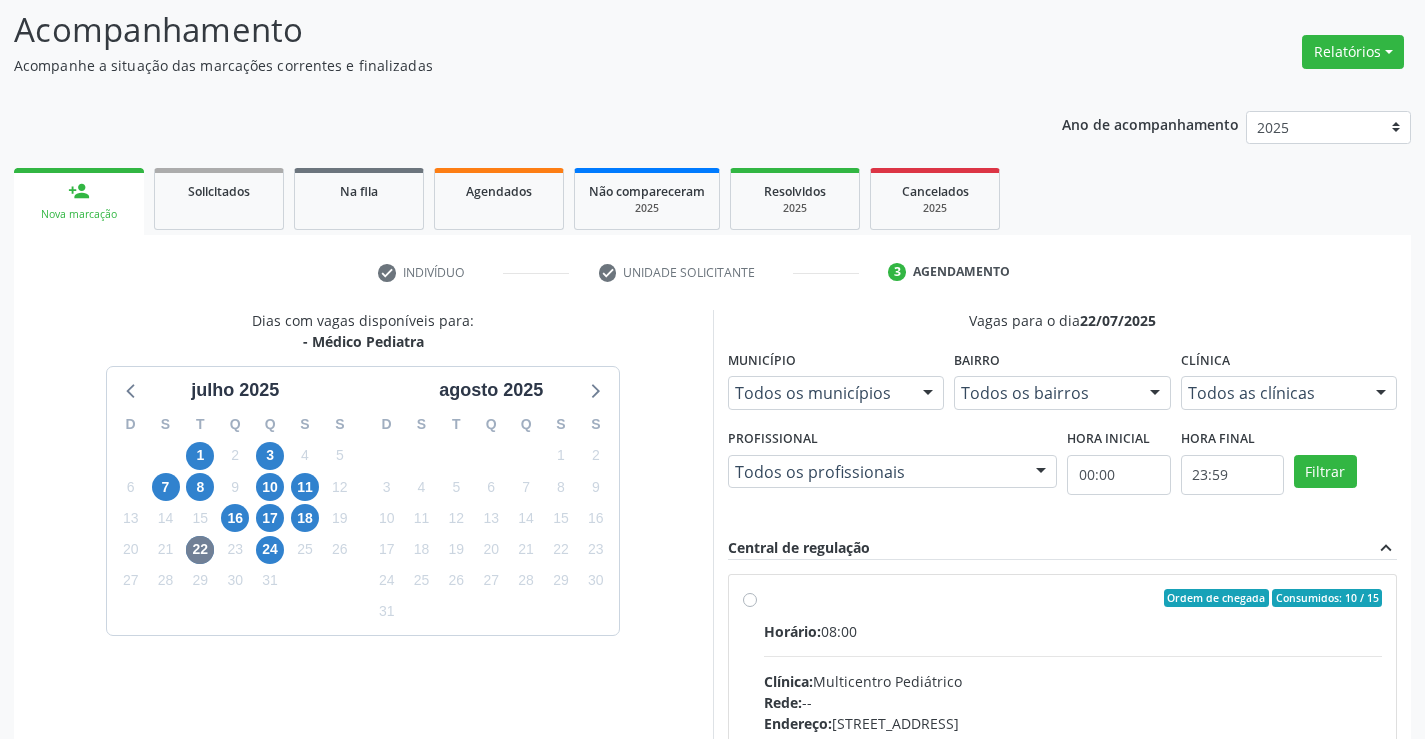 click on "Horário:   08:00" at bounding box center [1073, 631] 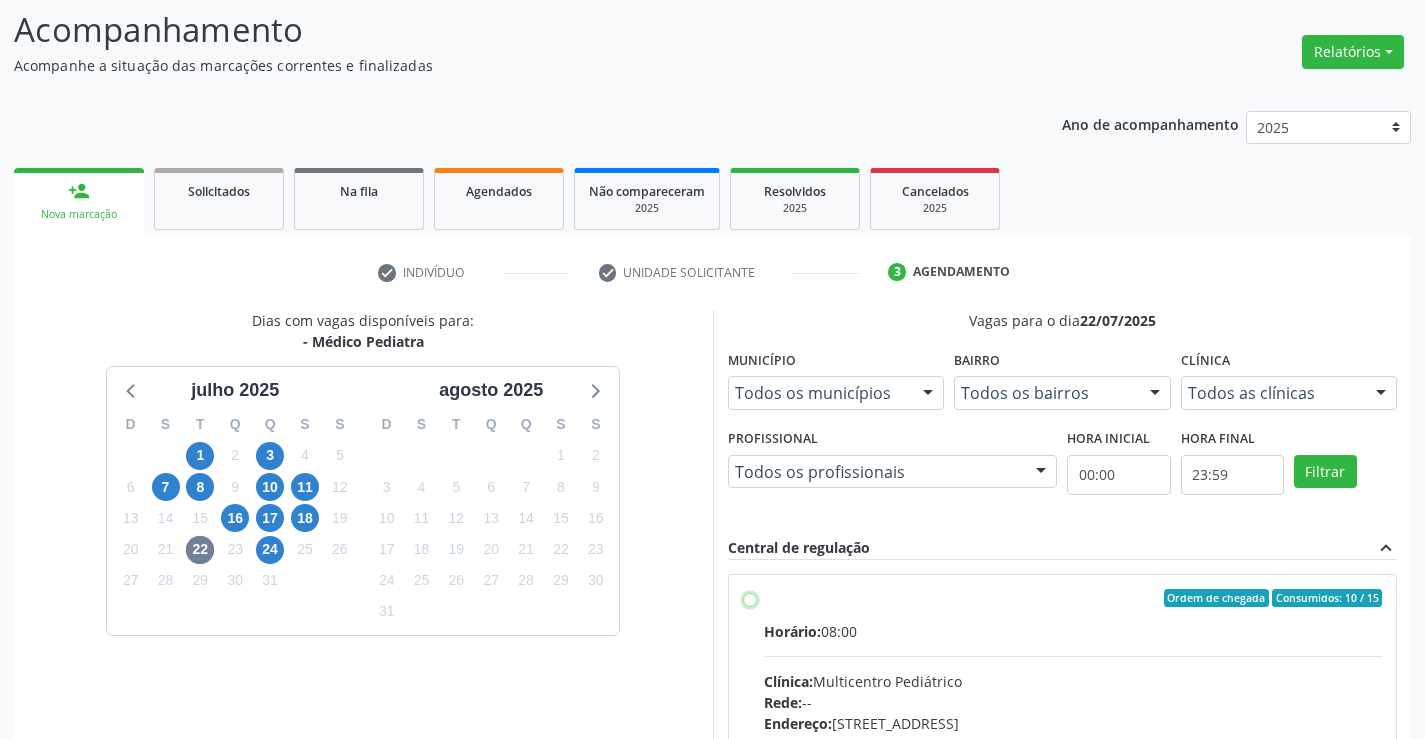 click on "Ordem de chegada
Consumidos: 10 / 15
Horário:   08:00
Clínica:  Multicentro Pediátrico
Rede:
--
Endereço:   Antigo Casa Grande, nº 37, Centro, Campo Formoso - BA
Telefone:   --
Profissional:
Maria Eleny Goncalves de Oliveira Porto
Informações adicionais sobre o atendimento
Idade de atendimento:
de 0 a 11 anos
Gênero(s) atendido(s):
Masculino e Feminino
Informações adicionais:
--" at bounding box center [750, 598] 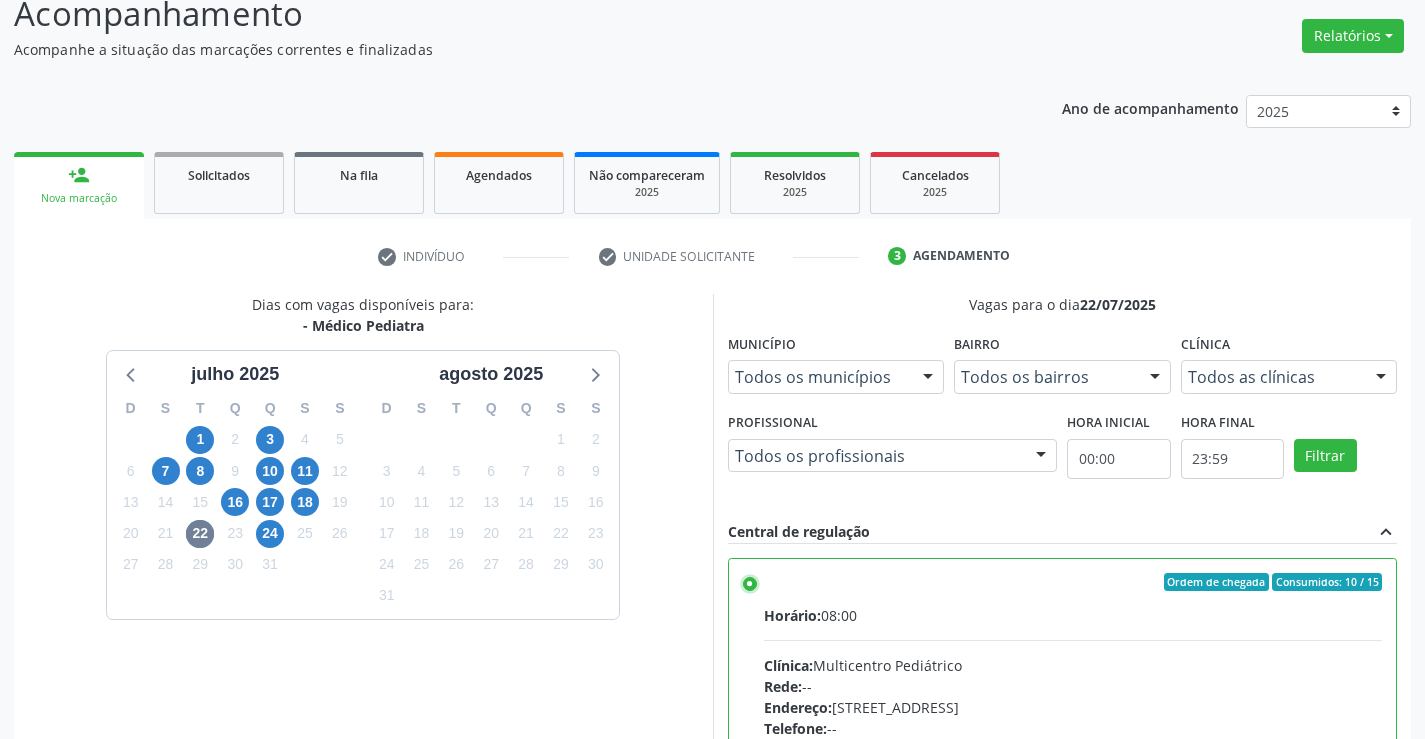 scroll, scrollTop: 456, scrollLeft: 0, axis: vertical 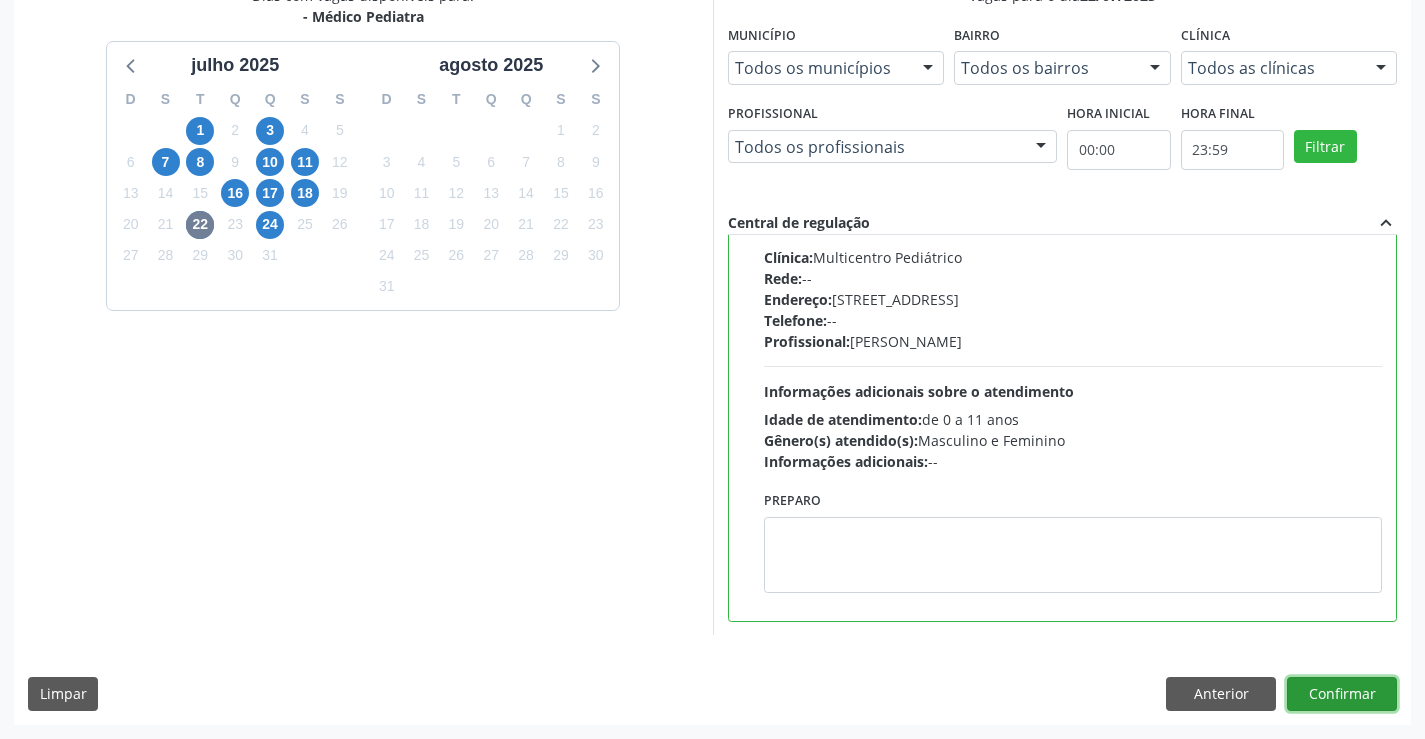 click on "Confirmar" at bounding box center [1342, 694] 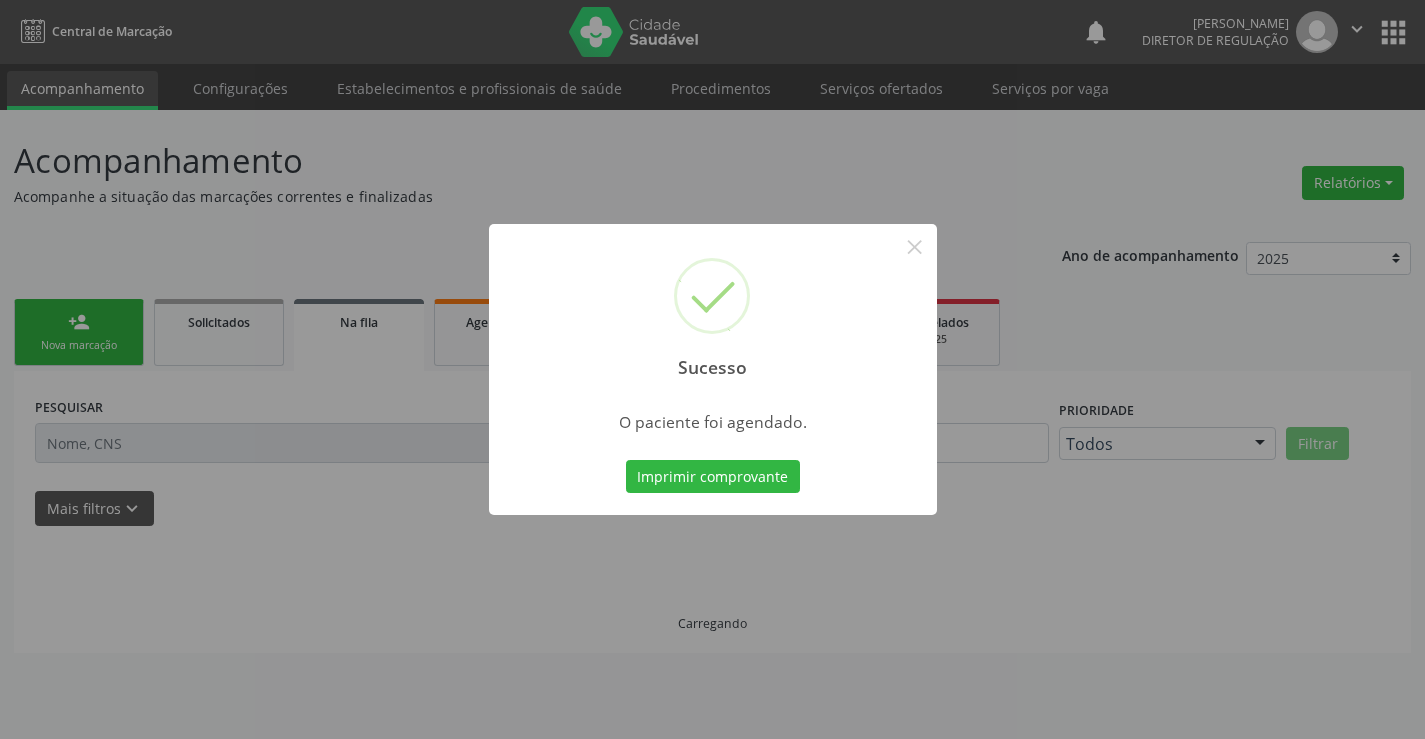 scroll, scrollTop: 0, scrollLeft: 0, axis: both 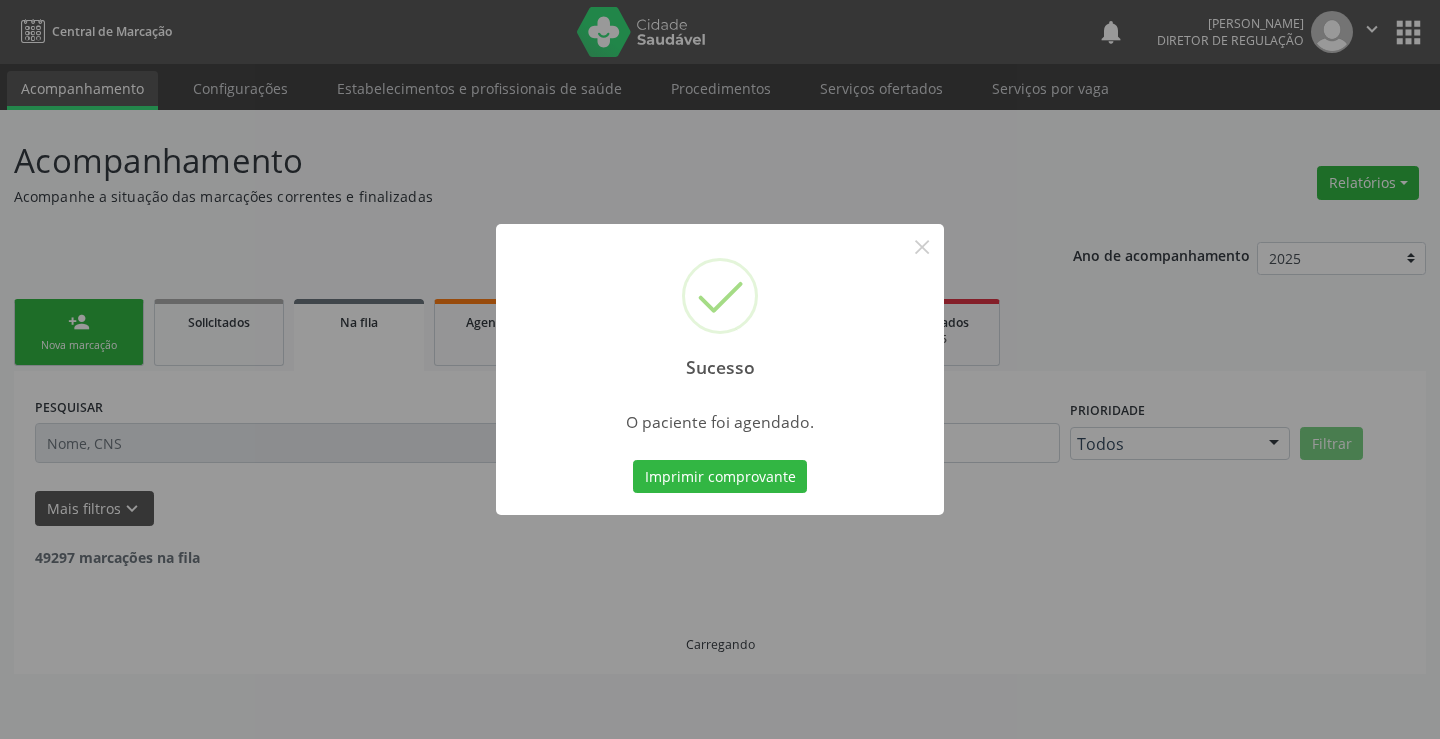 type 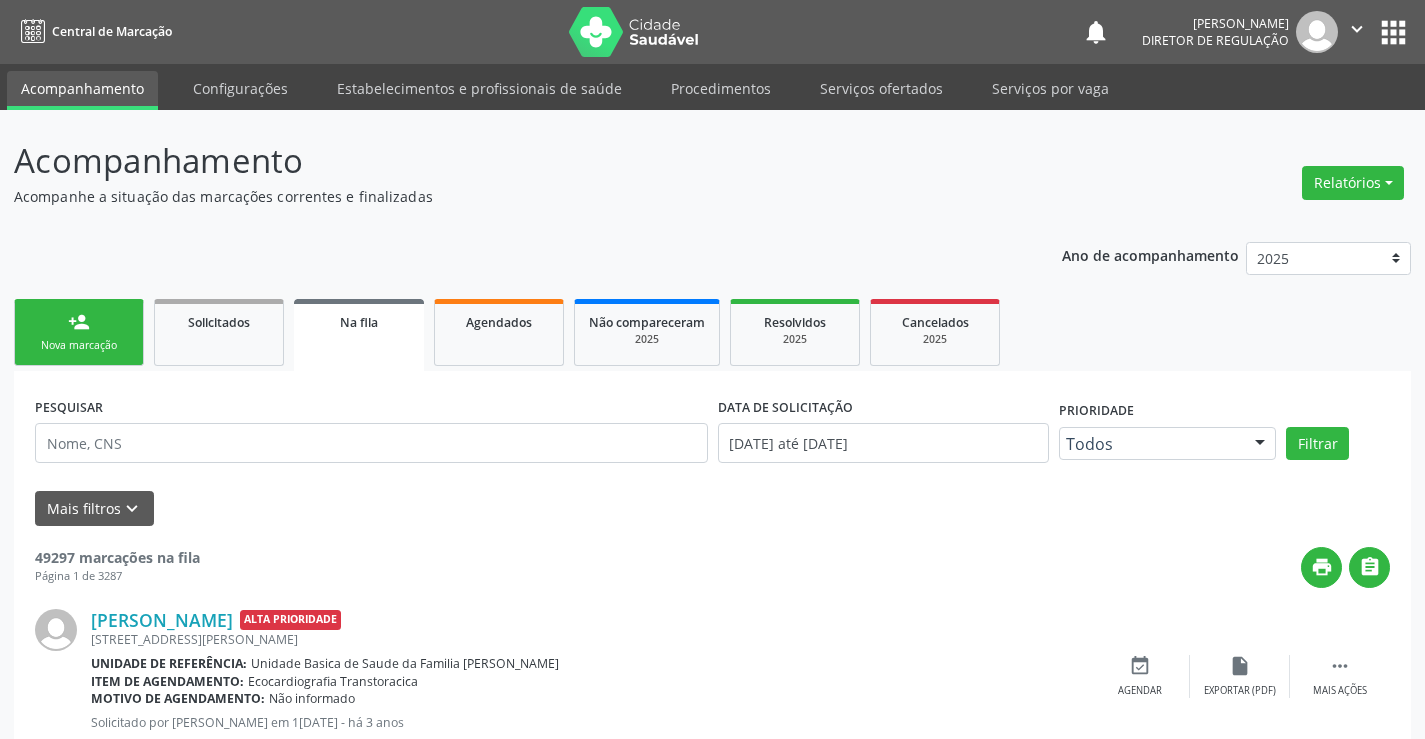 click on "Nova marcação" at bounding box center (79, 345) 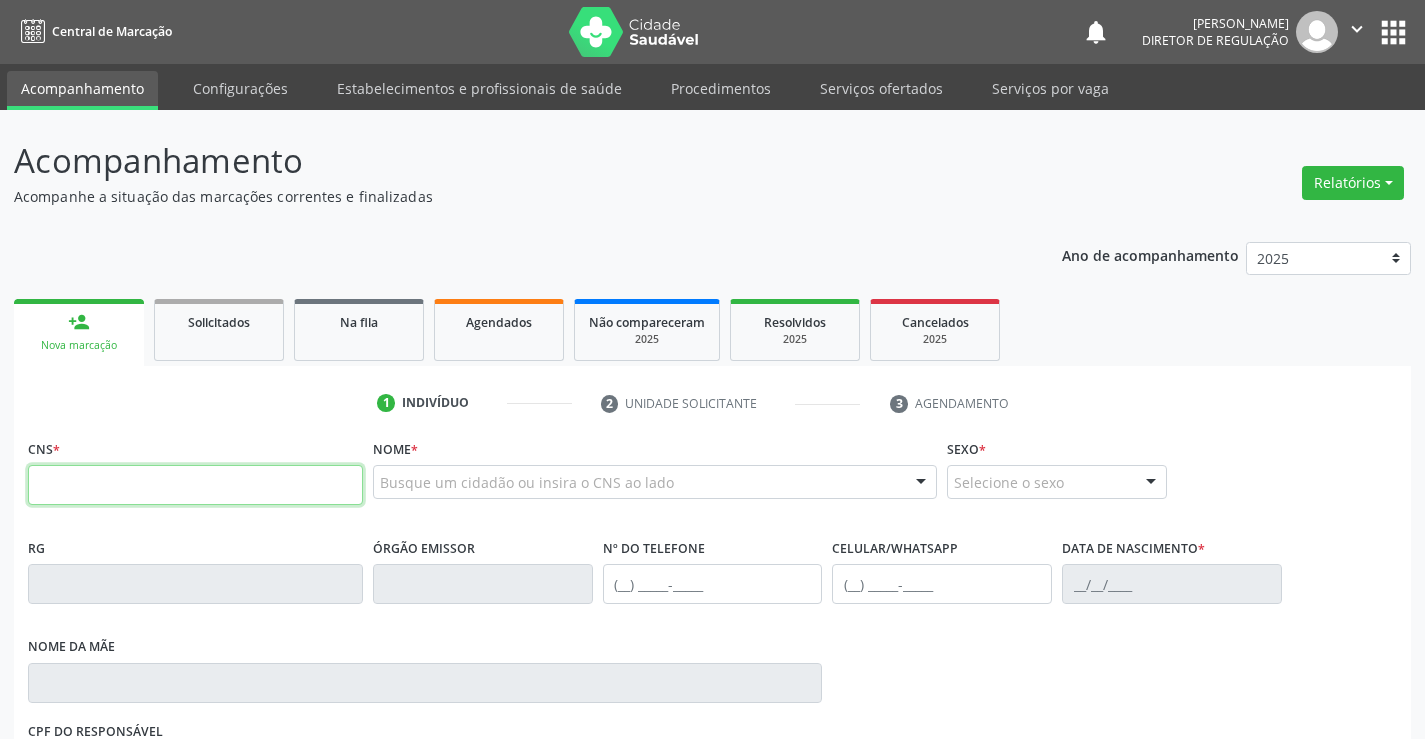 click at bounding box center [195, 485] 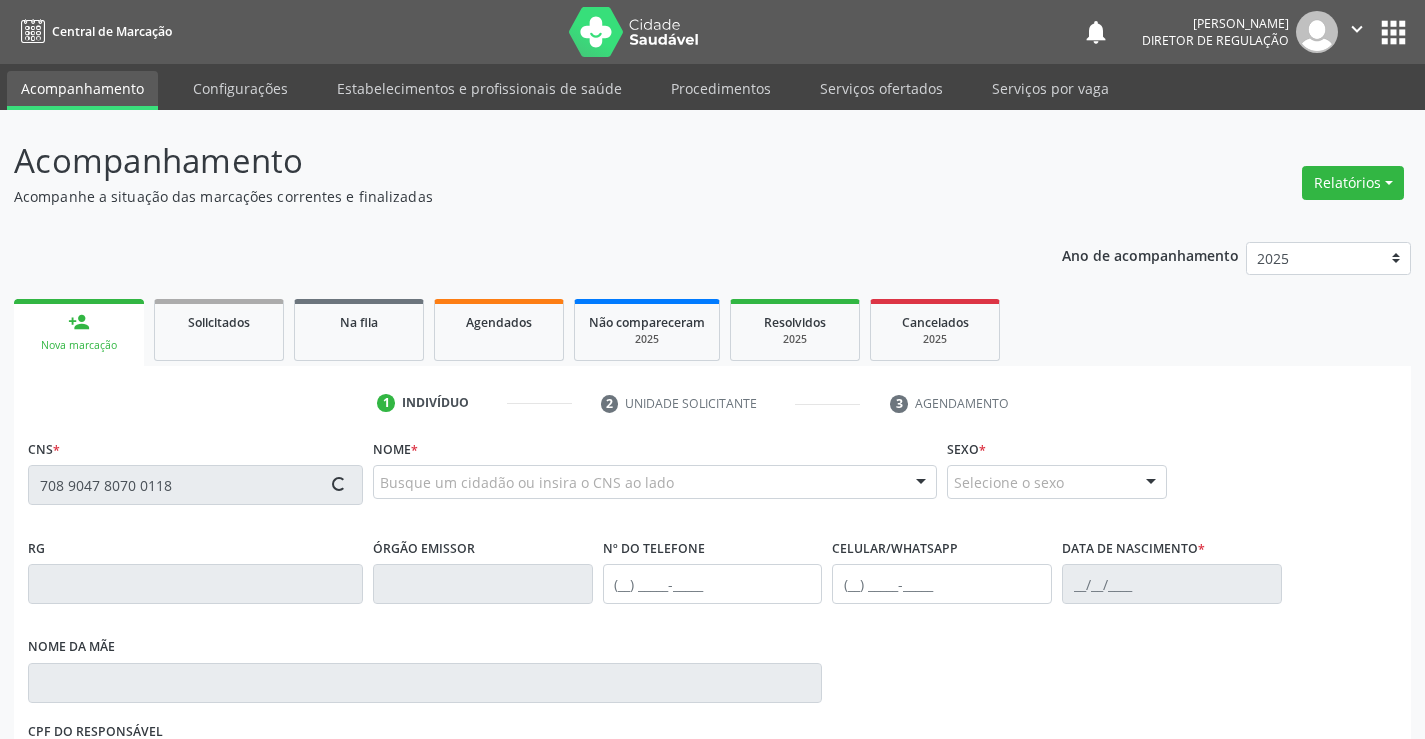 type on "708 9047 8070 0118" 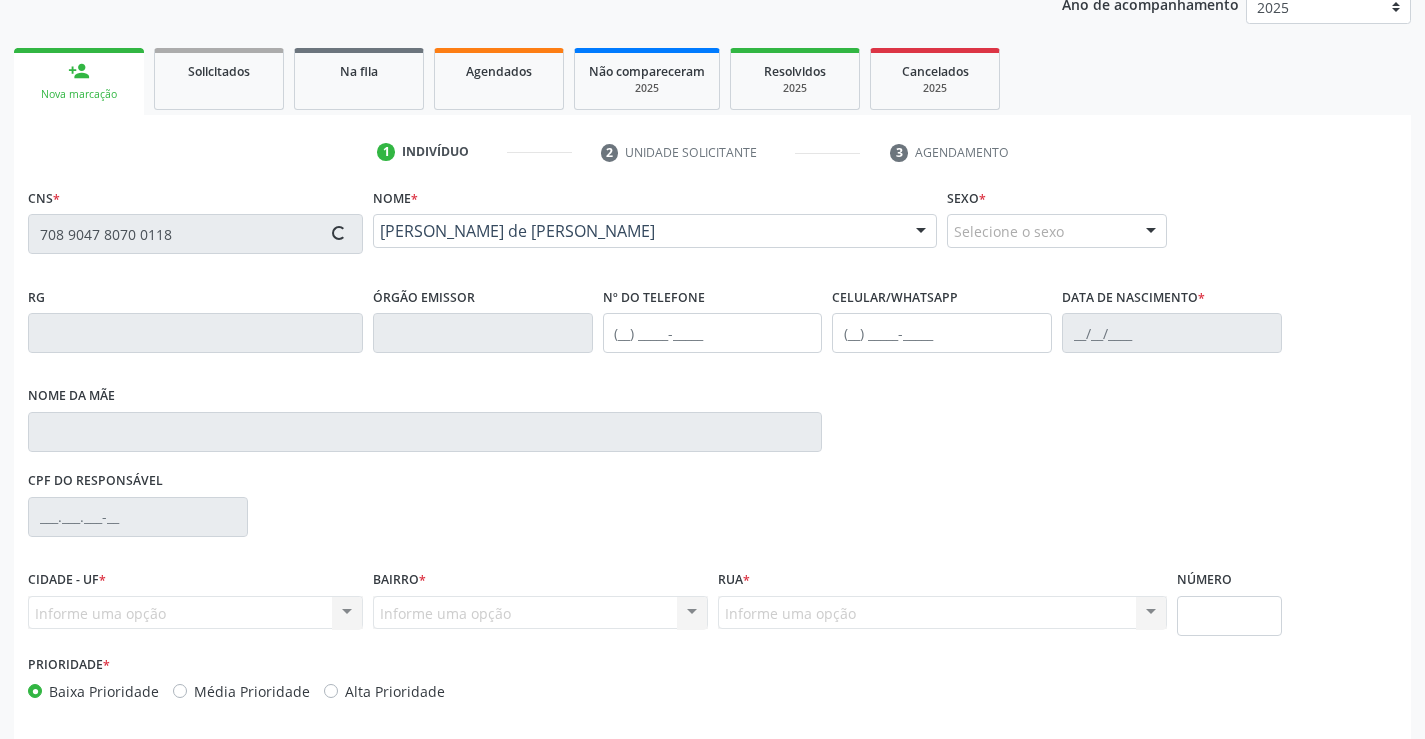 scroll, scrollTop: 300, scrollLeft: 0, axis: vertical 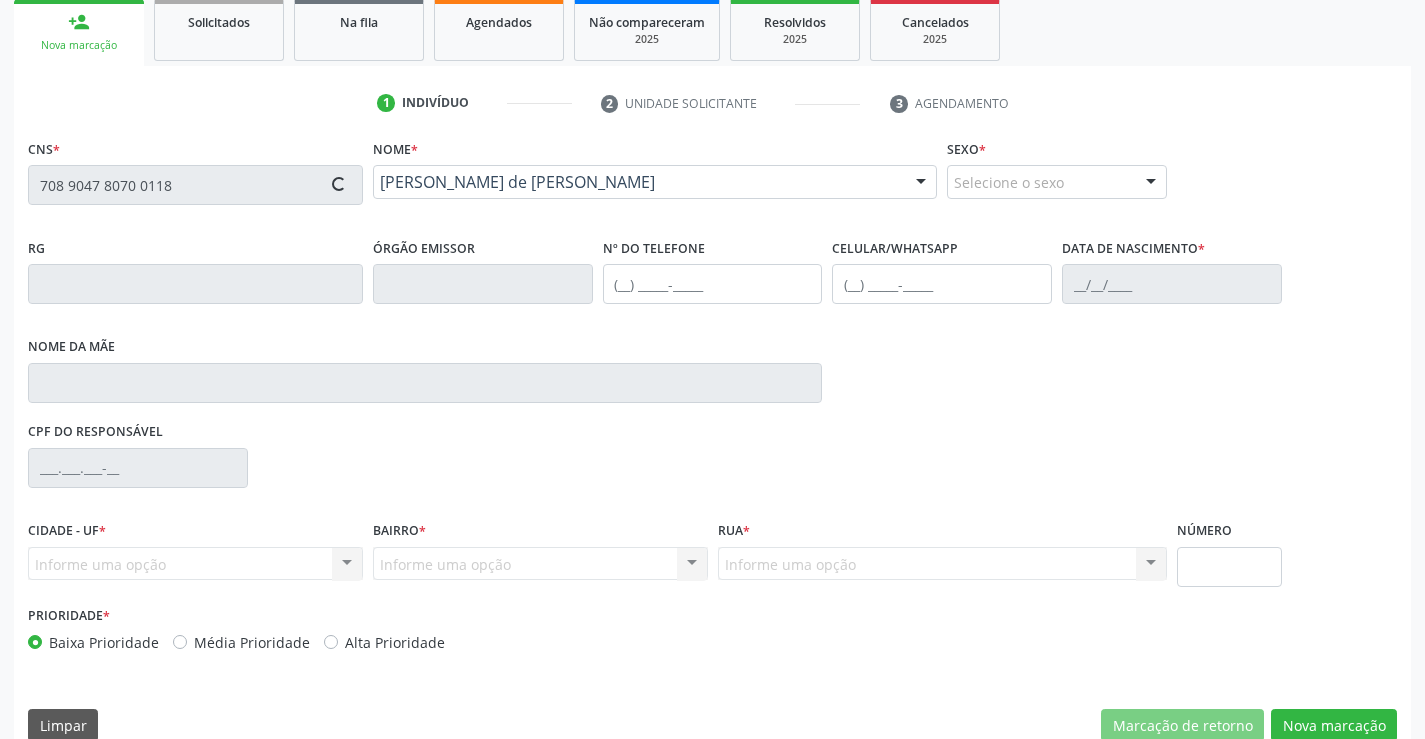 type on "2173630083" 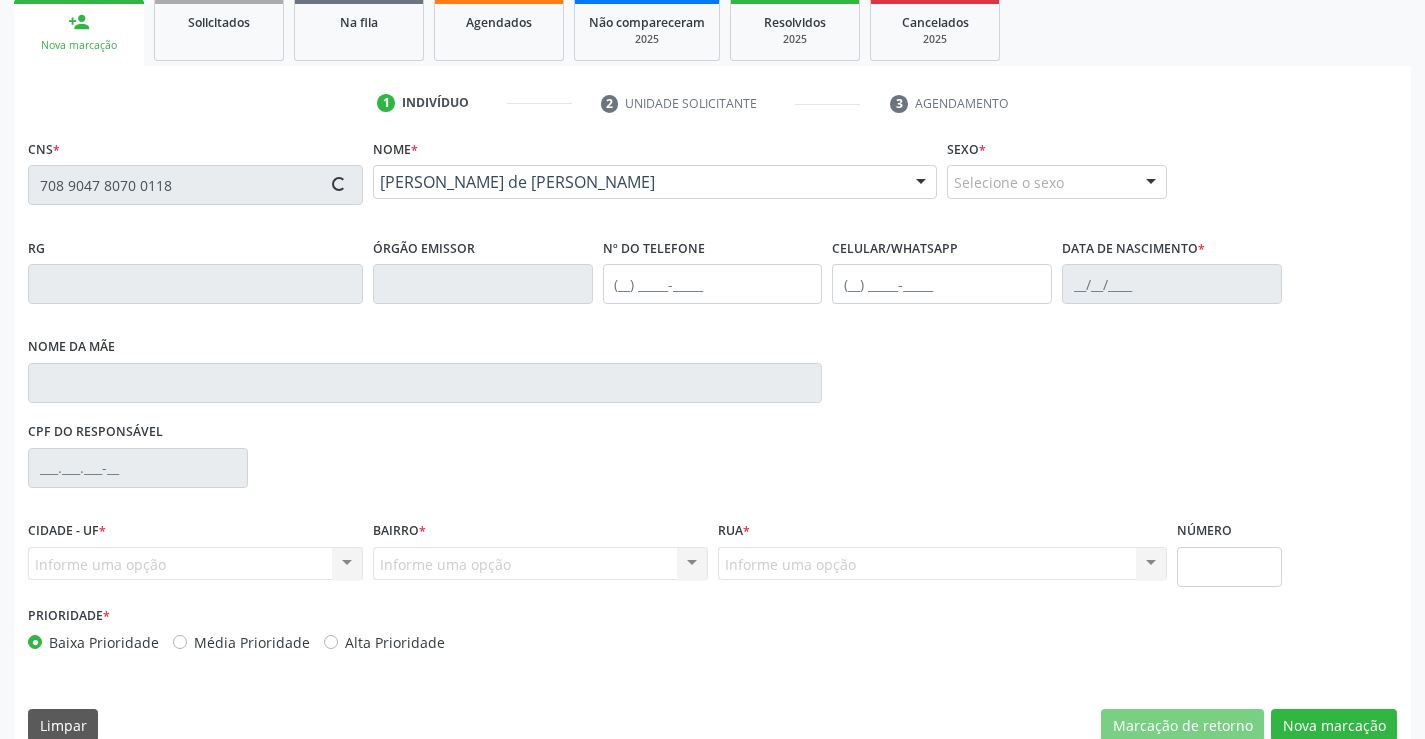 type on "[PHONE_NUMBER]" 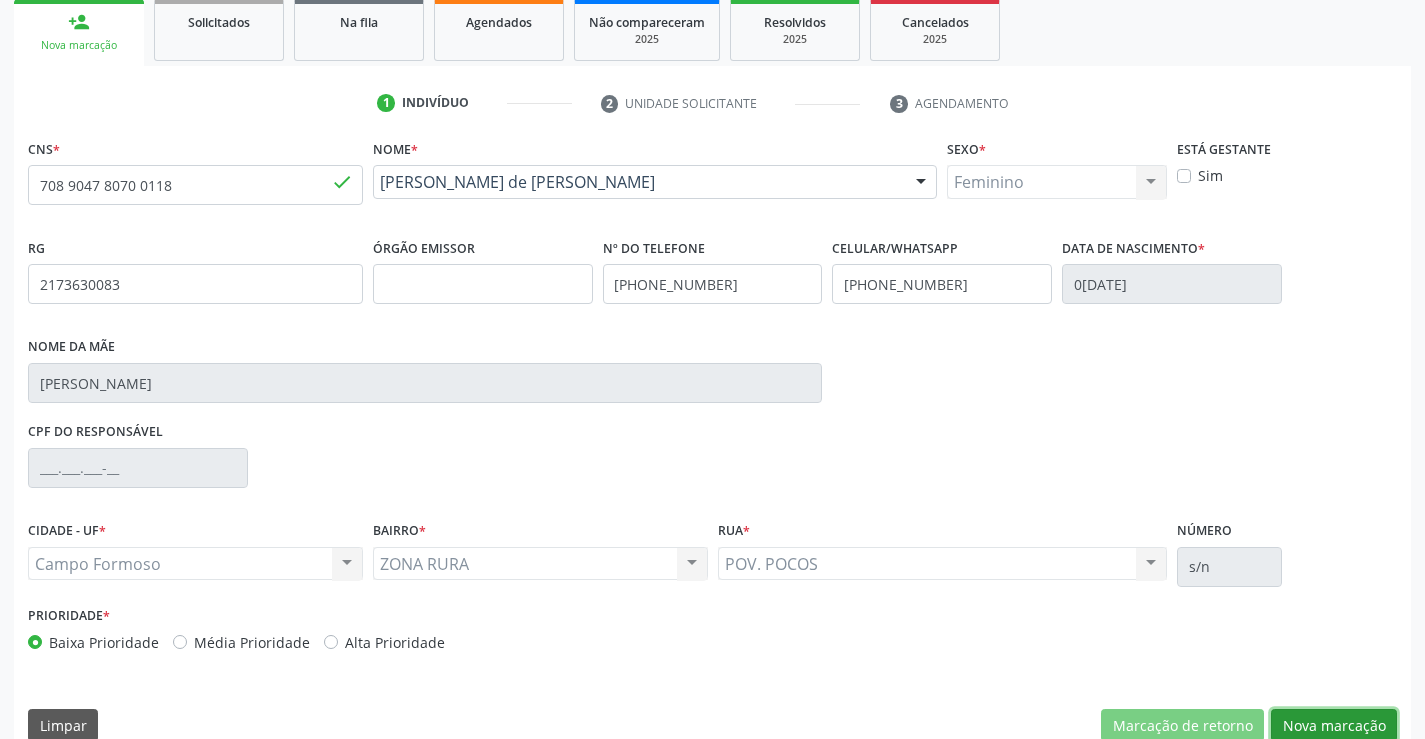 click on "Nova marcação" at bounding box center (1334, 726) 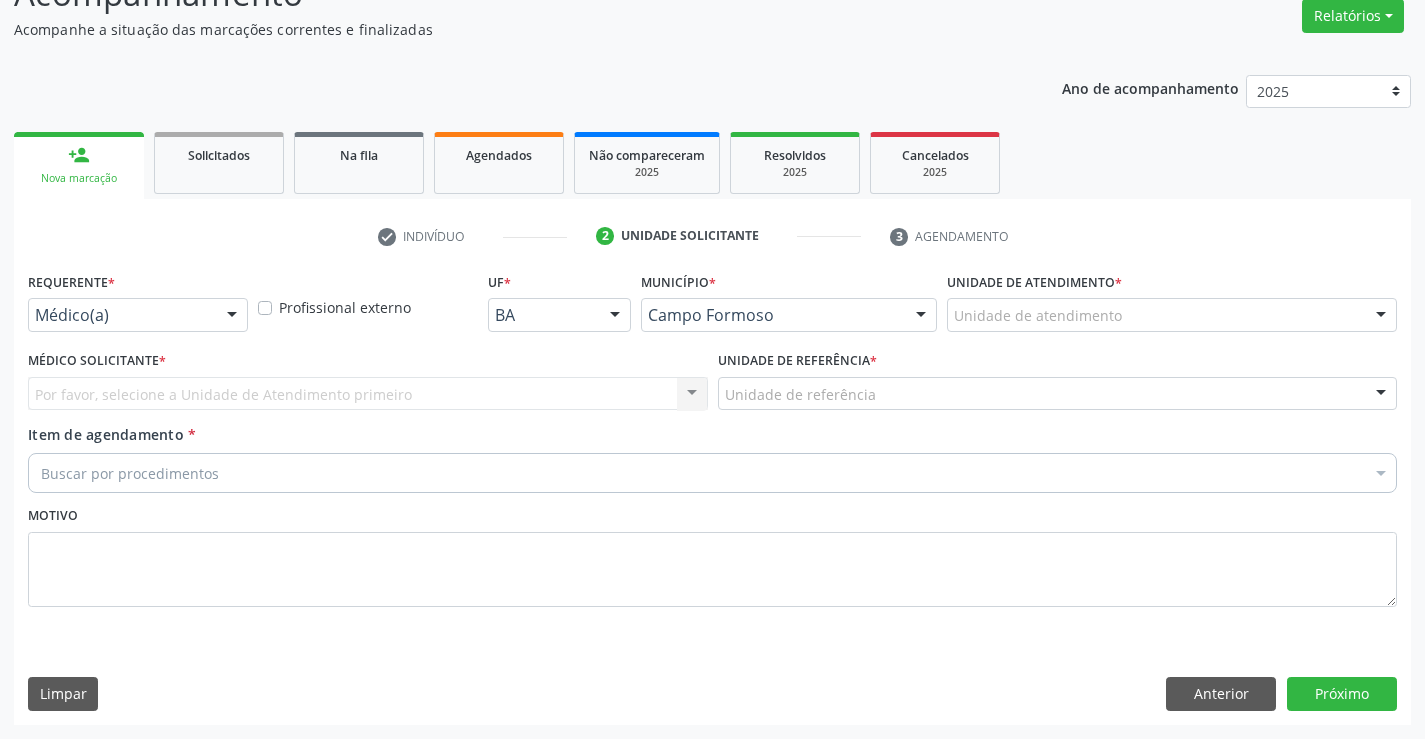 scroll, scrollTop: 167, scrollLeft: 0, axis: vertical 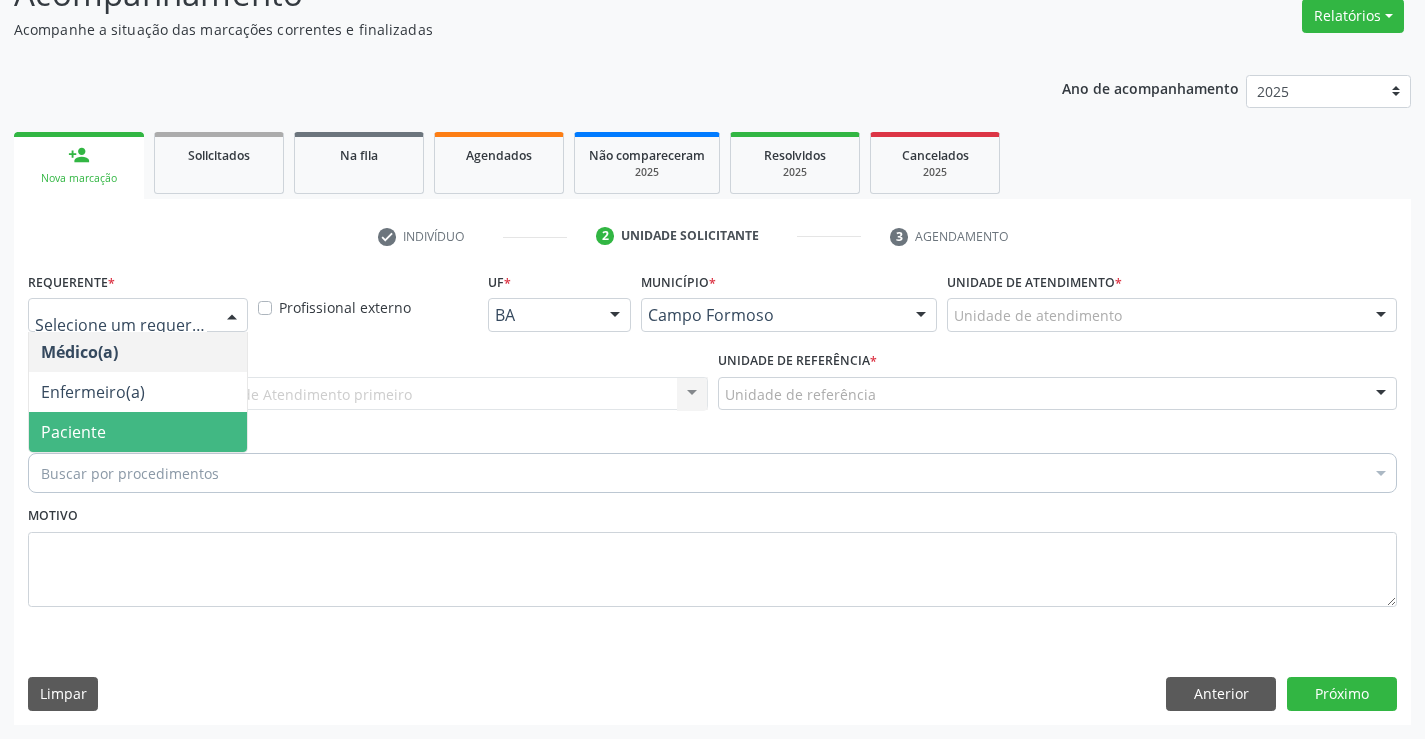 drag, startPoint x: 188, startPoint y: 440, endPoint x: 376, endPoint y: 403, distance: 191.60637 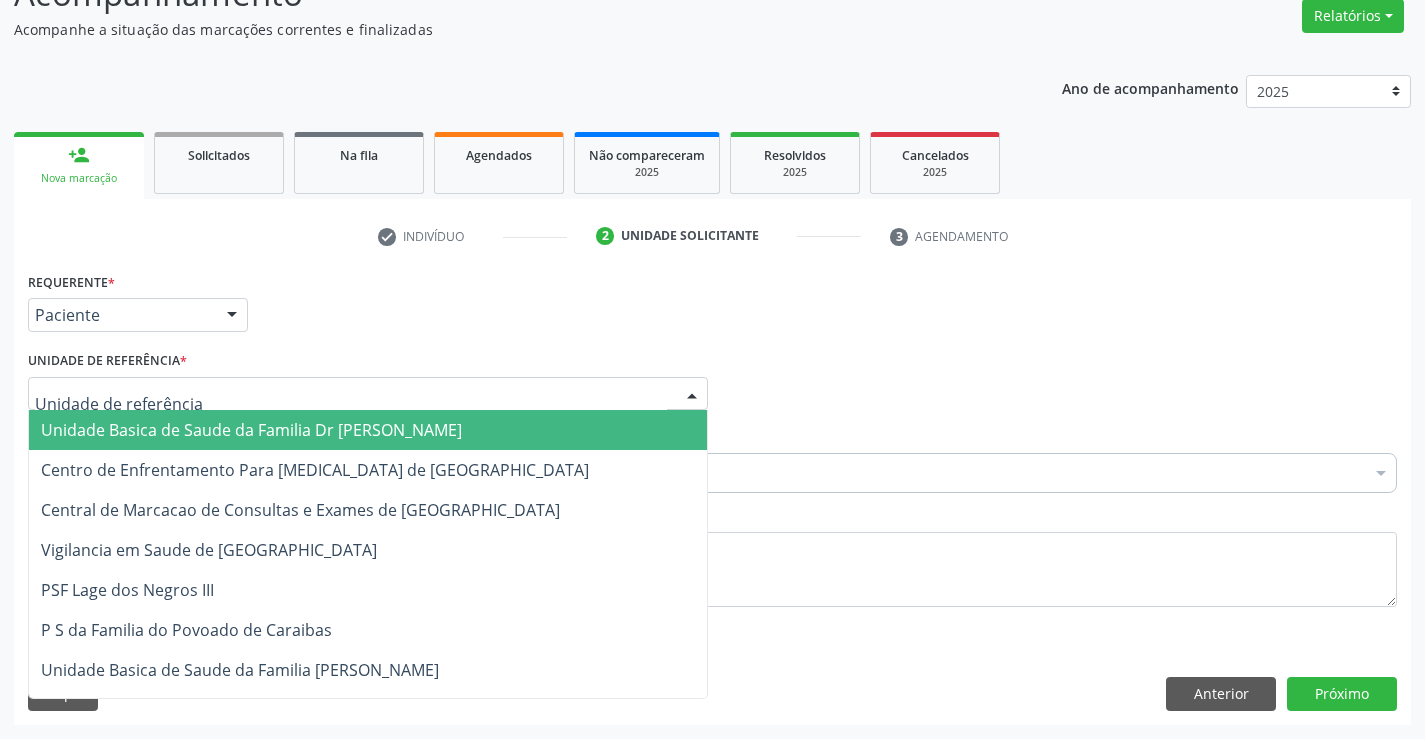 drag, startPoint x: 376, startPoint y: 403, endPoint x: 378, endPoint y: 510, distance: 107.01869 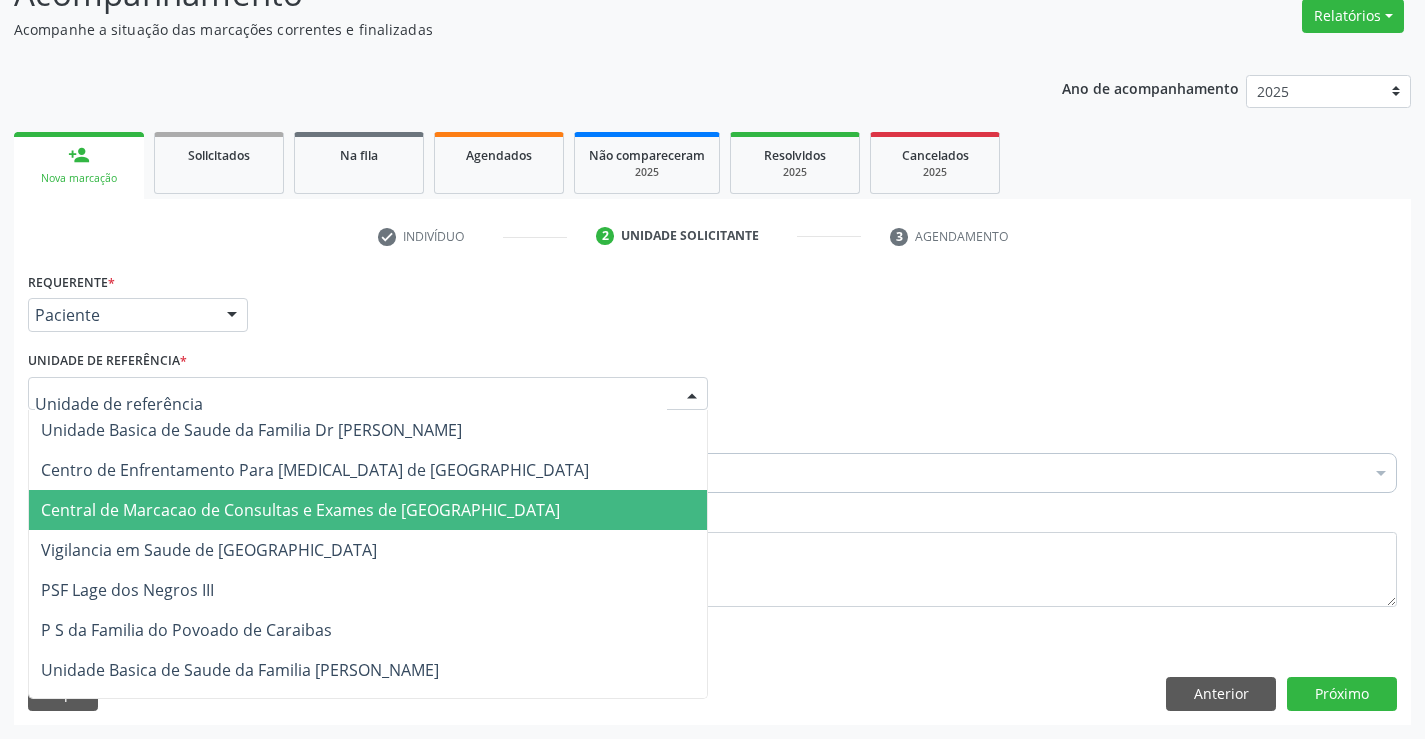 drag, startPoint x: 378, startPoint y: 510, endPoint x: 481, endPoint y: 484, distance: 106.23088 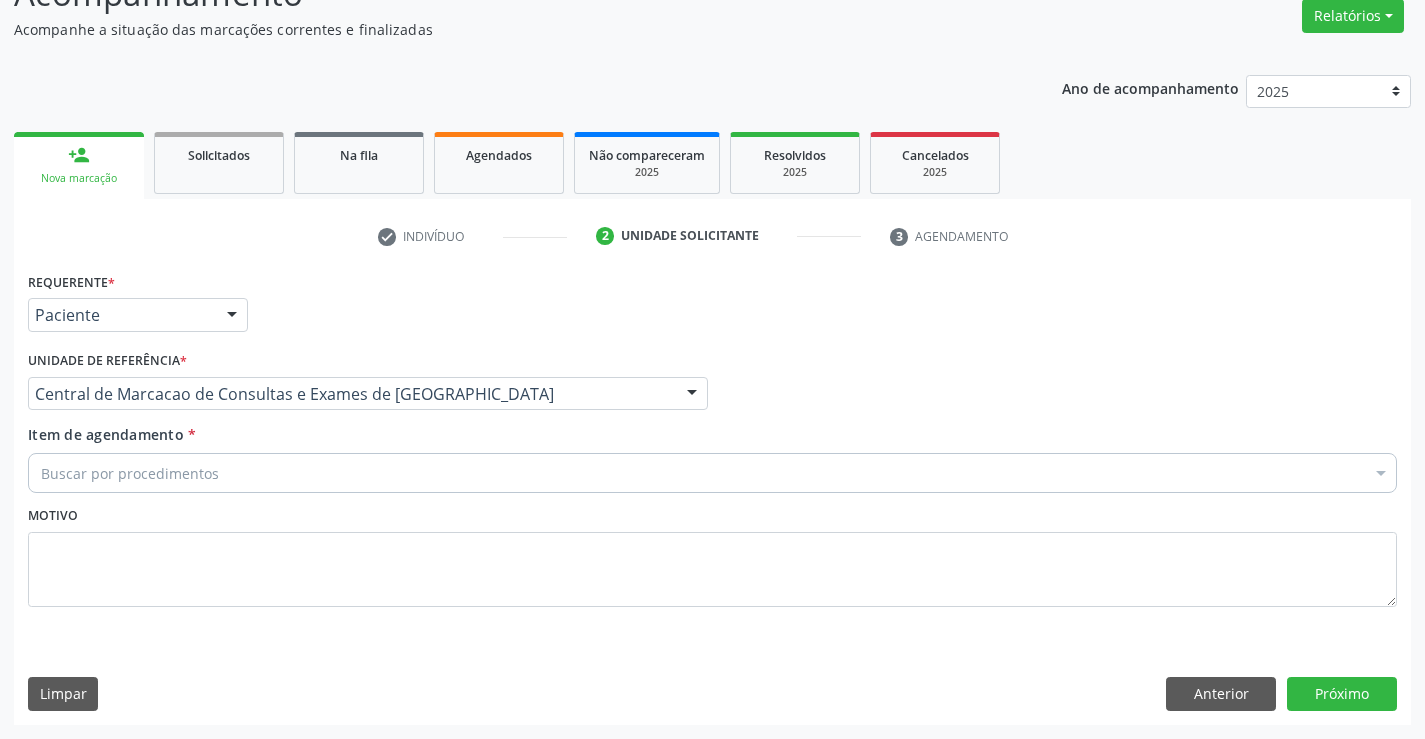 click on "Buscar por procedimentos" at bounding box center (712, 473) 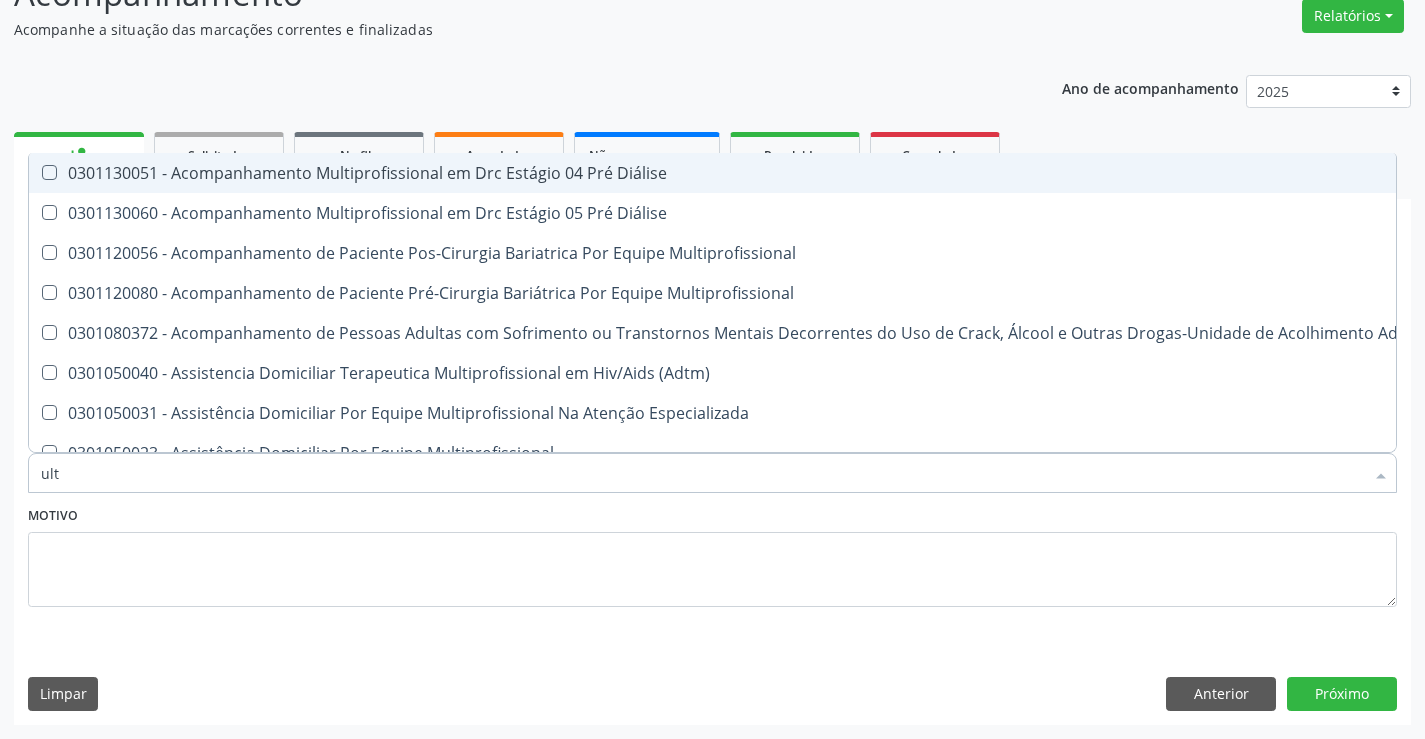 type on "ultr" 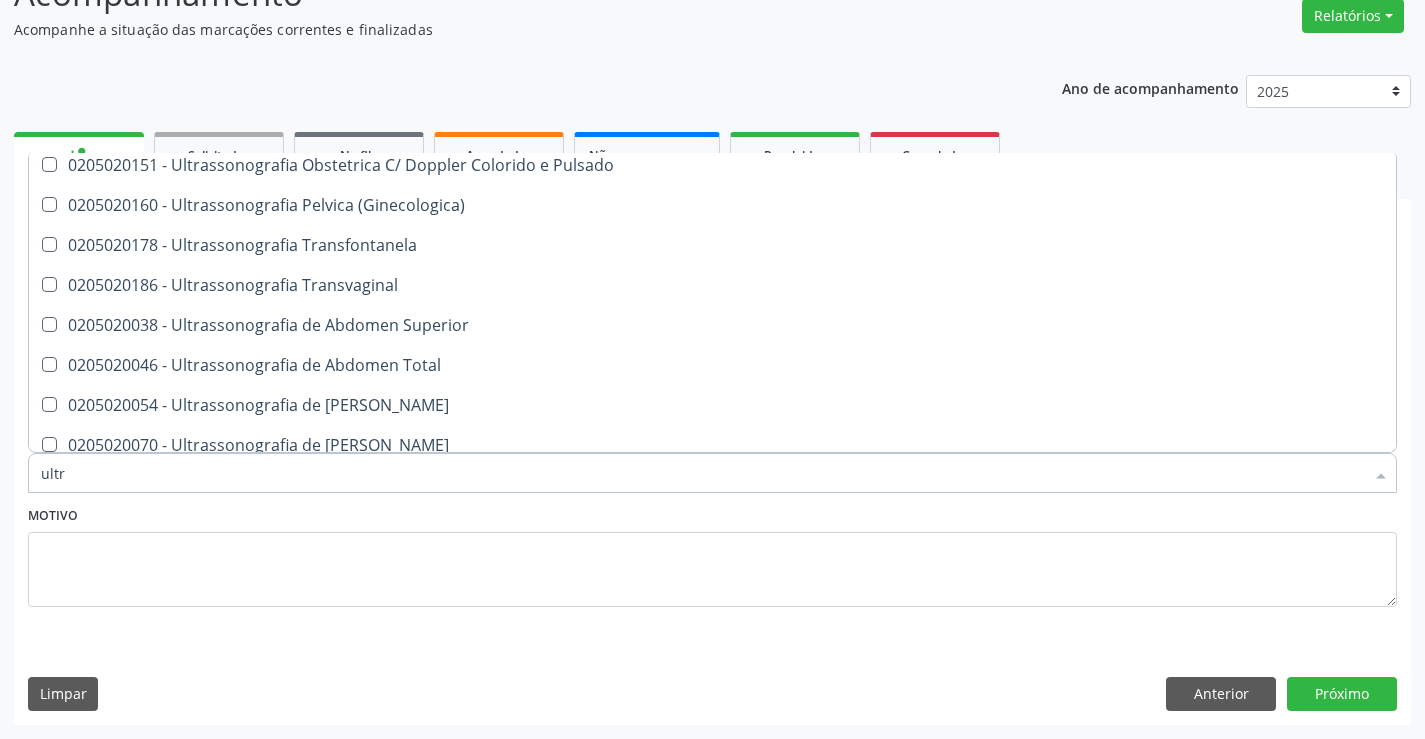 scroll, scrollTop: 400, scrollLeft: 0, axis: vertical 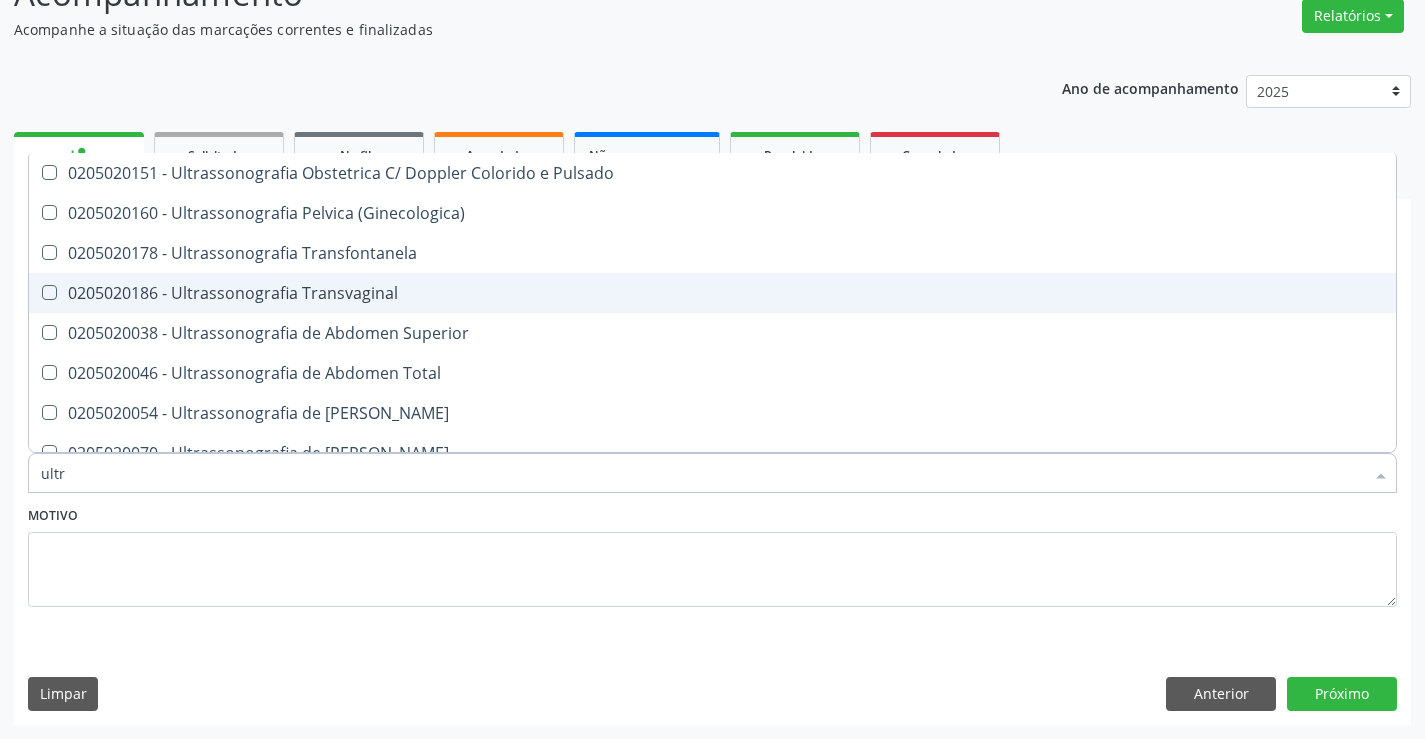 click on "0205020186 - Ultrassonografia Transvaginal" at bounding box center (712, 293) 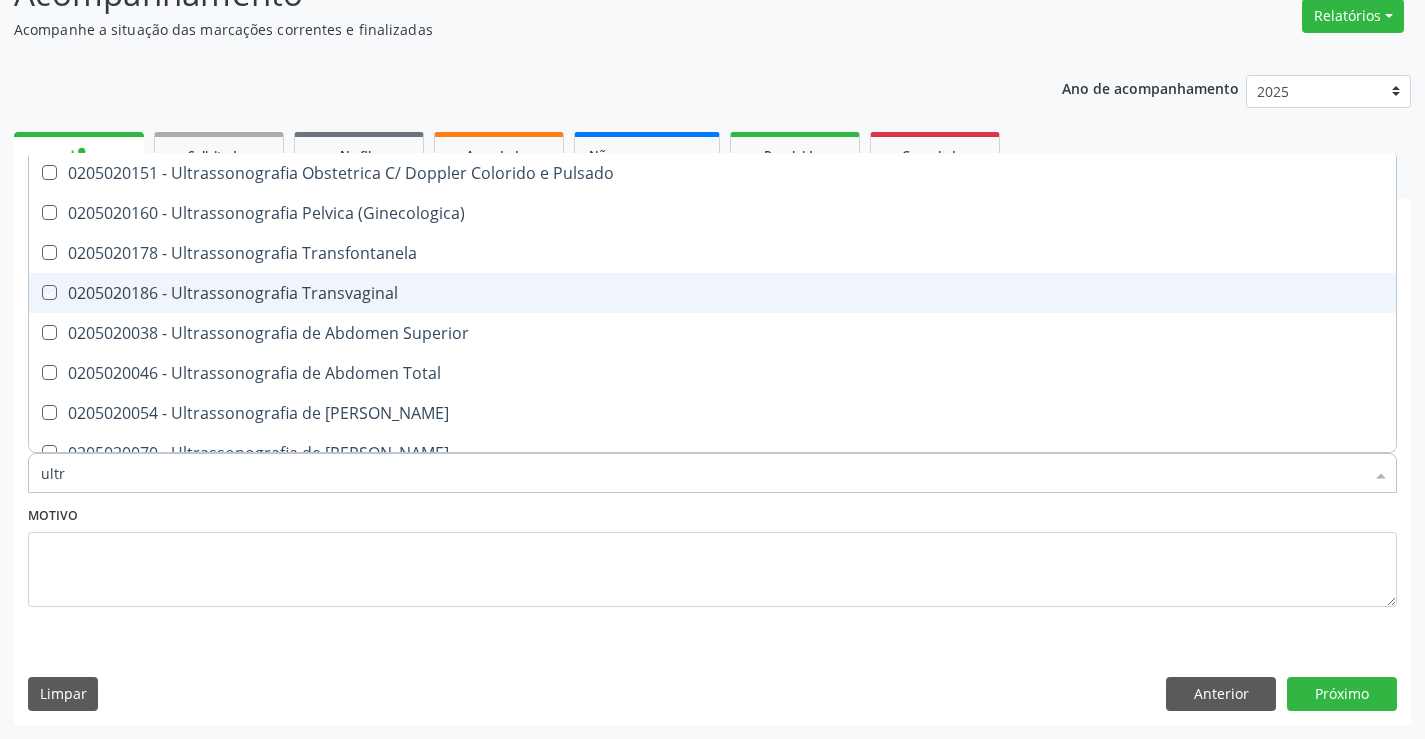checkbox on "true" 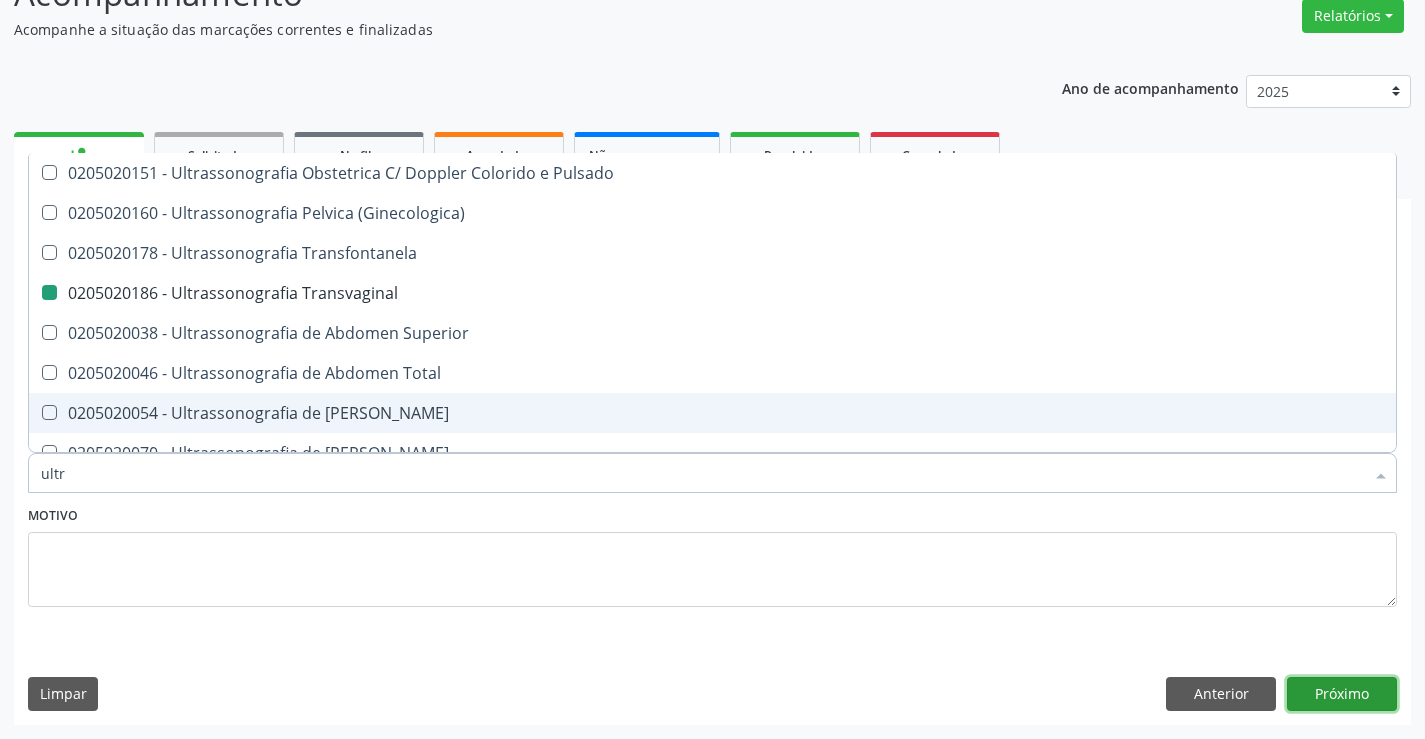 click on "Próximo" at bounding box center [1342, 694] 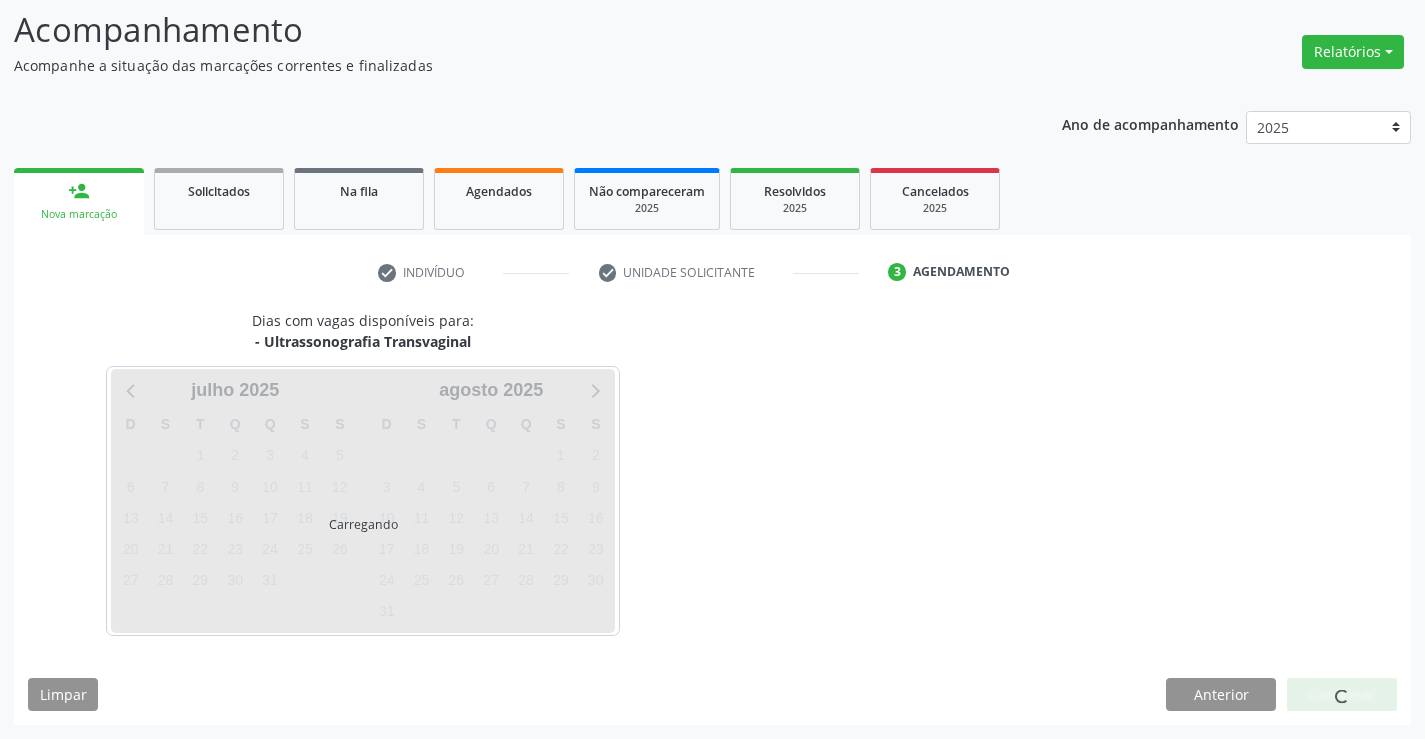 scroll, scrollTop: 131, scrollLeft: 0, axis: vertical 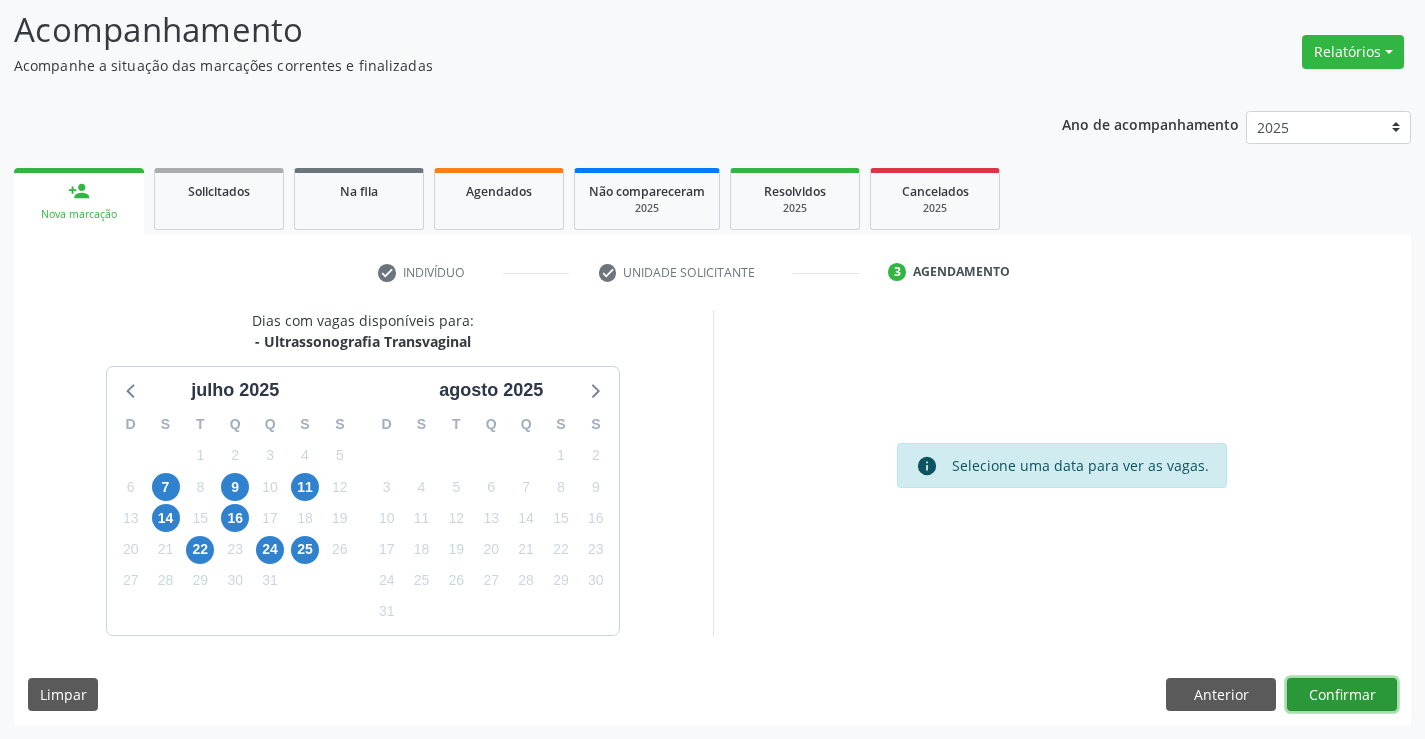 click on "Confirmar" at bounding box center [1342, 695] 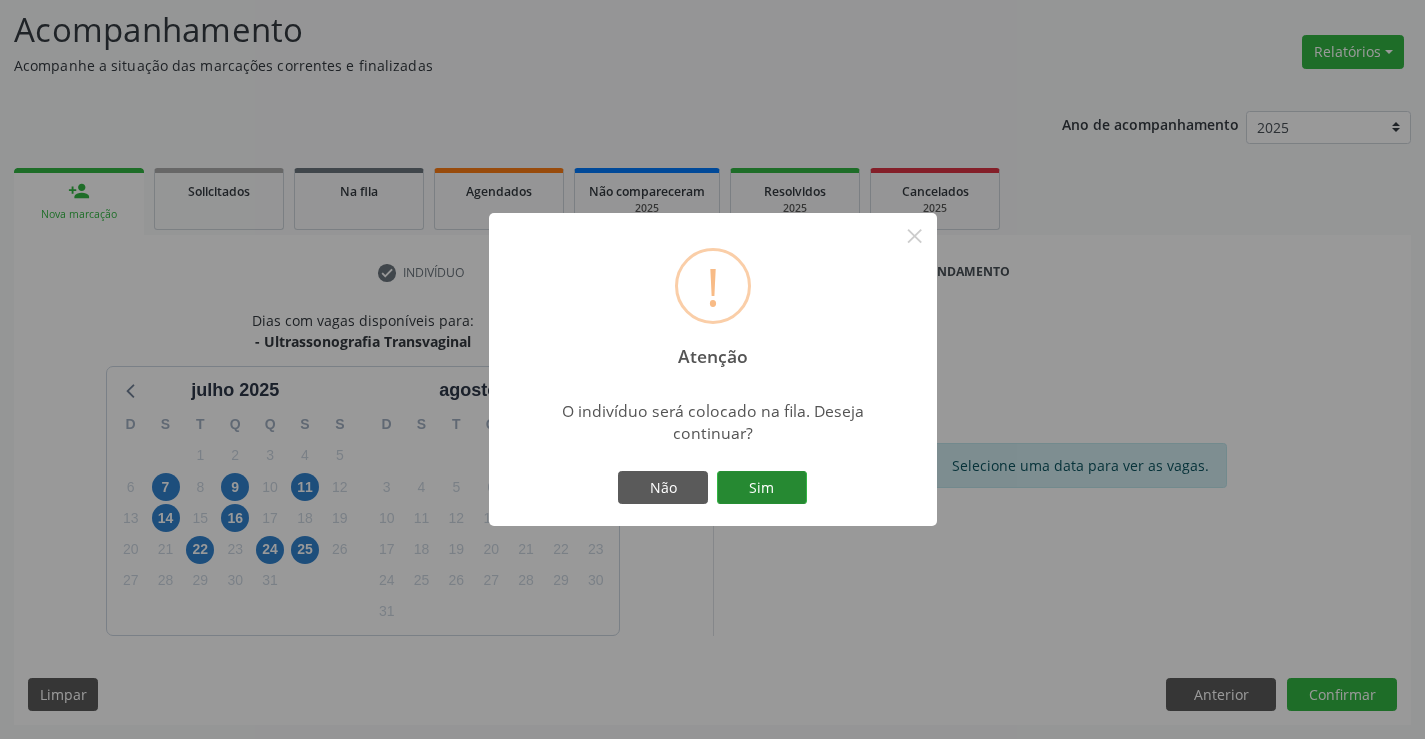 click on "Sim" at bounding box center (762, 488) 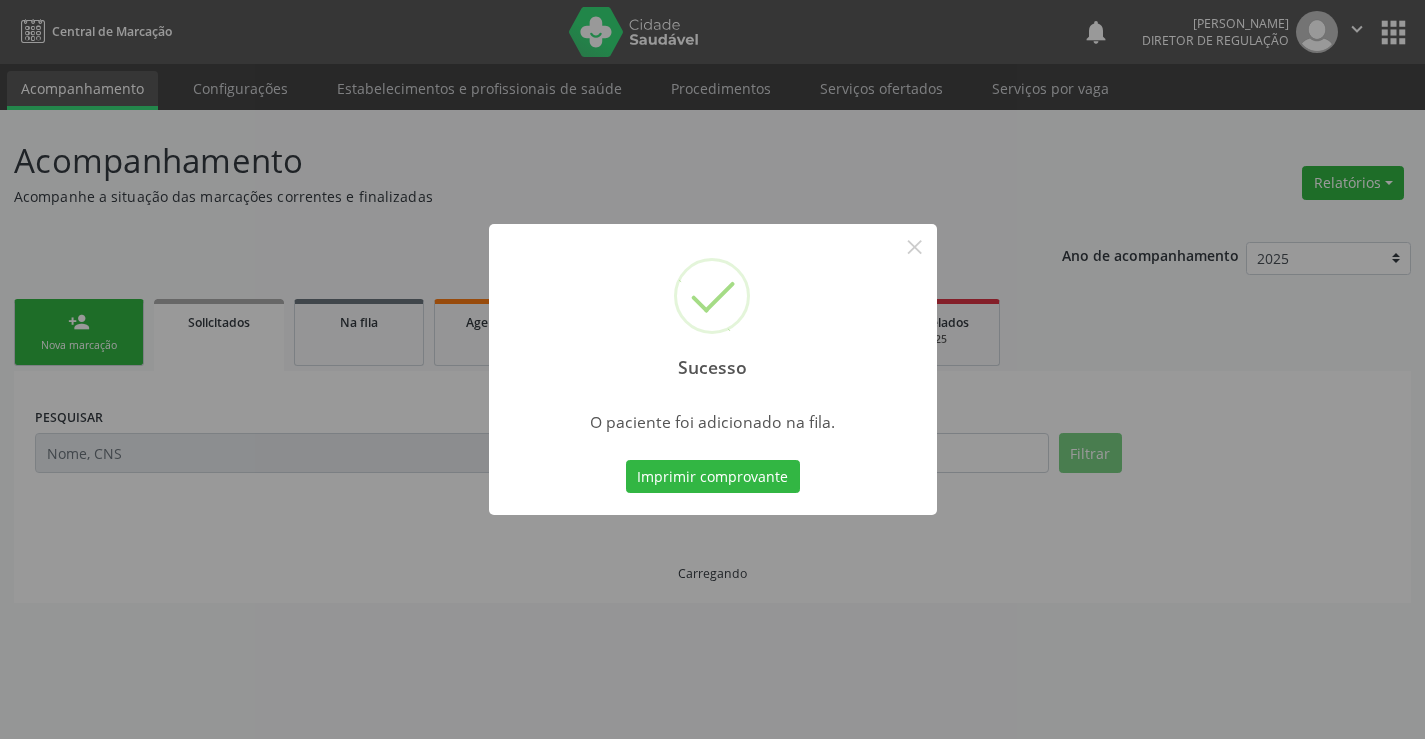 scroll, scrollTop: 0, scrollLeft: 0, axis: both 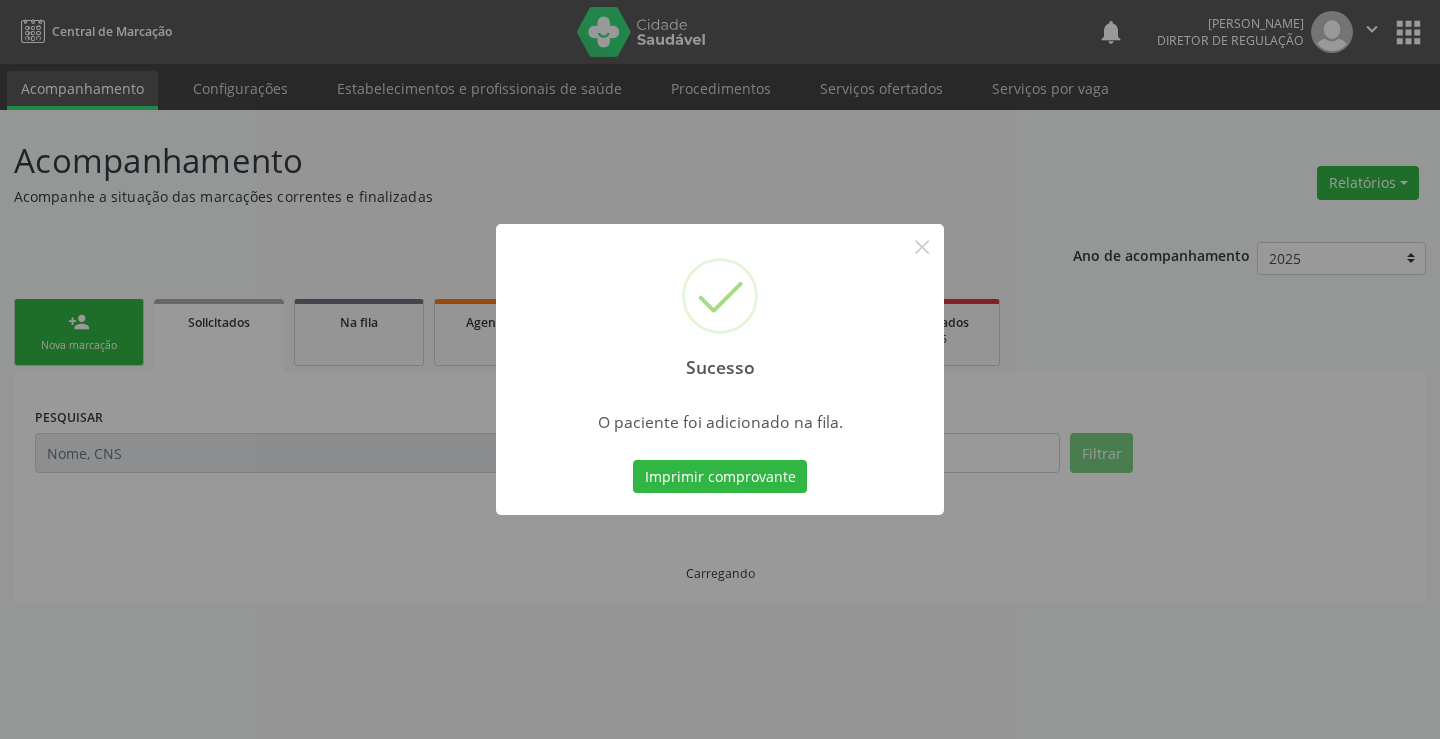 type 